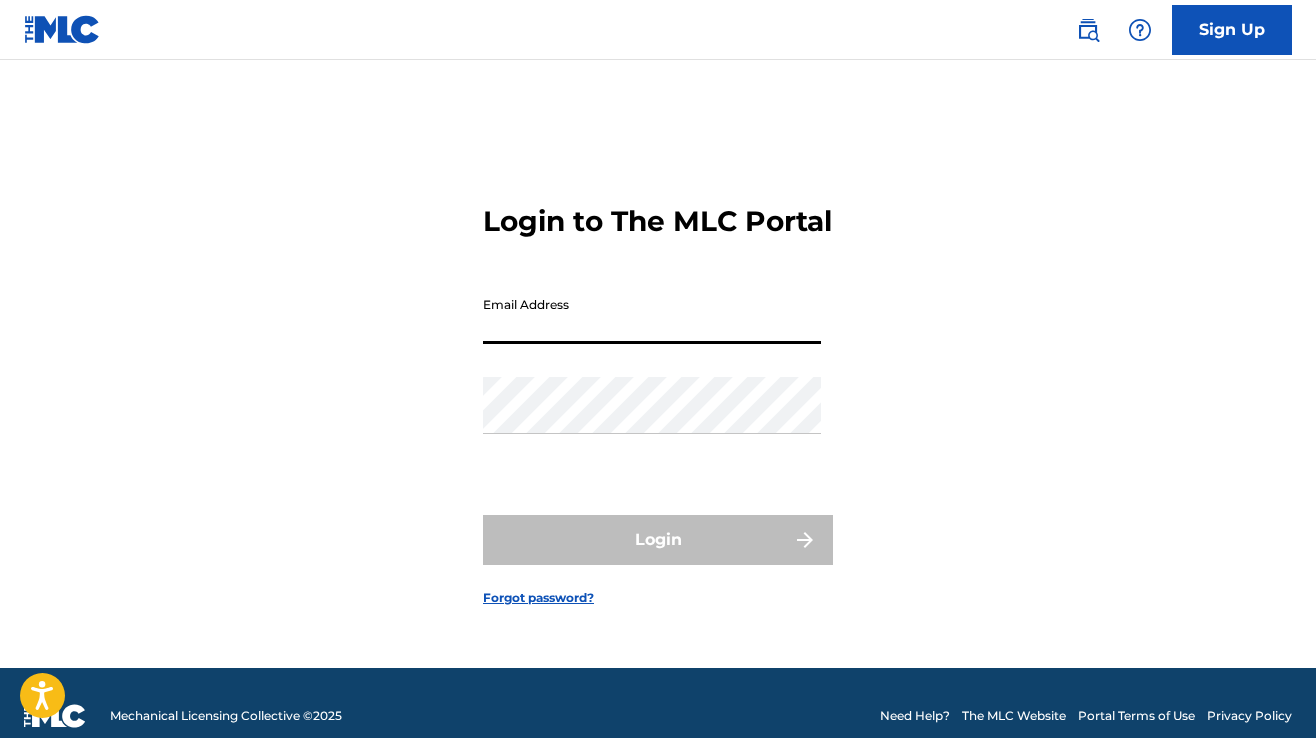 scroll, scrollTop: 0, scrollLeft: 0, axis: both 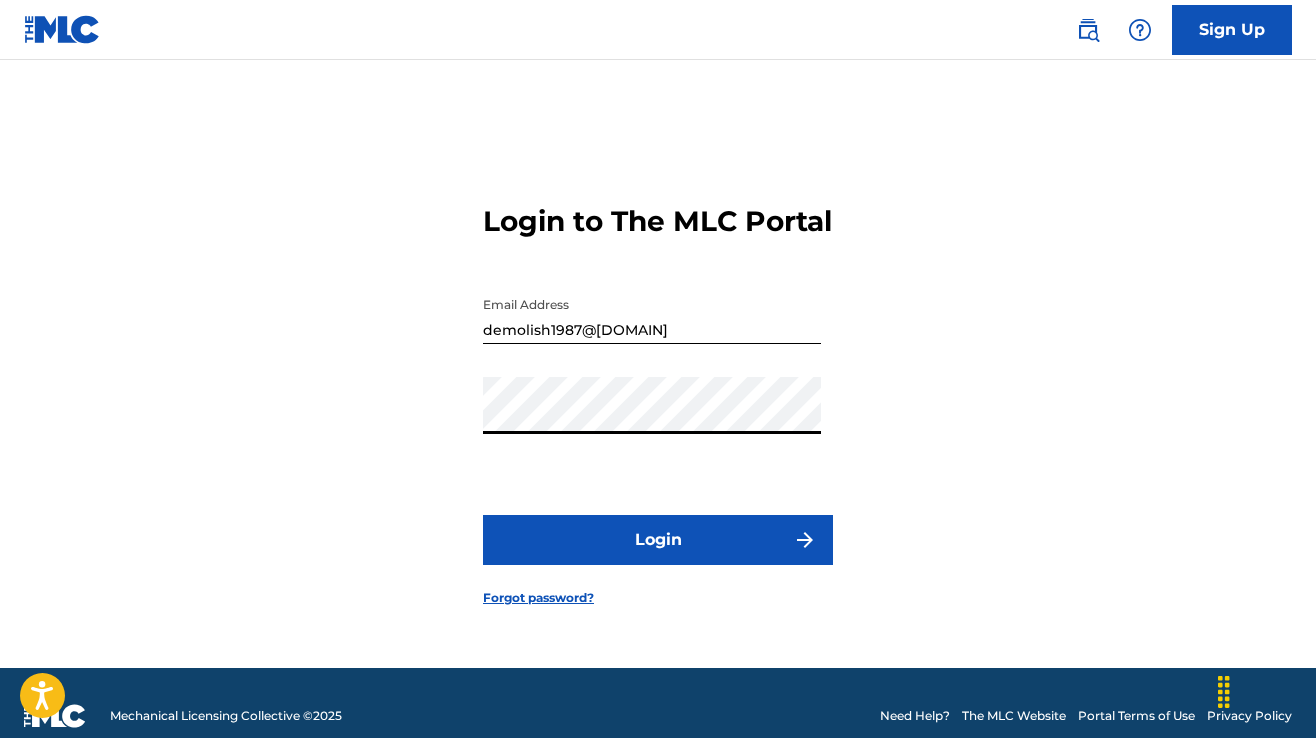 click on "Login" at bounding box center (658, 540) 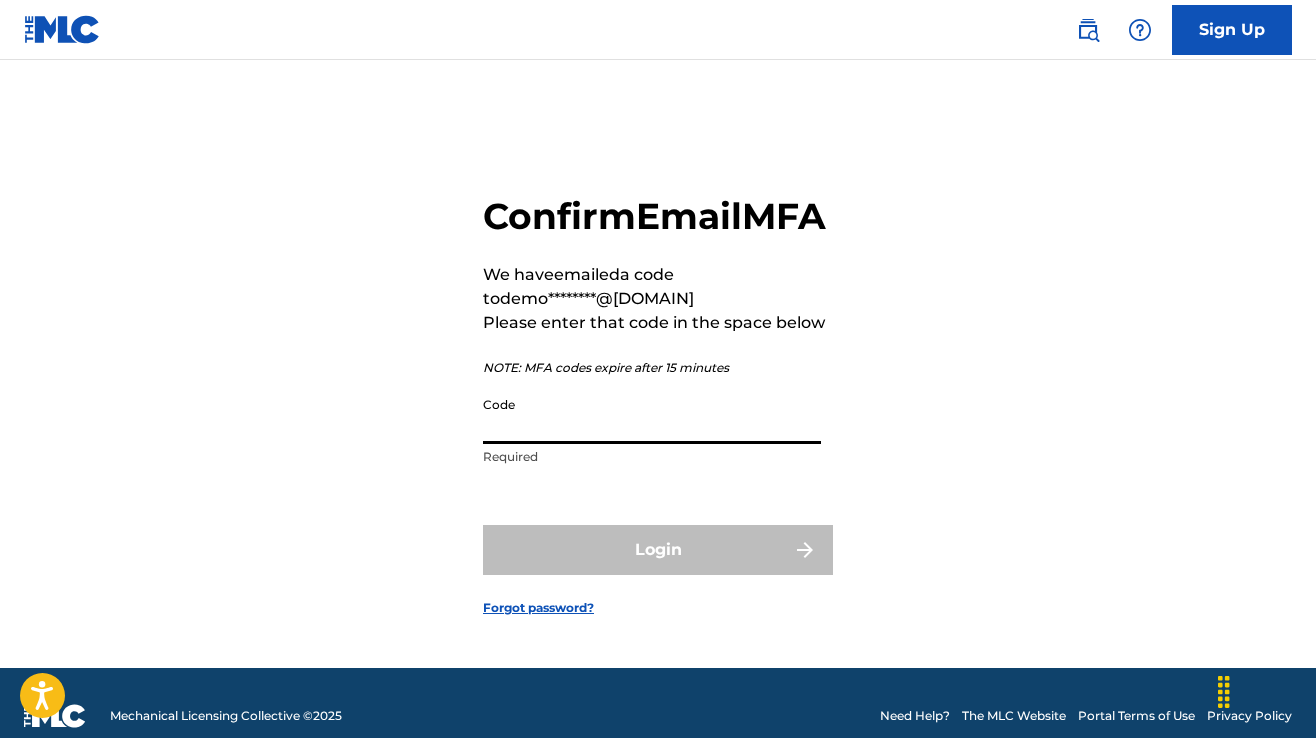 paste on "[NUMERIC_CODE]" 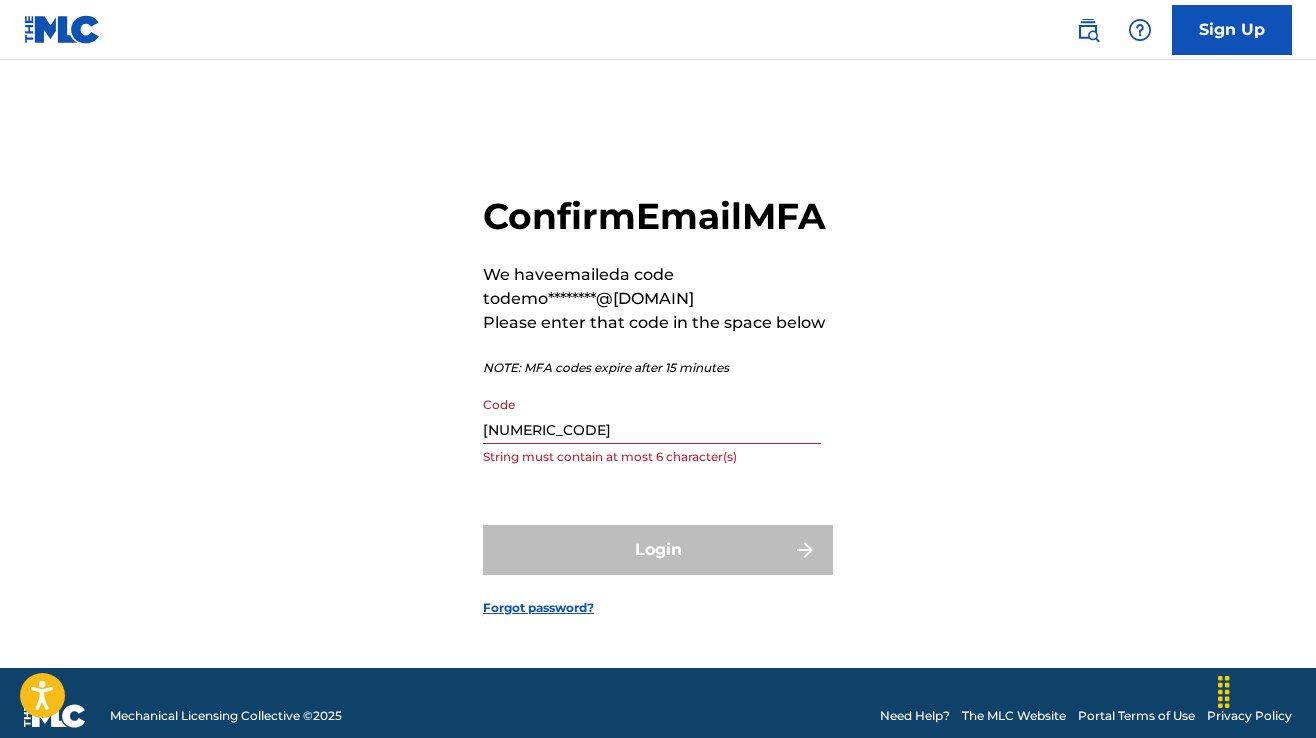 click on "Login" at bounding box center (658, 550) 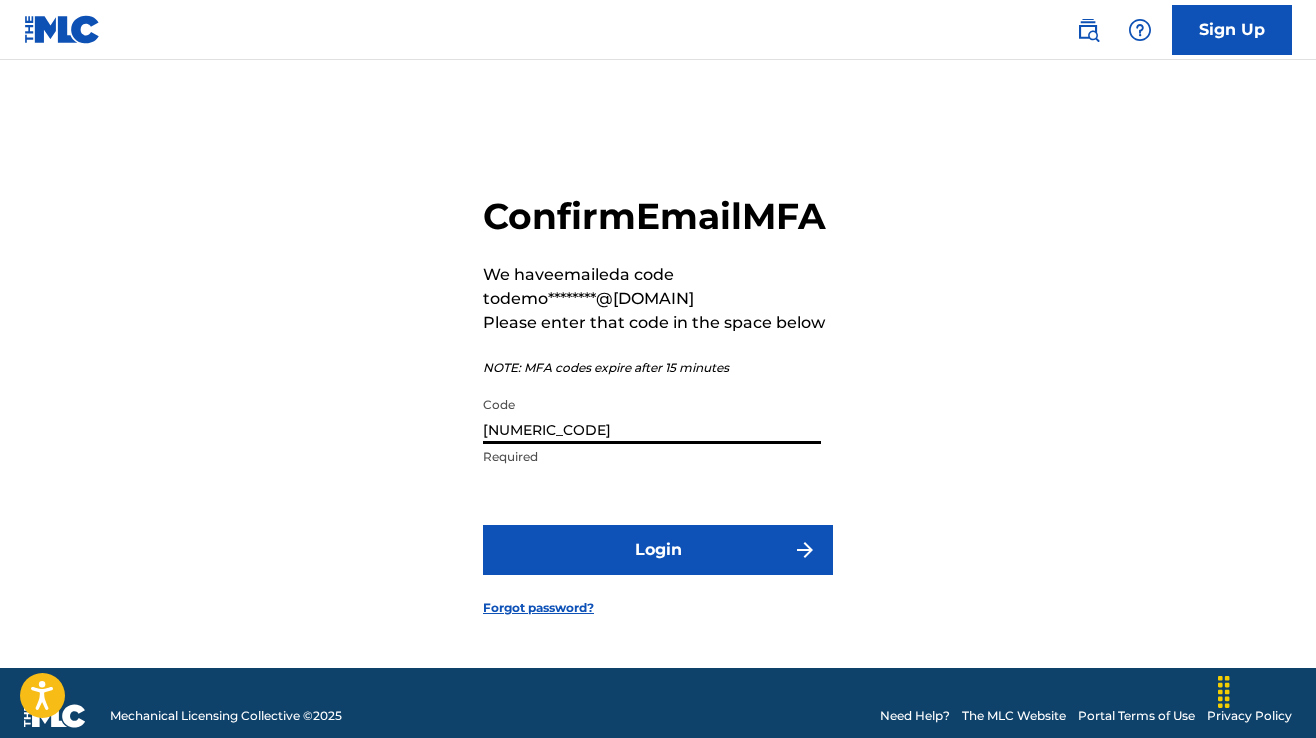 type on "[NUMERIC_CODE]" 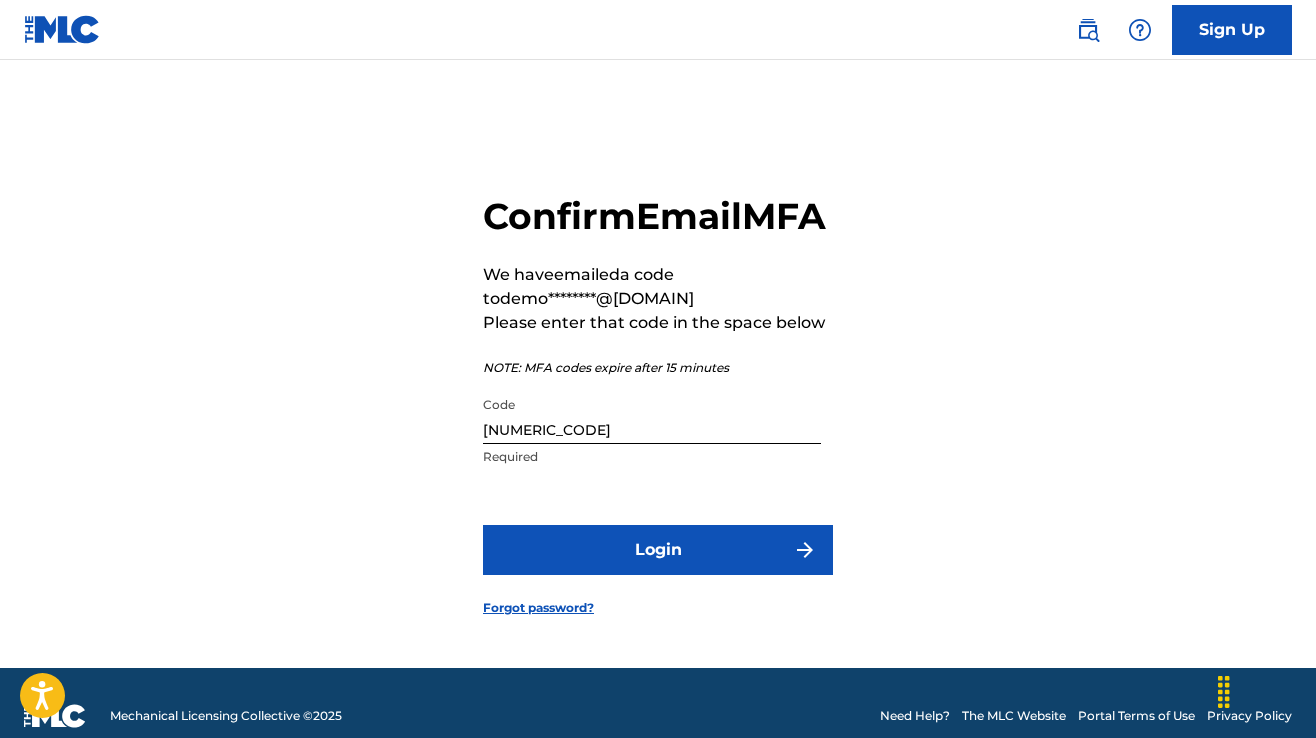 click on "Login" at bounding box center (658, 550) 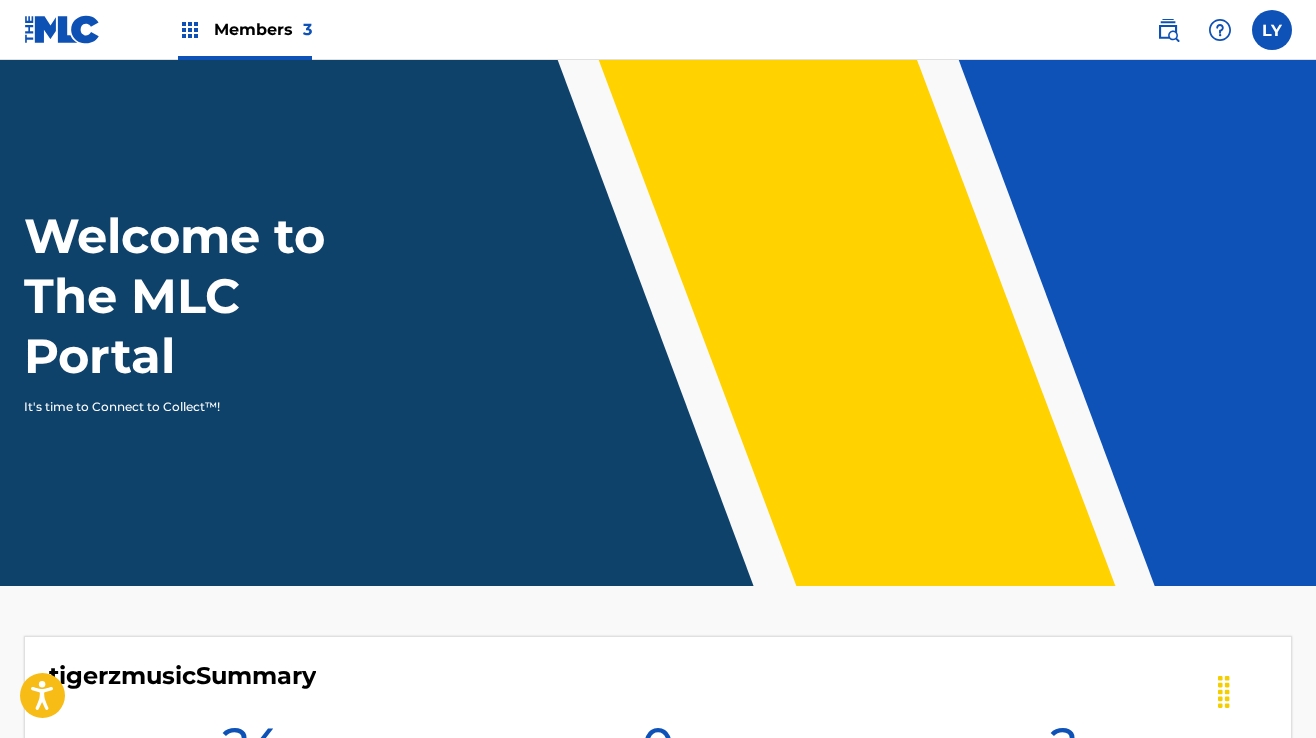 scroll, scrollTop: 0, scrollLeft: 0, axis: both 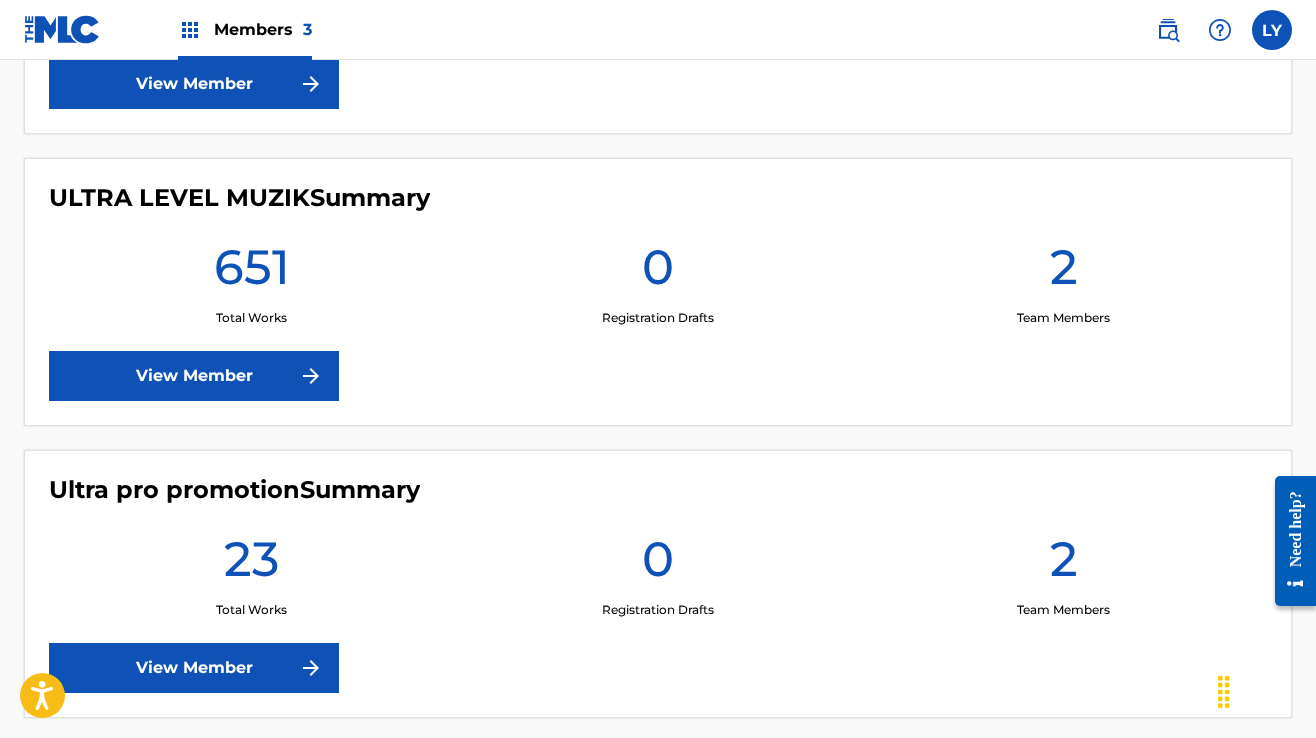 click on "View Member" at bounding box center (194, 376) 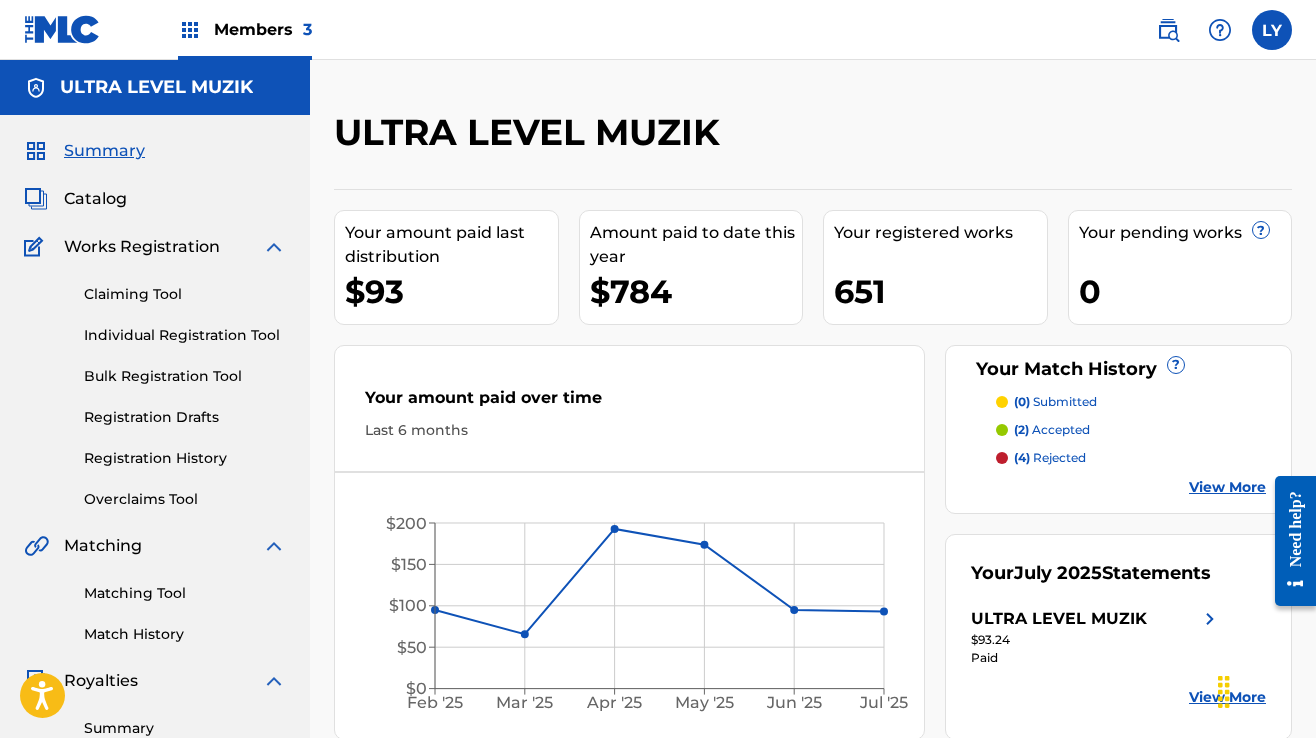 click on "Individual Registration Tool" at bounding box center [185, 335] 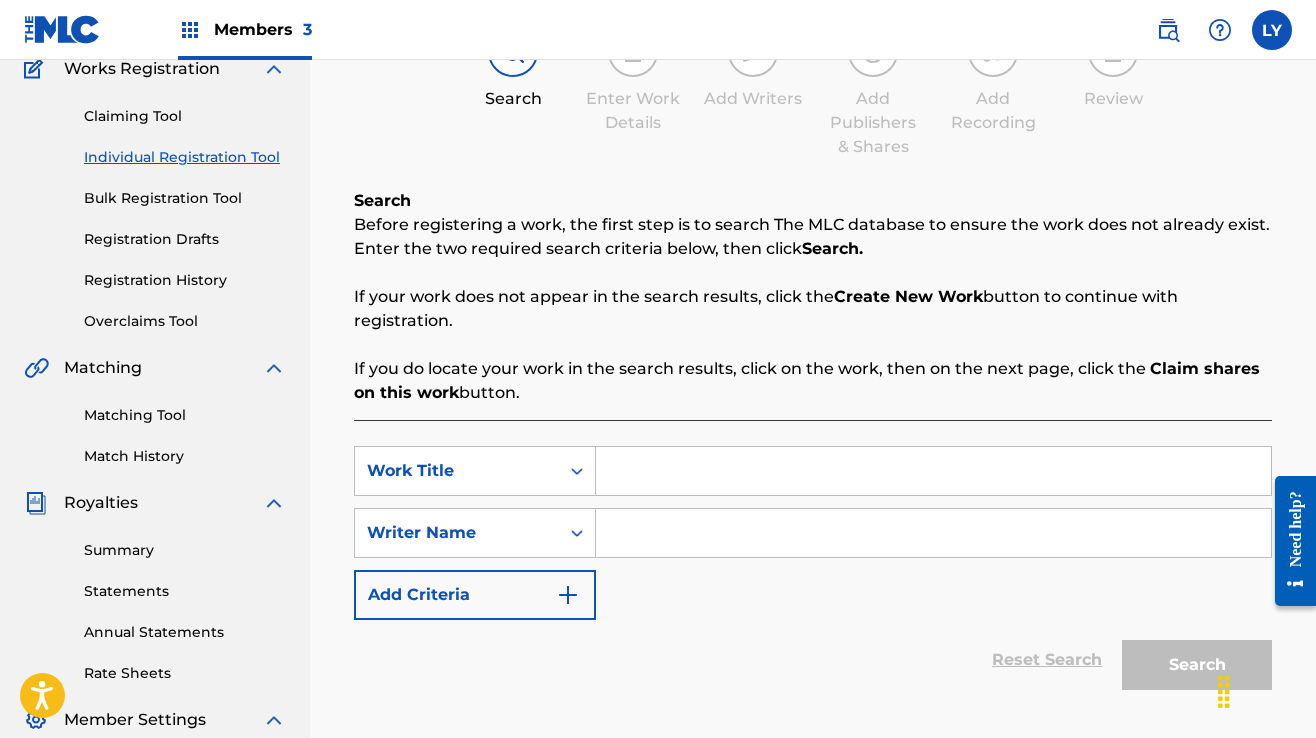 scroll, scrollTop: 300, scrollLeft: 0, axis: vertical 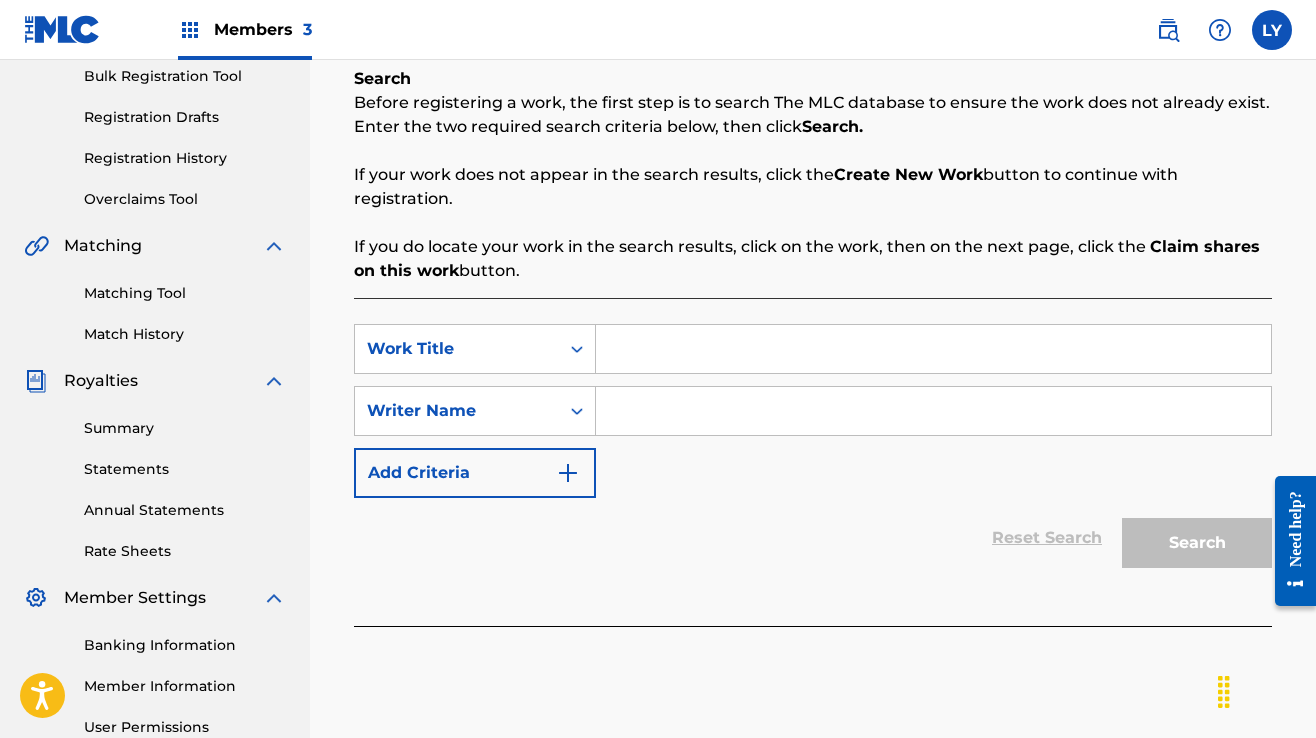 paste on "I am getting Old (Trap New Vibe Instrumental)" 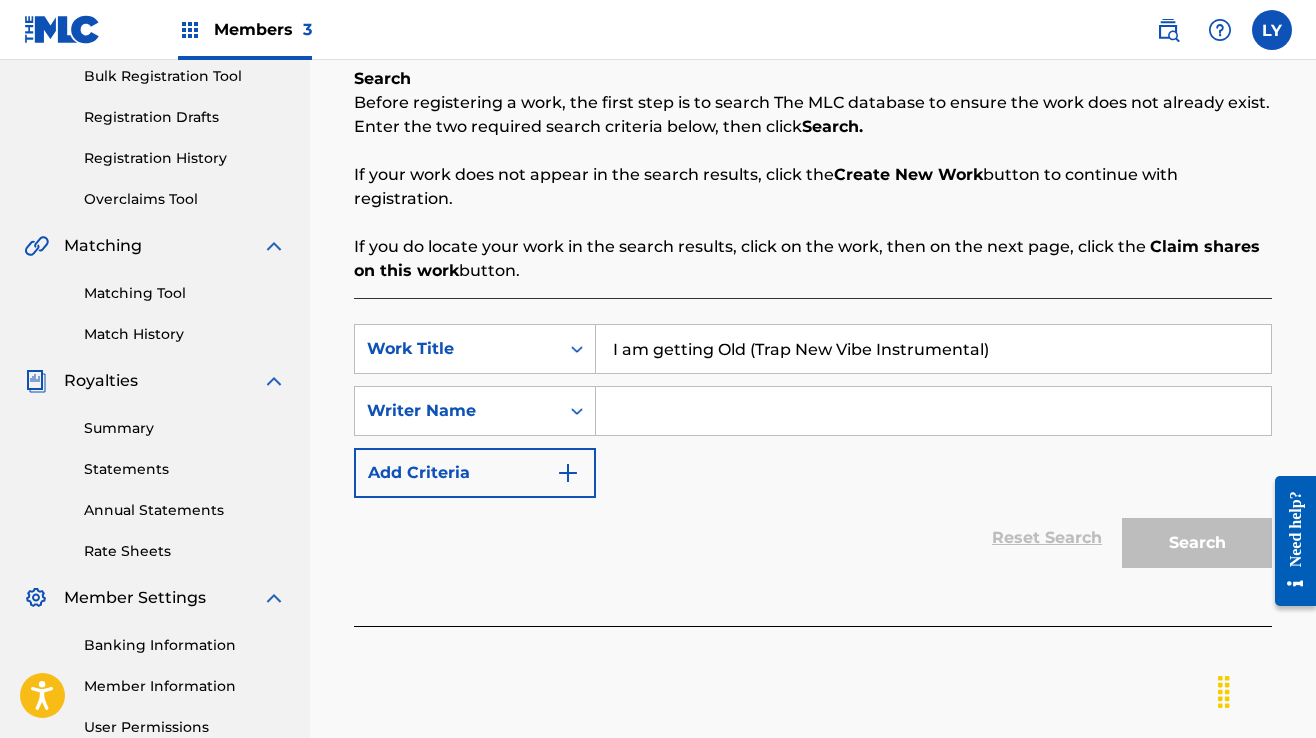 type on "I am getting Old (Trap New Vibe Instrumental)" 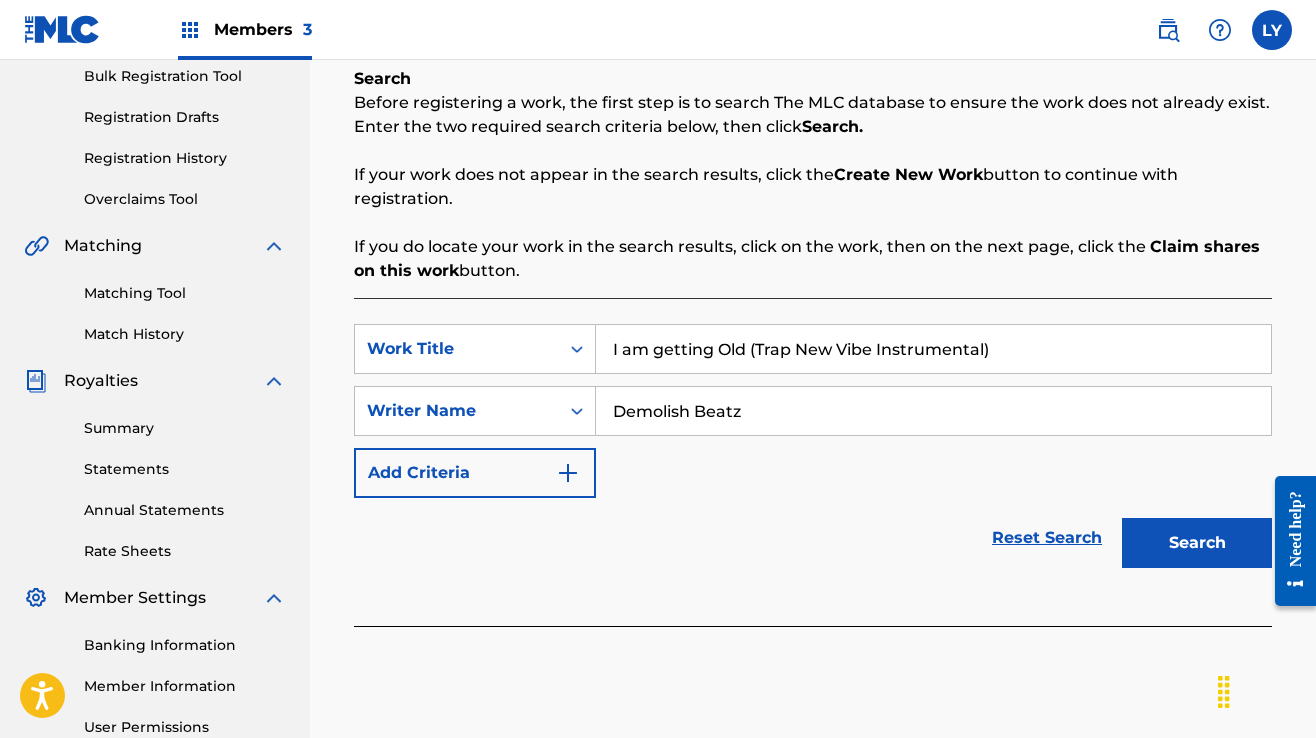click on "Search" at bounding box center (1197, 543) 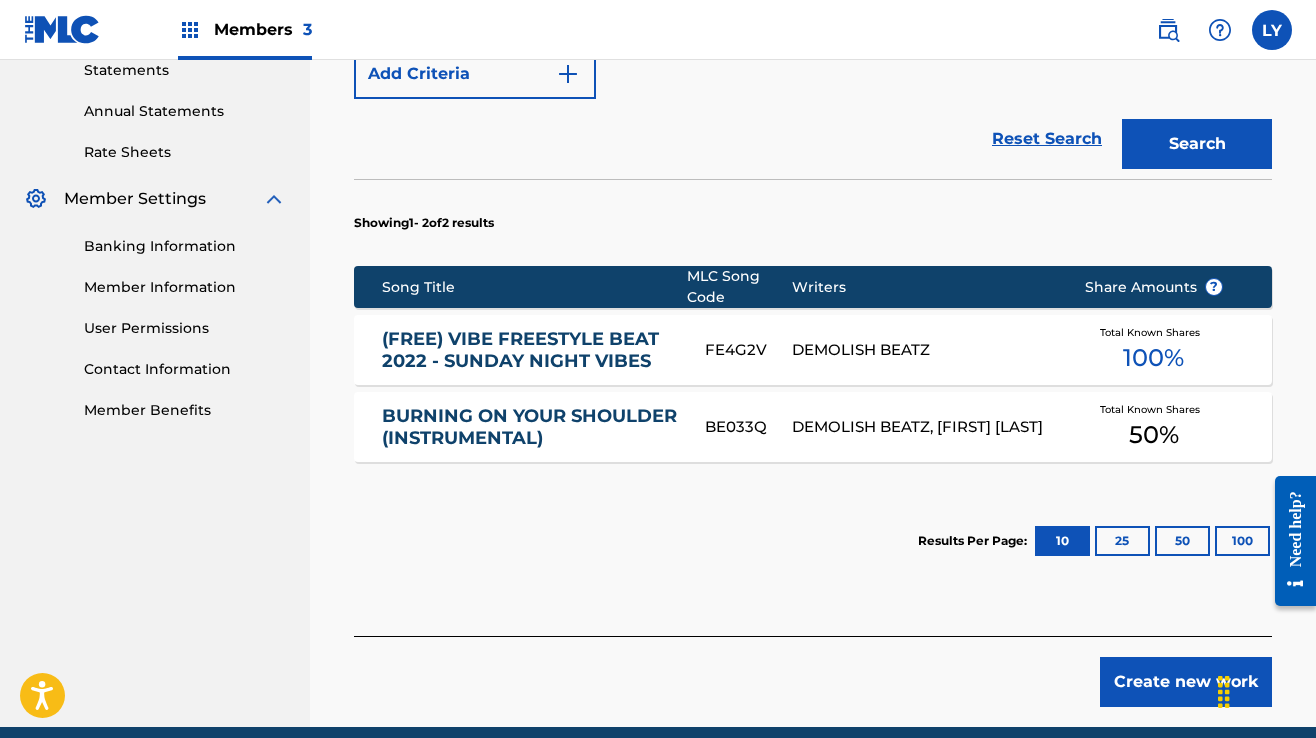 scroll, scrollTop: 700, scrollLeft: 0, axis: vertical 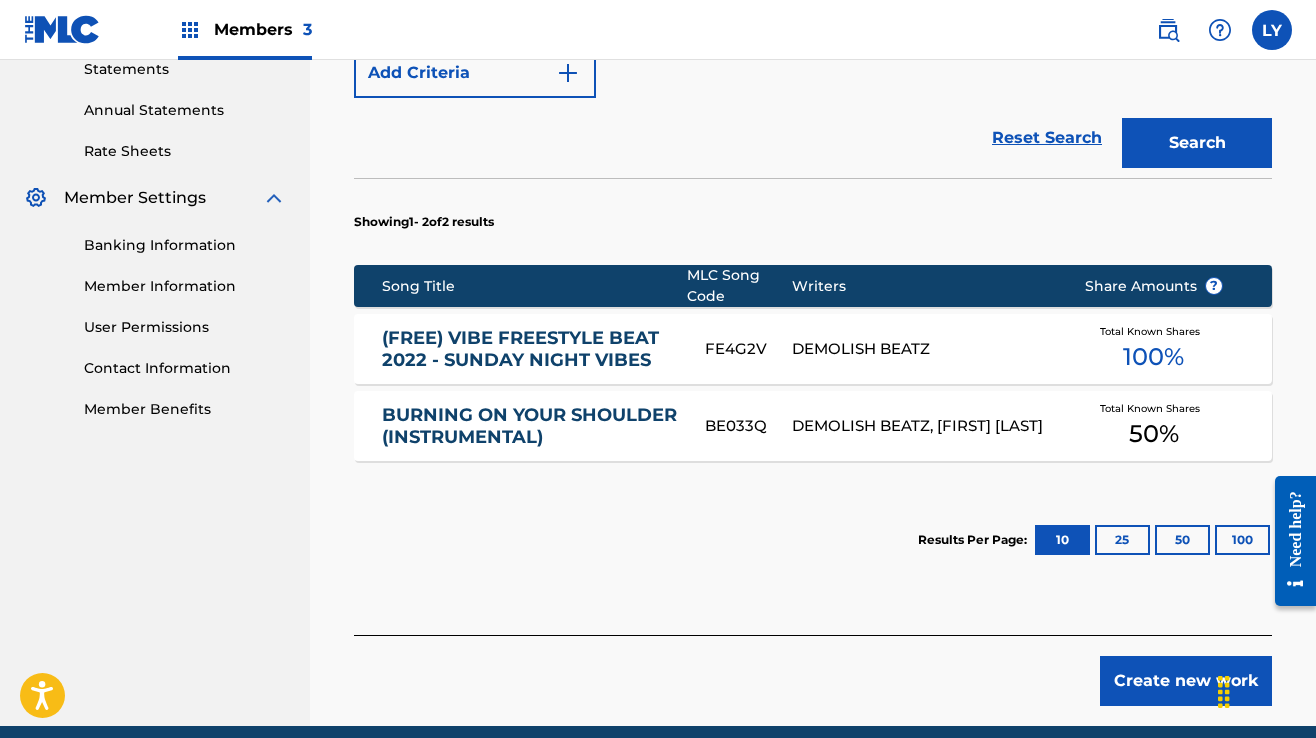click on "Create new work" at bounding box center (1186, 681) 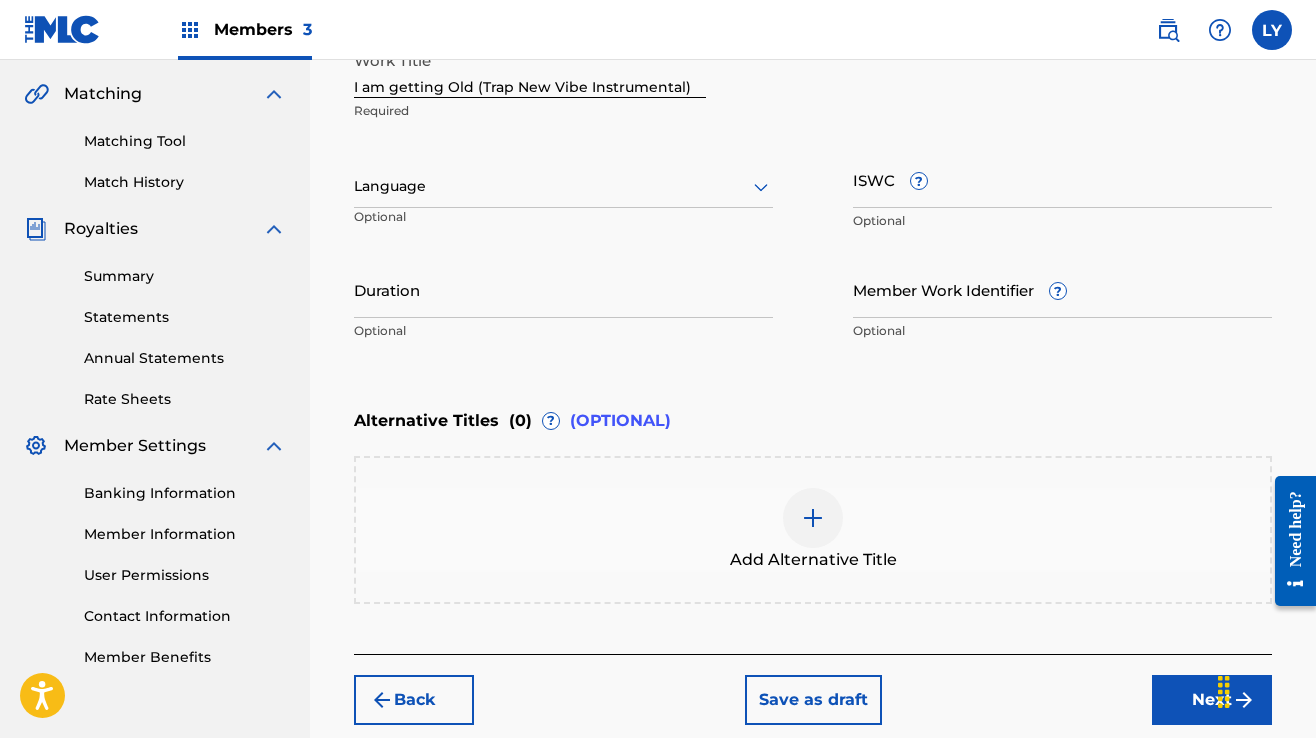 scroll, scrollTop: 455, scrollLeft: 0, axis: vertical 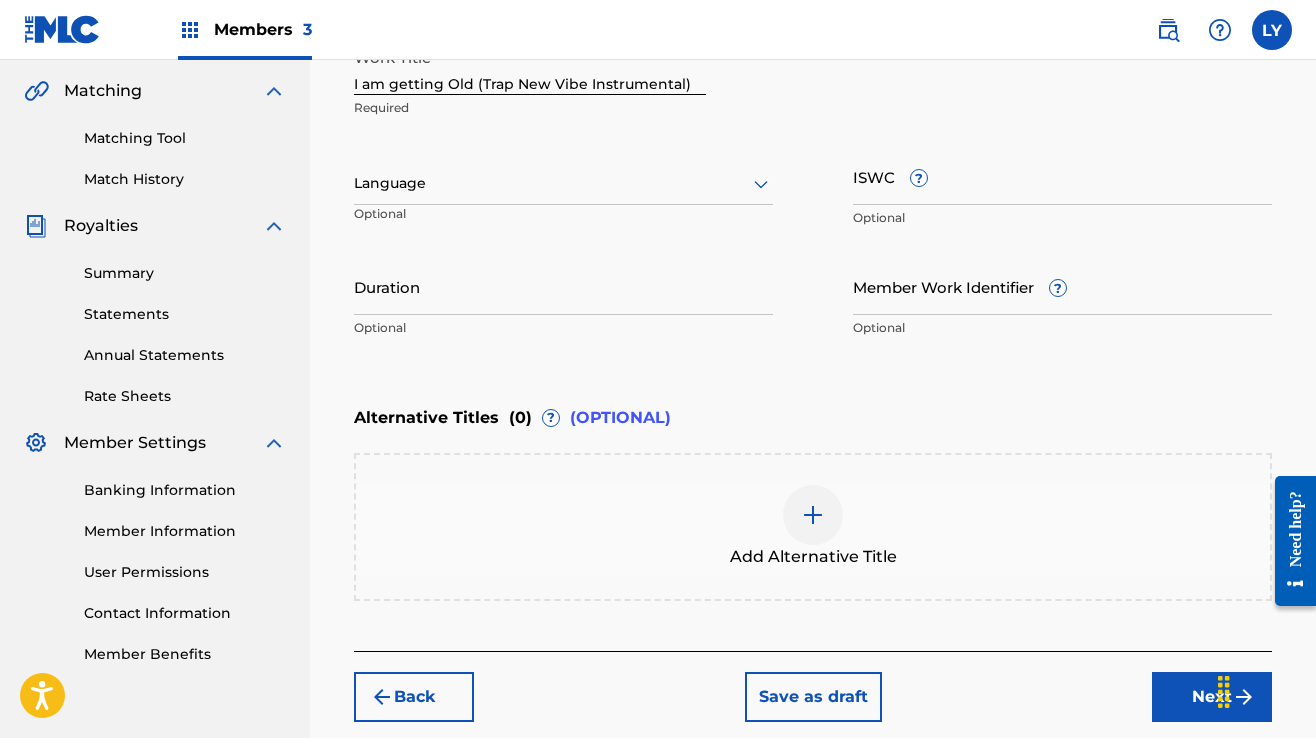 click on "Next" at bounding box center [1212, 697] 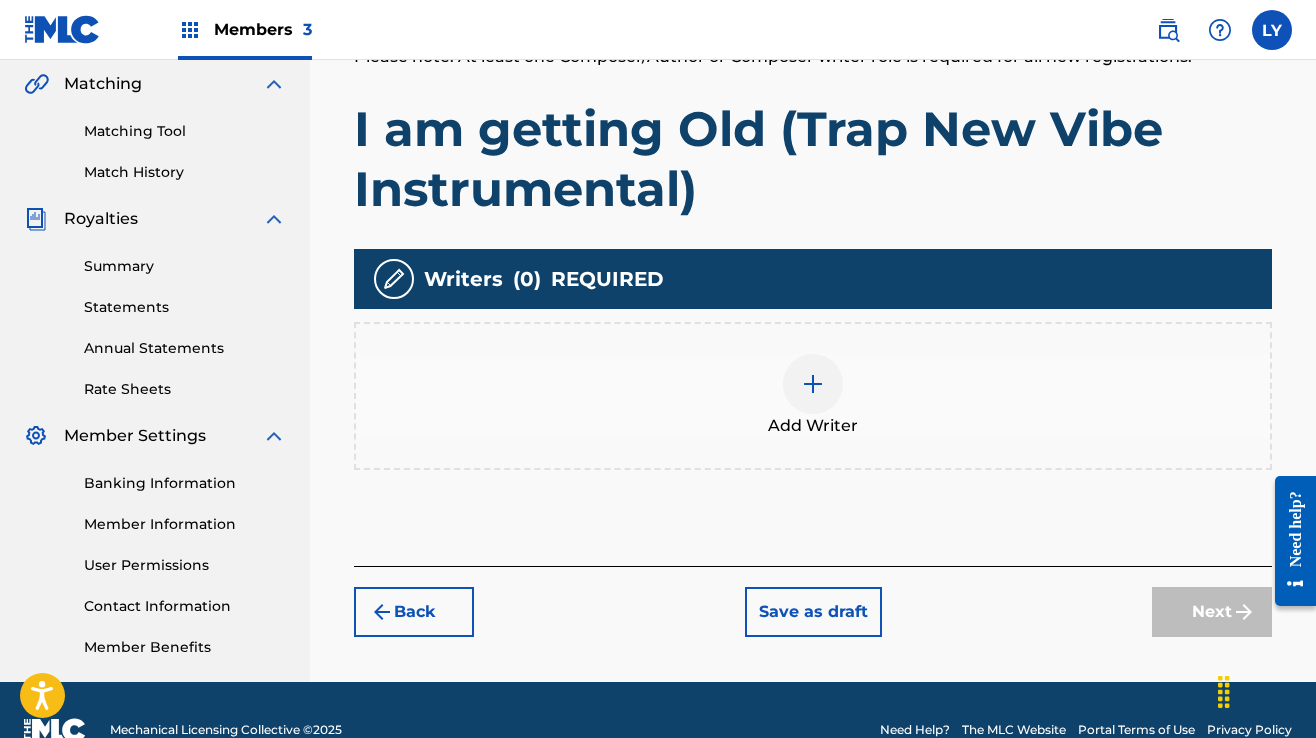 scroll, scrollTop: 490, scrollLeft: 0, axis: vertical 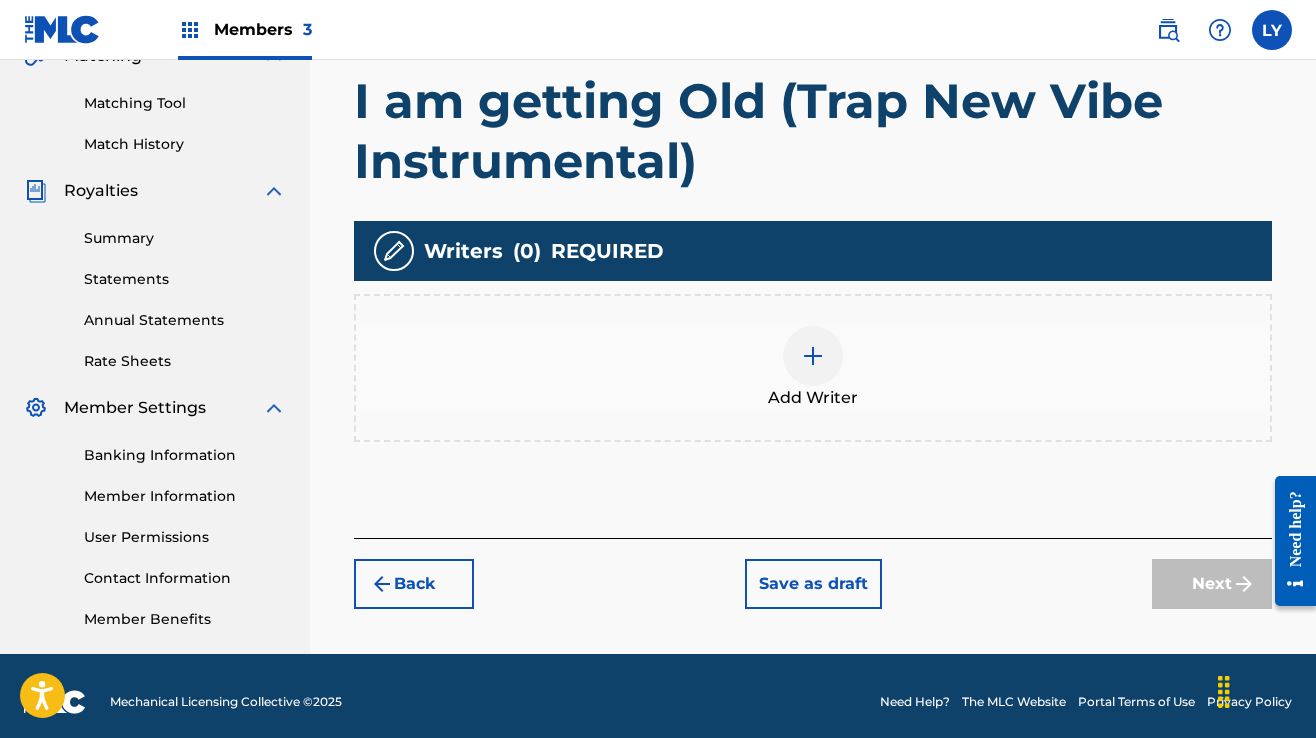 click at bounding box center (813, 356) 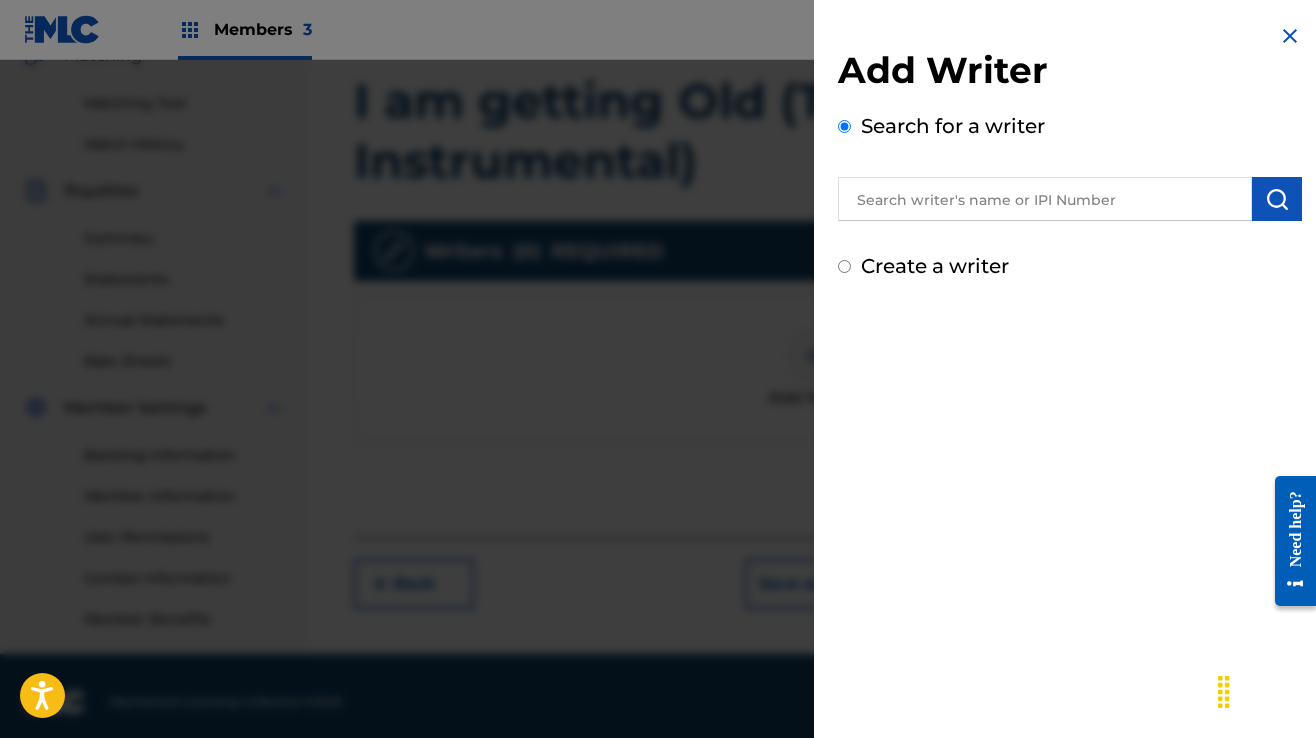 click at bounding box center [1045, 199] 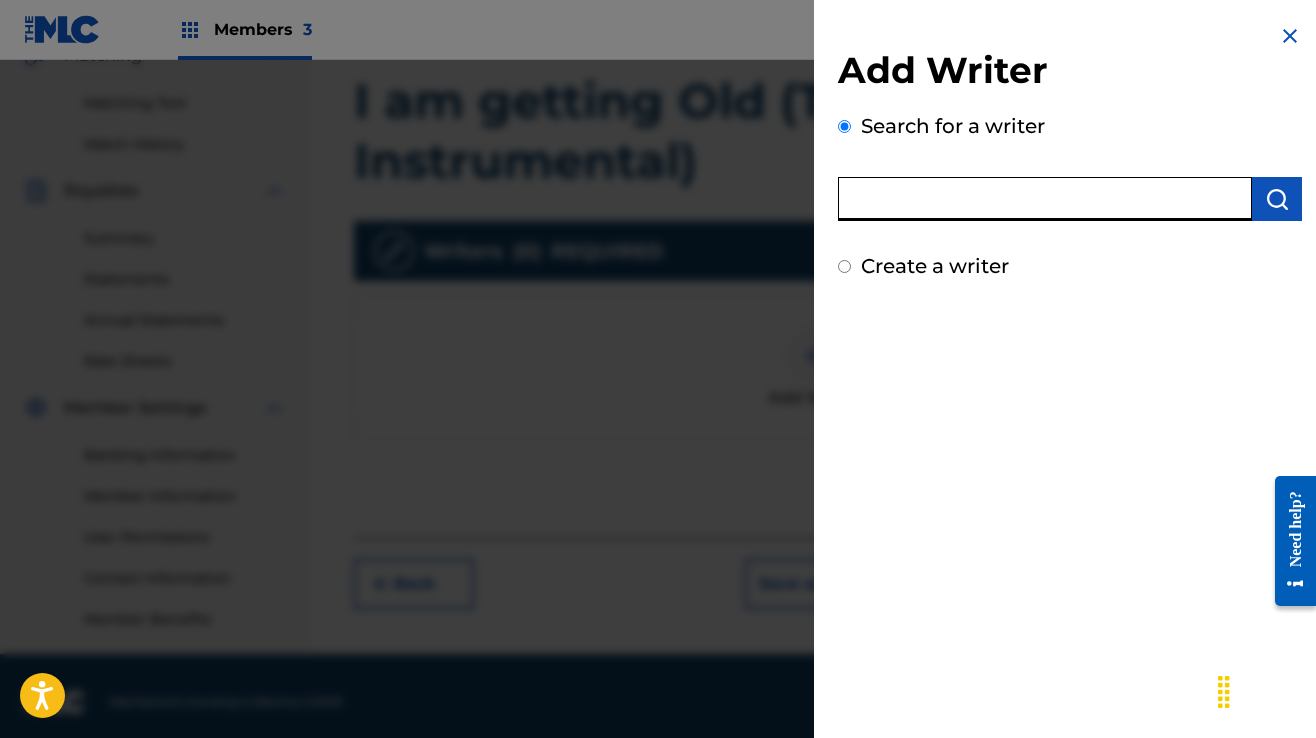type on "[FIRST] [LAST]" 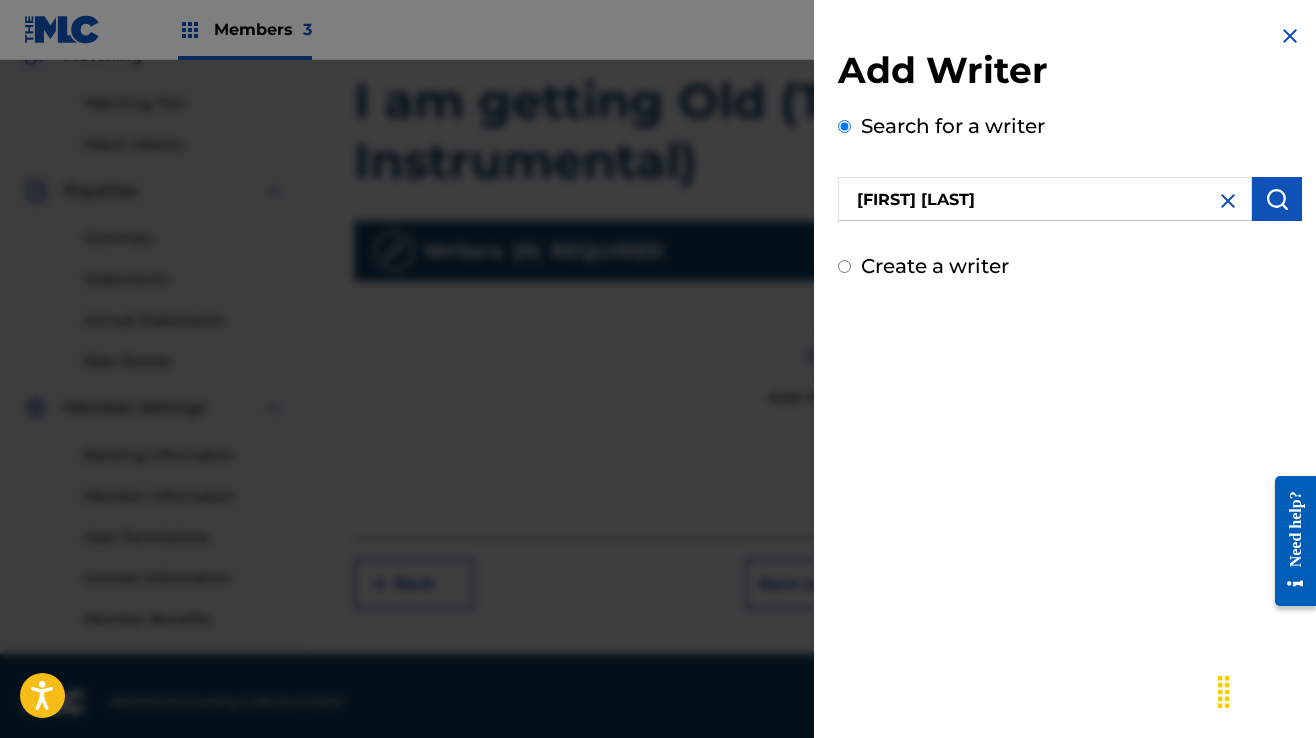 click at bounding box center (1277, 199) 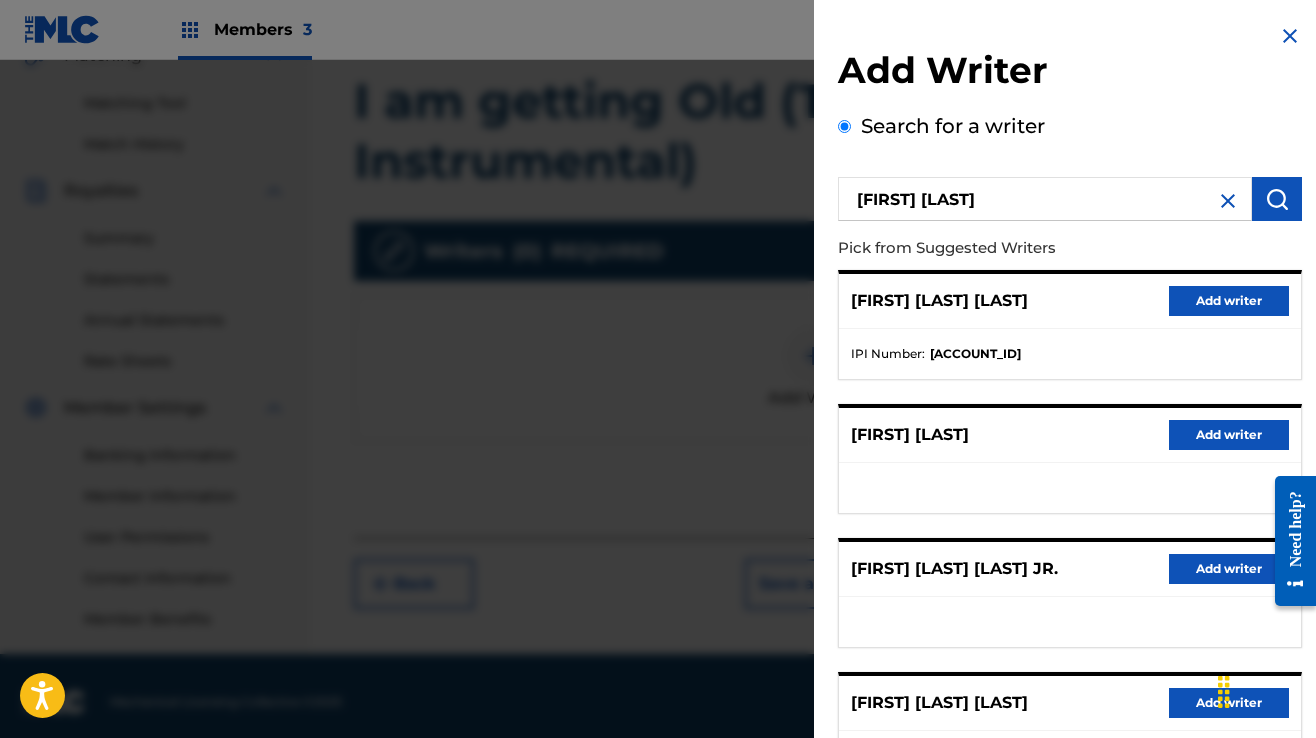 click on "Add writer" at bounding box center (1229, 301) 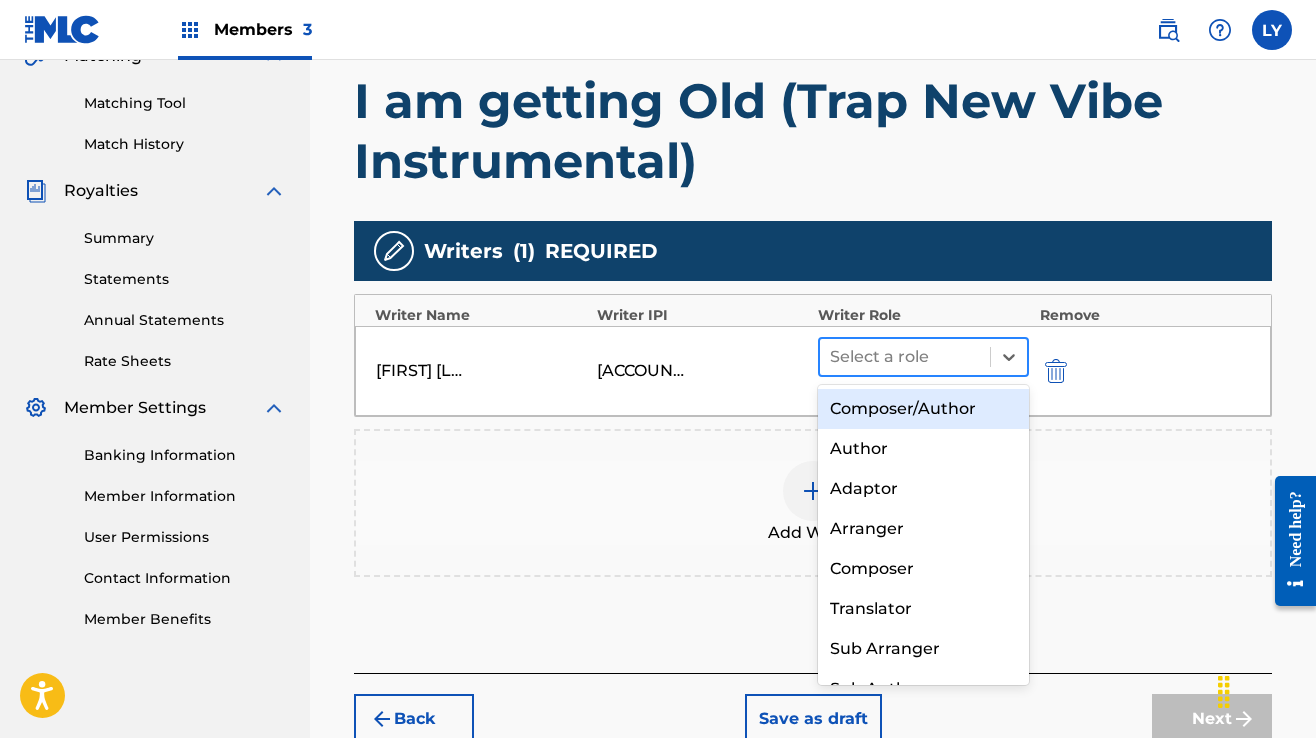 click at bounding box center (905, 357) 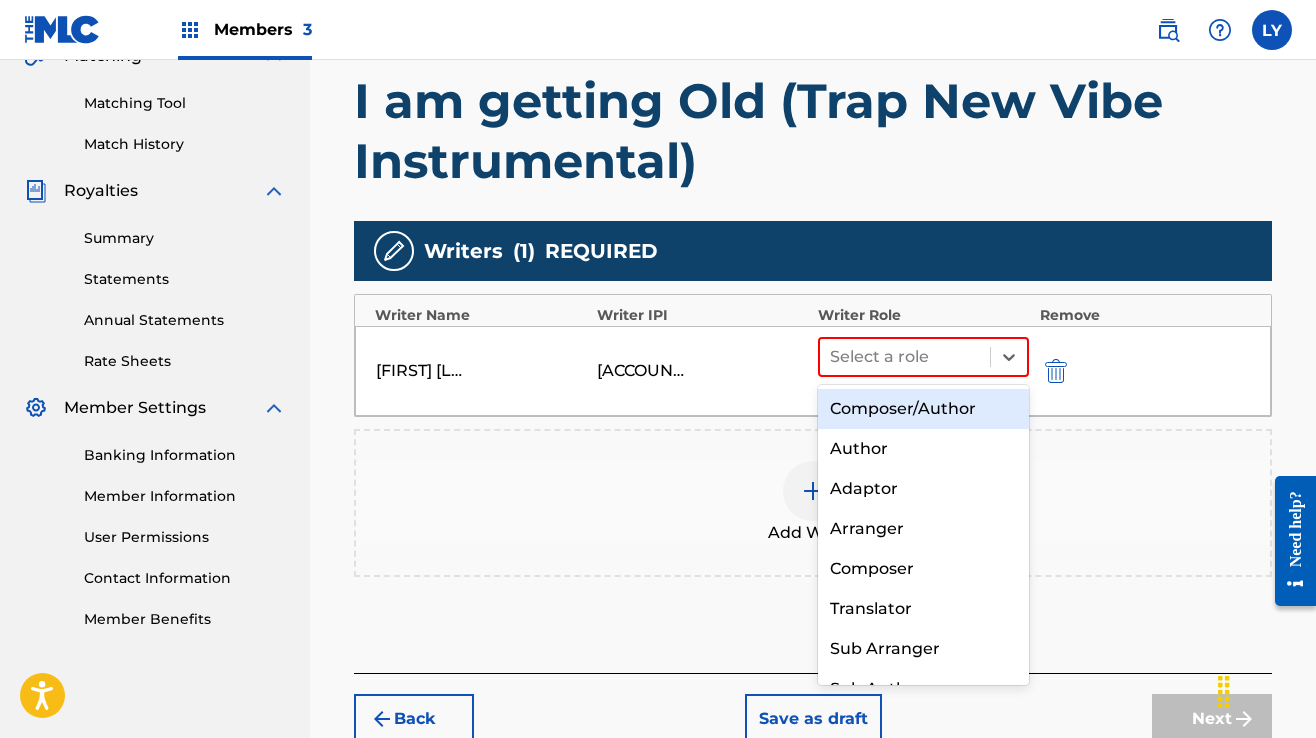 click on "Composer/Author" at bounding box center (923, 409) 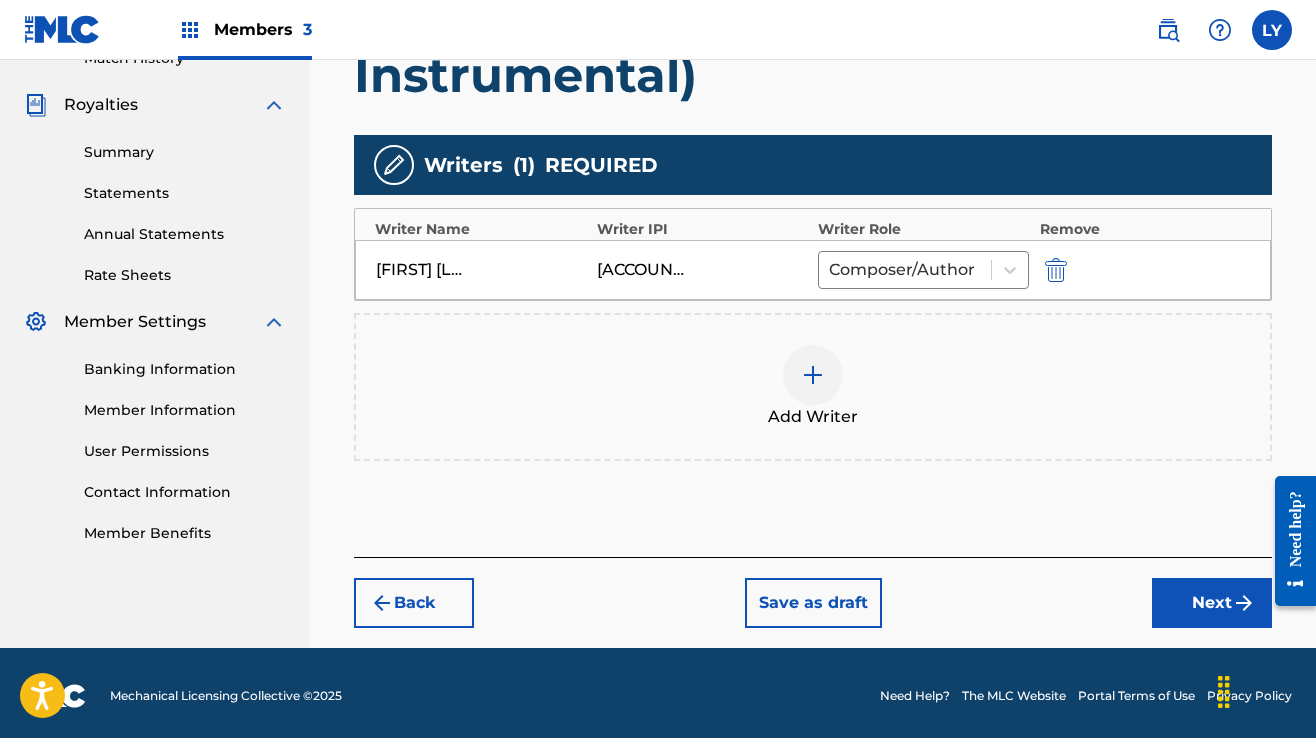 scroll, scrollTop: 582, scrollLeft: 0, axis: vertical 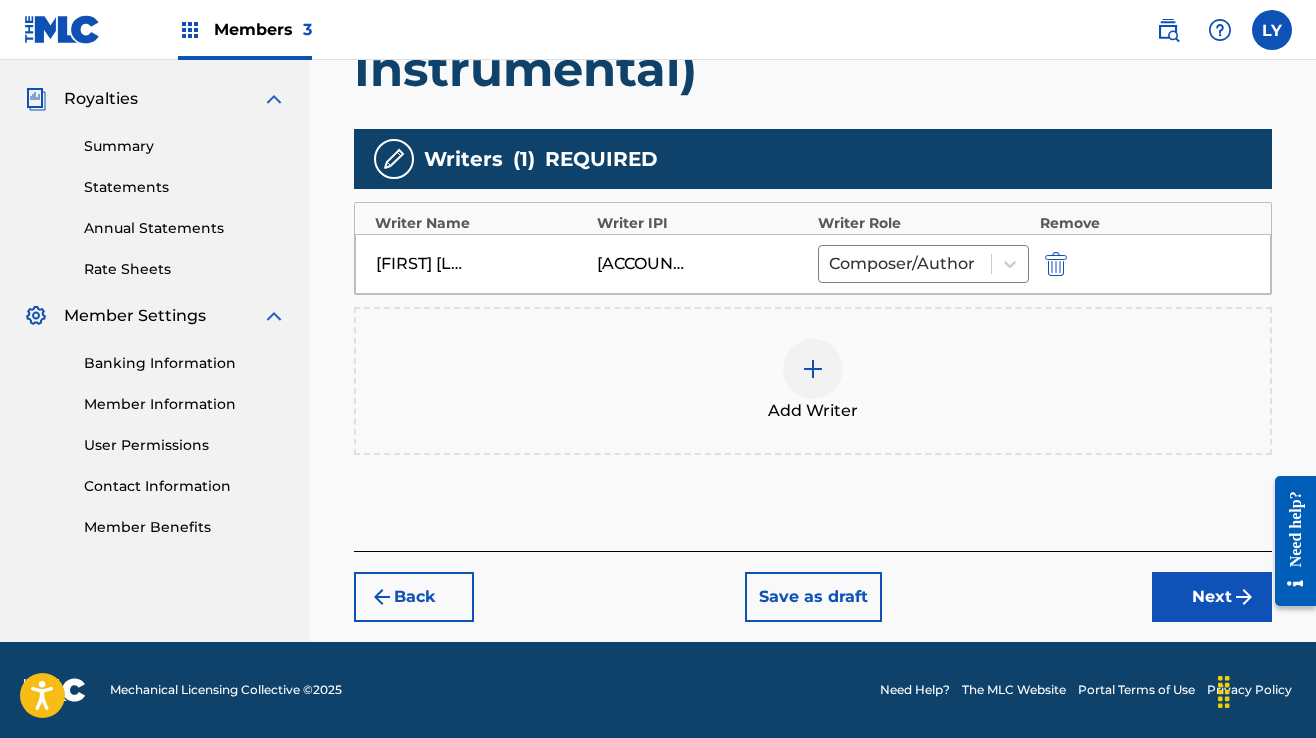 click on "Next" at bounding box center [1212, 597] 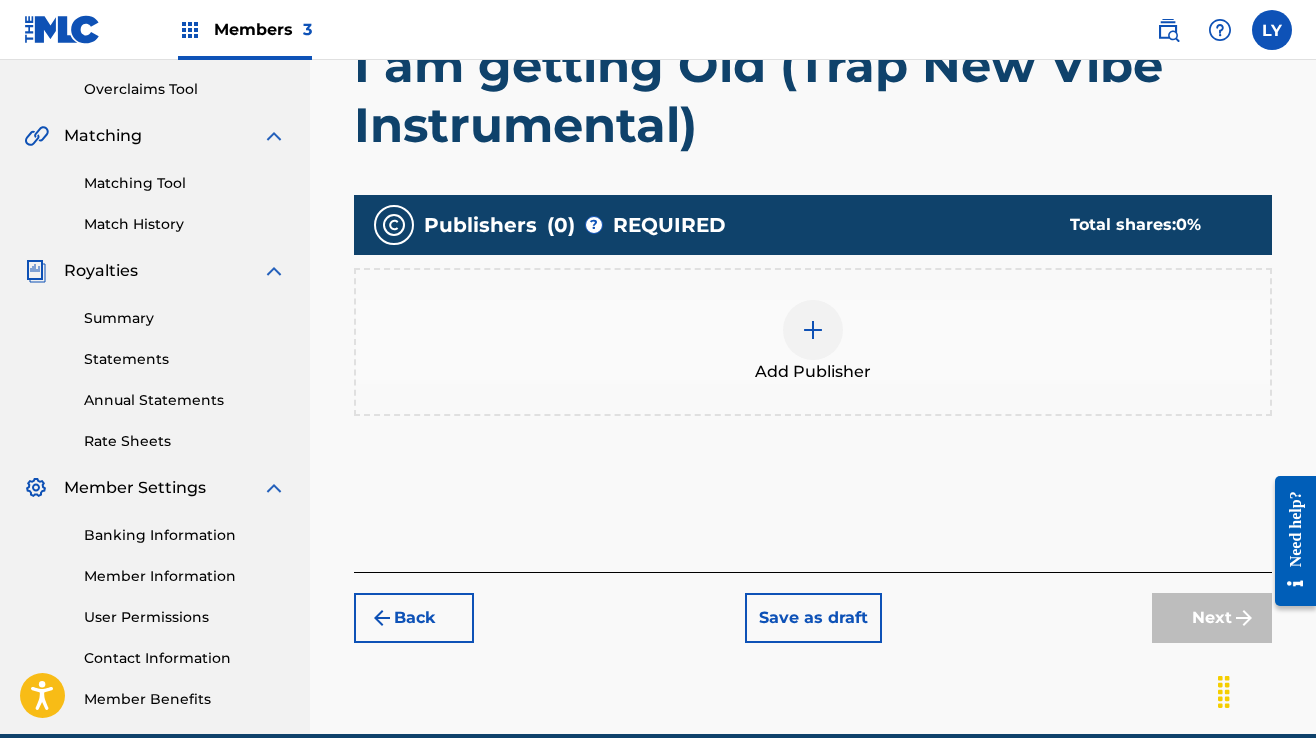 scroll, scrollTop: 490, scrollLeft: 0, axis: vertical 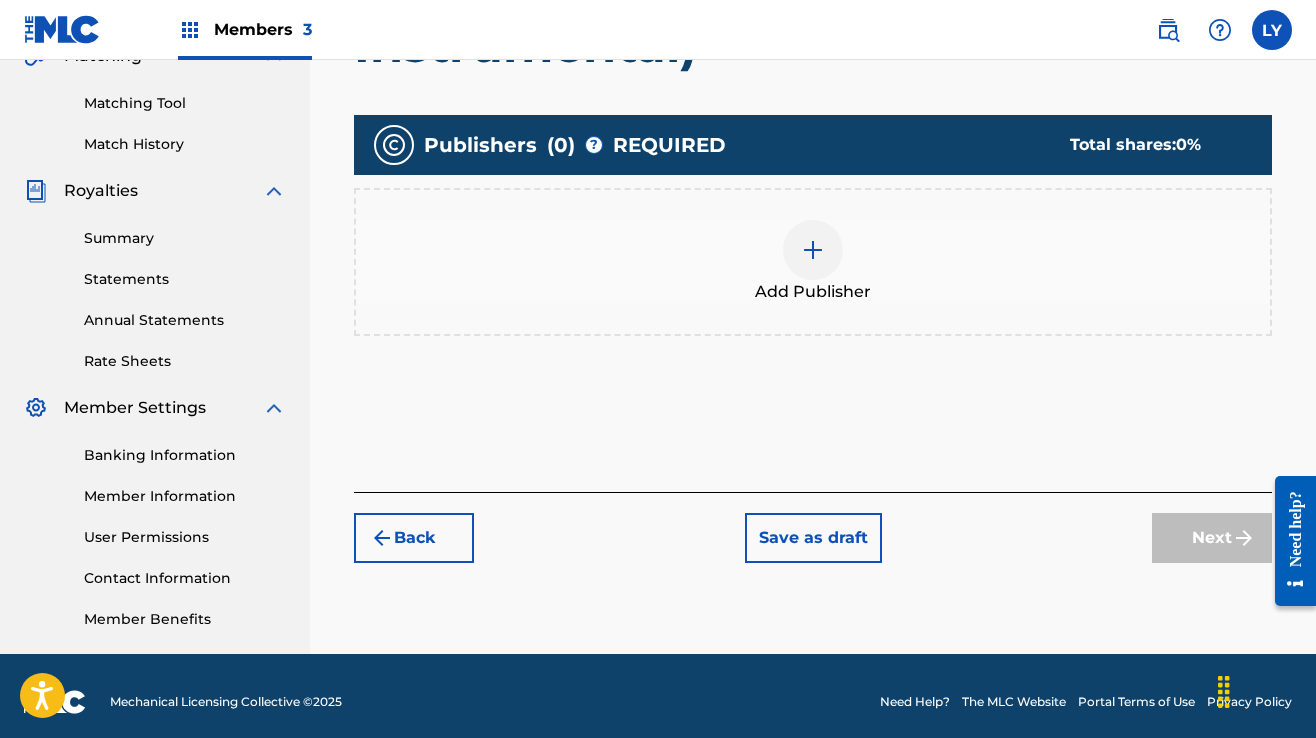 click at bounding box center (813, 250) 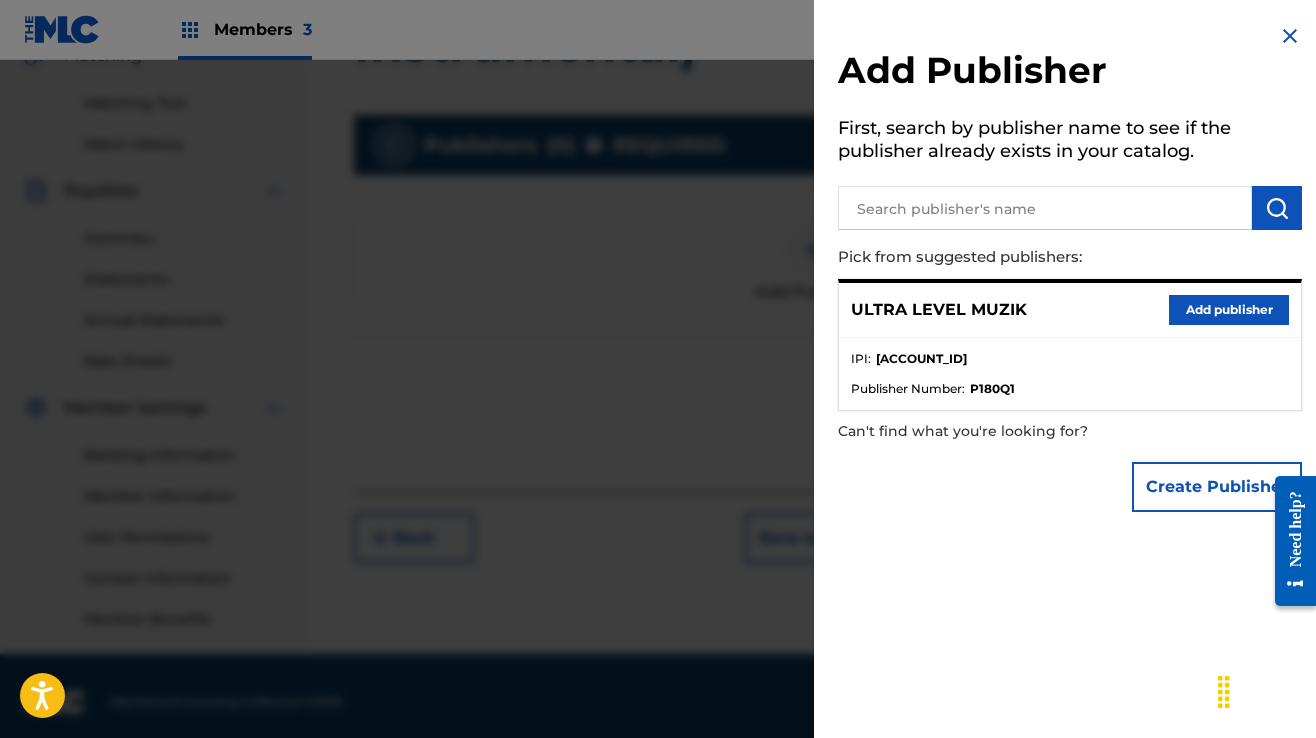 click on "Add publisher" at bounding box center [1229, 310] 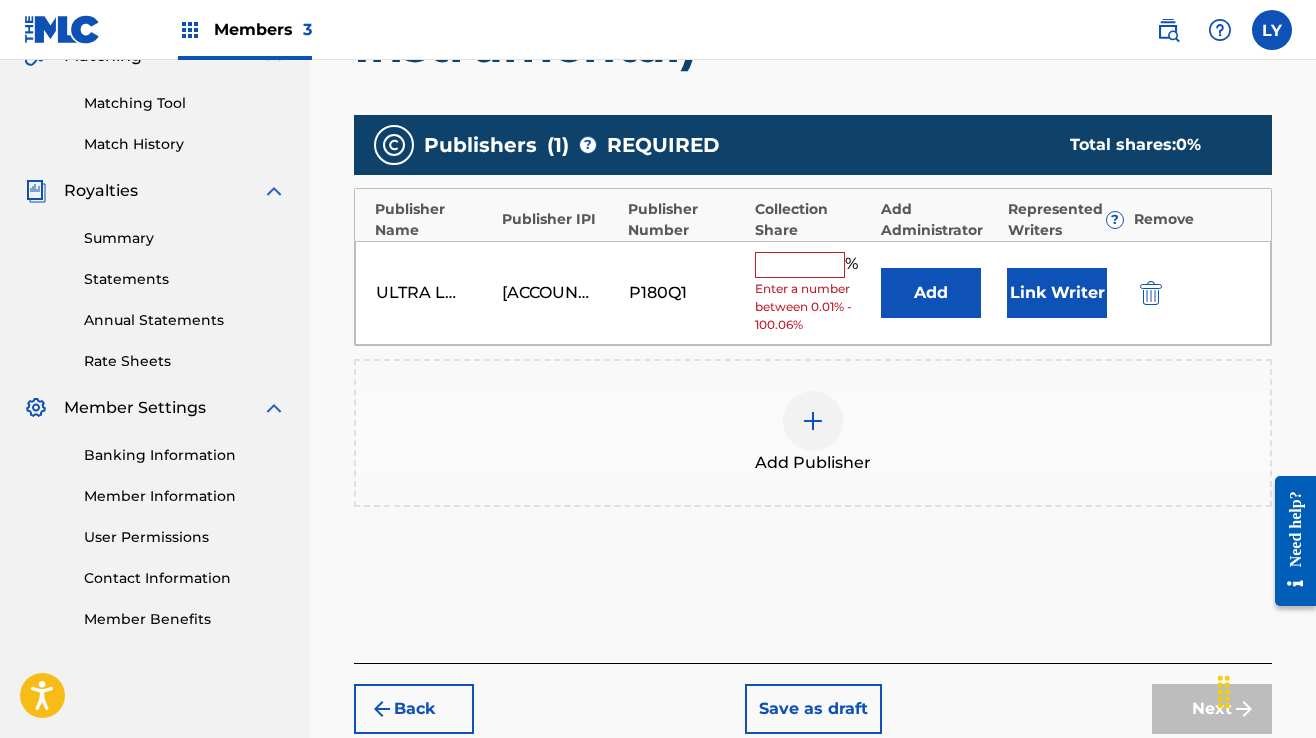 click at bounding box center [800, 265] 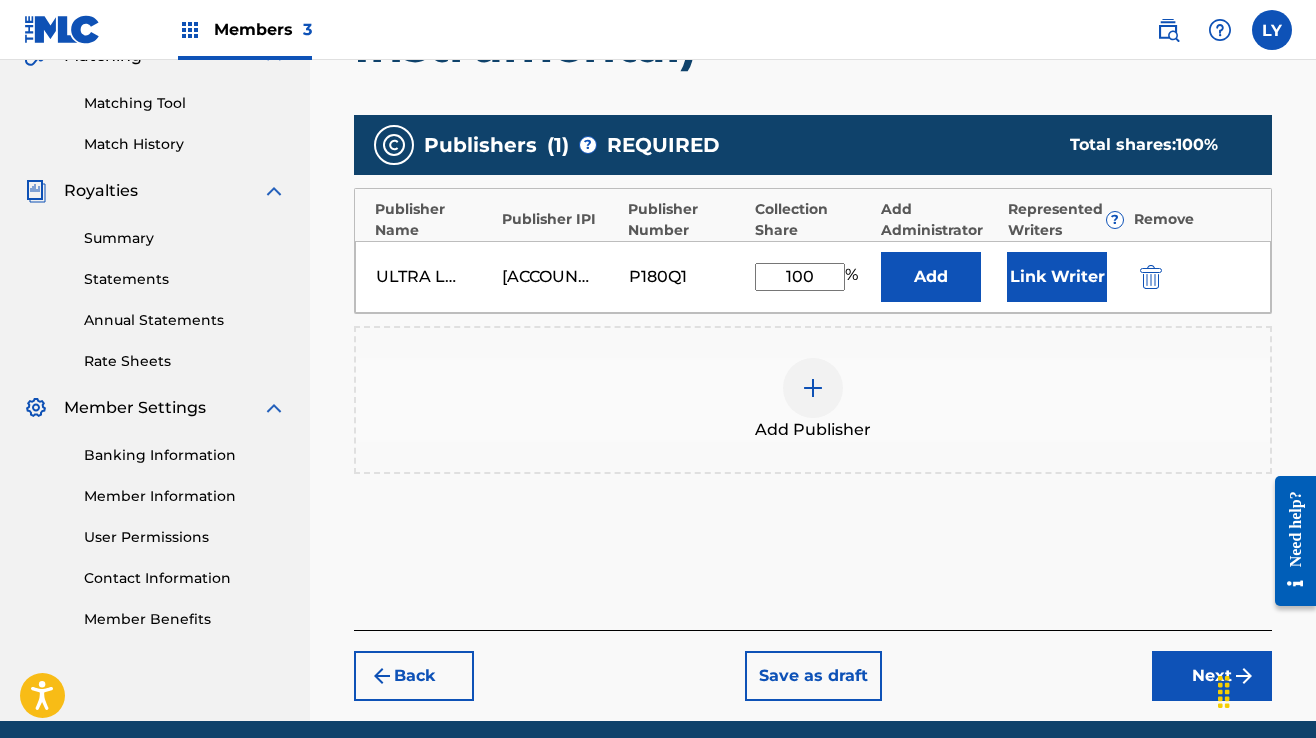 click on "Link Writer" at bounding box center (1057, 277) 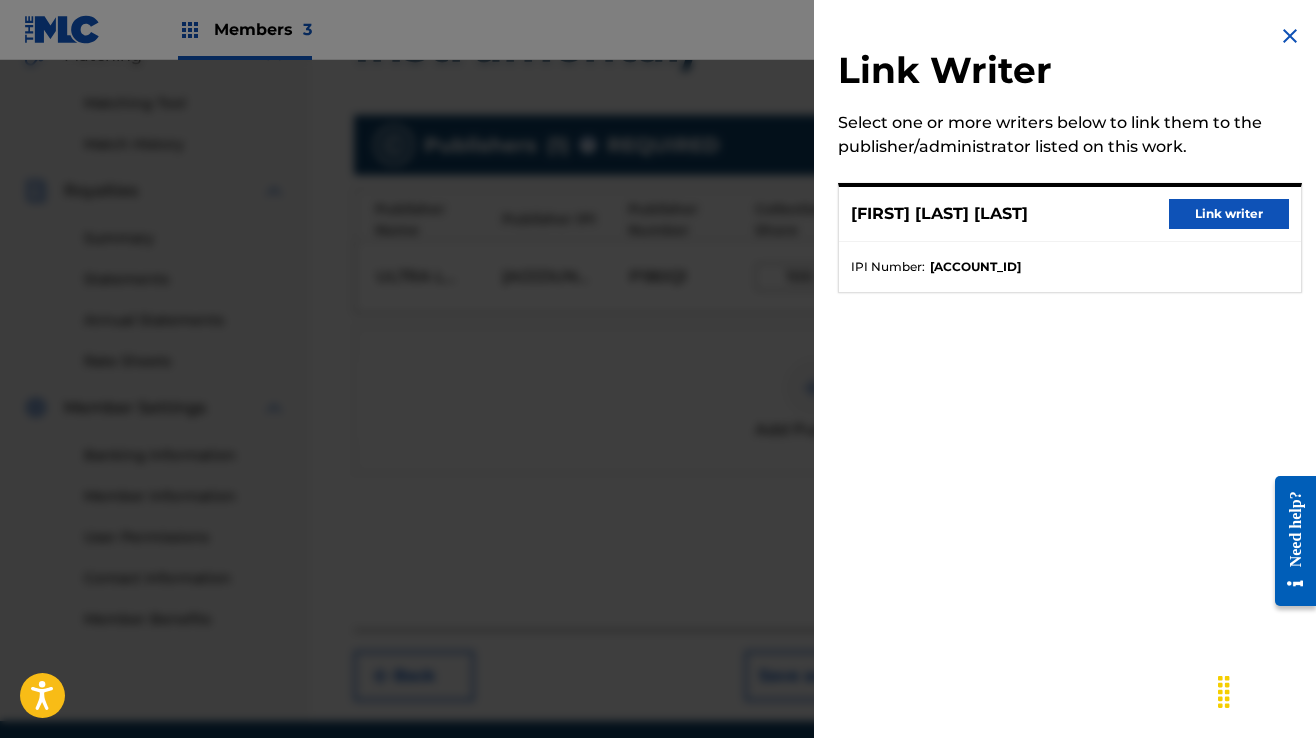 click on "Link writer" at bounding box center [1229, 214] 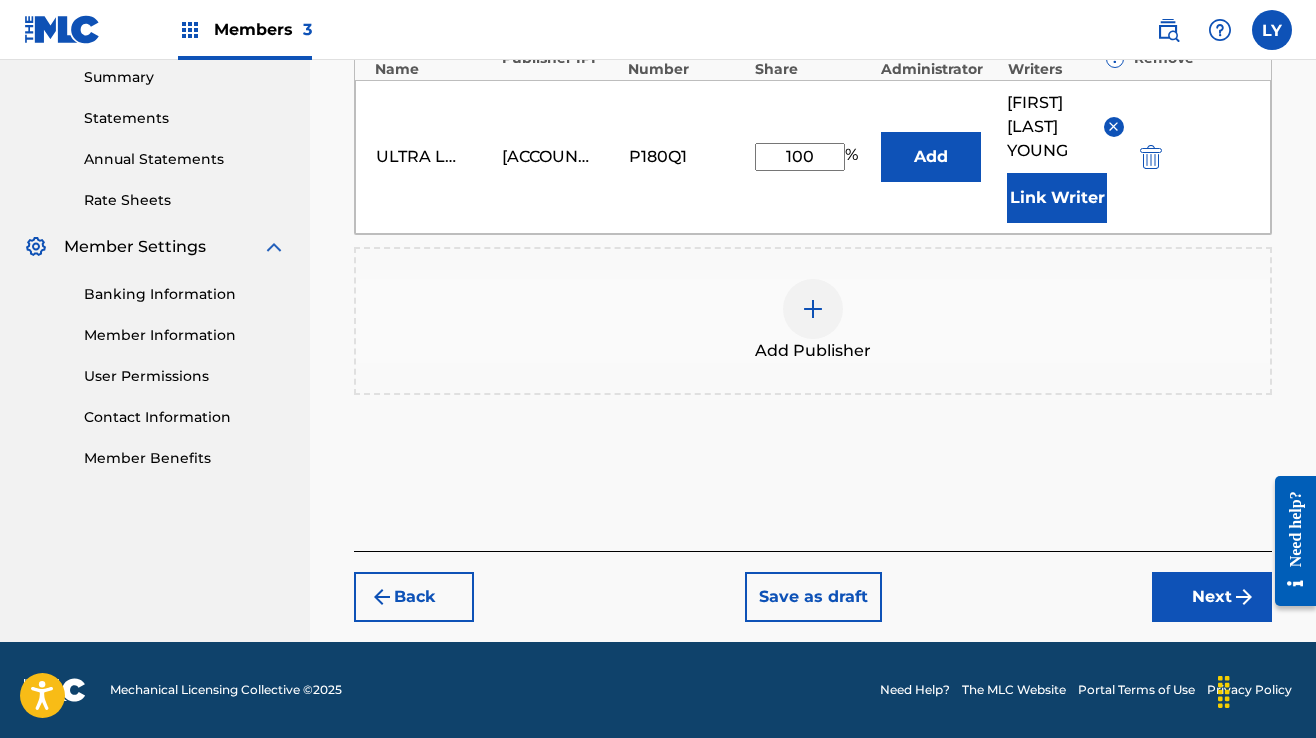 click on "Next" at bounding box center [1212, 597] 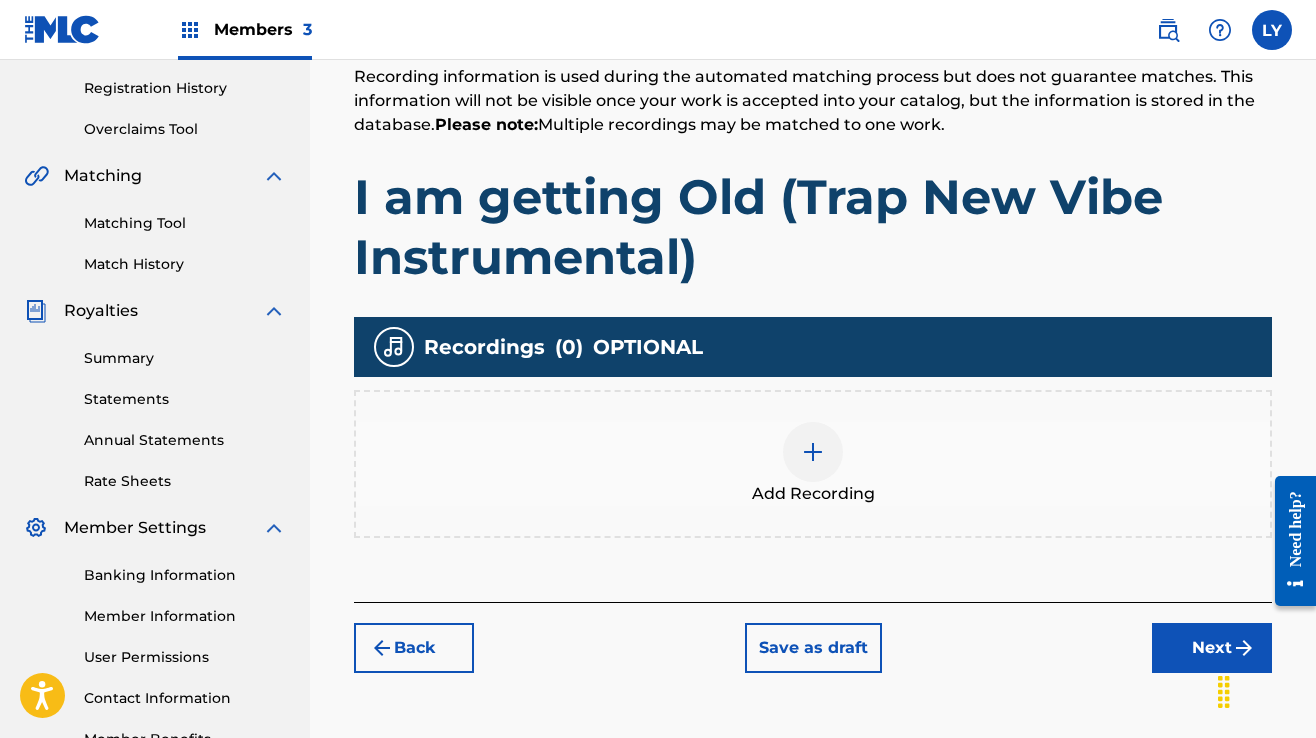 scroll, scrollTop: 390, scrollLeft: 0, axis: vertical 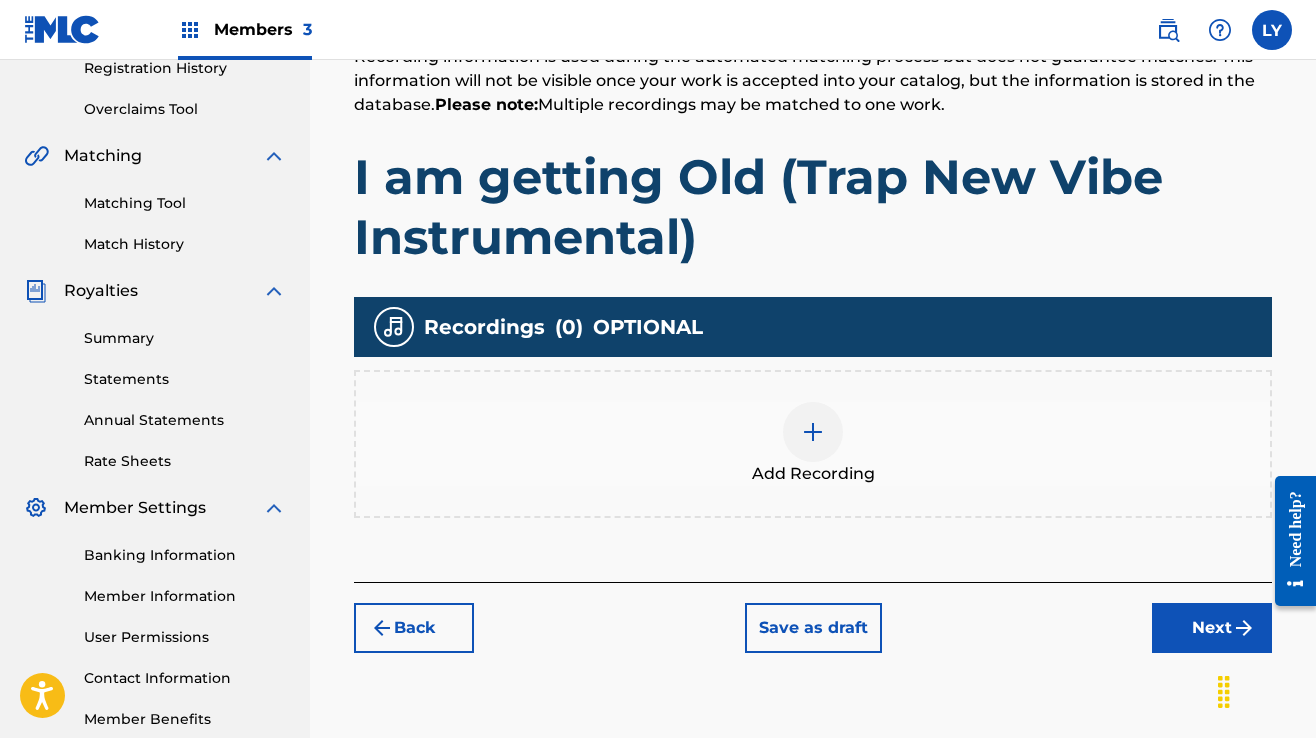 click at bounding box center [813, 432] 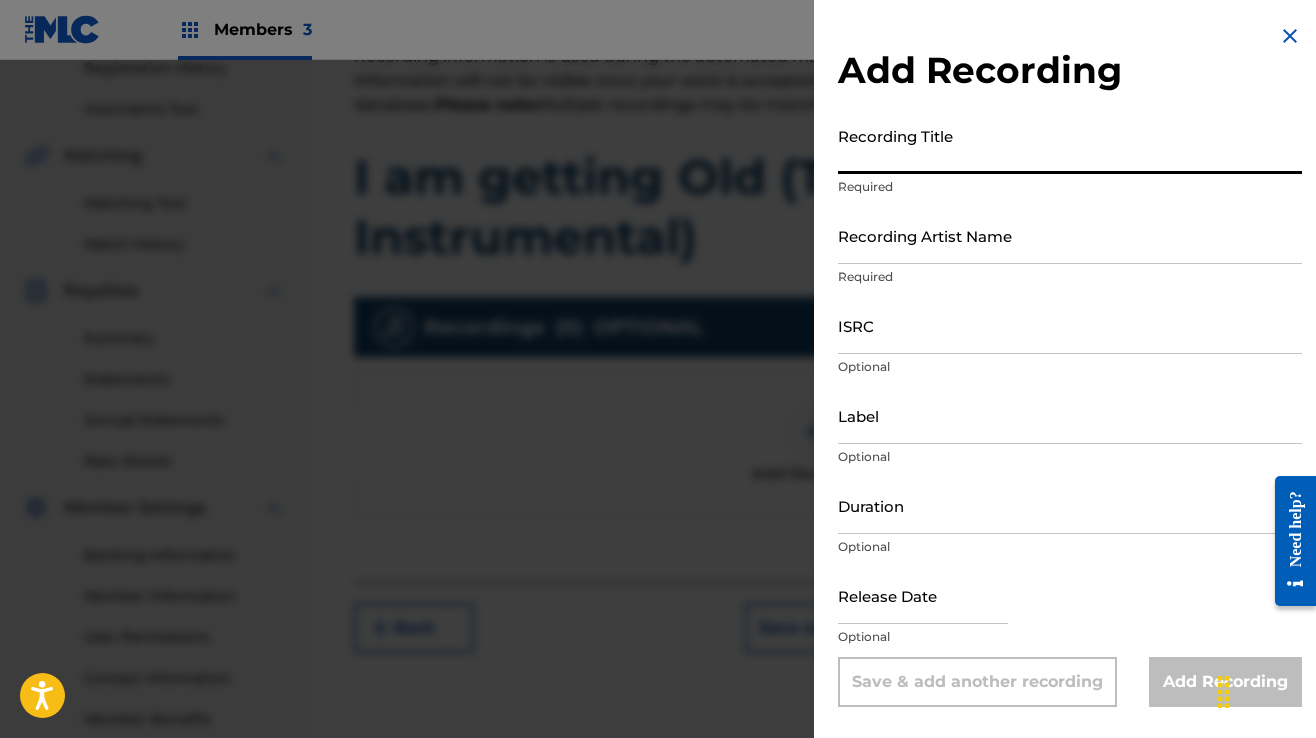 paste on "I am getting Old (Trap New Vibe Instrumental)" 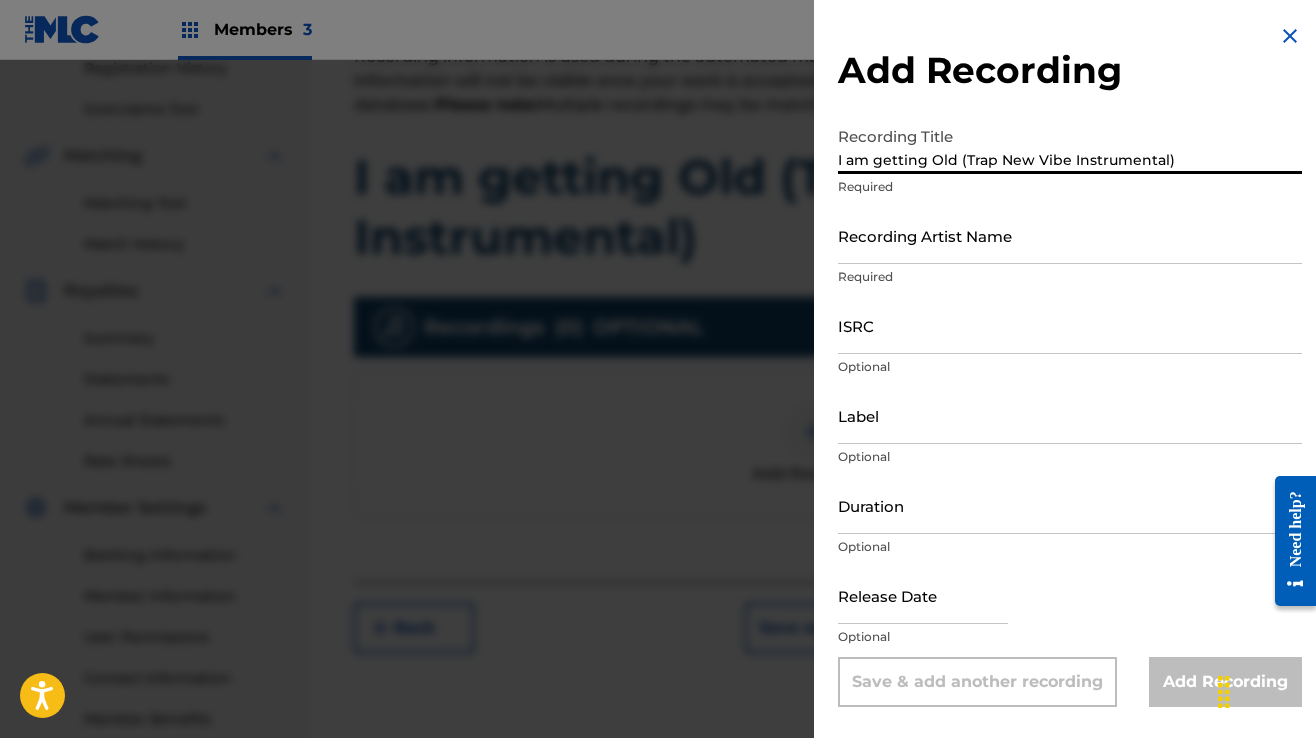 type on "I am getting Old (Trap New Vibe Instrumental)" 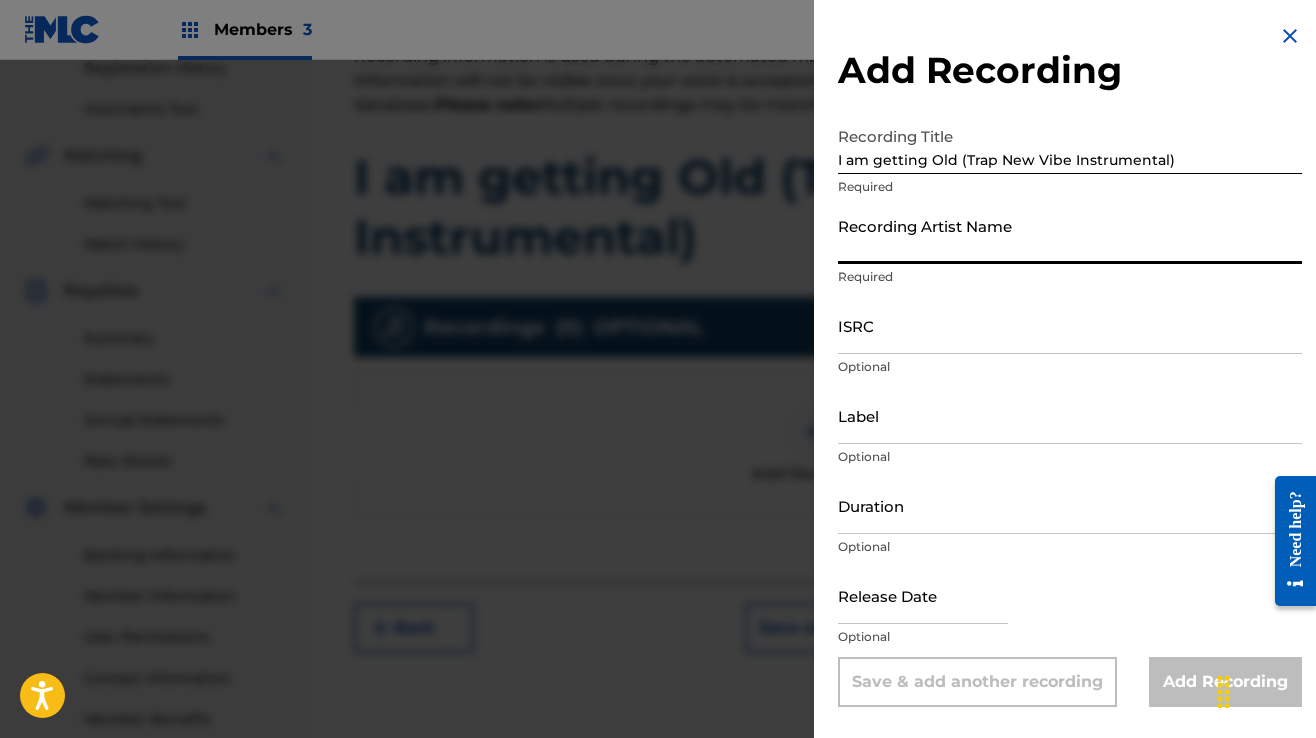 type on "Demolish Beatz" 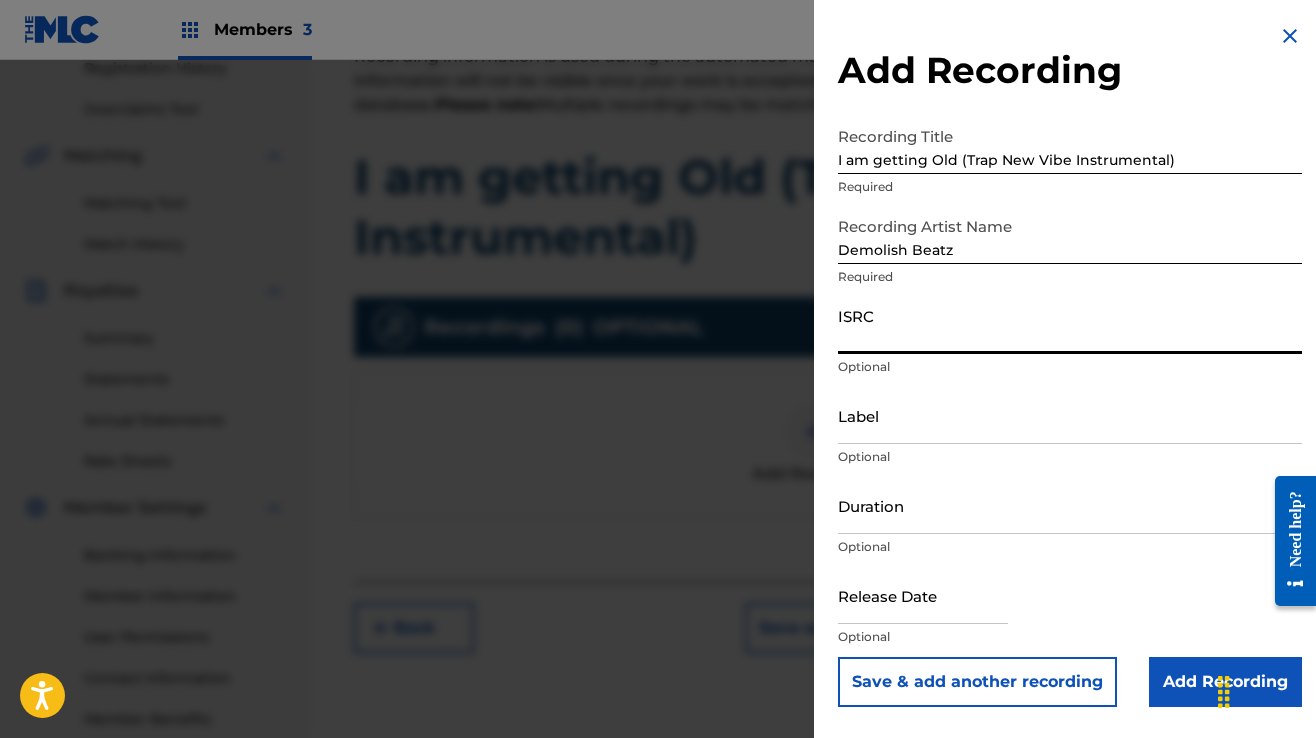 click on "ISRC" at bounding box center [1070, 325] 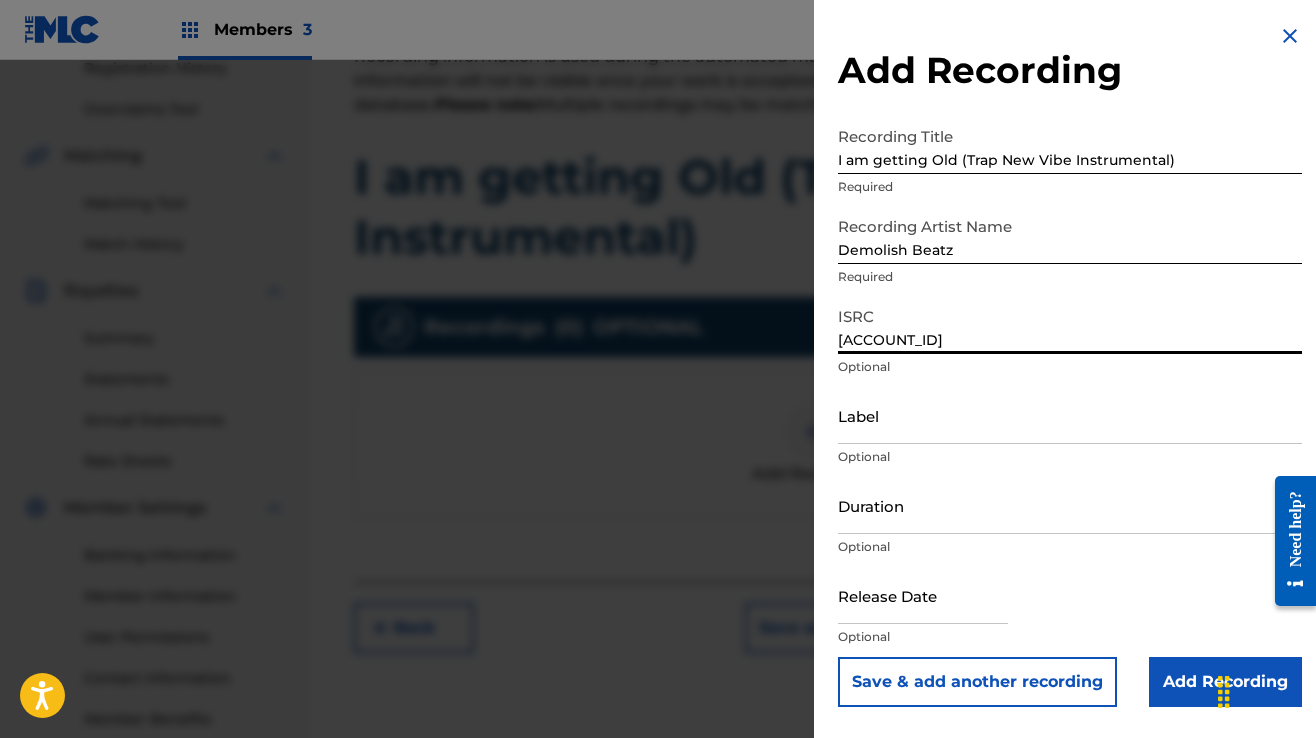 type on "[ACCOUNT_ID]" 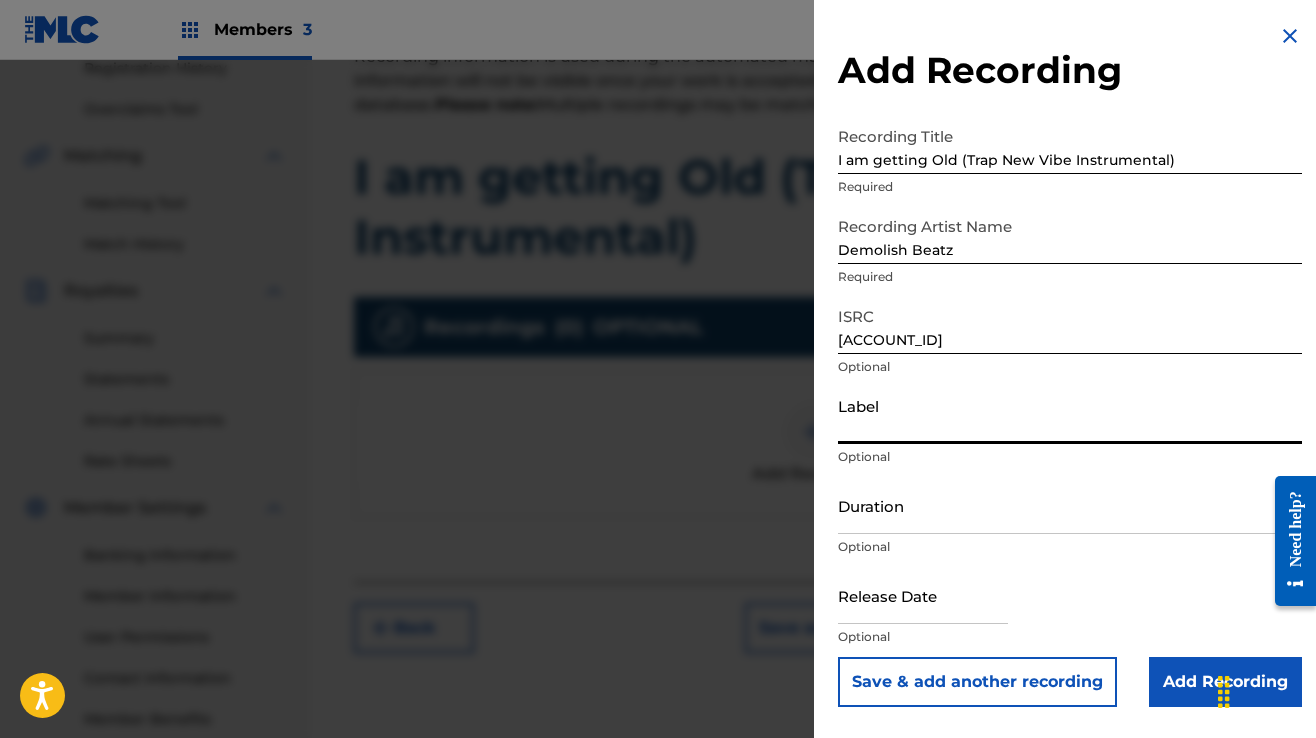 type on "Ultra Level Muzik" 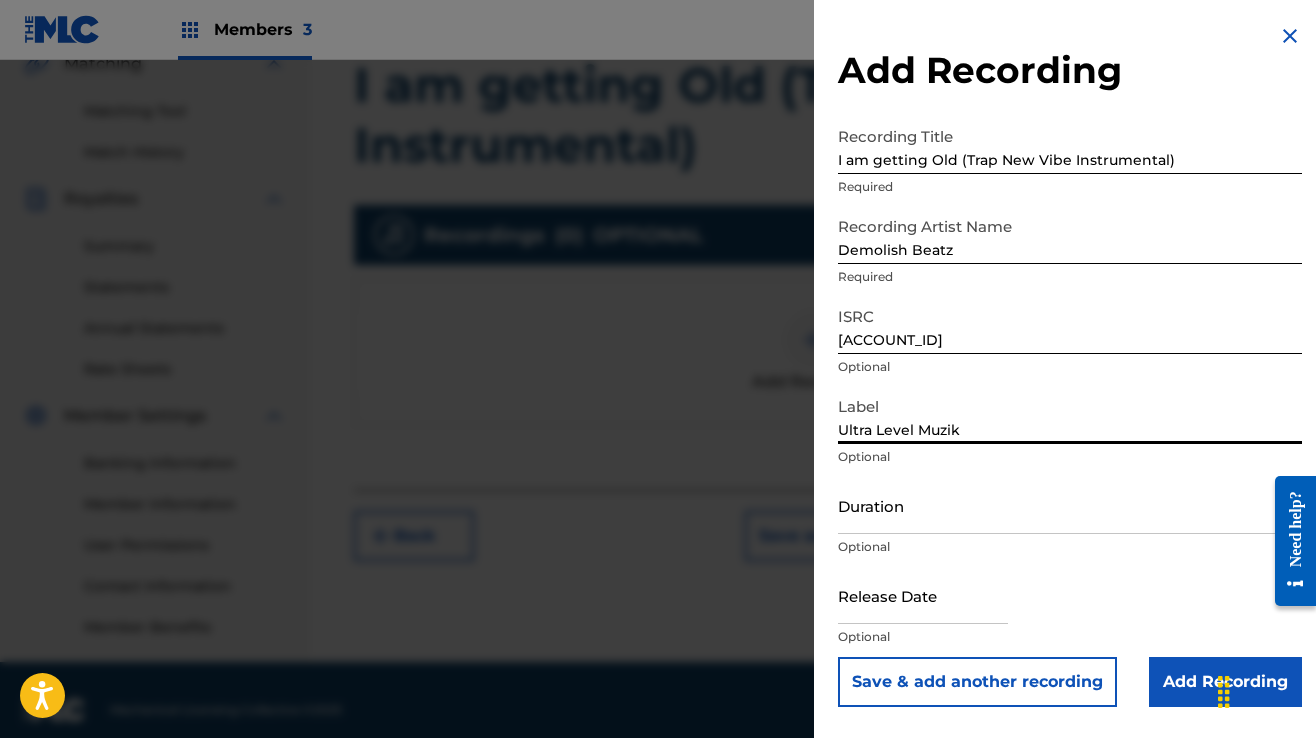 scroll, scrollTop: 502, scrollLeft: 0, axis: vertical 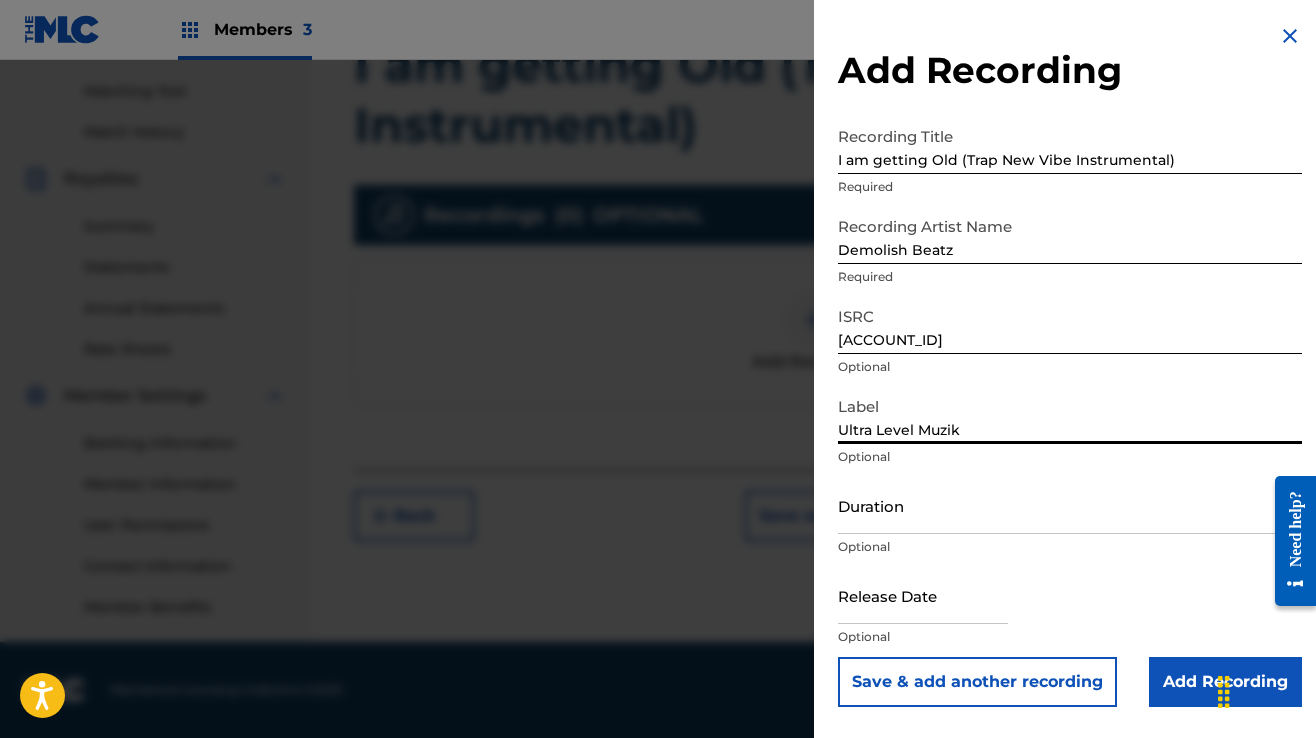 click on "Add Recording" at bounding box center [1225, 682] 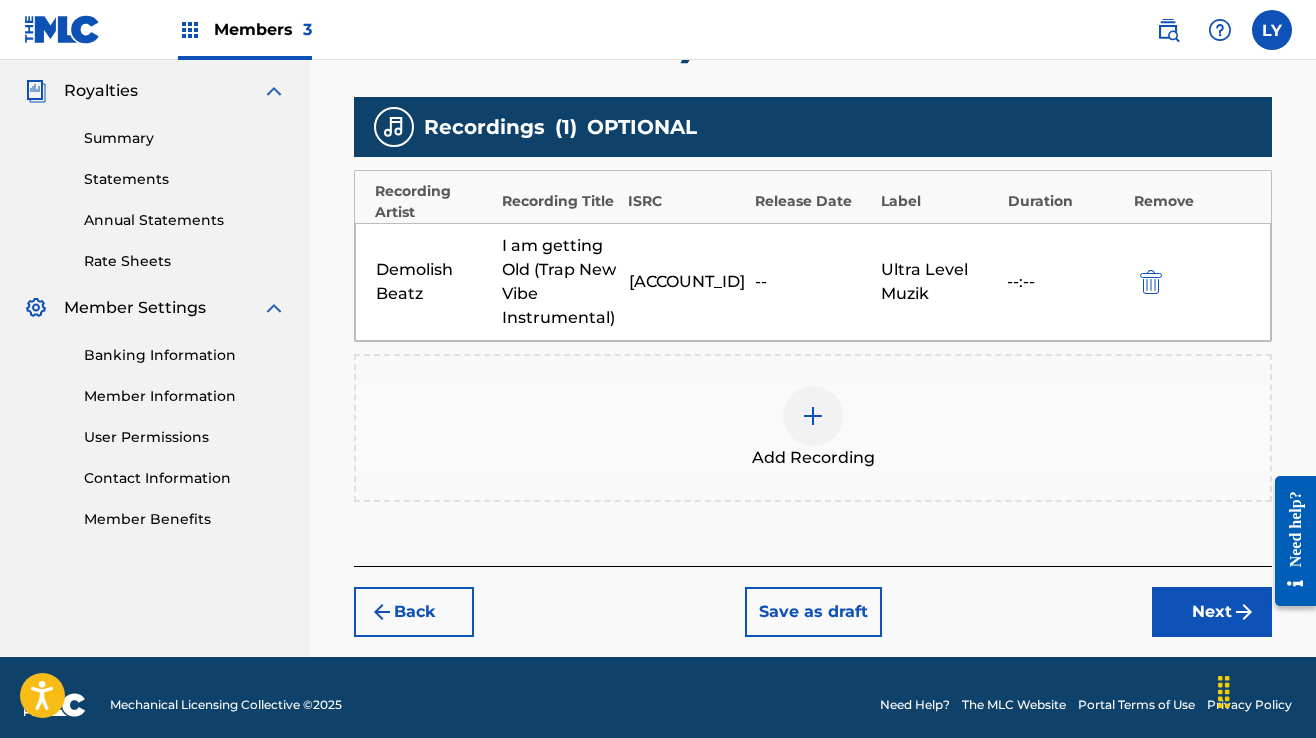 scroll, scrollTop: 605, scrollLeft: 0, axis: vertical 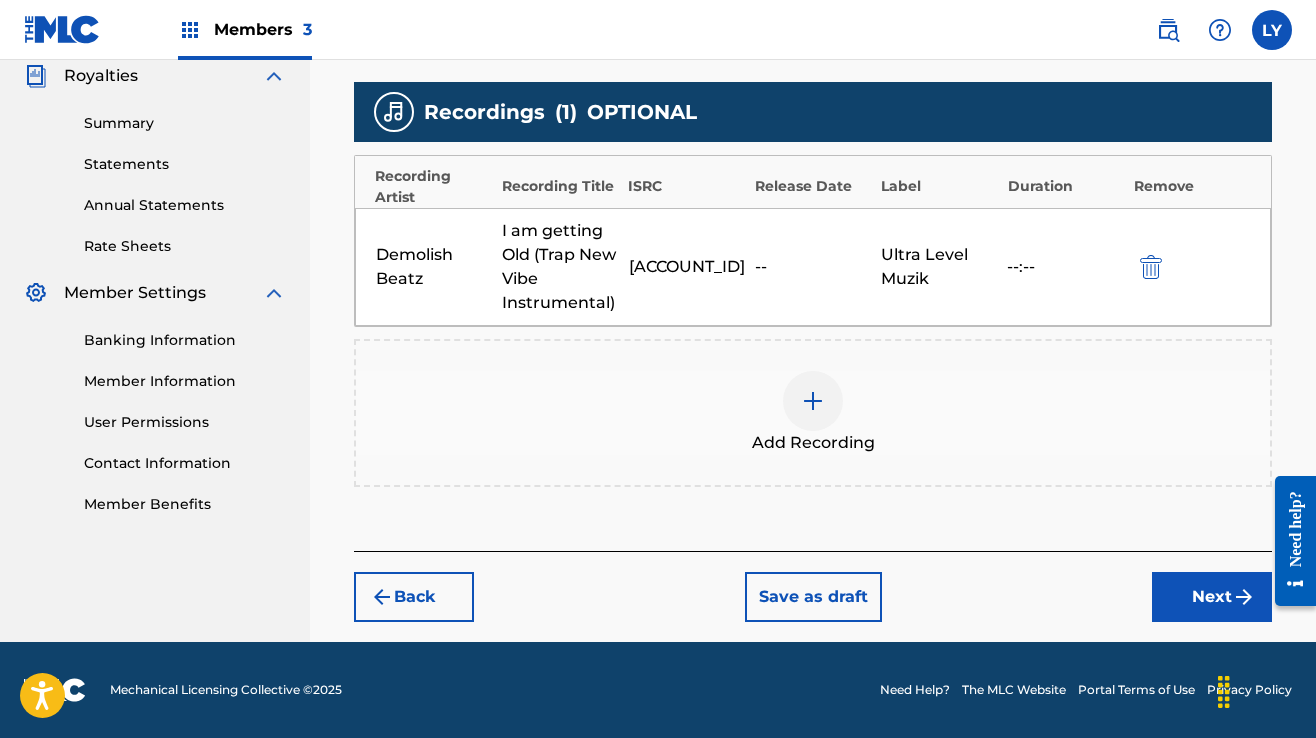 click on "Next" at bounding box center (1212, 597) 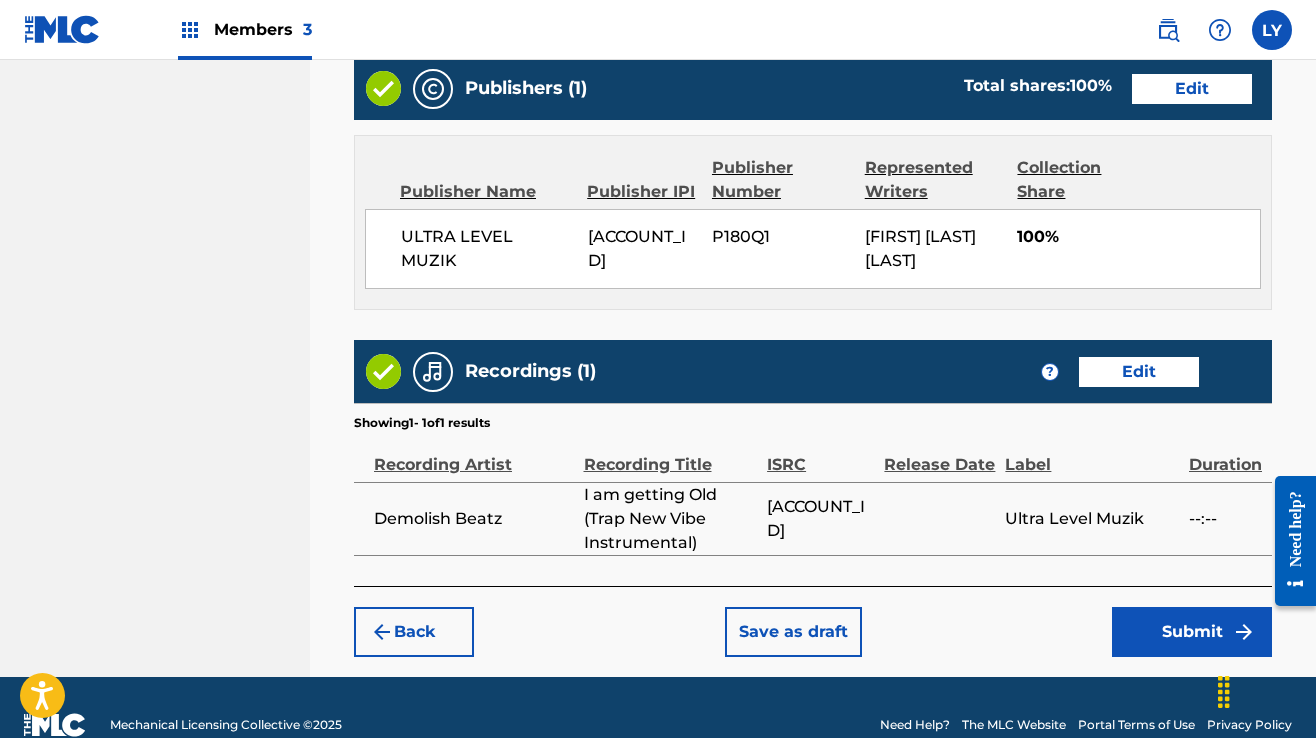 scroll, scrollTop: 1124, scrollLeft: 0, axis: vertical 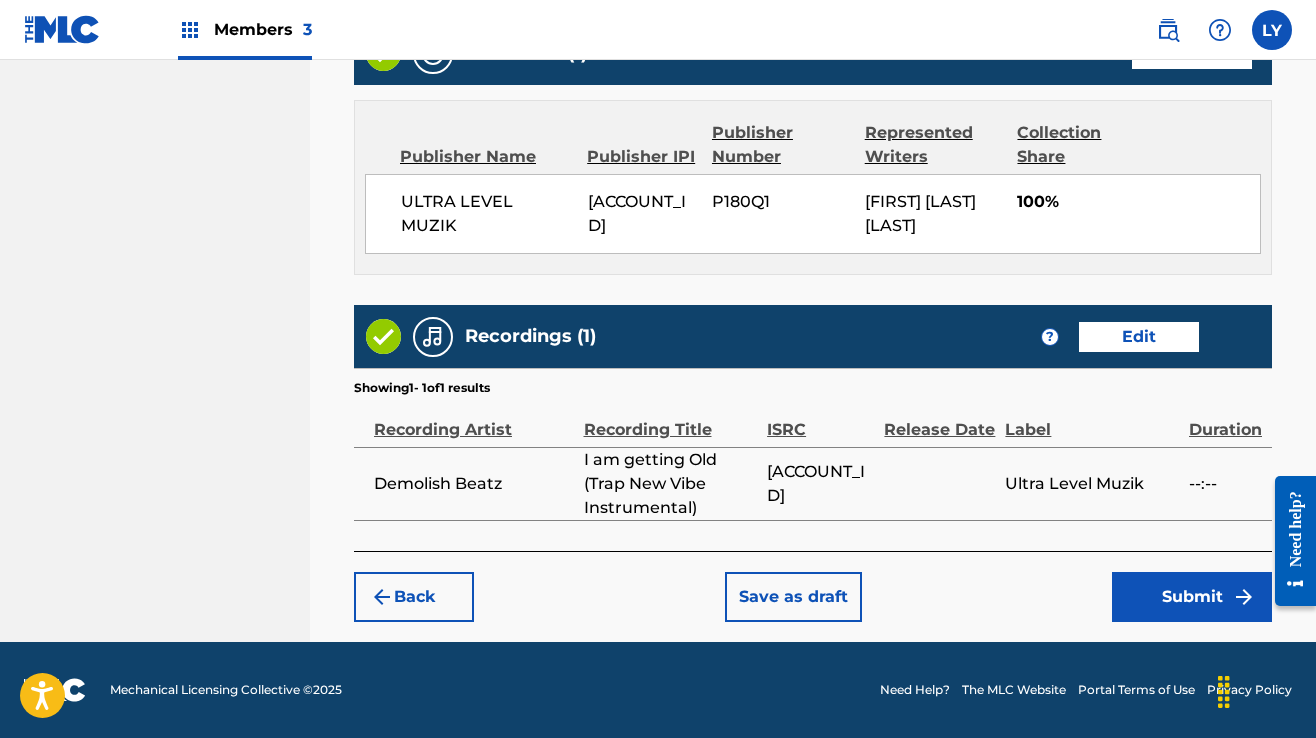 click on "Submit" at bounding box center (1192, 597) 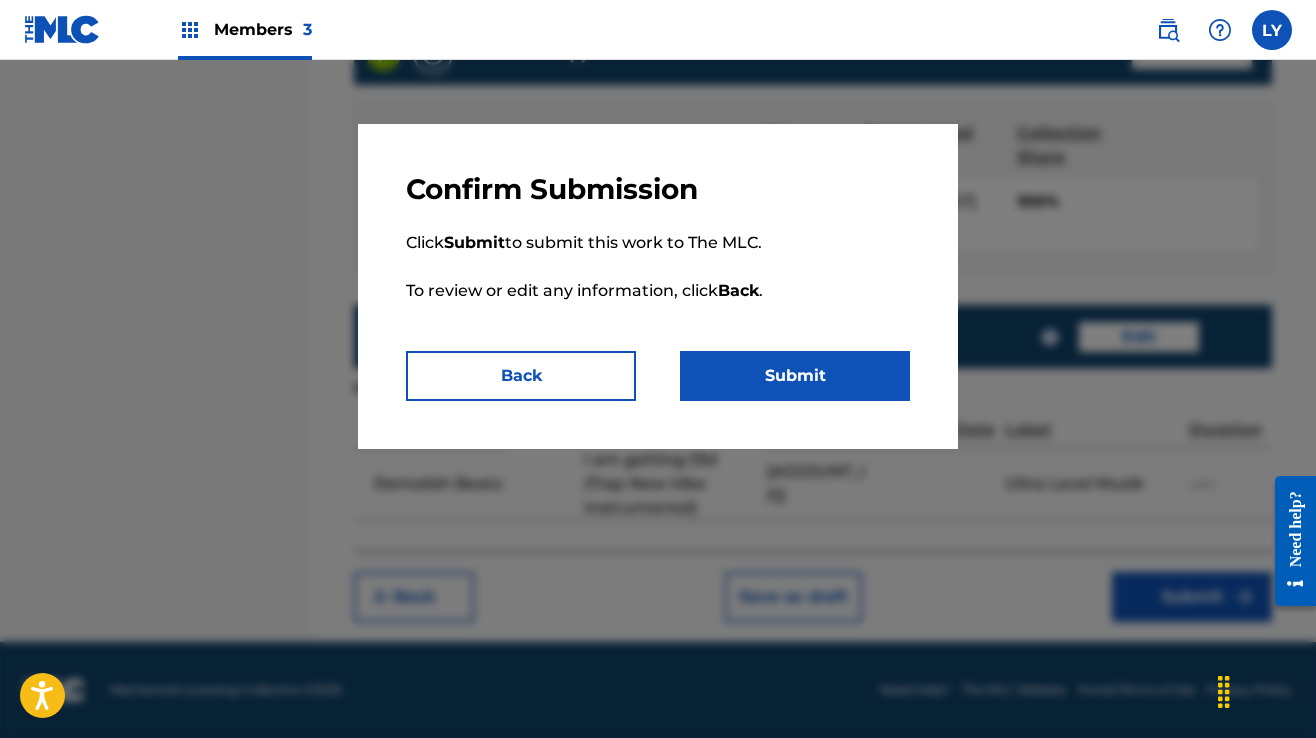 click on "Submit" at bounding box center [795, 376] 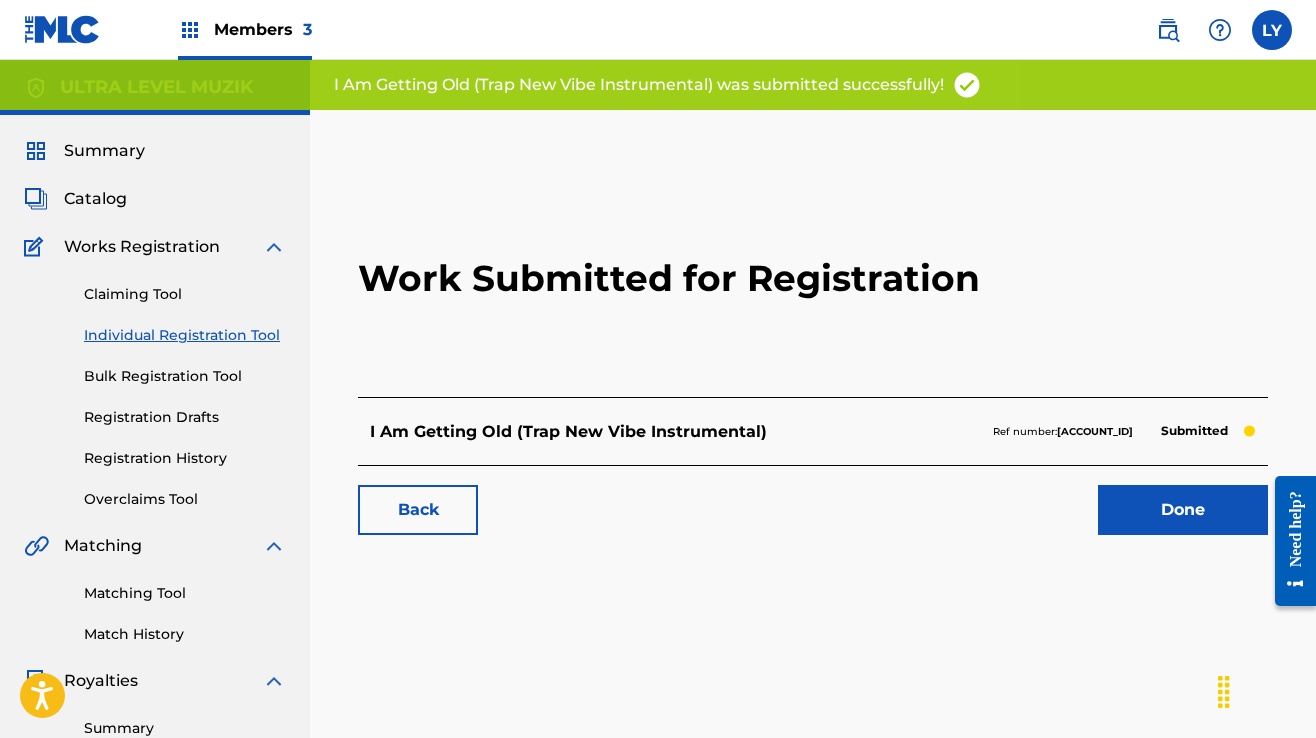 click on "Done" at bounding box center (1183, 510) 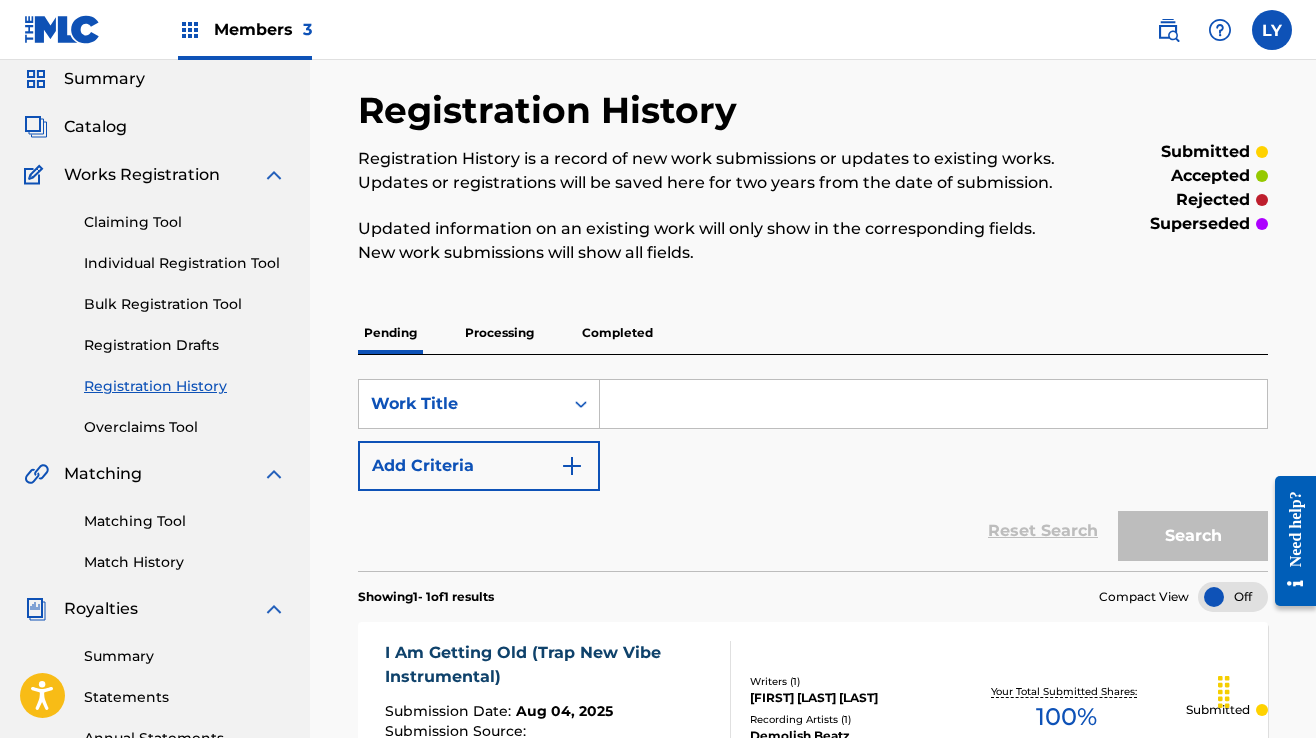 scroll, scrollTop: 0, scrollLeft: 0, axis: both 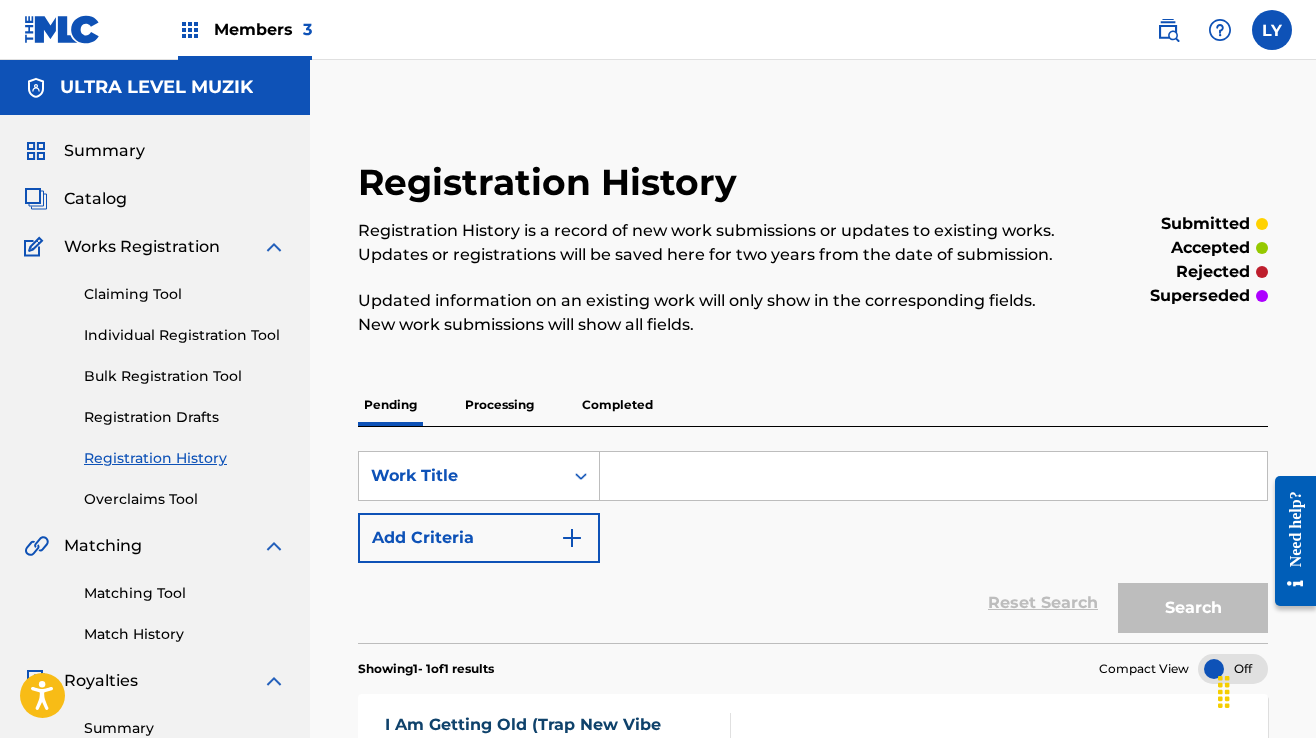 click on "Individual Registration Tool" at bounding box center (185, 335) 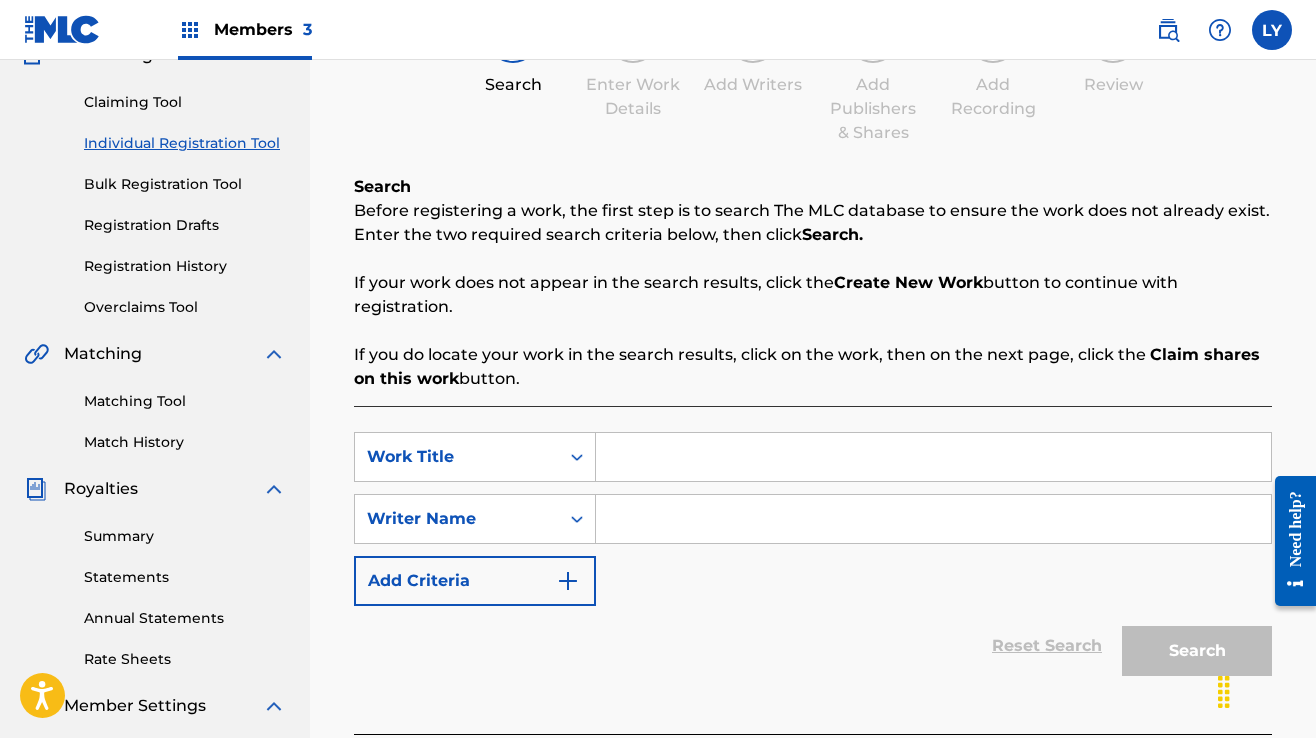 scroll, scrollTop: 300, scrollLeft: 0, axis: vertical 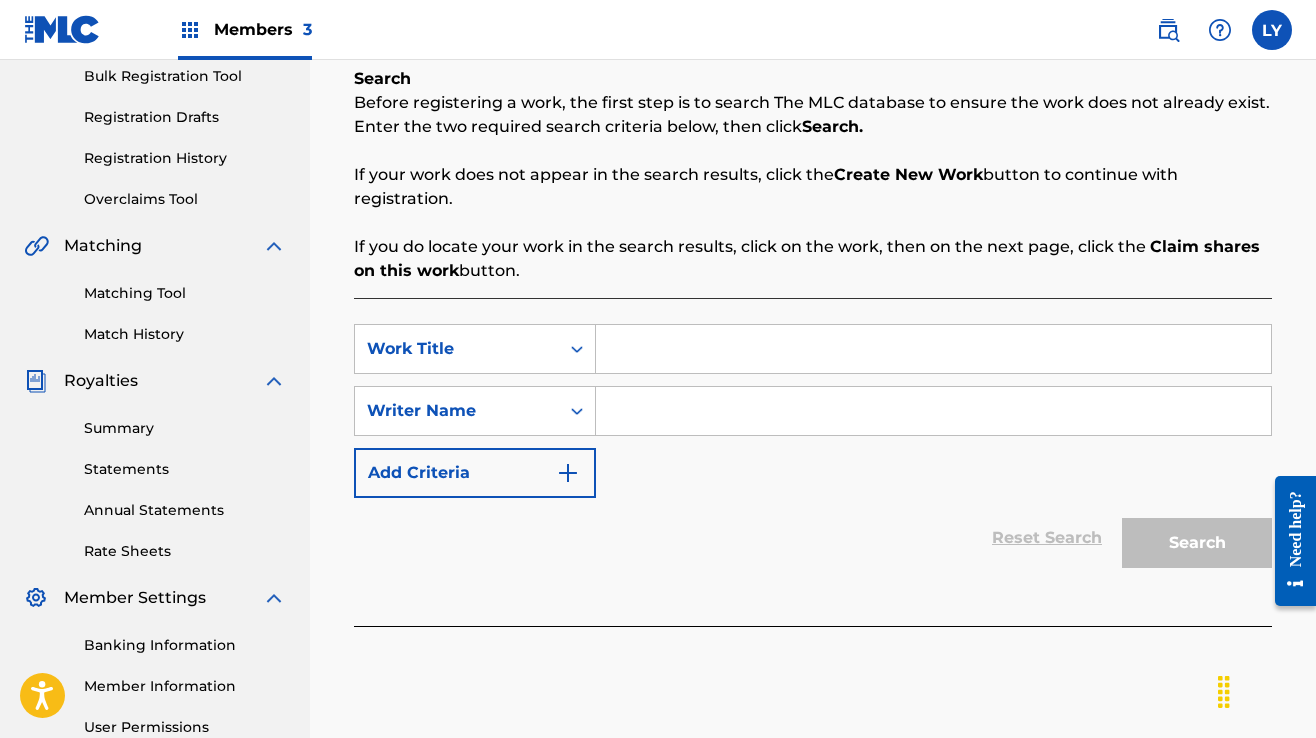 paste on "Danger Or Mystery (Hip Hop Instrumental) Demolish Beatz" 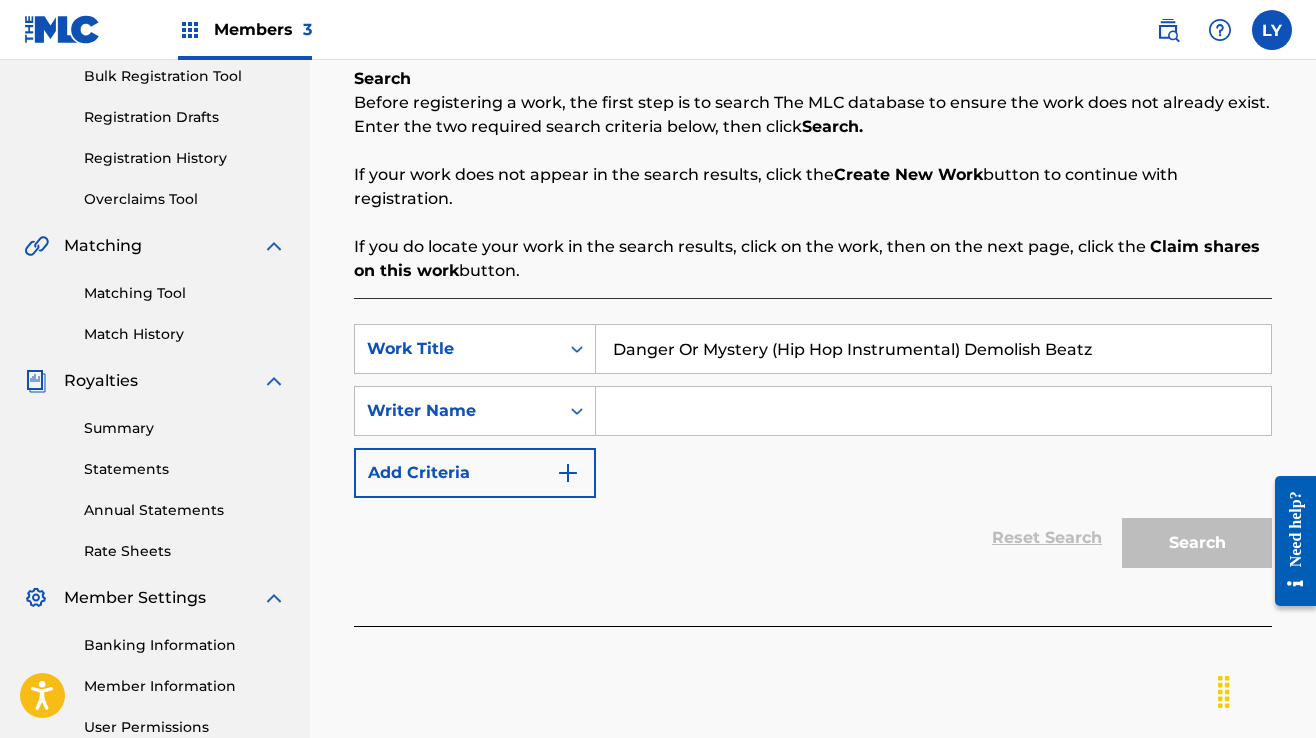 type on "Danger Or Mystery (Hip Hop Instrumental) Demolish Beatz" 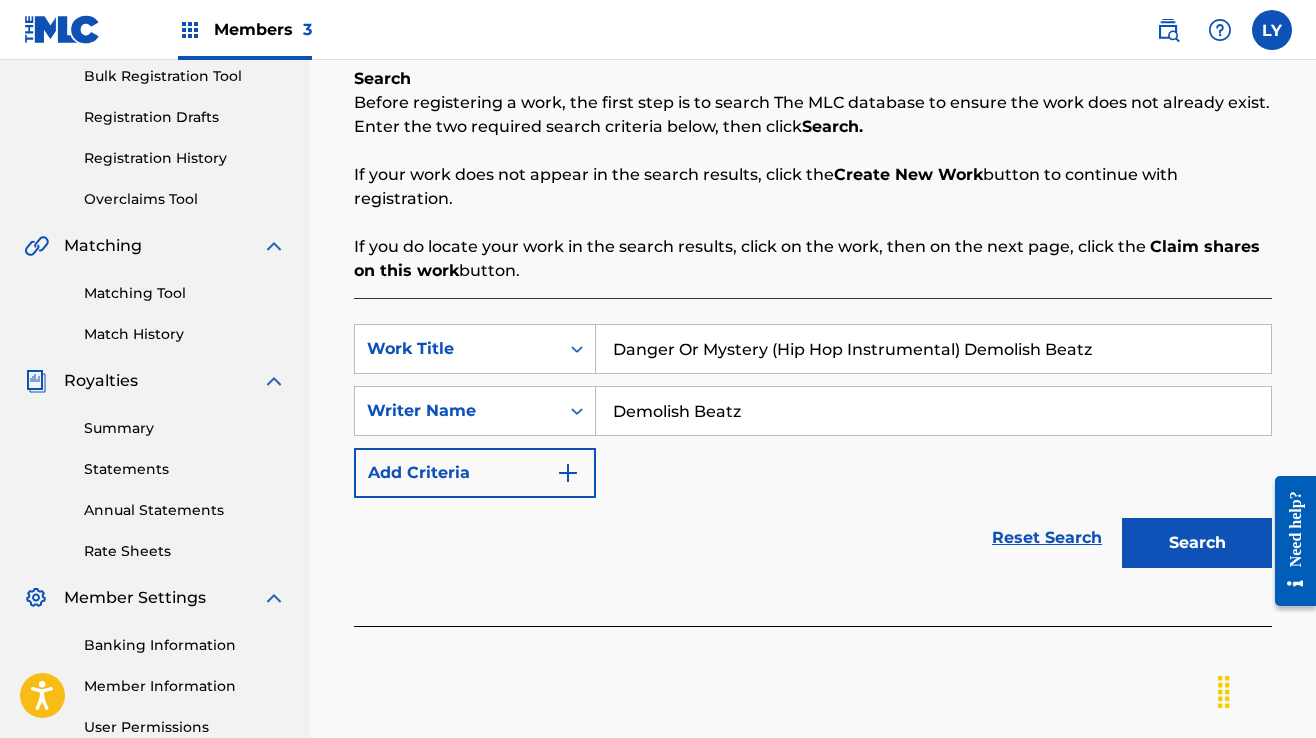 click on "Search" at bounding box center (1197, 543) 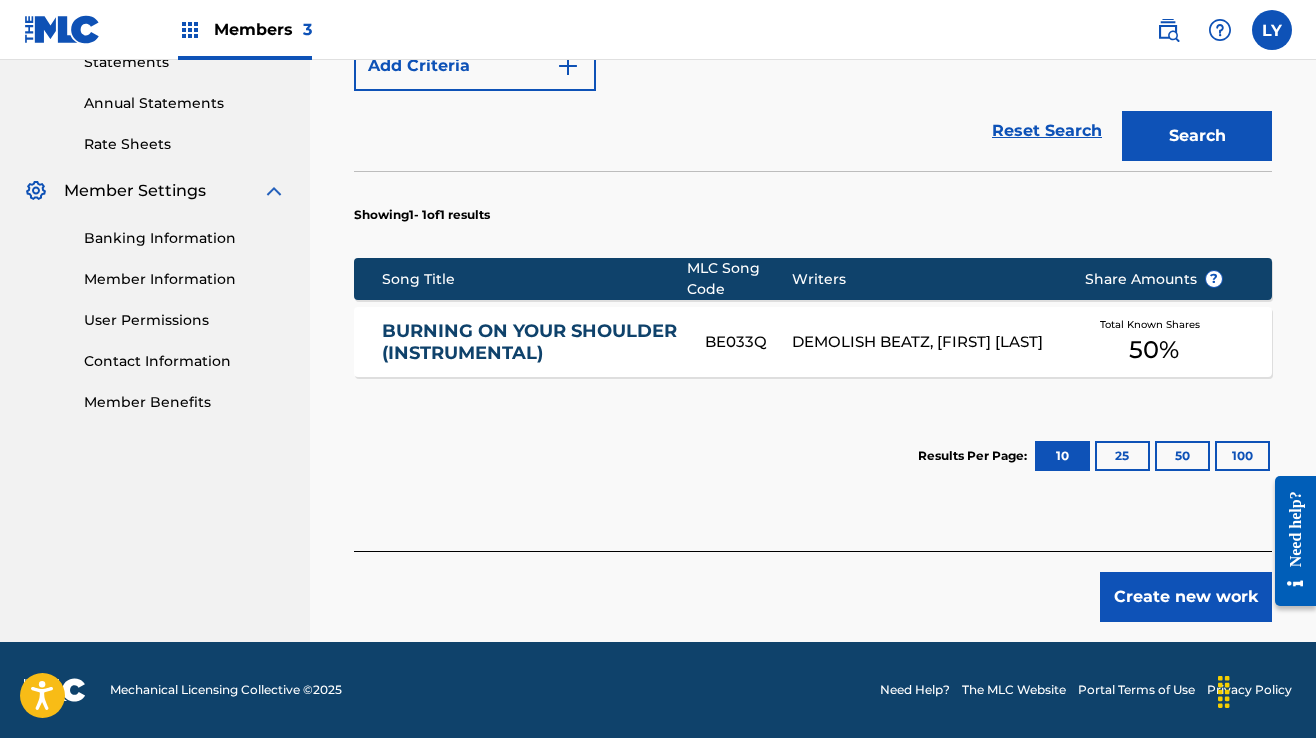 click on "Create new work" at bounding box center [1186, 597] 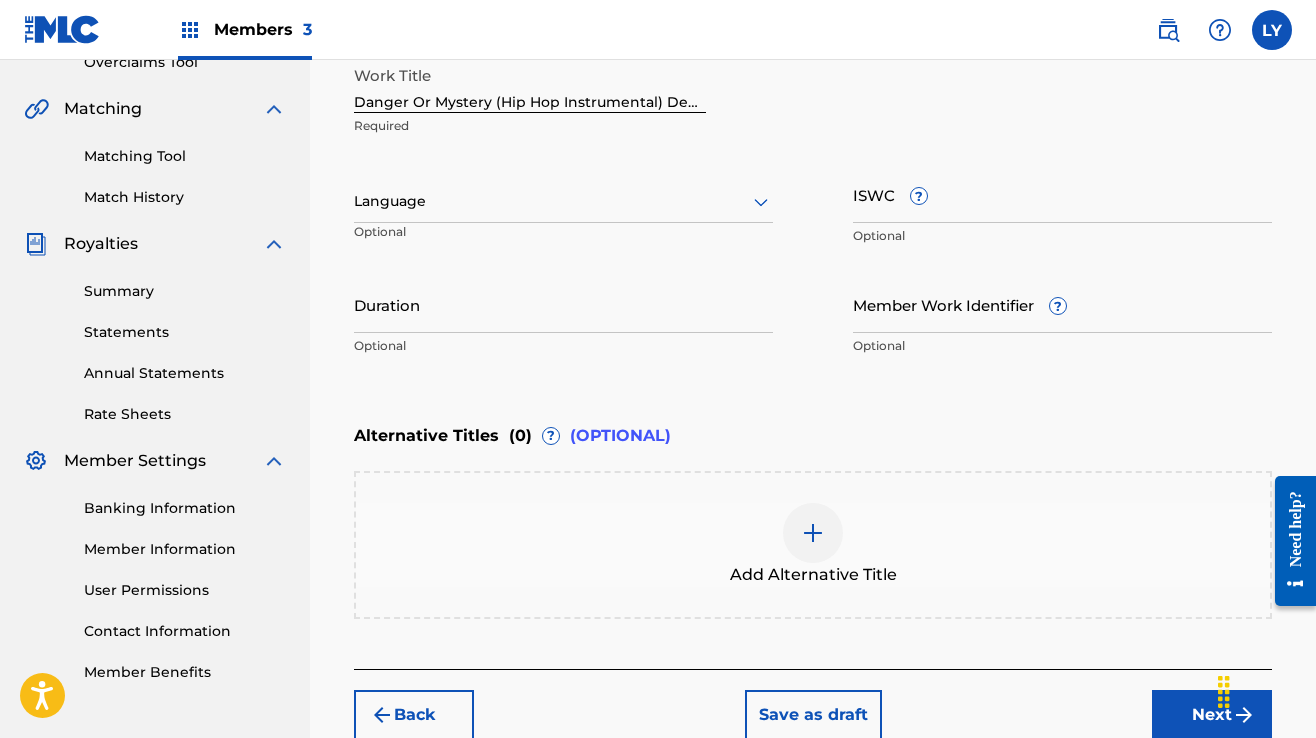 scroll, scrollTop: 0, scrollLeft: 0, axis: both 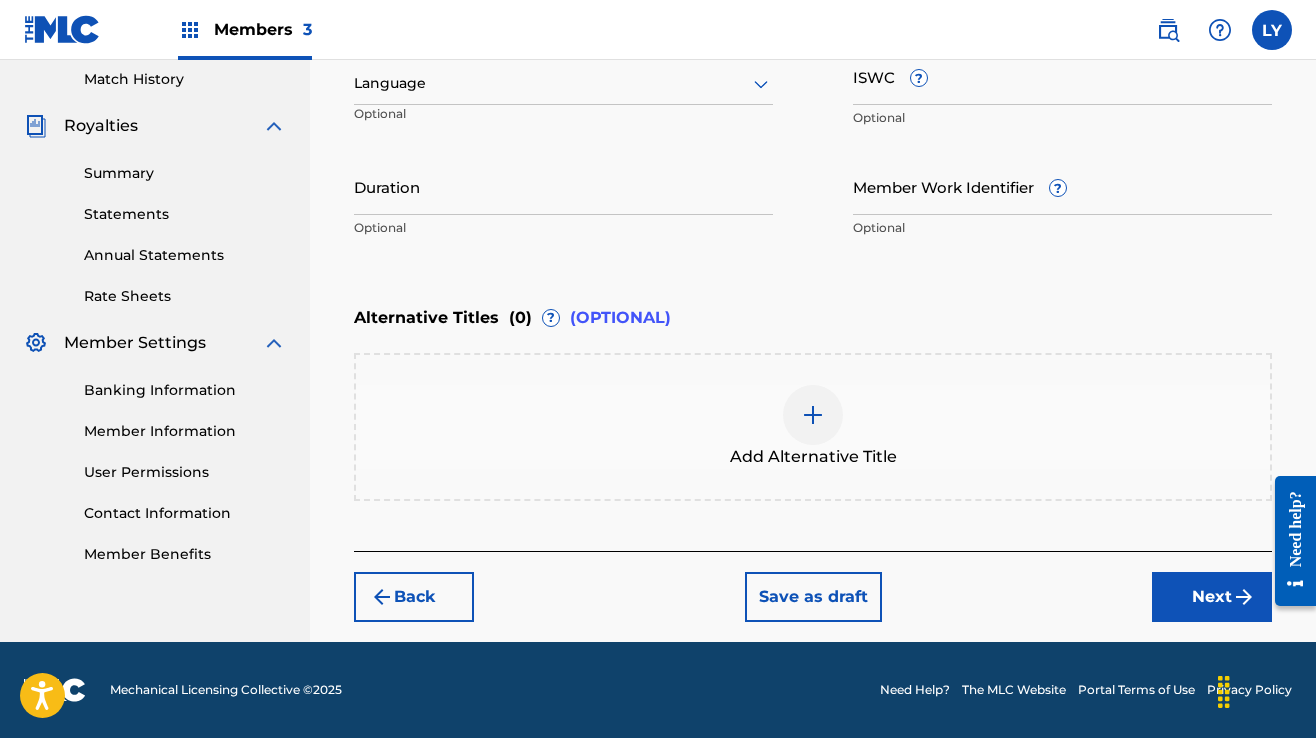 click on "Next" at bounding box center [1212, 597] 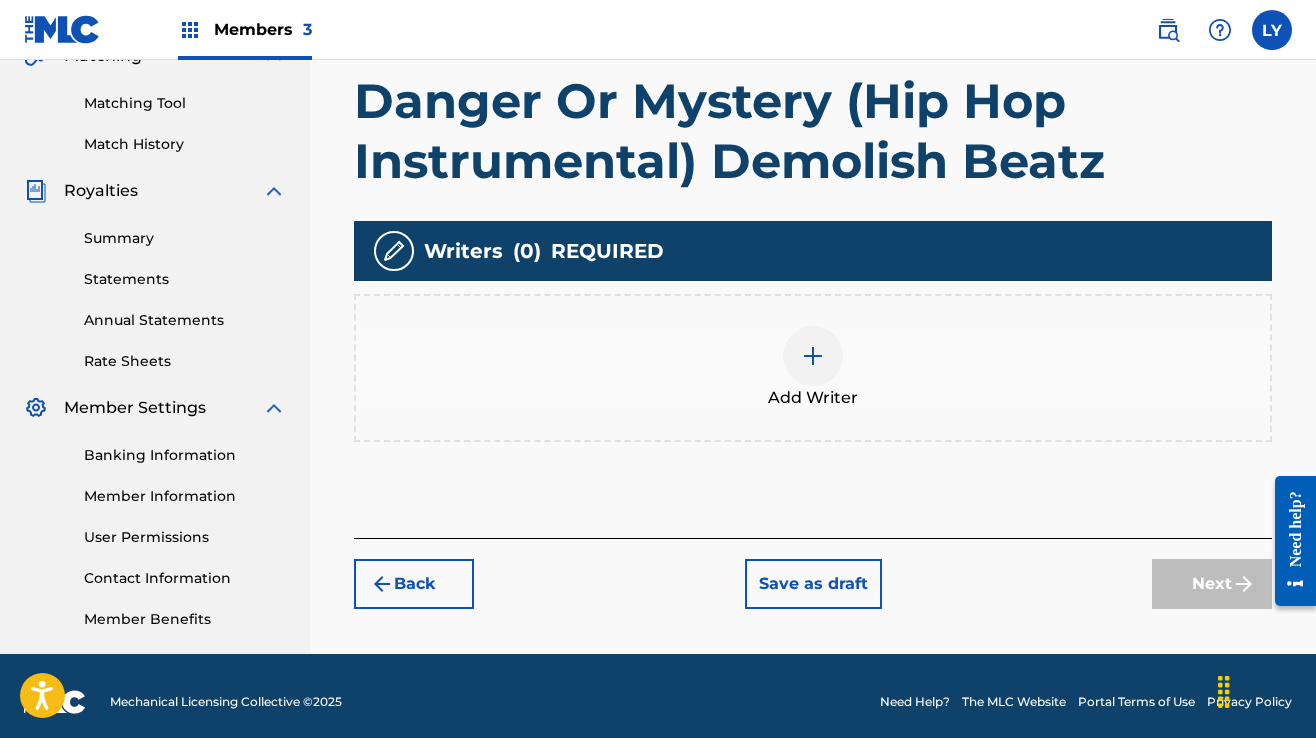 scroll, scrollTop: 502, scrollLeft: 0, axis: vertical 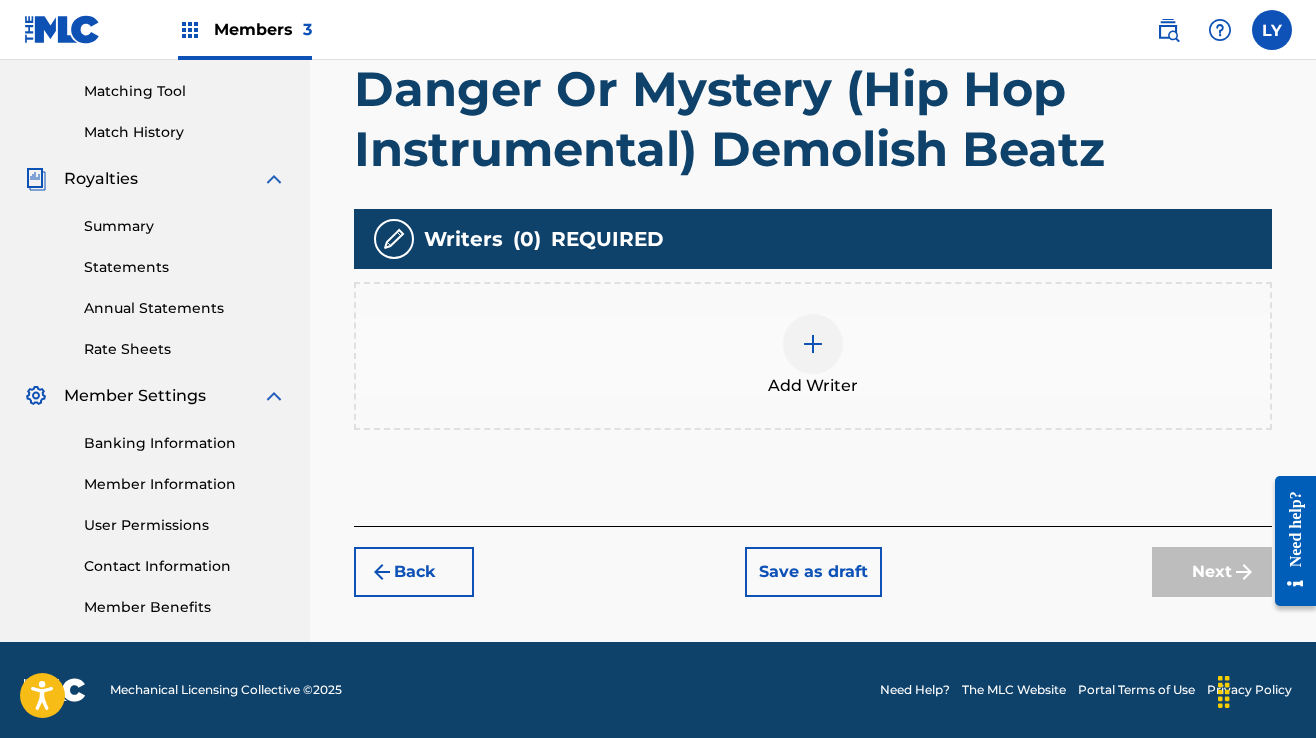 click at bounding box center [813, 344] 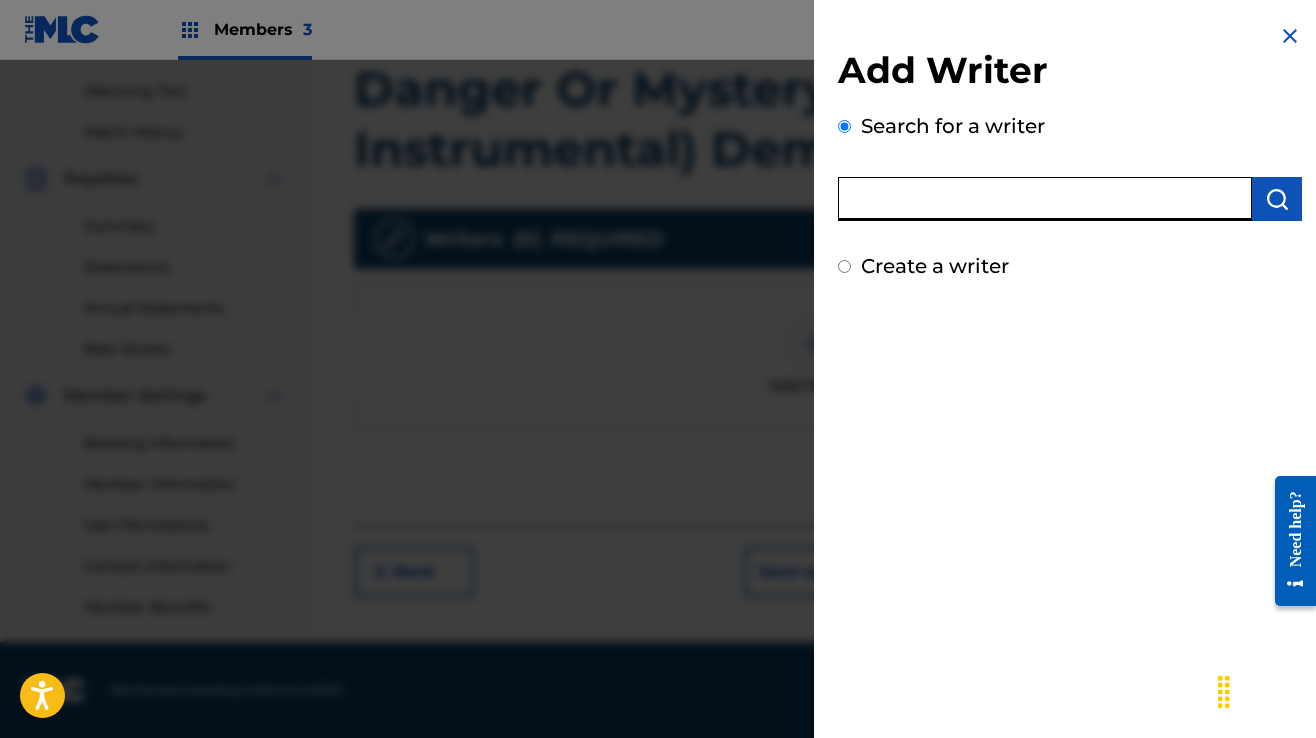 click at bounding box center (1045, 199) 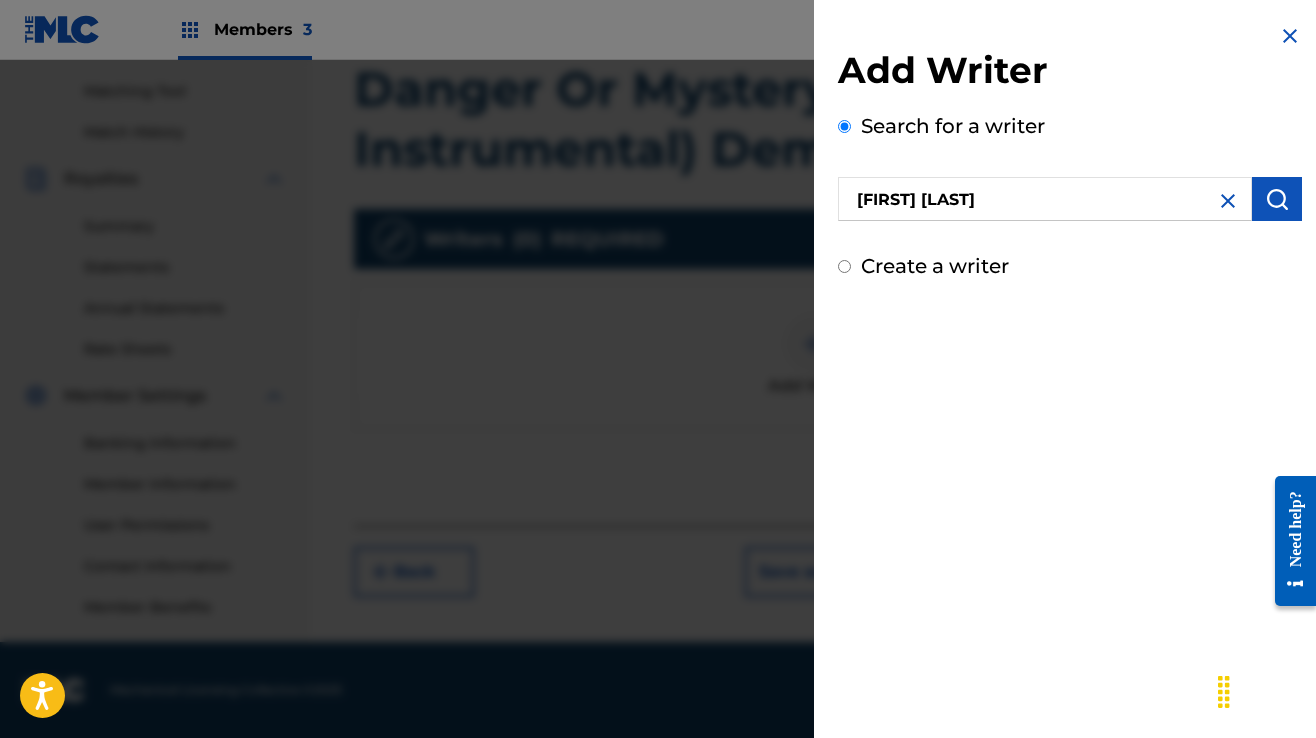click at bounding box center [1277, 199] 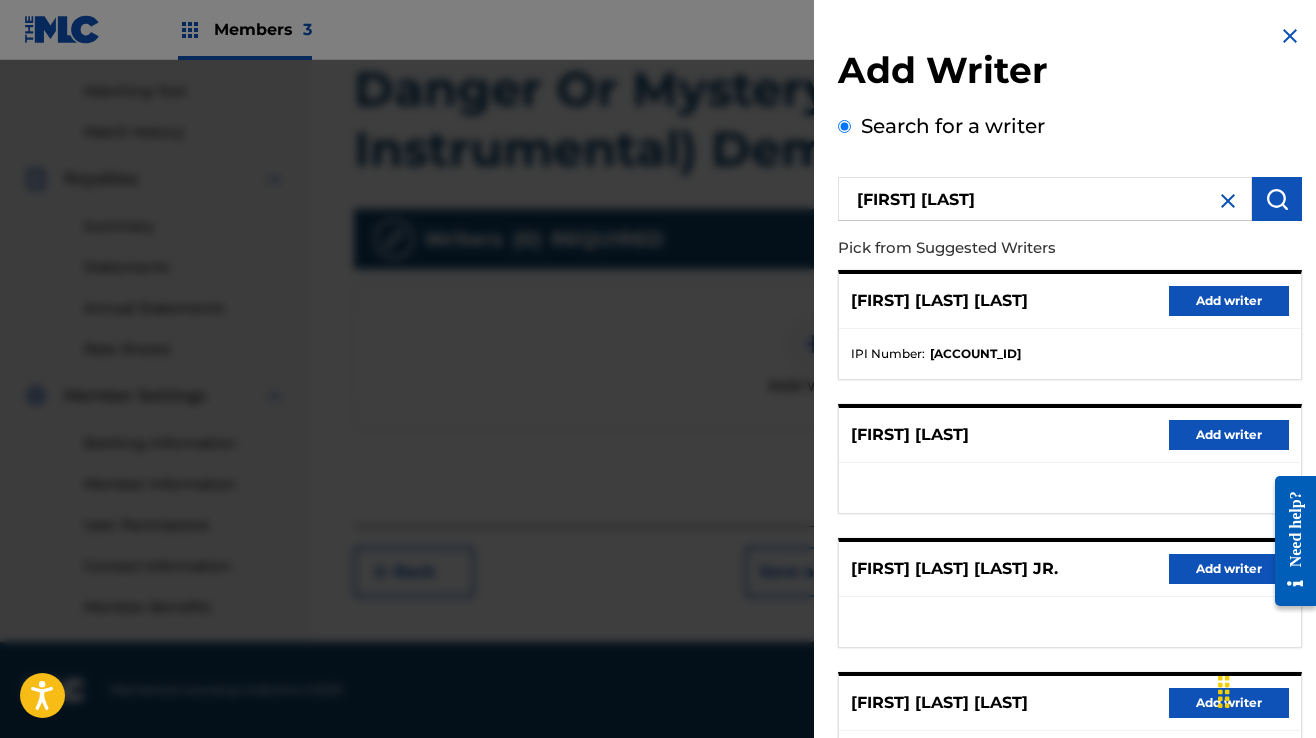 click on "Add writer" at bounding box center (1229, 301) 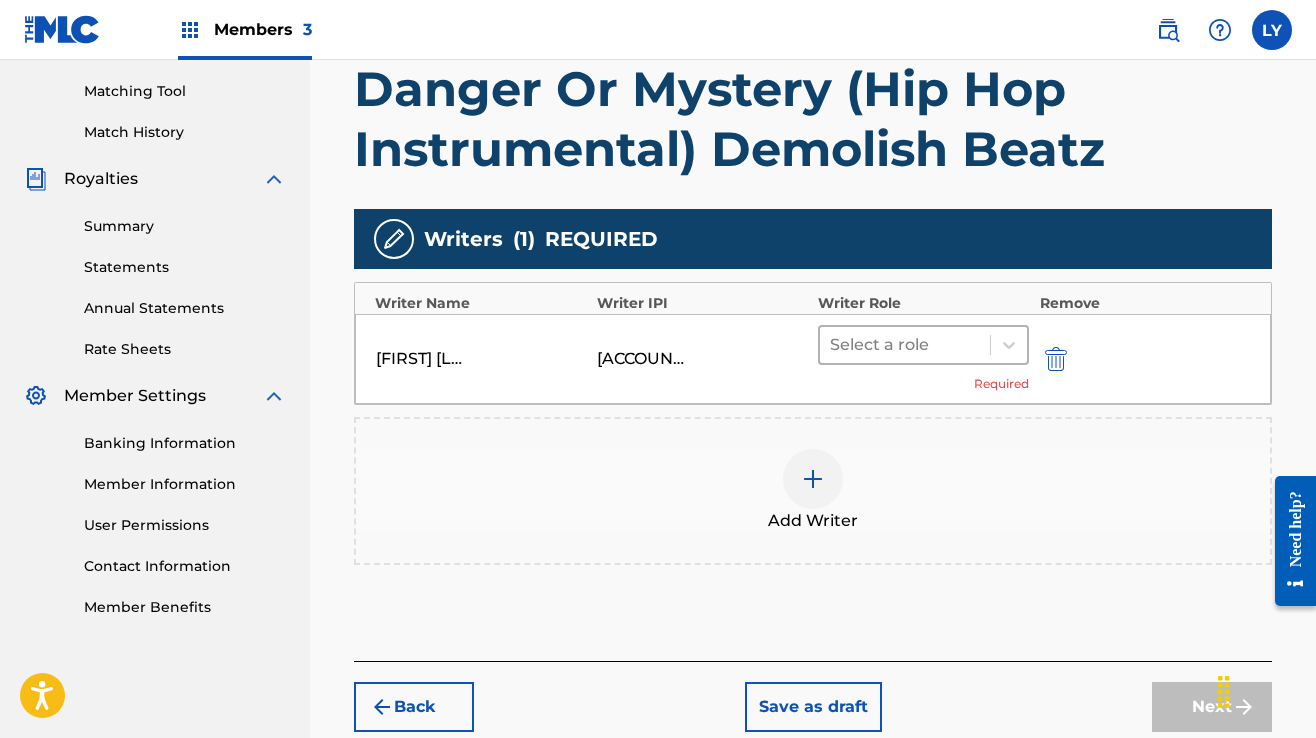 click at bounding box center (905, 345) 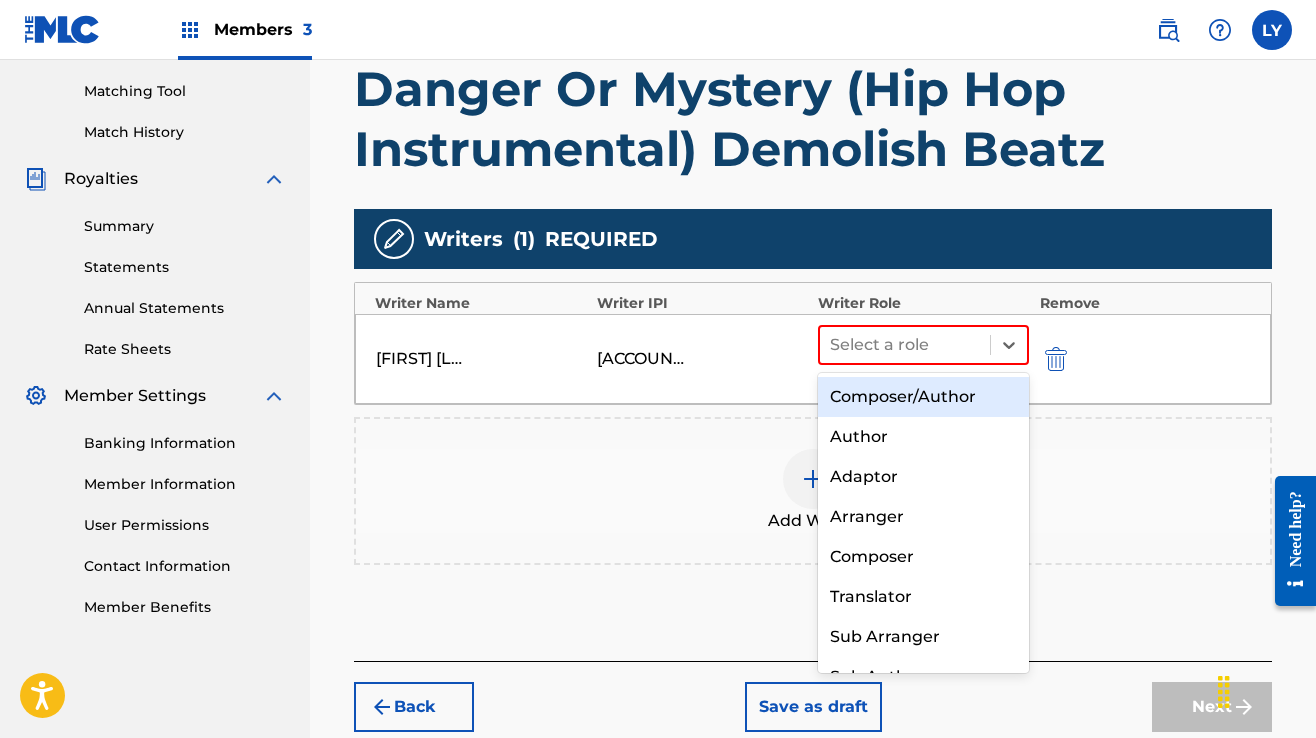 click on "Composer/Author" at bounding box center [923, 397] 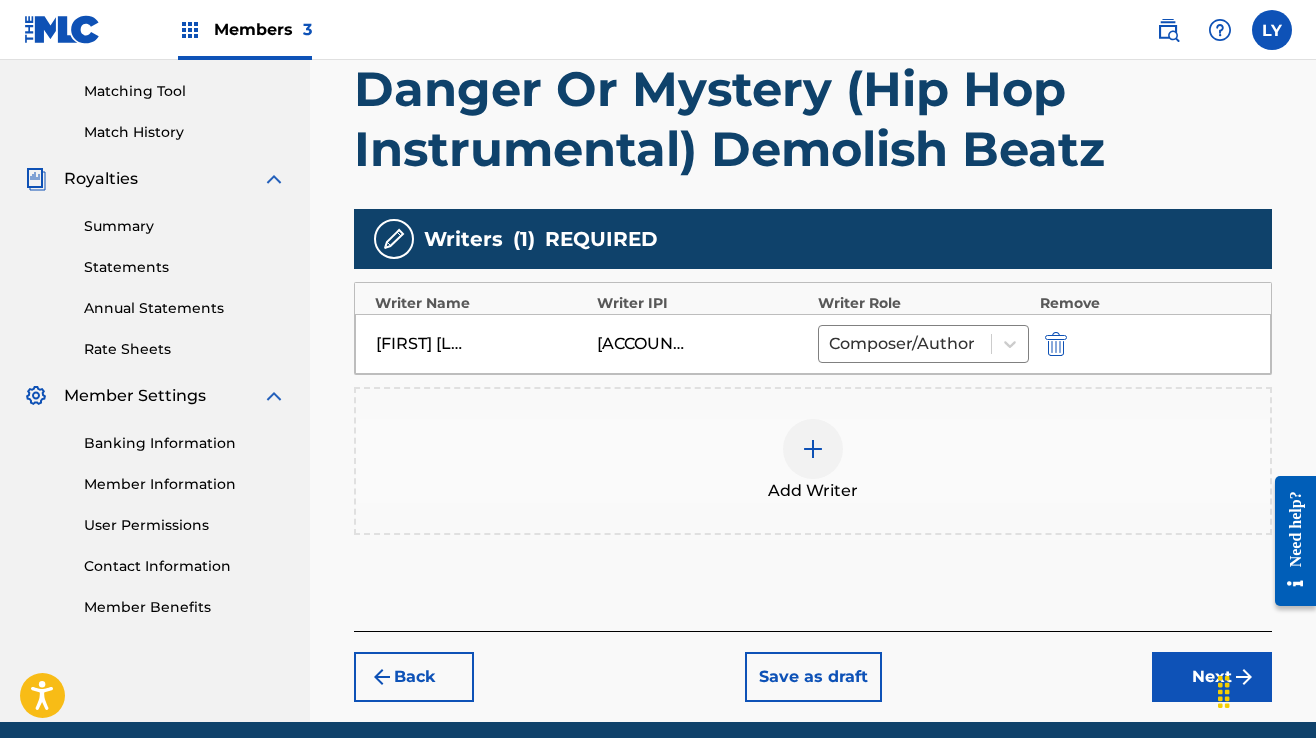 click on "Next" at bounding box center [1212, 677] 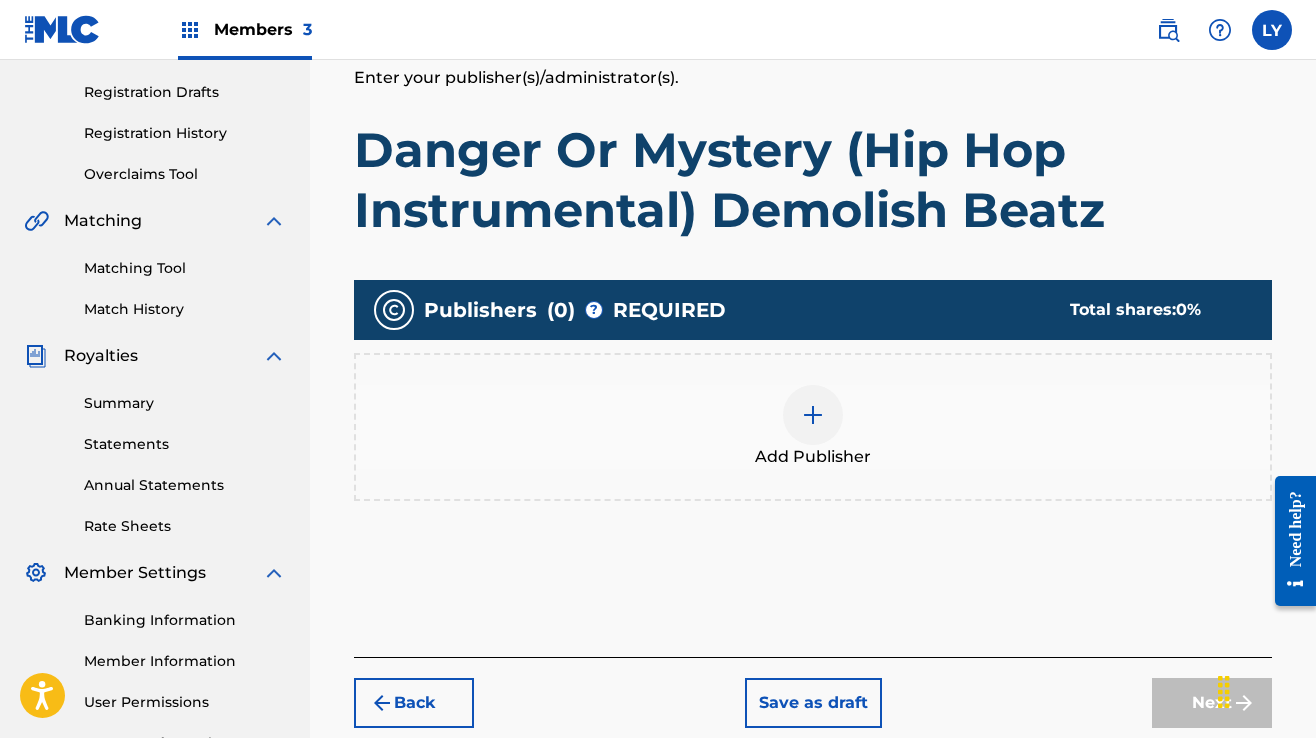 scroll, scrollTop: 490, scrollLeft: 0, axis: vertical 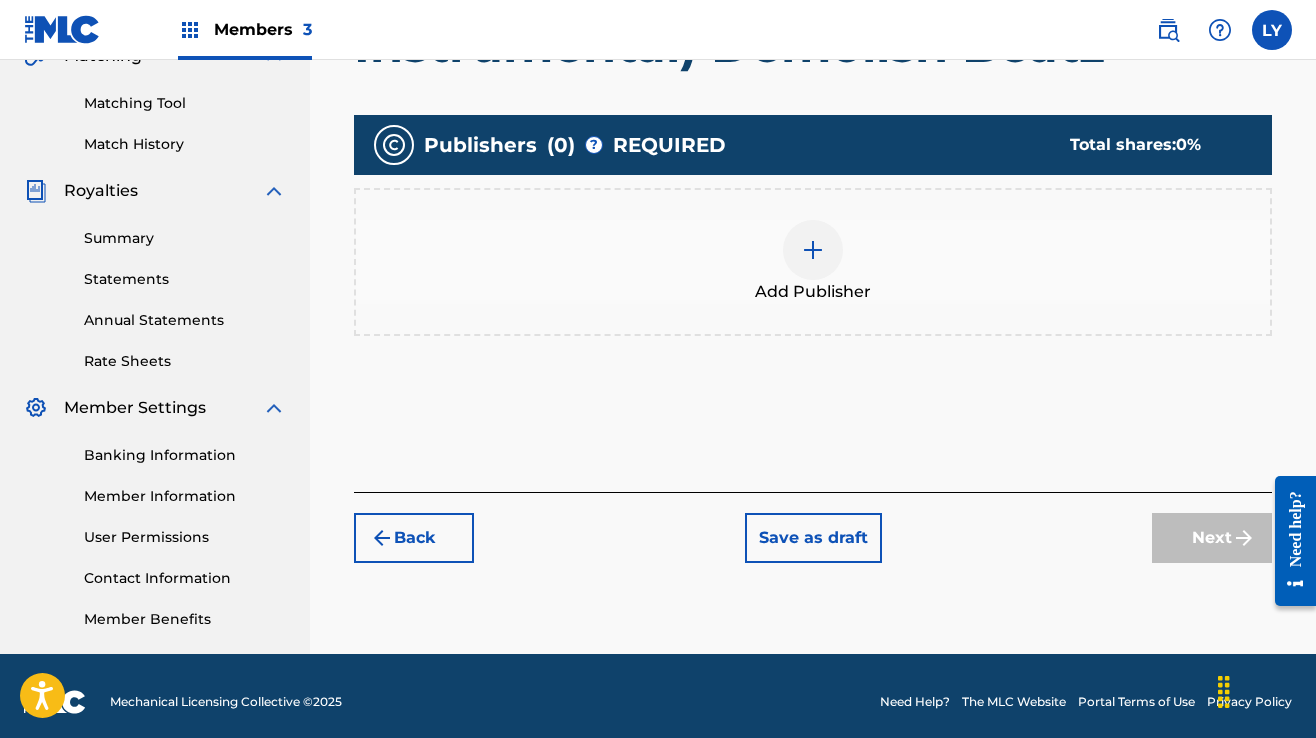 click at bounding box center [813, 250] 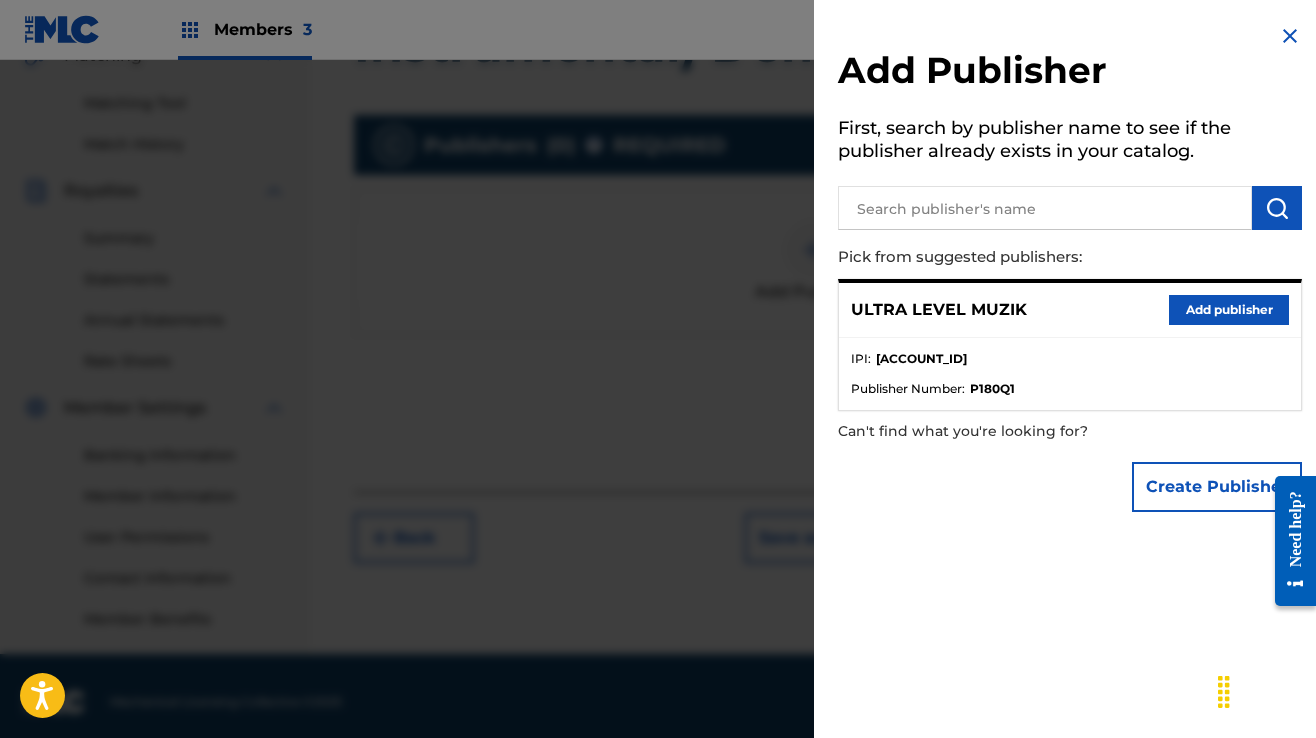 click on "Add publisher" at bounding box center [1229, 310] 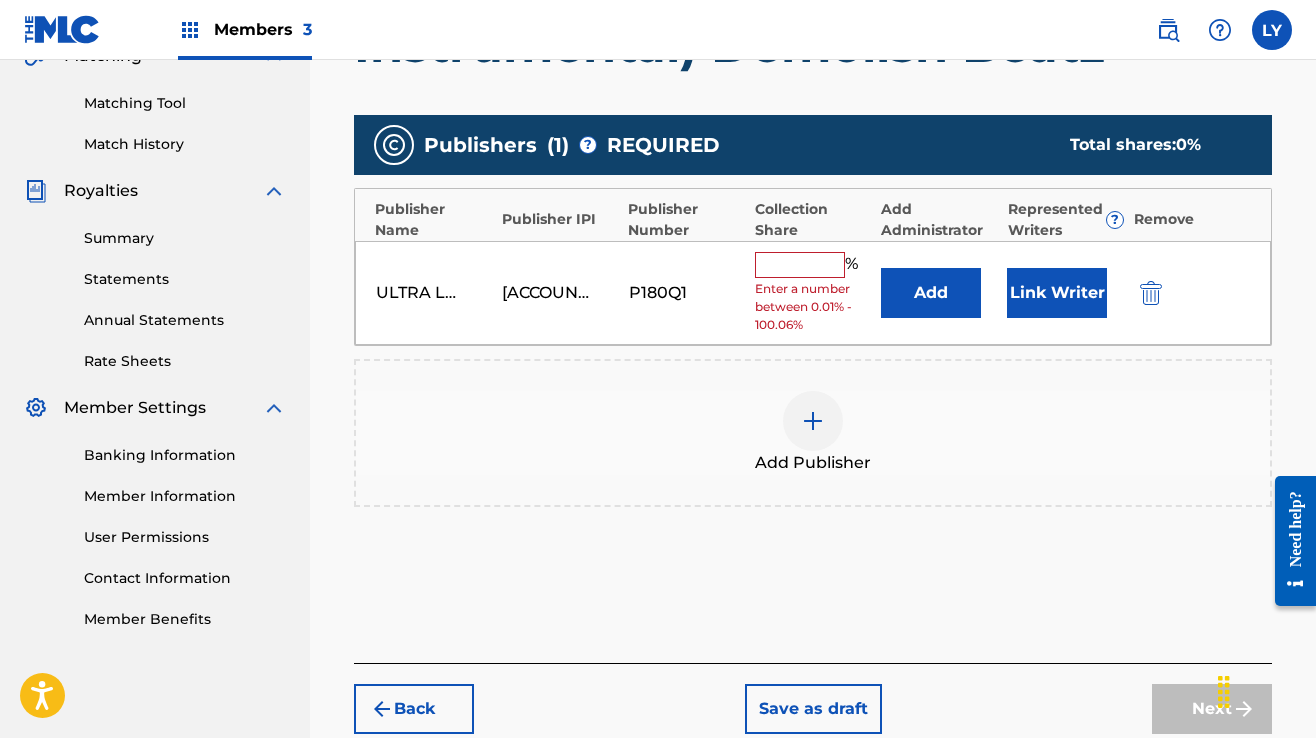 click at bounding box center [800, 265] 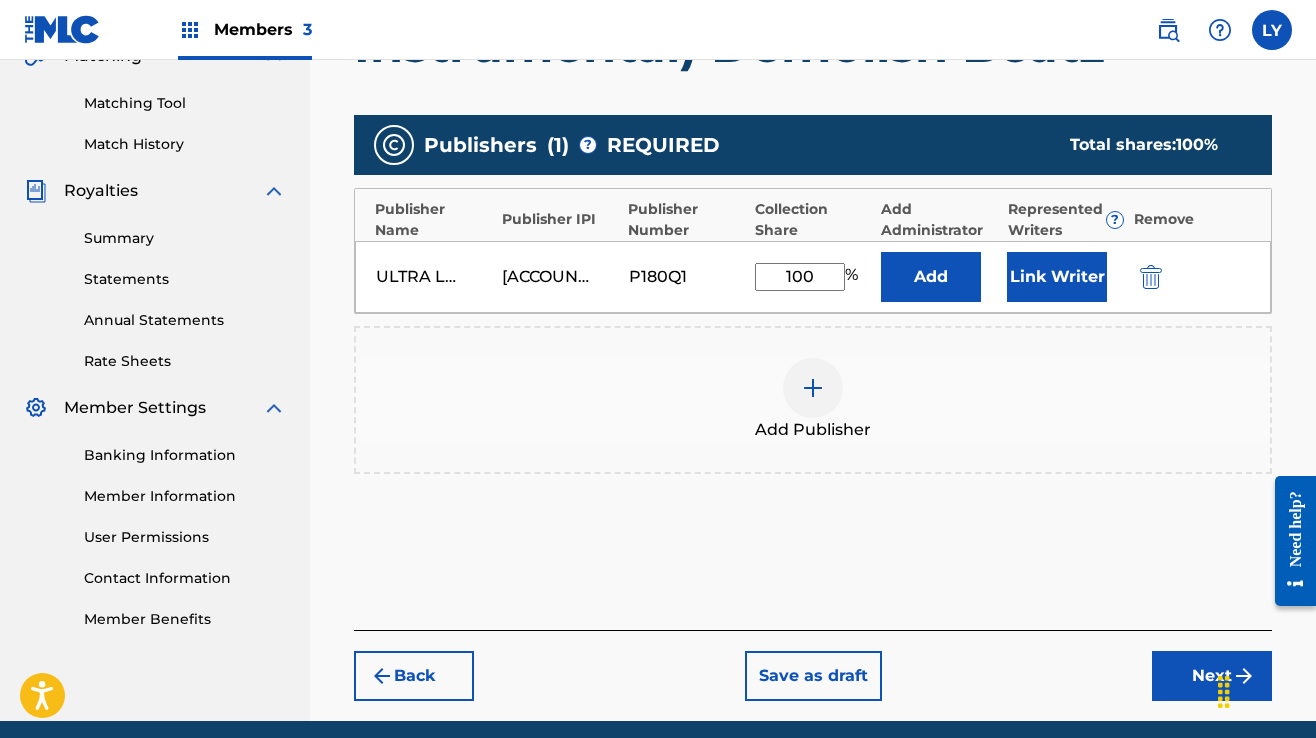 click on "Link Writer" at bounding box center [1057, 277] 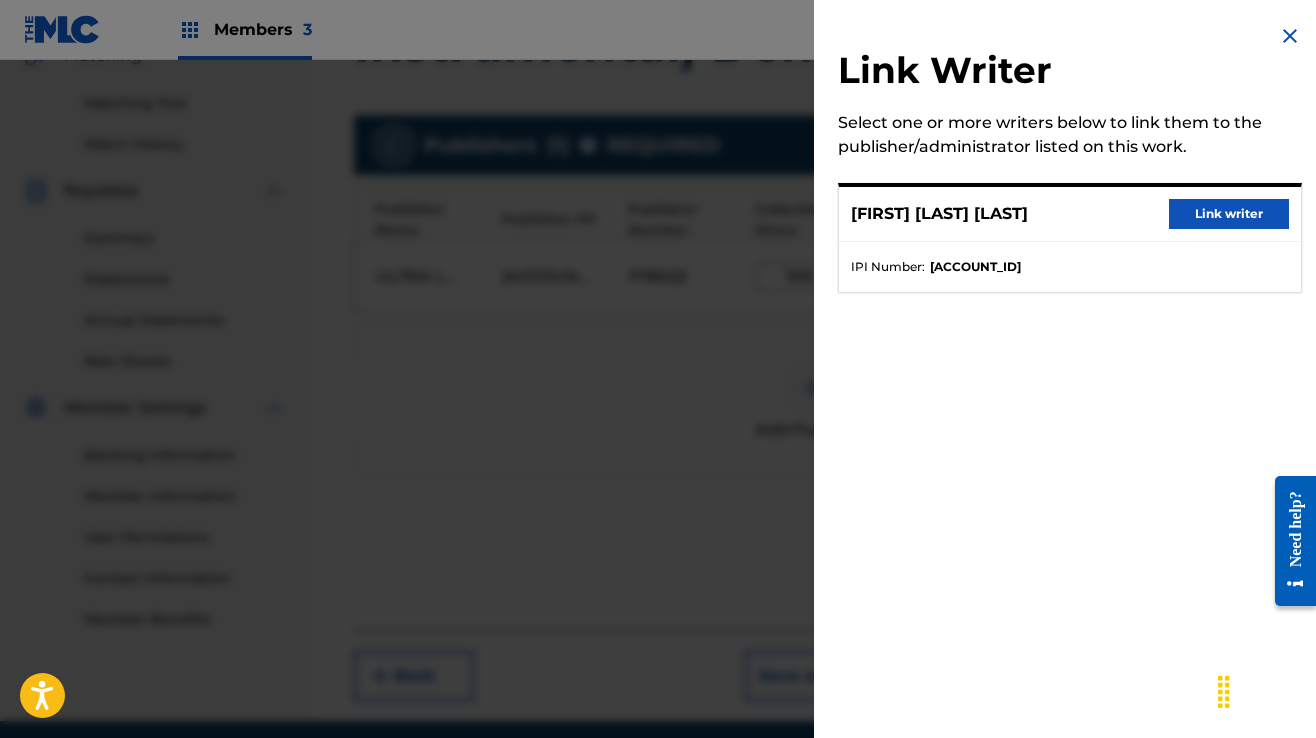 click on "Link writer" at bounding box center (1229, 214) 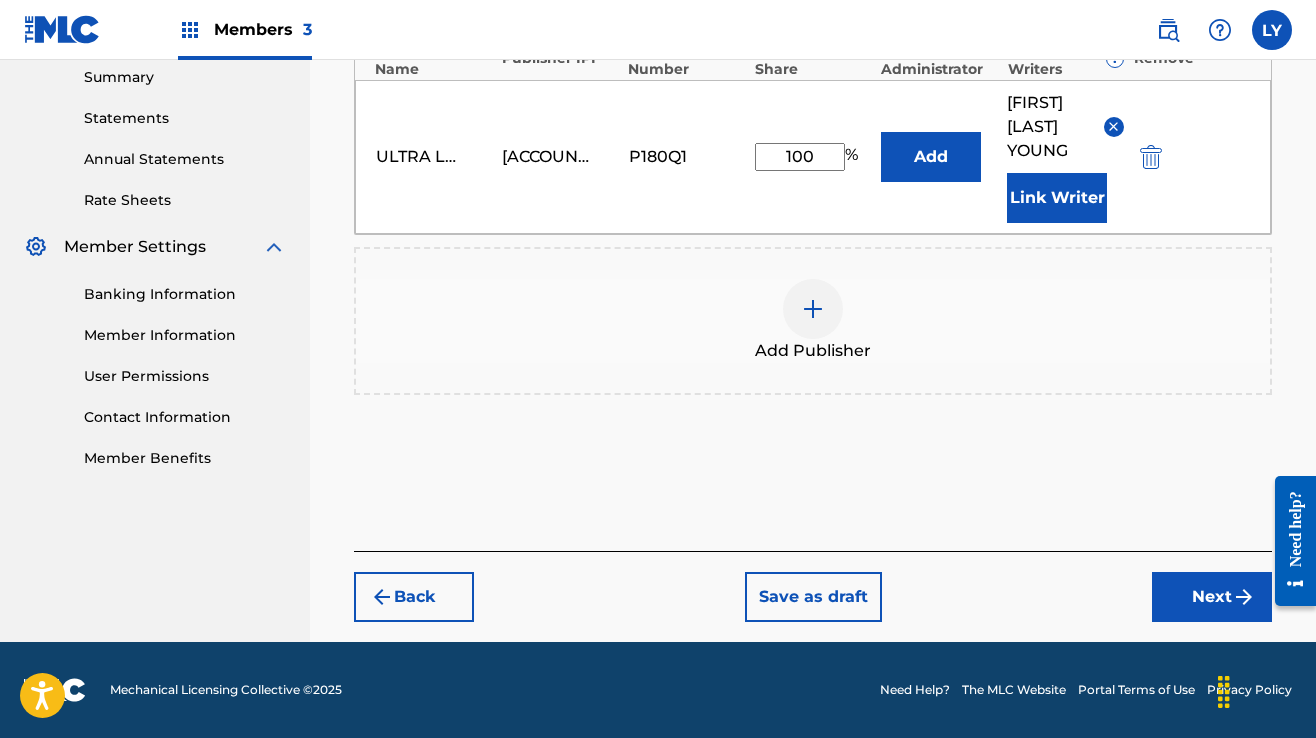 click on "Next" at bounding box center (1212, 597) 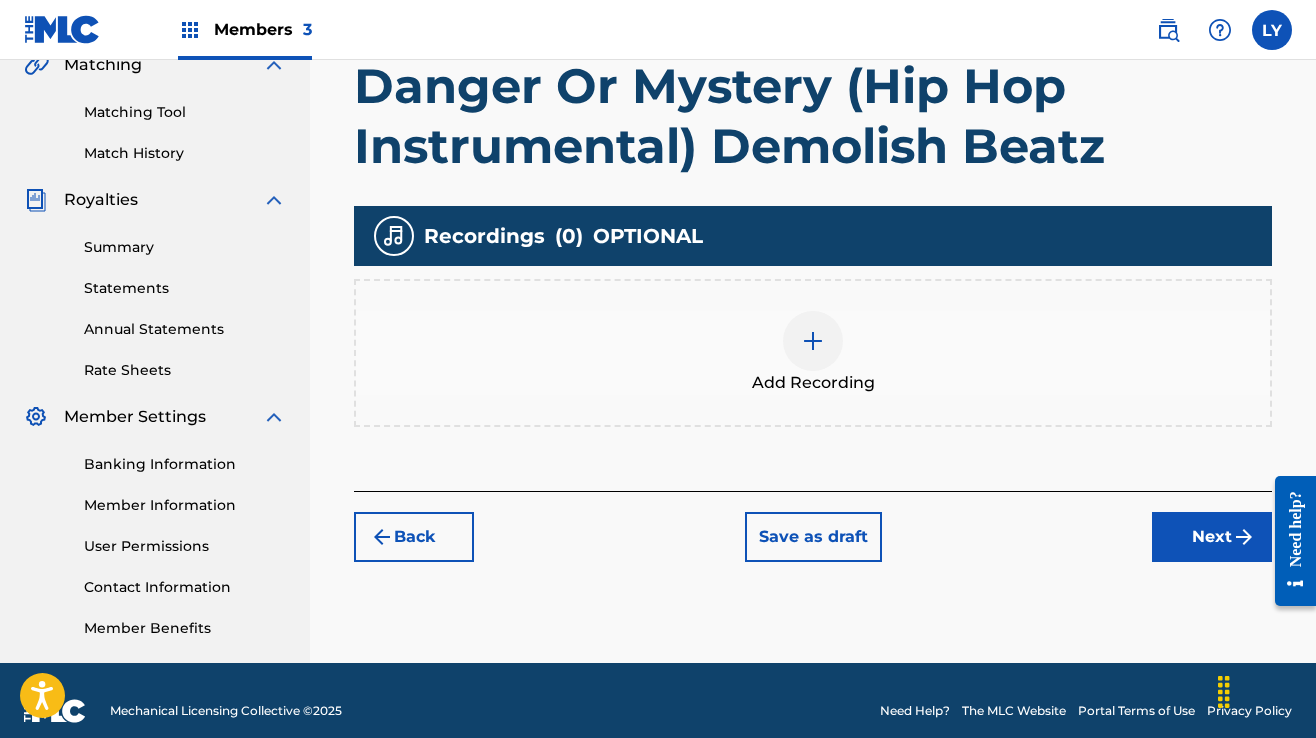 scroll, scrollTop: 490, scrollLeft: 0, axis: vertical 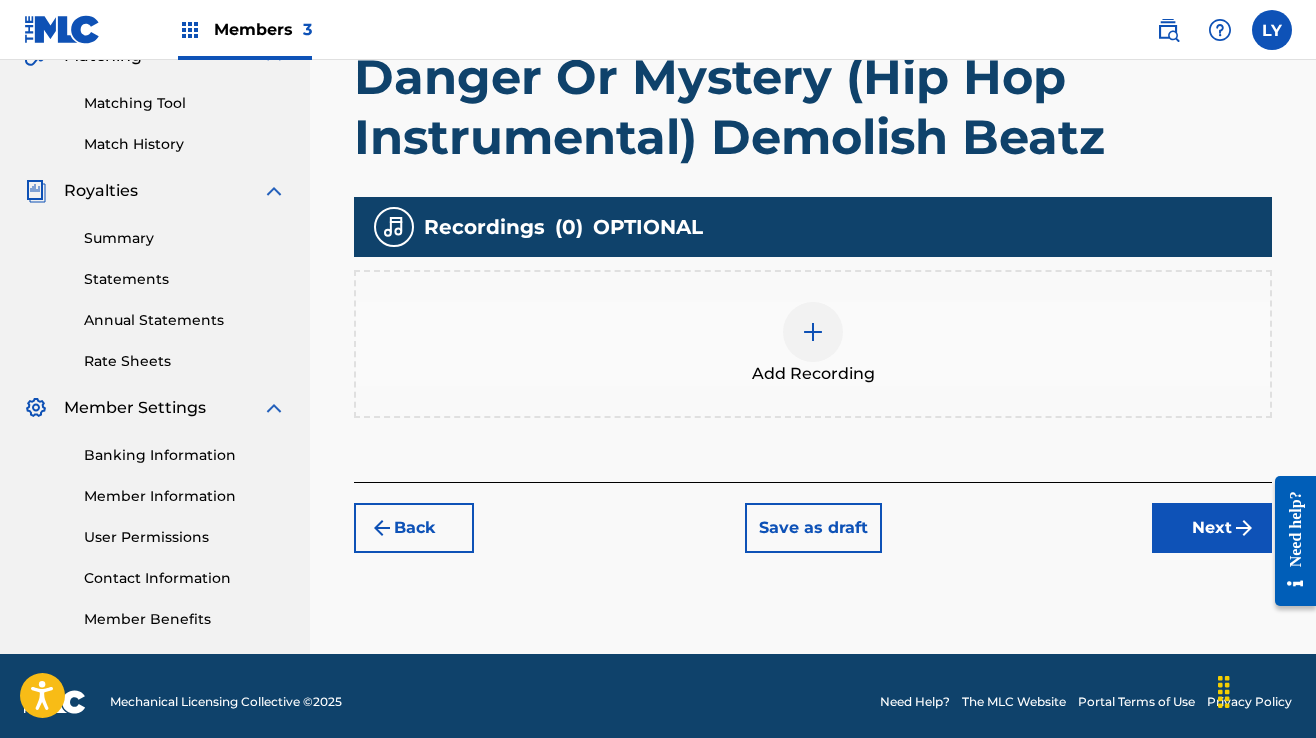 click at bounding box center [813, 332] 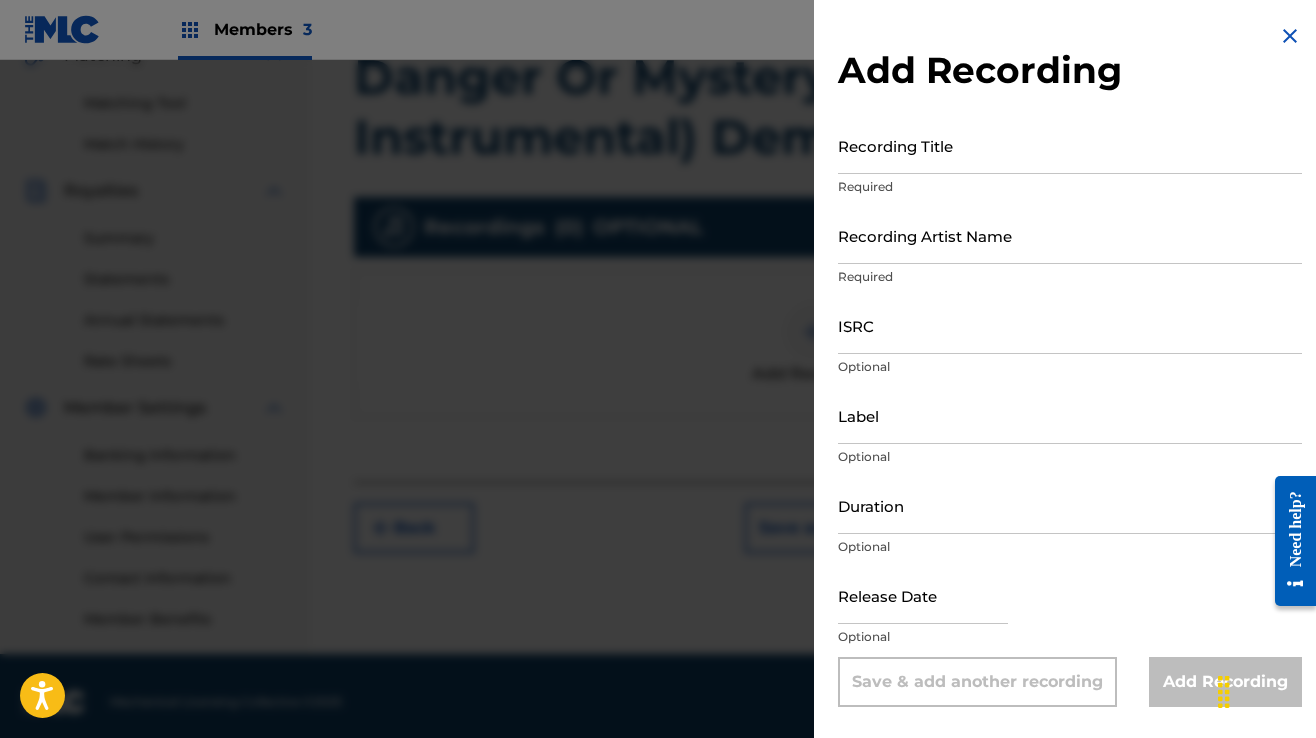 click on "Recording Title" at bounding box center [1070, 145] 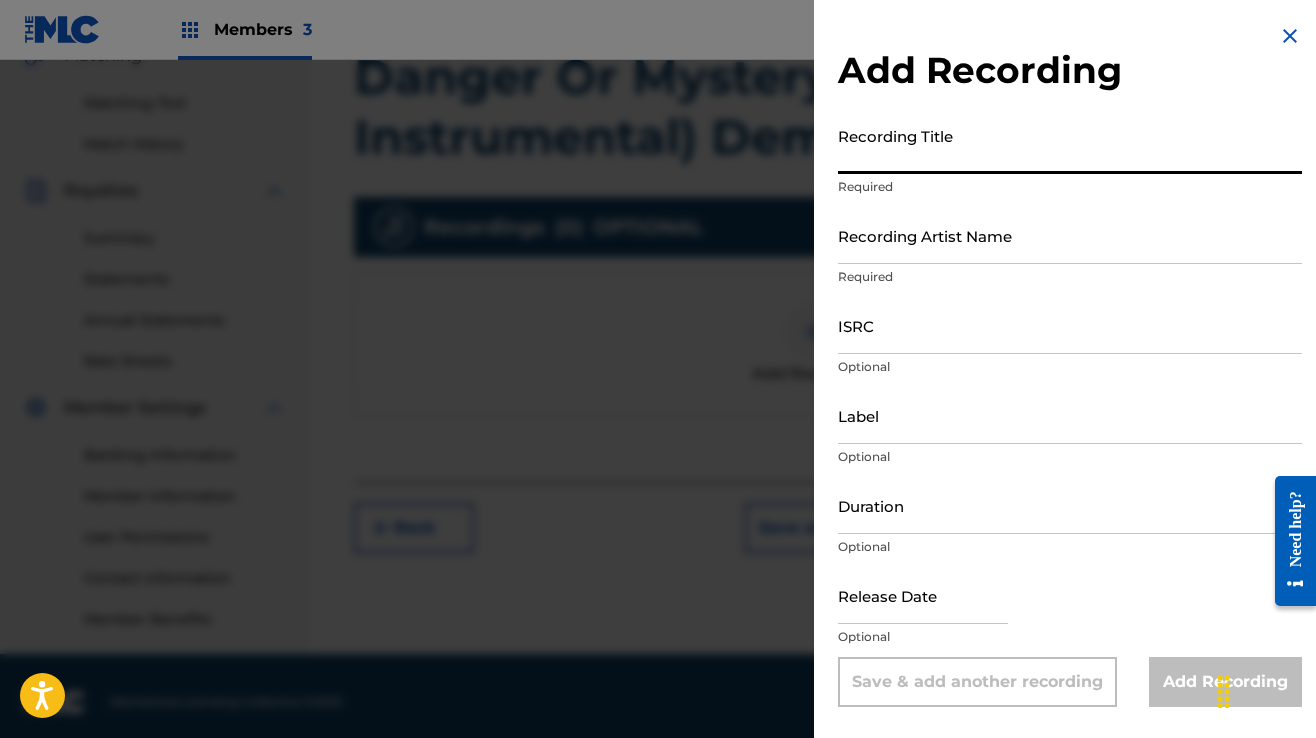 paste on "Danger Or Mystery (Hip Hop Instrumental) Demolish Beatz" 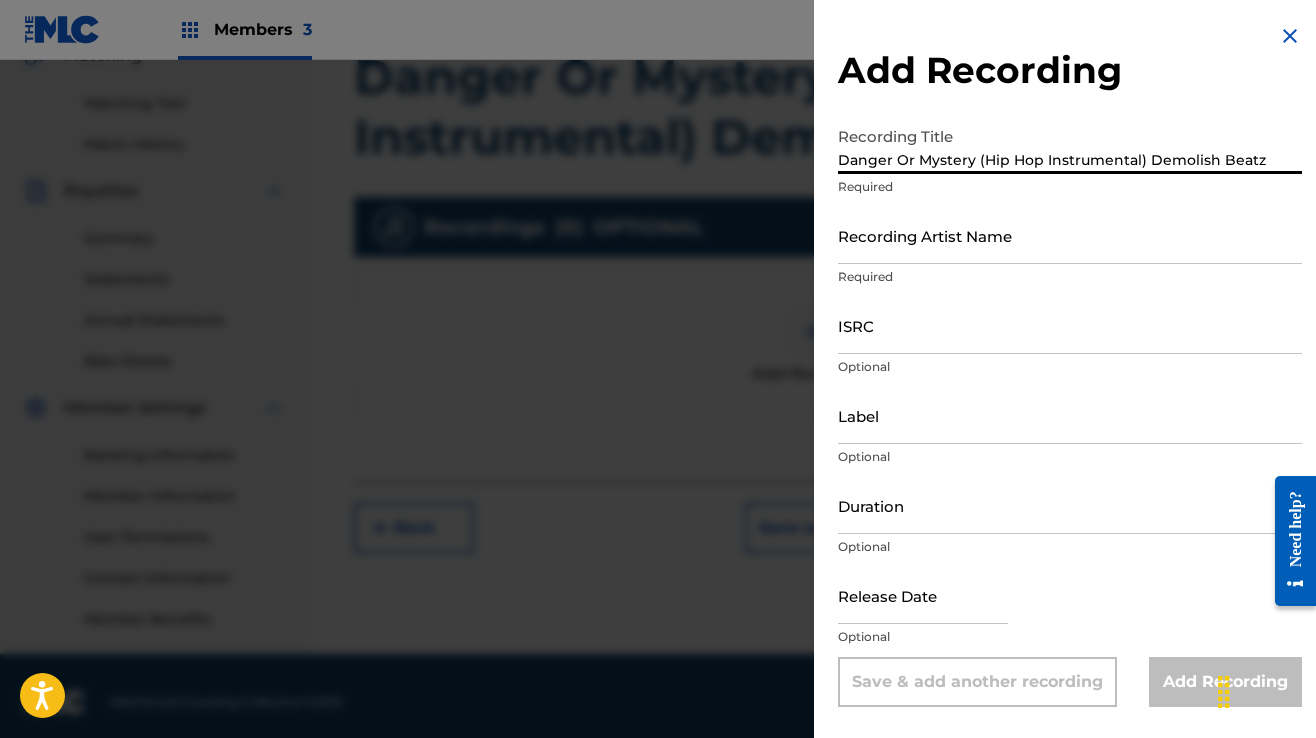 type on "Danger Or Mystery (Hip Hop Instrumental) Demolish Beatz" 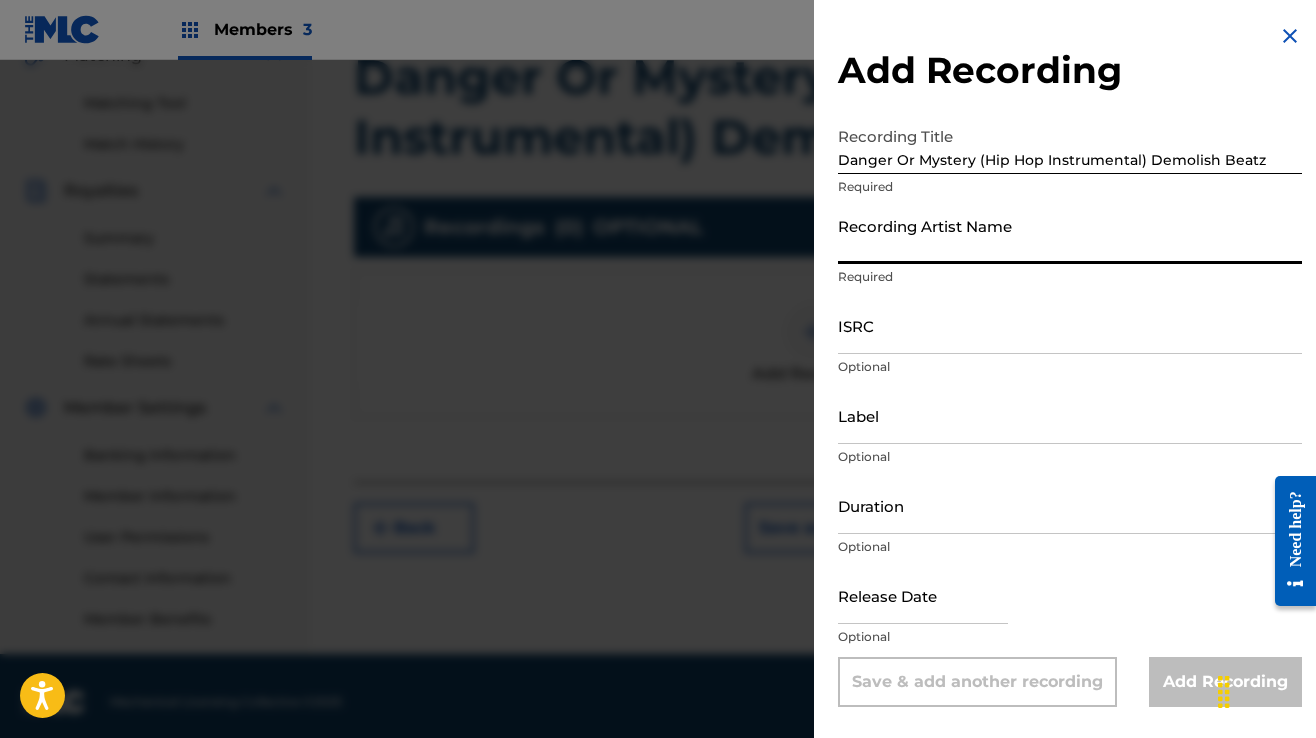 click on "Recording Artist Name" at bounding box center [1070, 235] 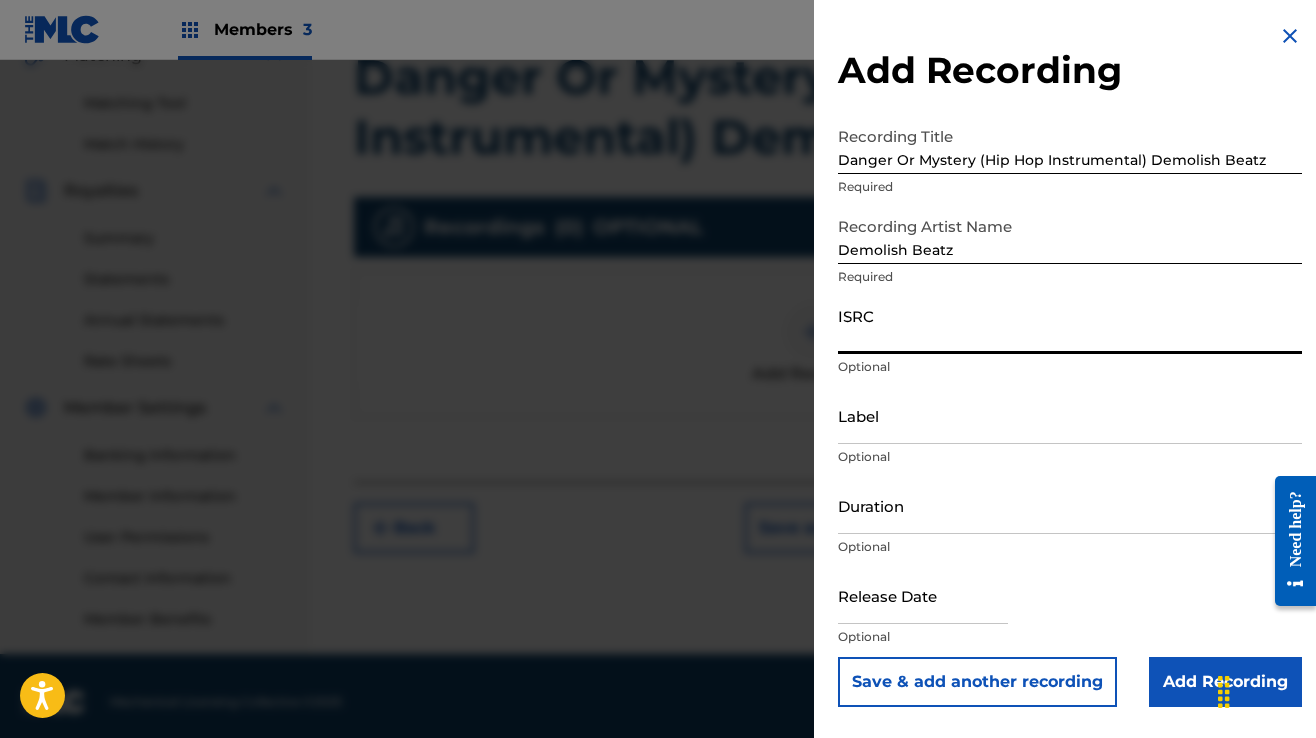 click on "ISRC" at bounding box center (1070, 325) 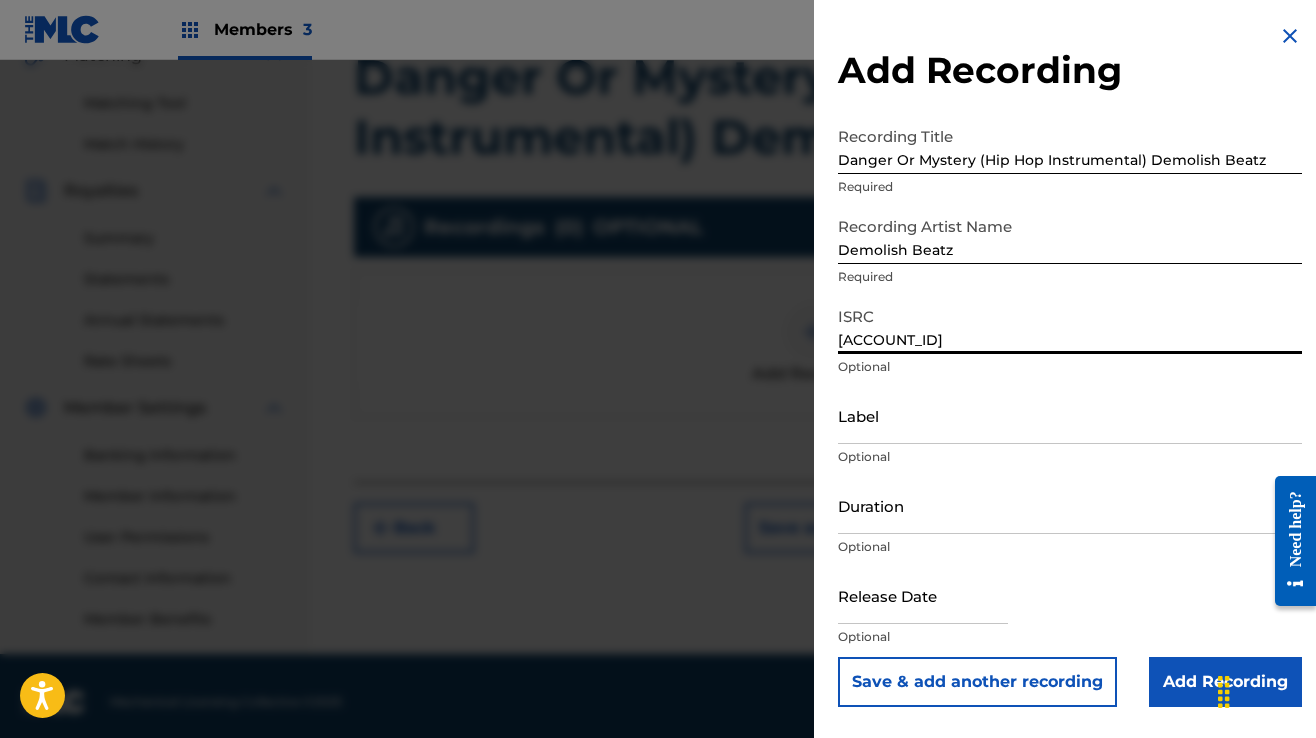 type on "[ACCOUNT_ID]" 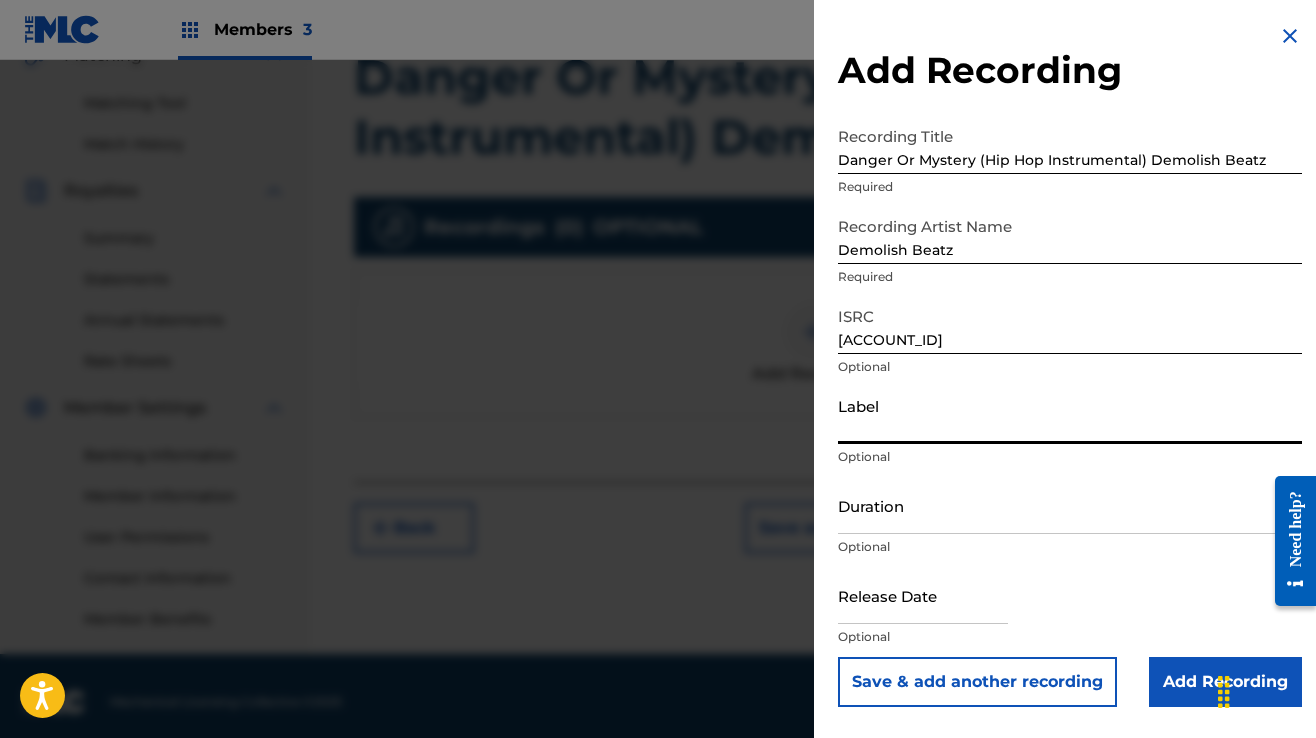 click on "Label" at bounding box center (1070, 415) 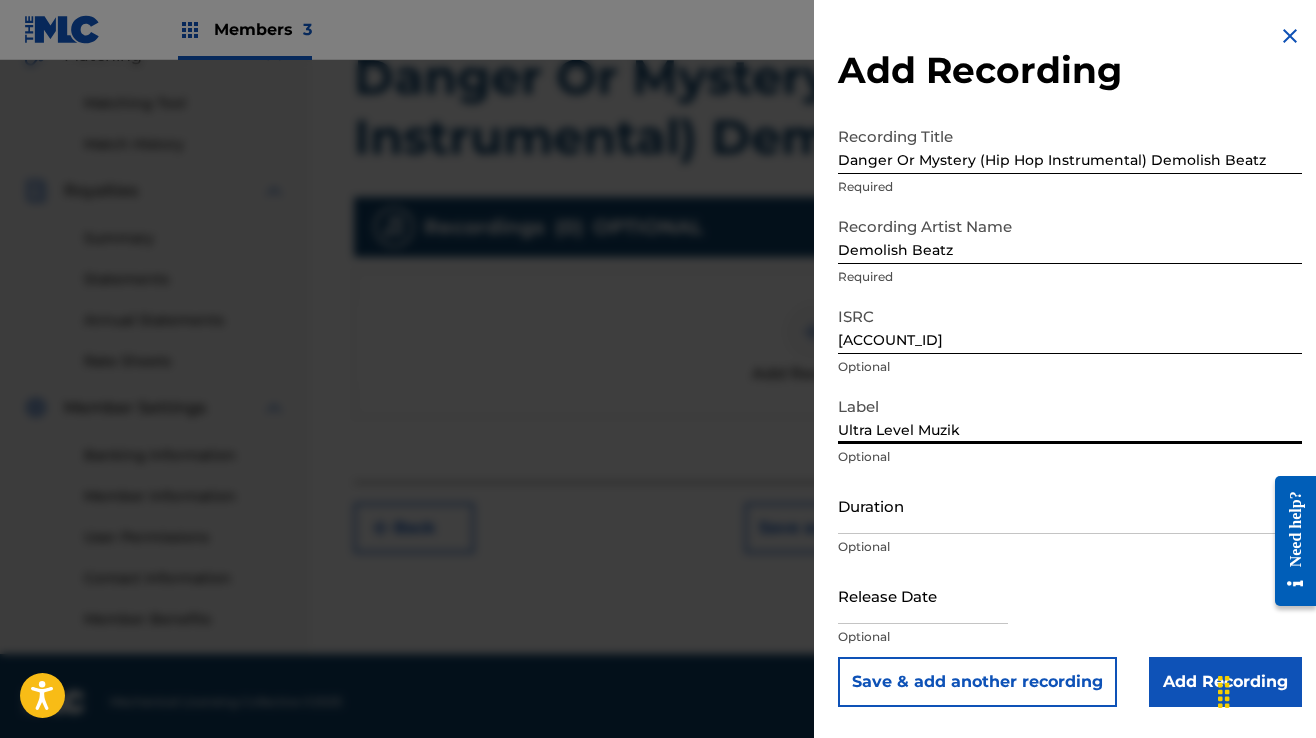 click on "Add Recording" at bounding box center [1225, 682] 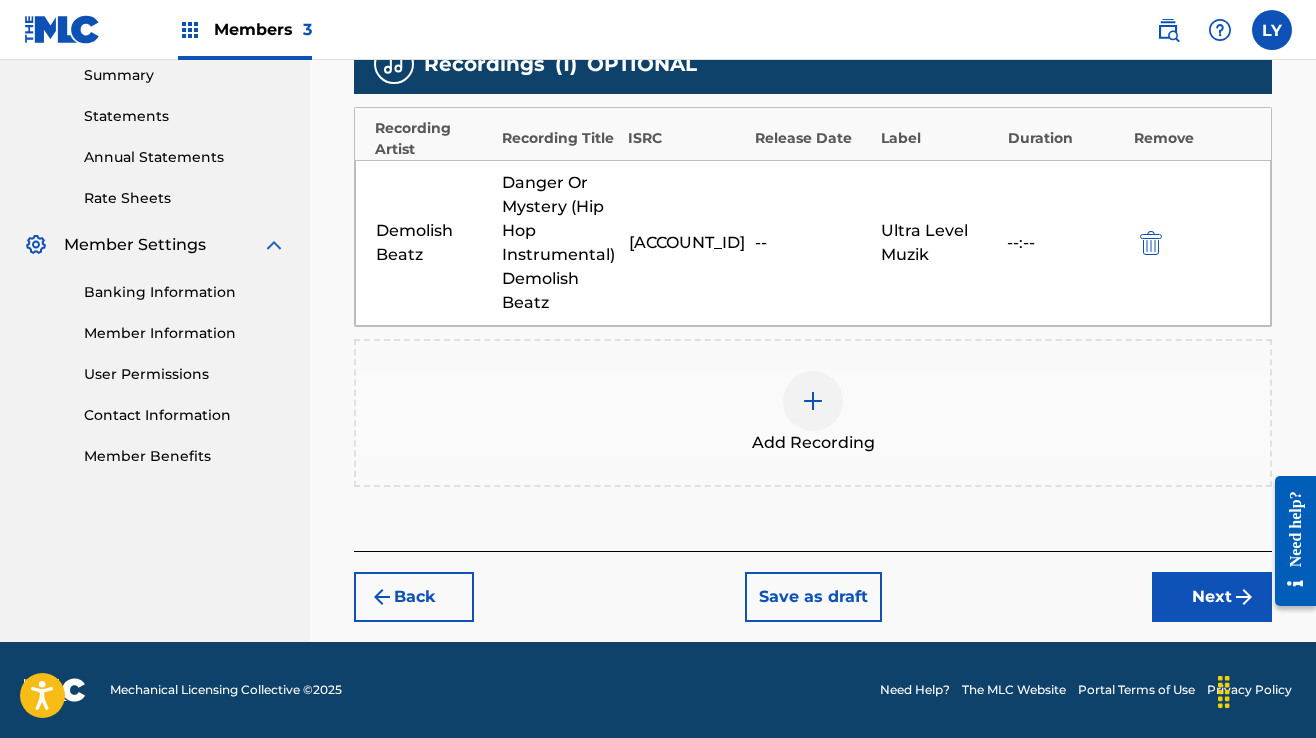 click on "Next" at bounding box center [1212, 597] 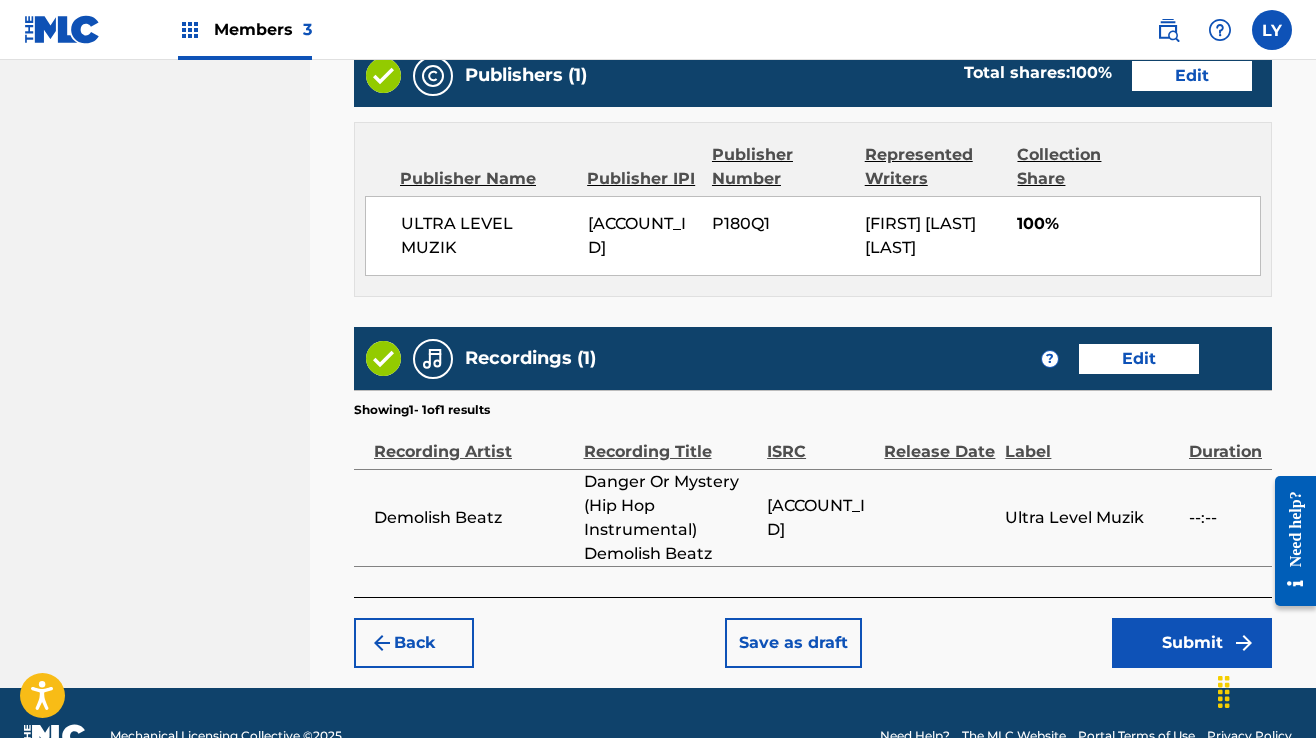 scroll, scrollTop: 1148, scrollLeft: 0, axis: vertical 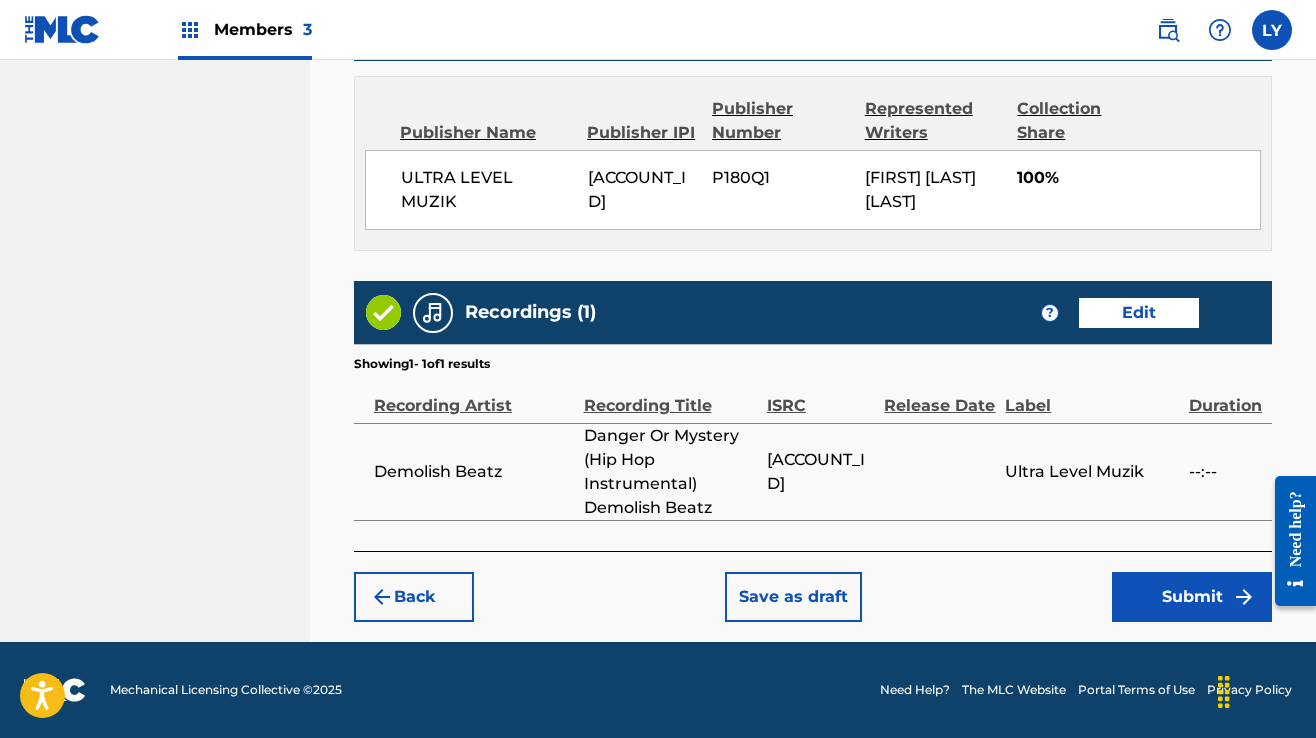 click on "Submit" at bounding box center (1192, 597) 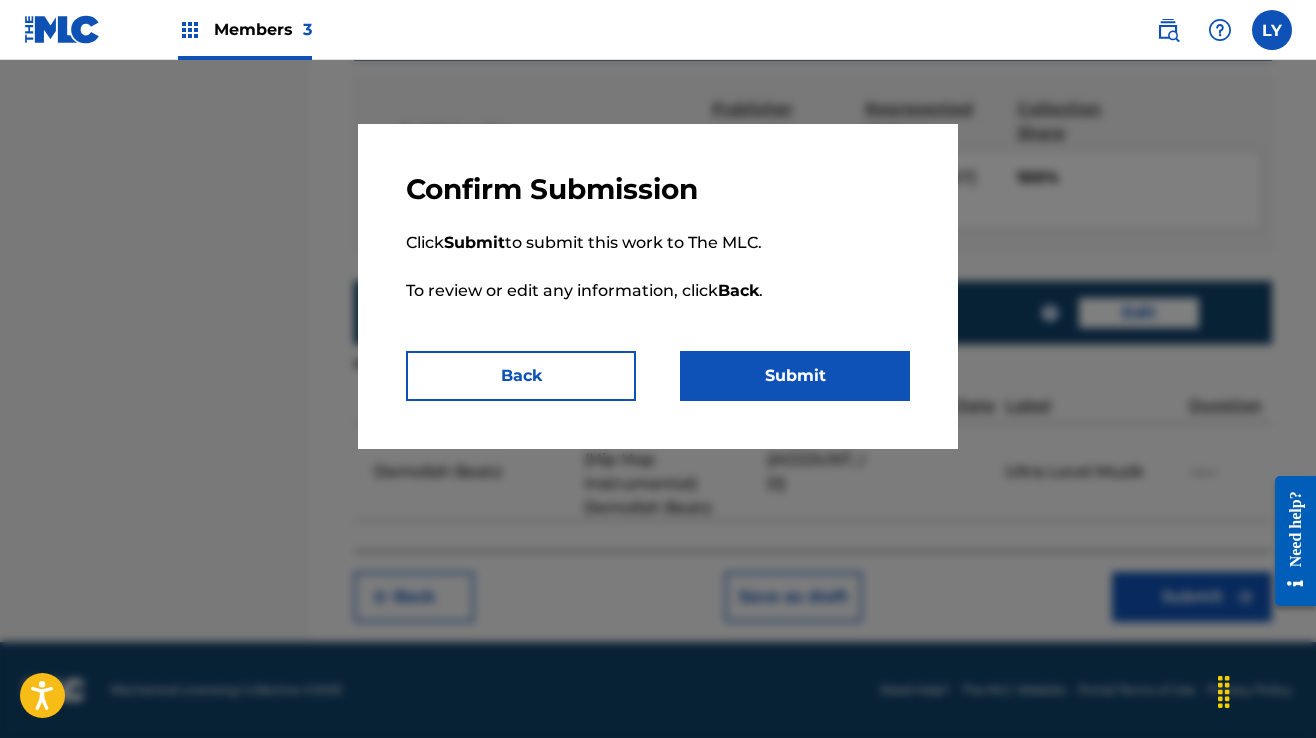 click on "Submit" at bounding box center (795, 376) 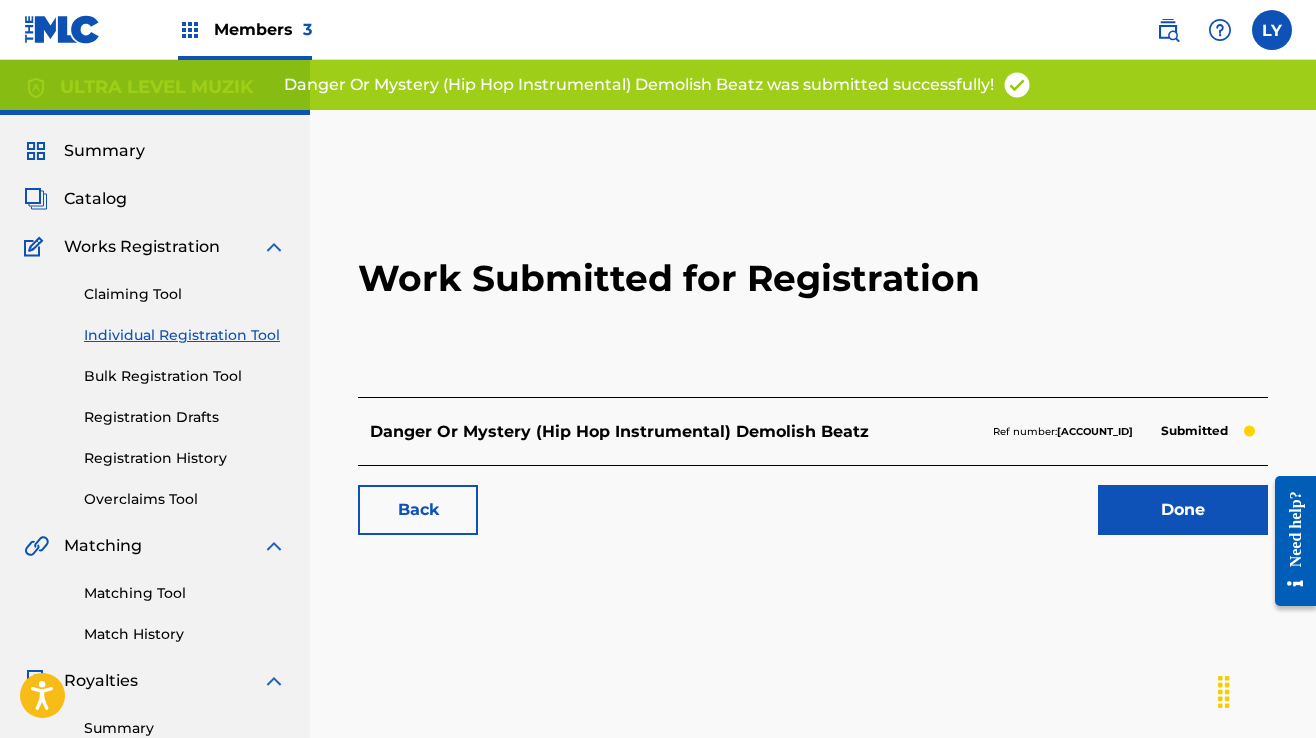 click on "Done" at bounding box center (1183, 510) 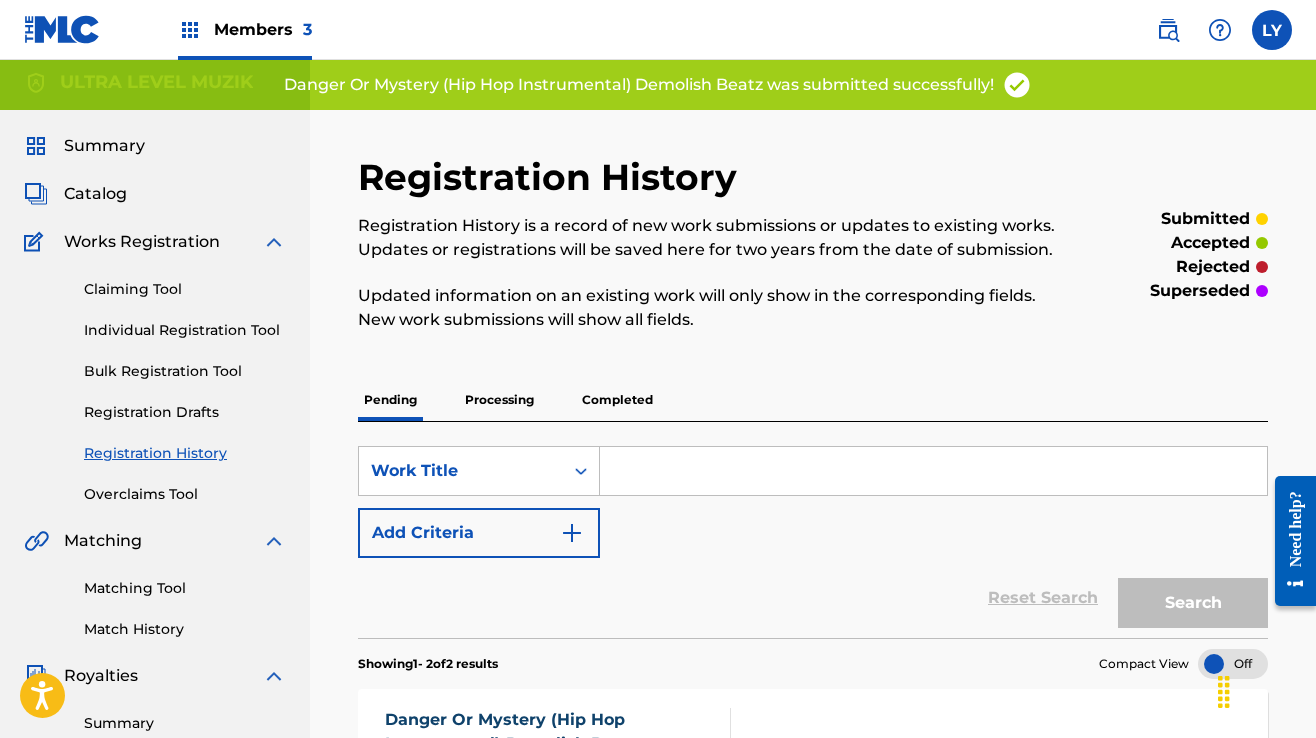 scroll, scrollTop: 0, scrollLeft: 0, axis: both 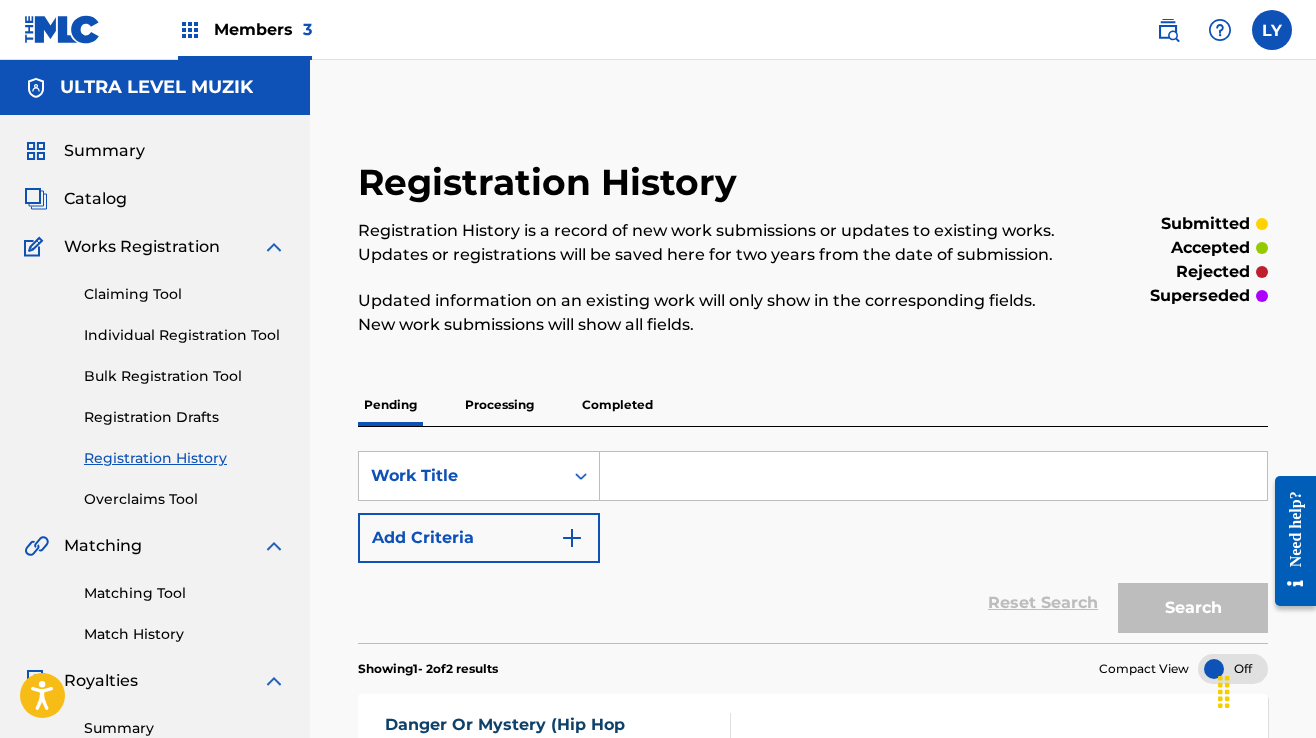 paste on "Fractured Mind (Epic/Hip Hop Instrumental)" 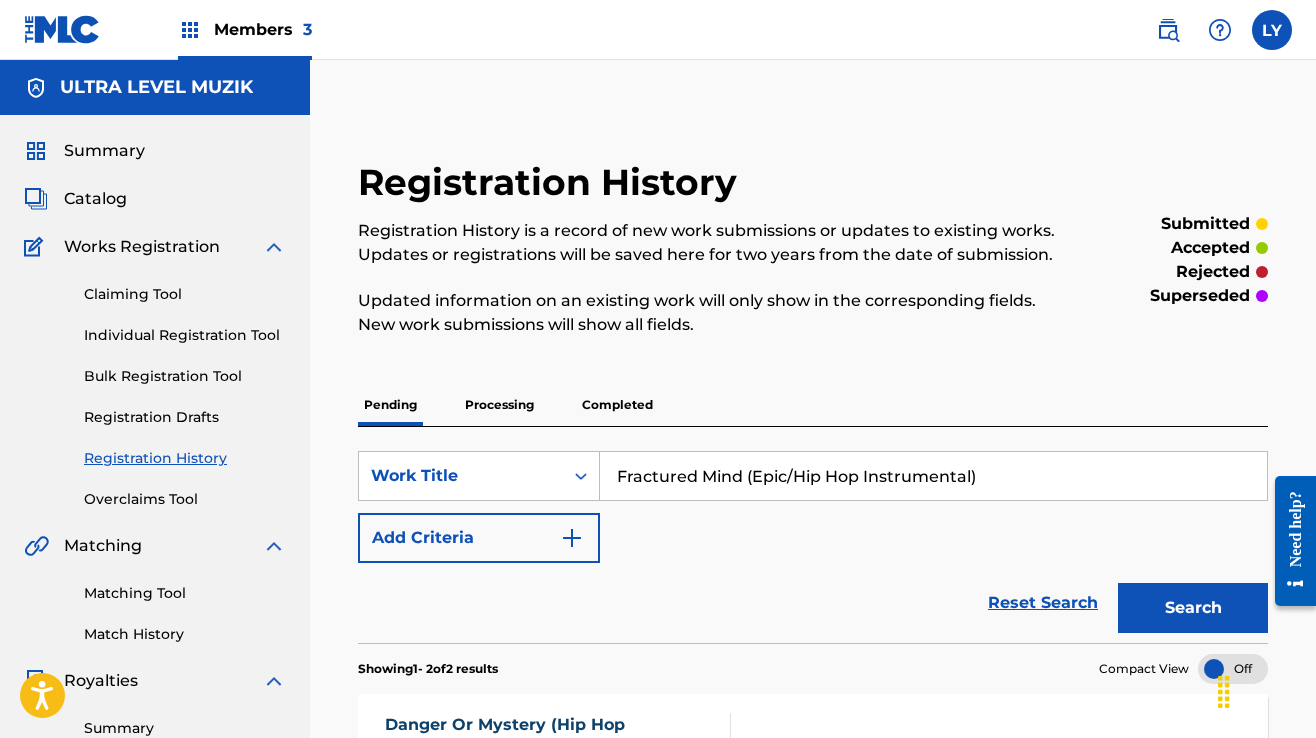 type on "Fractured Mind (Epic/Hip Hop Instrumental)" 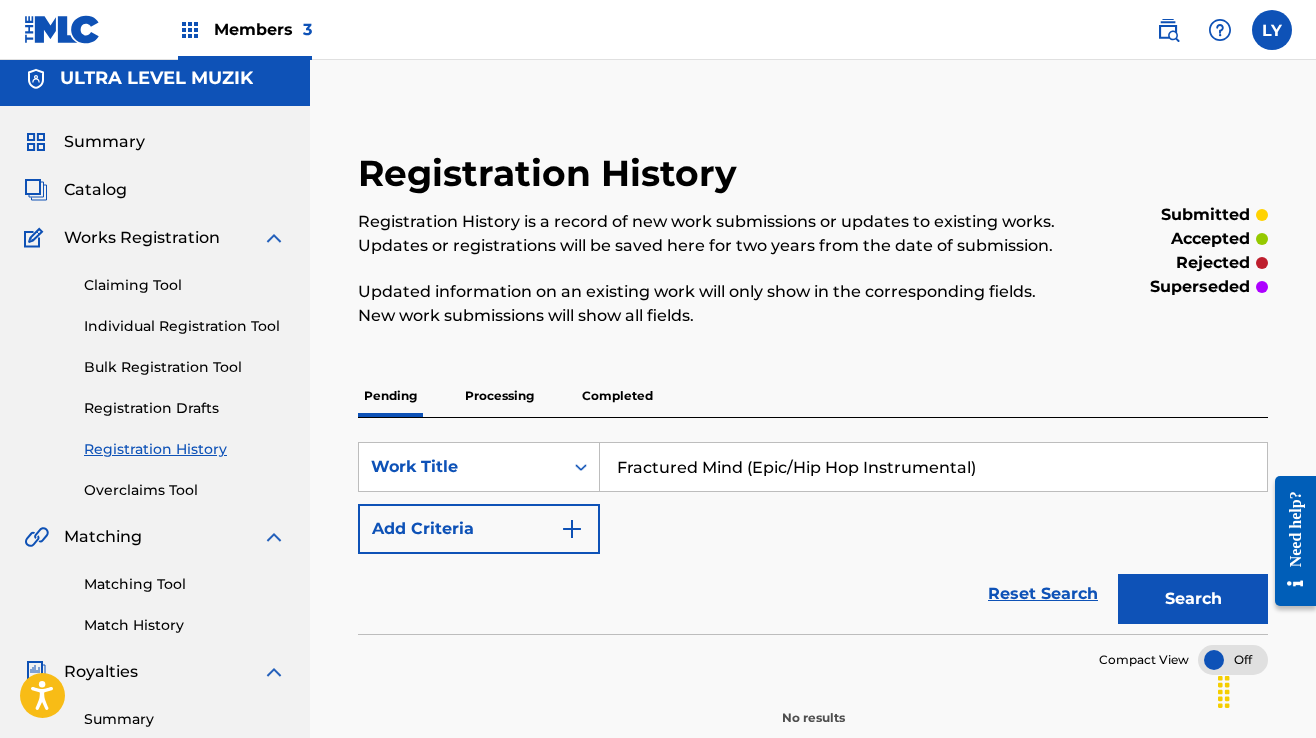 scroll, scrollTop: 0, scrollLeft: 0, axis: both 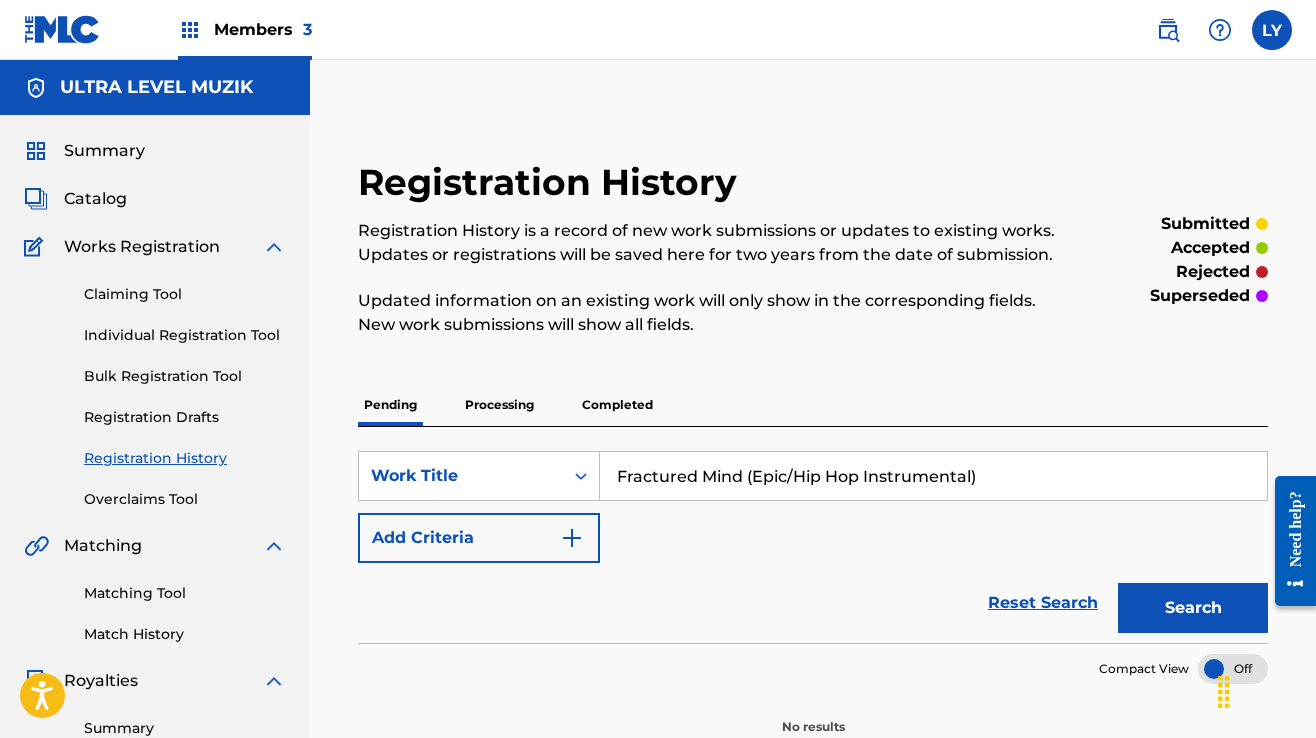 click on "Individual Registration Tool" at bounding box center [185, 335] 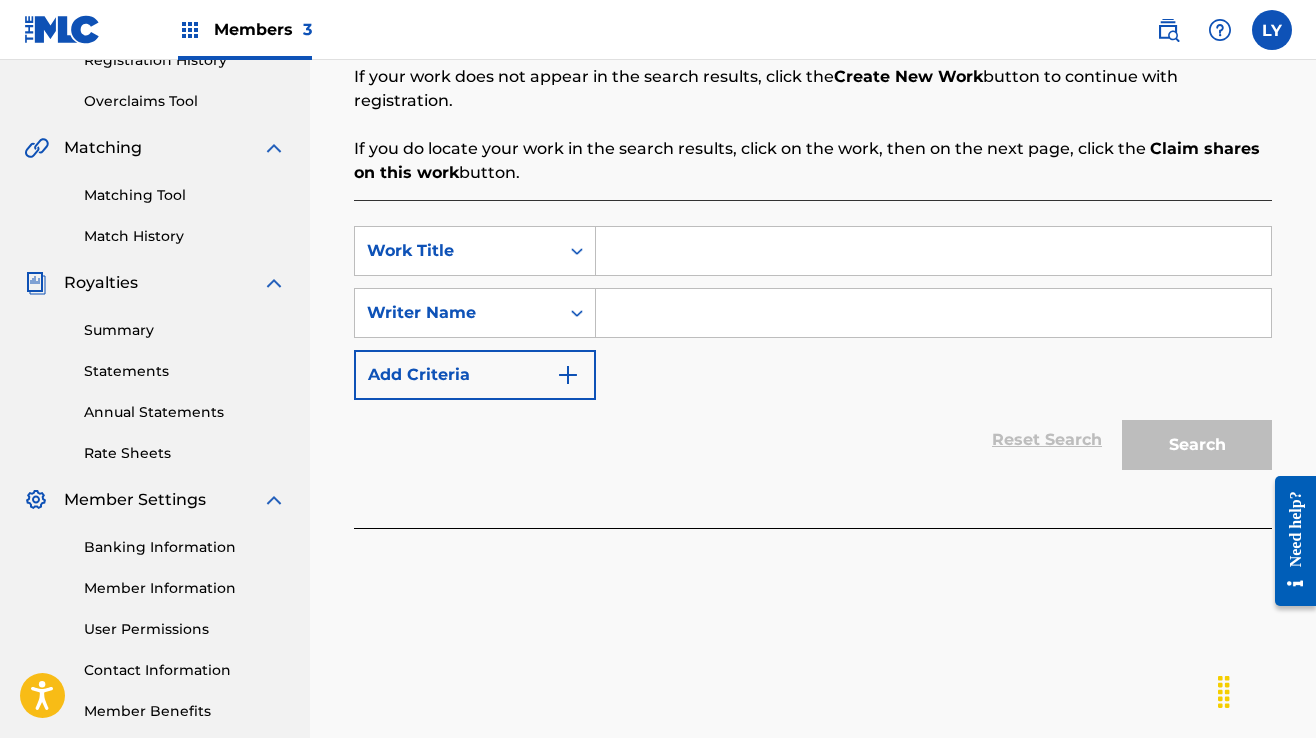 scroll, scrollTop: 400, scrollLeft: 0, axis: vertical 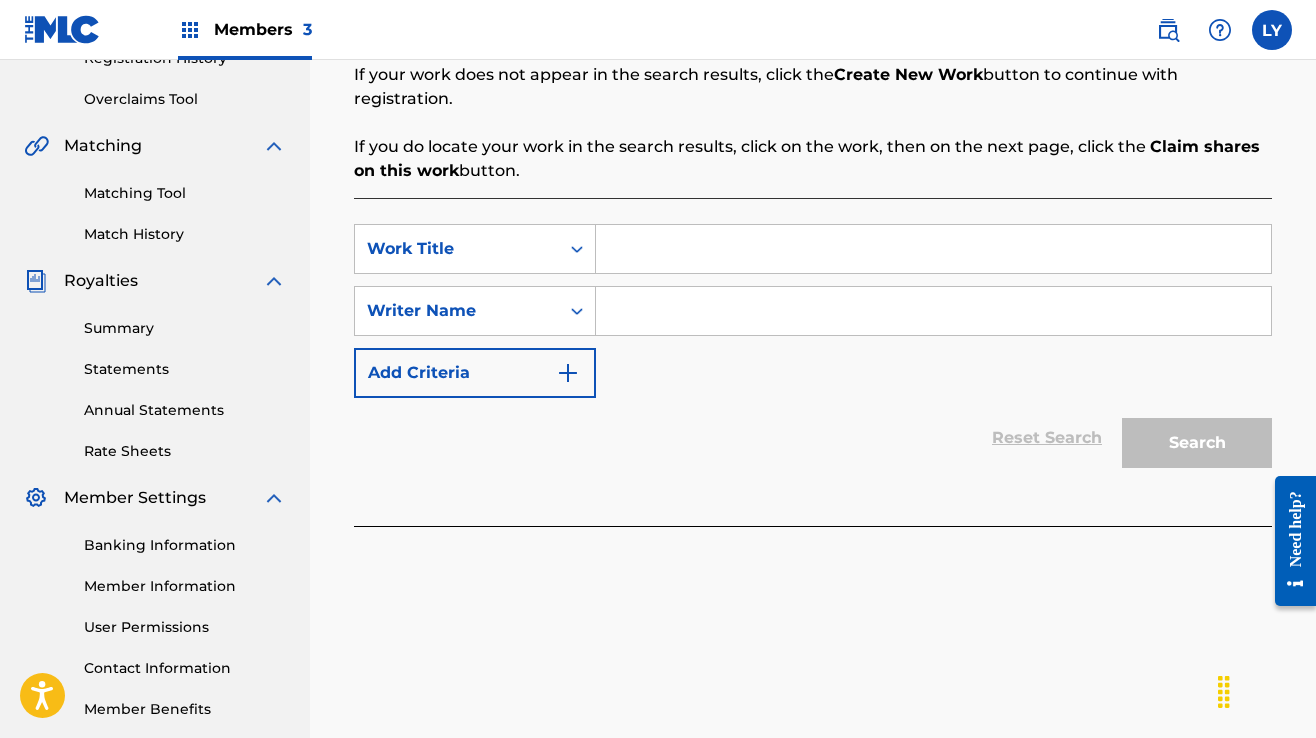 click at bounding box center [933, 249] 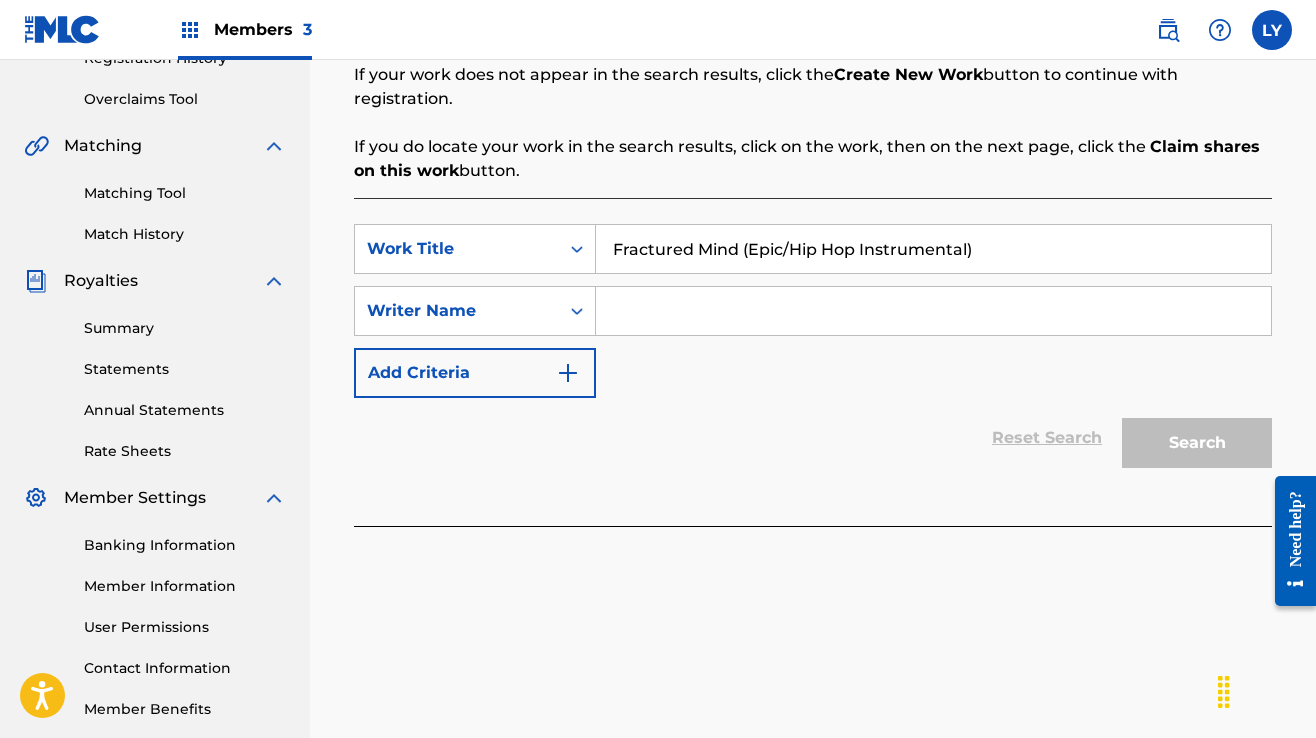 type on "Fractured Mind (Epic/Hip Hop Instrumental)" 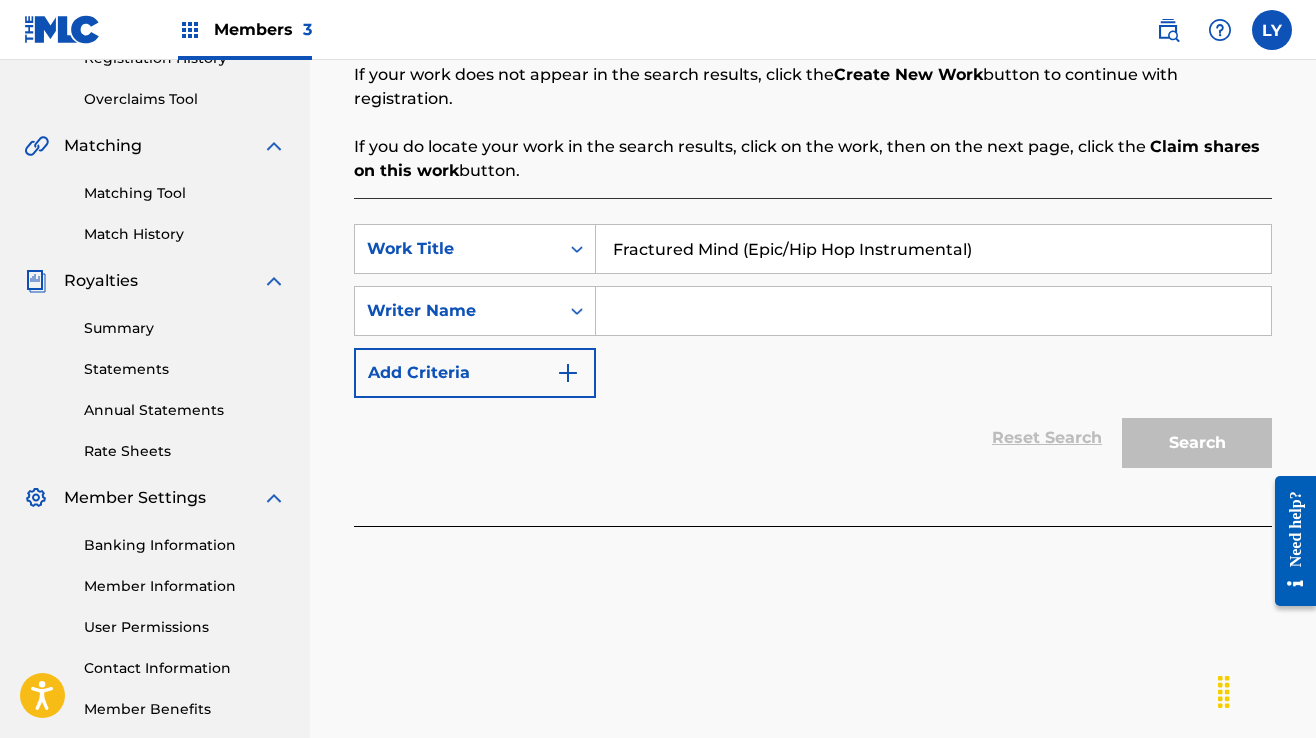 type on "Demolish Beatz" 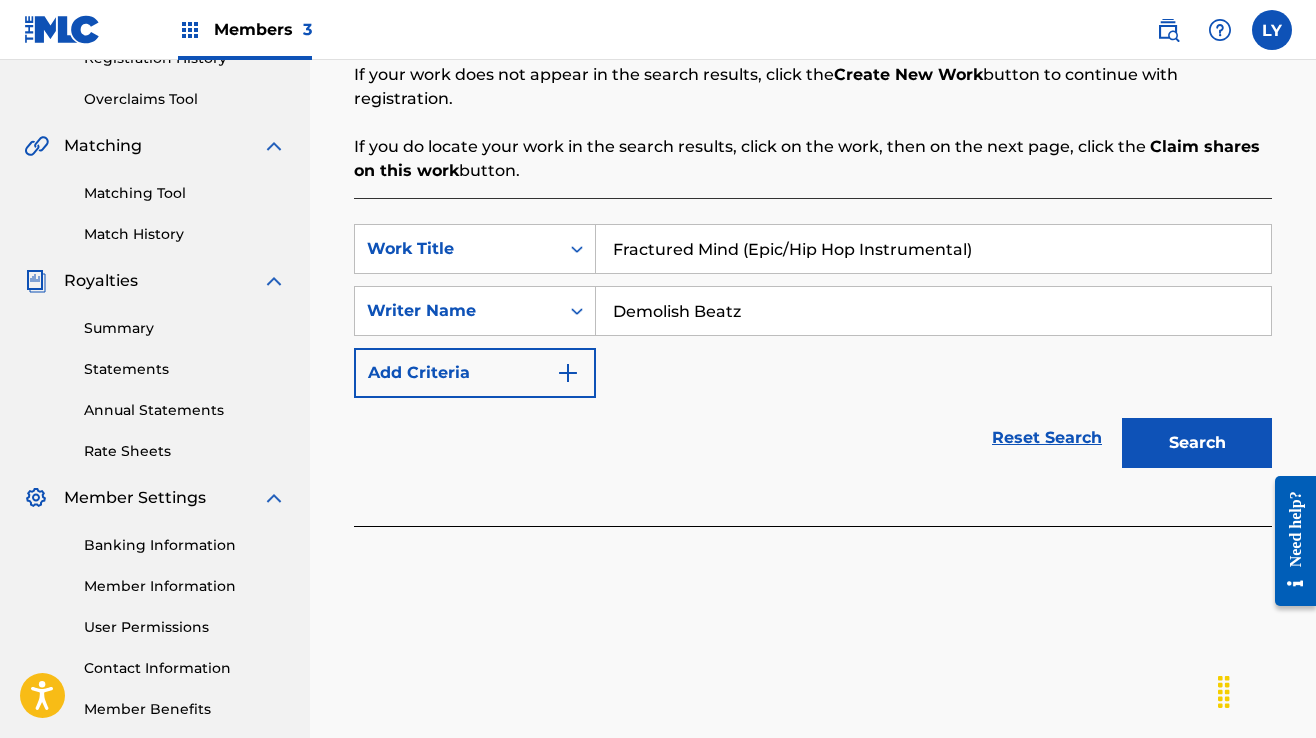 click on "Search" at bounding box center [1197, 443] 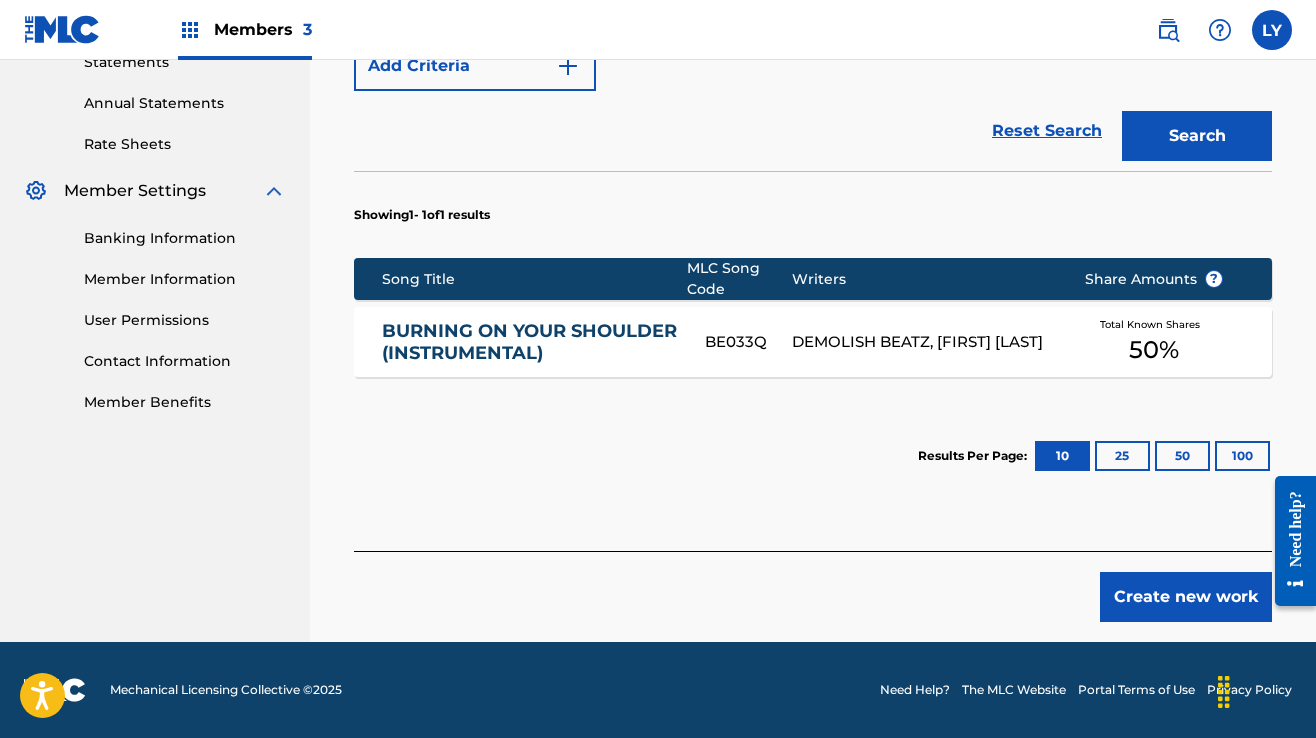 click on "Create new work" at bounding box center [1186, 597] 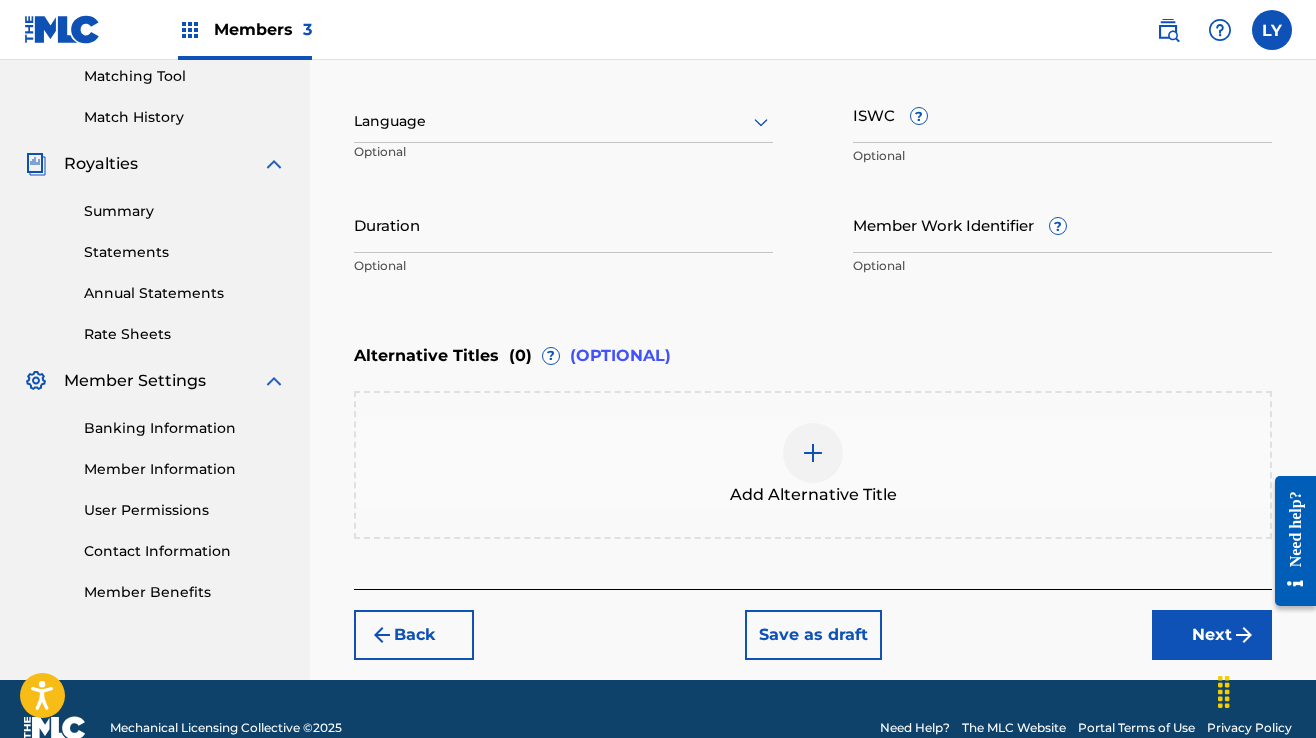 scroll, scrollTop: 555, scrollLeft: 0, axis: vertical 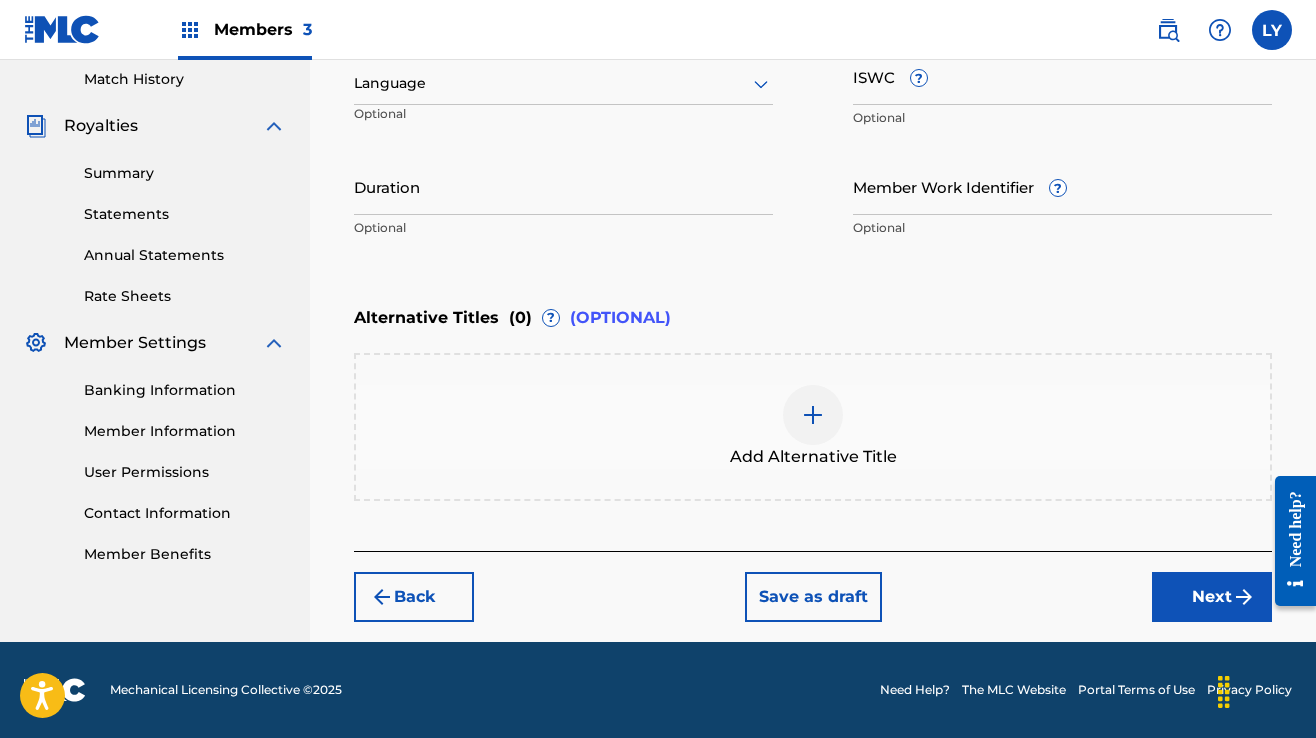 click on "Next" at bounding box center (1212, 597) 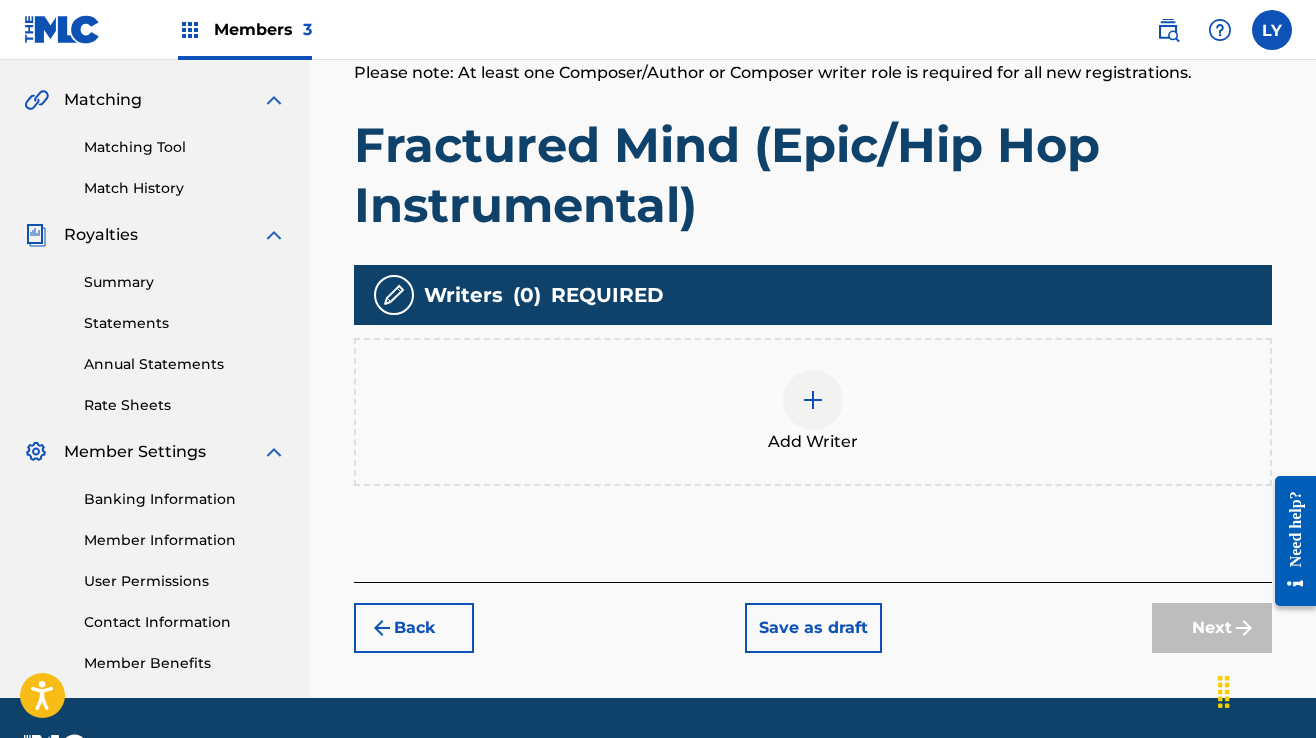 scroll, scrollTop: 490, scrollLeft: 0, axis: vertical 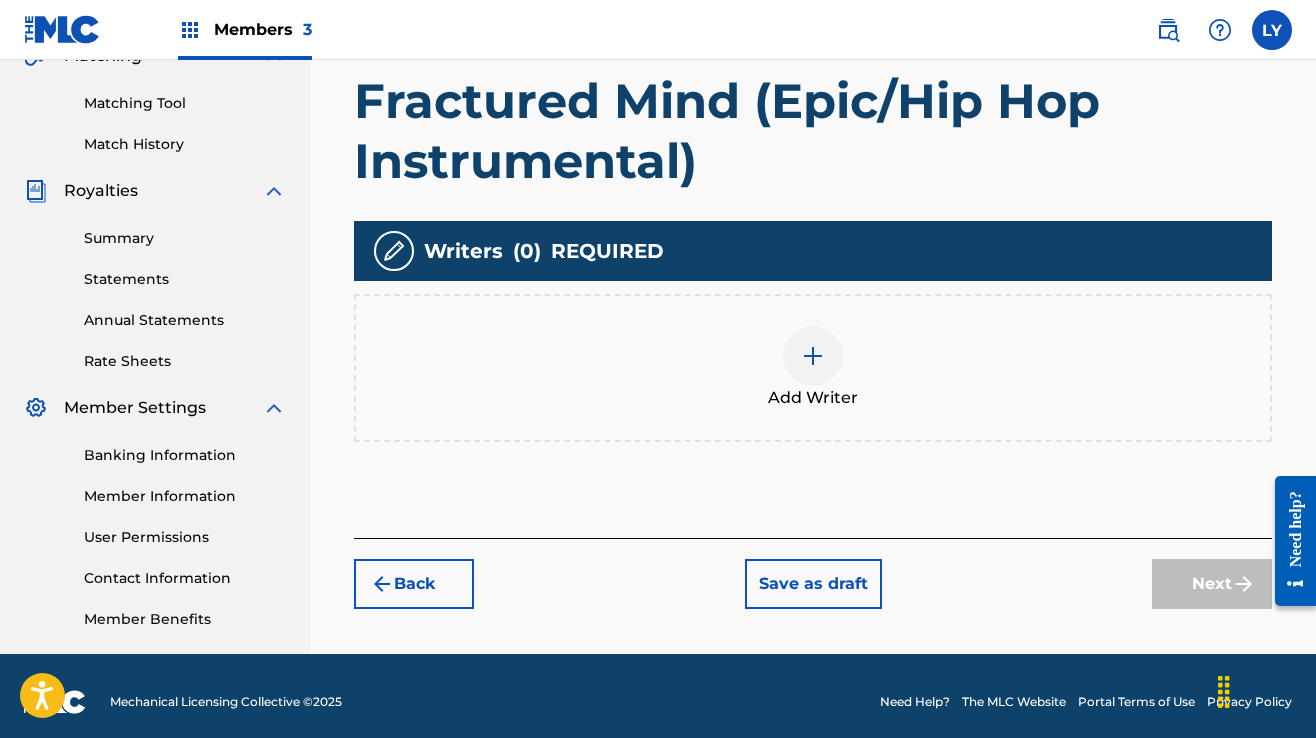 click at bounding box center (813, 356) 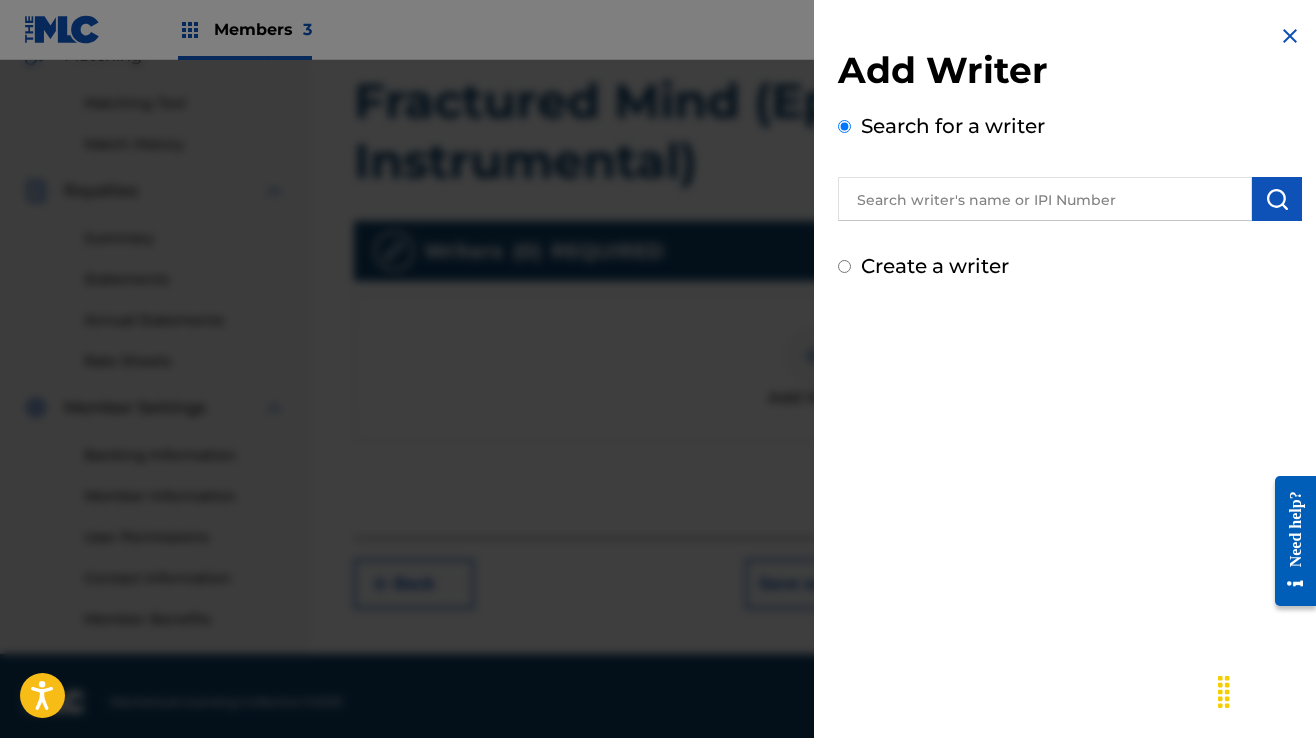 click at bounding box center [1070, 196] 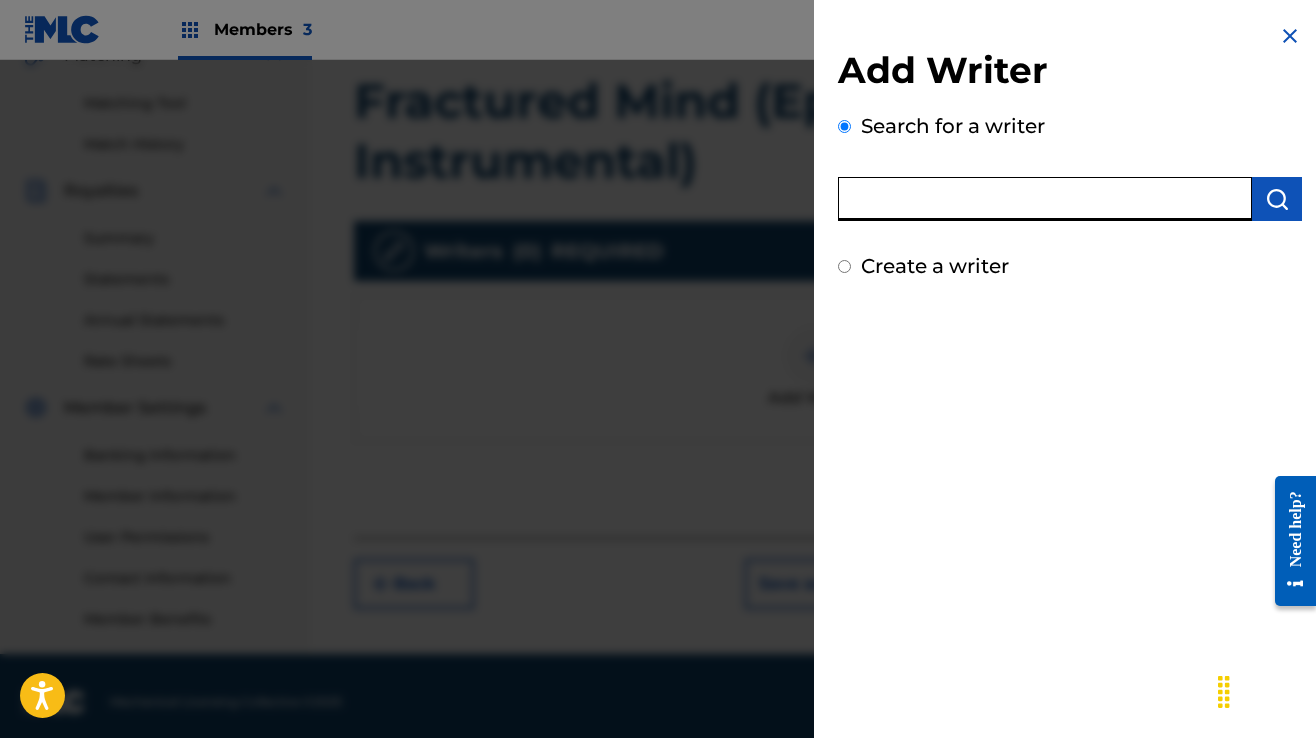 click at bounding box center (1045, 199) 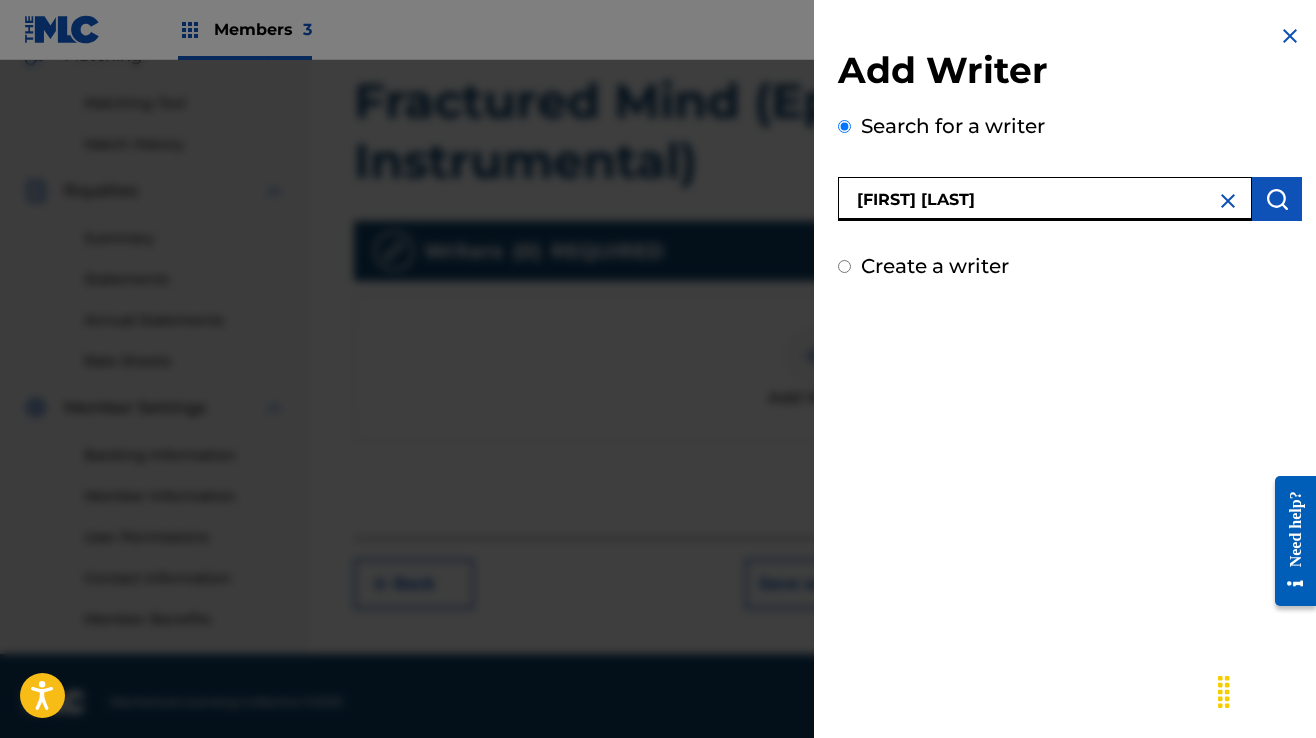 click at bounding box center [1277, 199] 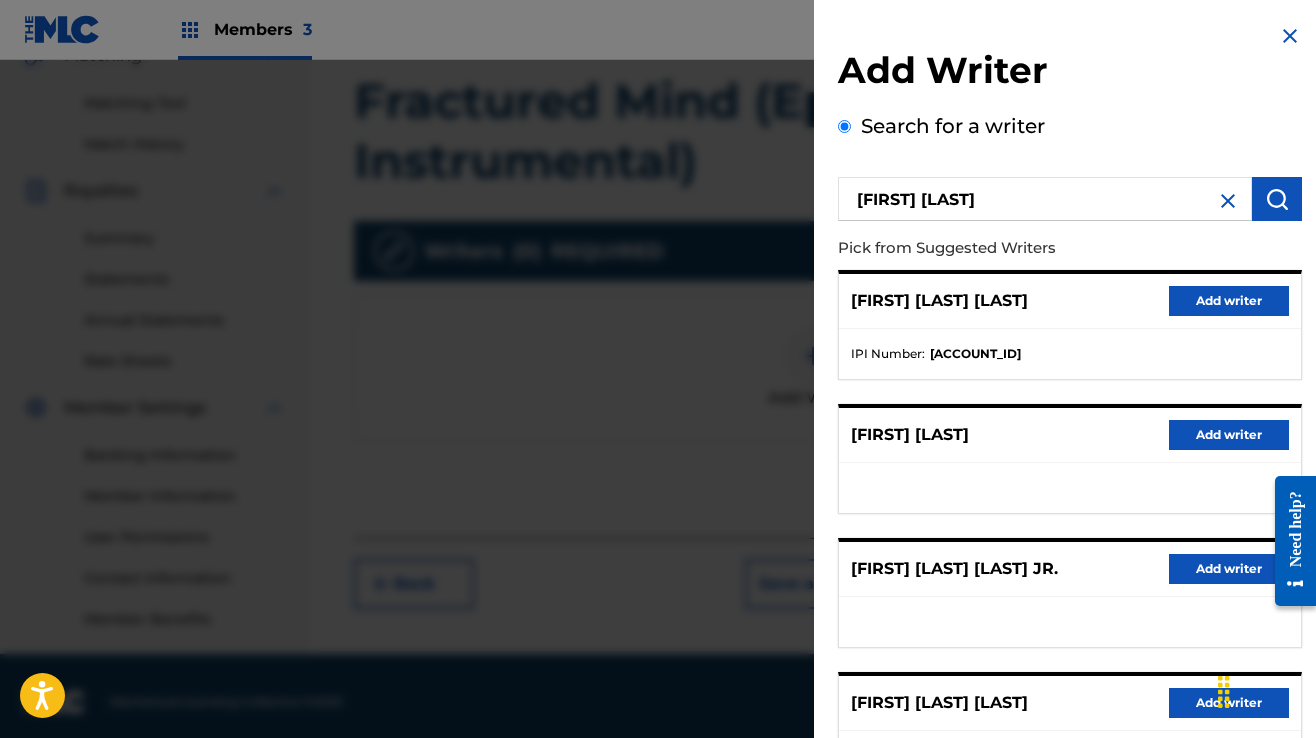 click on "Add writer" at bounding box center (1229, 301) 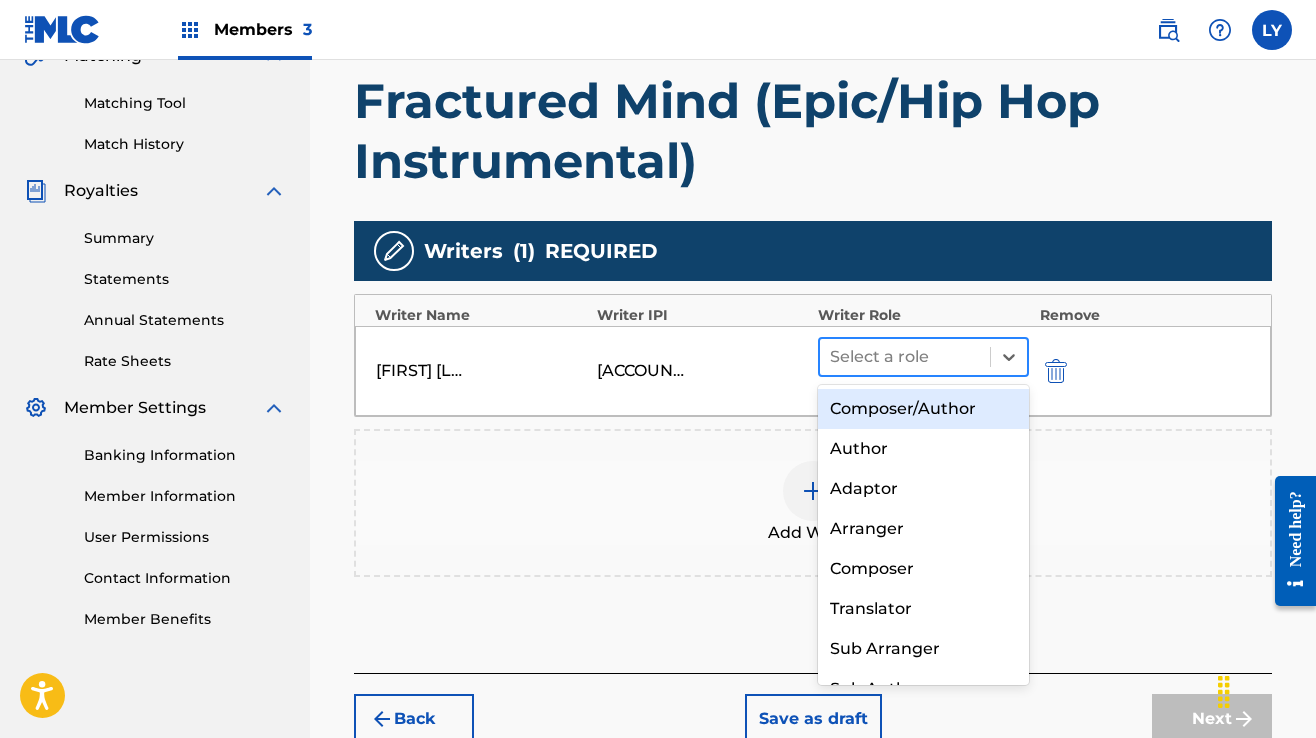 click at bounding box center (905, 357) 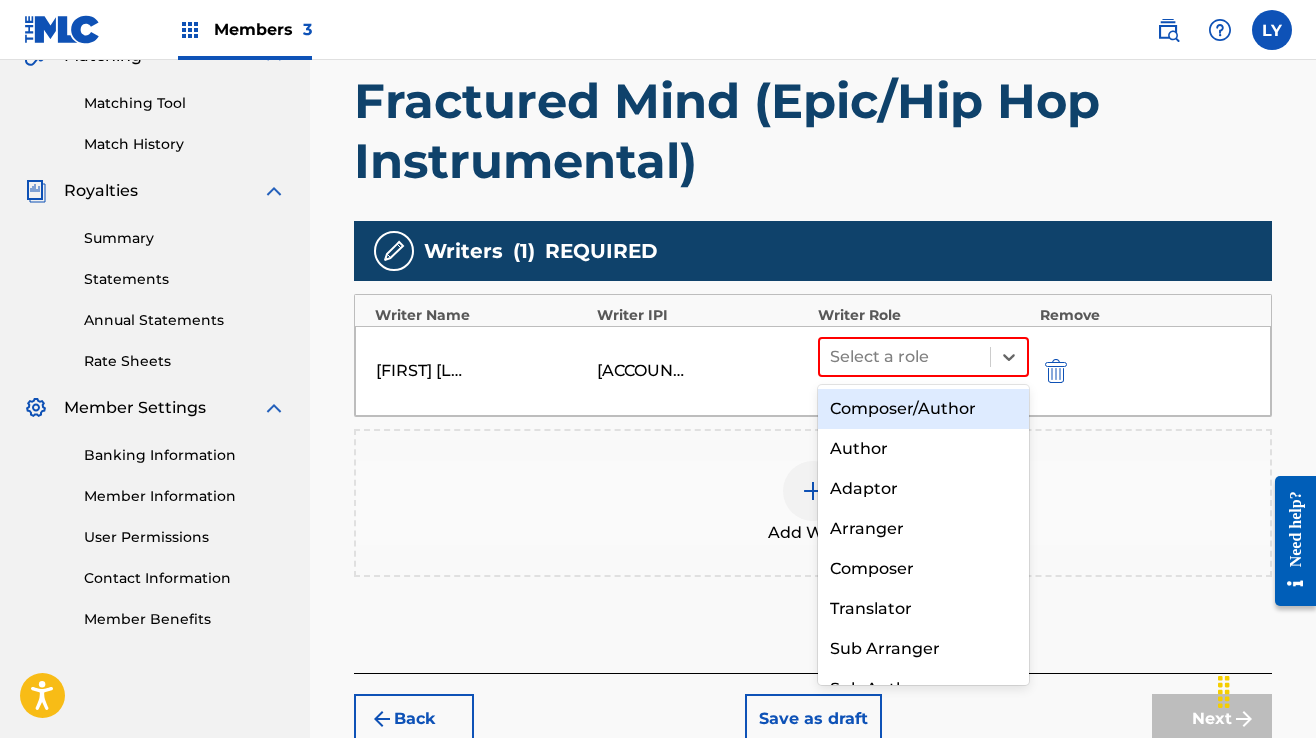 click on "Composer/Author" at bounding box center [923, 409] 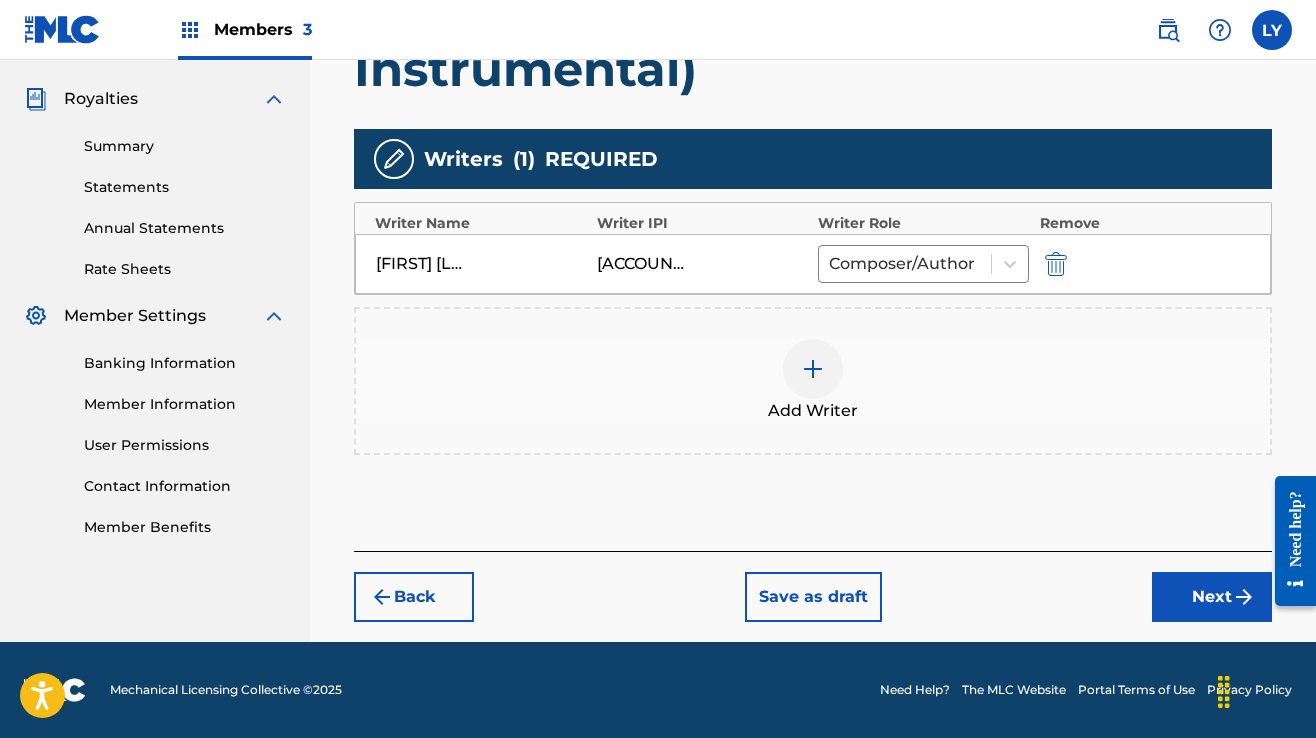 click on "Next" at bounding box center (1212, 597) 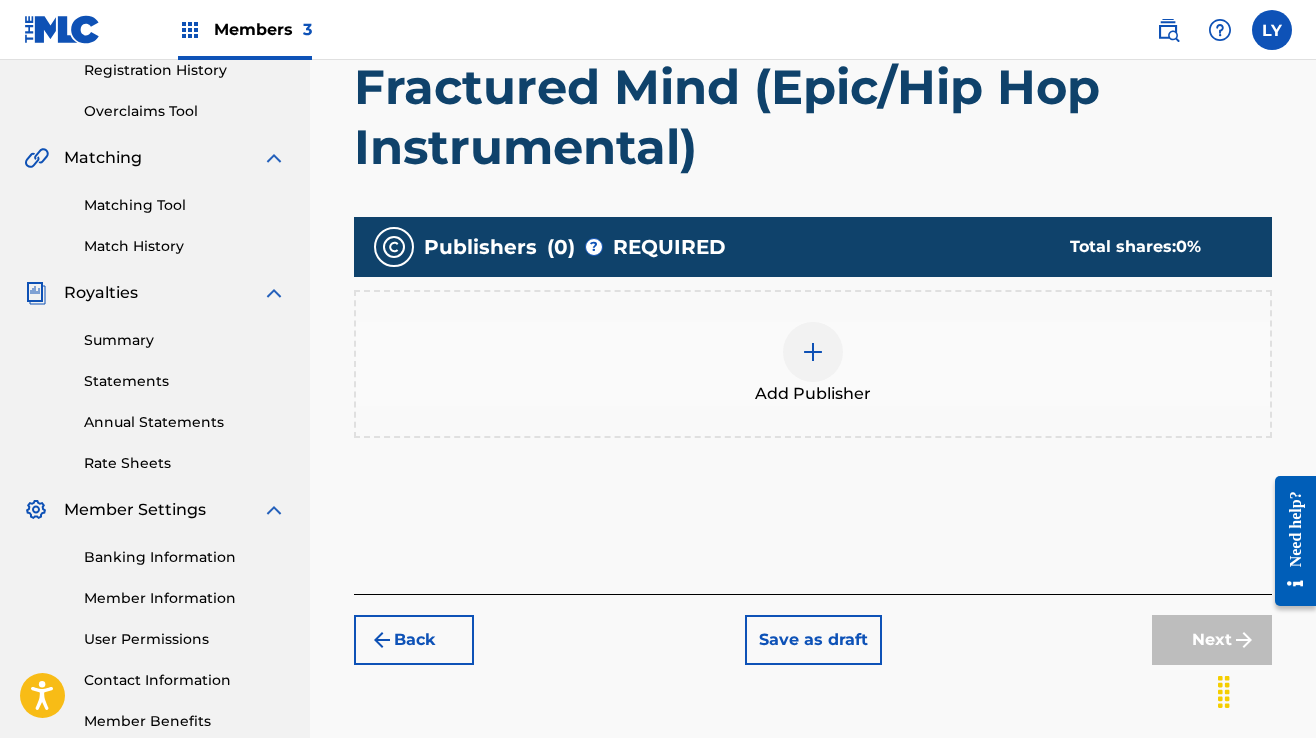 scroll, scrollTop: 390, scrollLeft: 0, axis: vertical 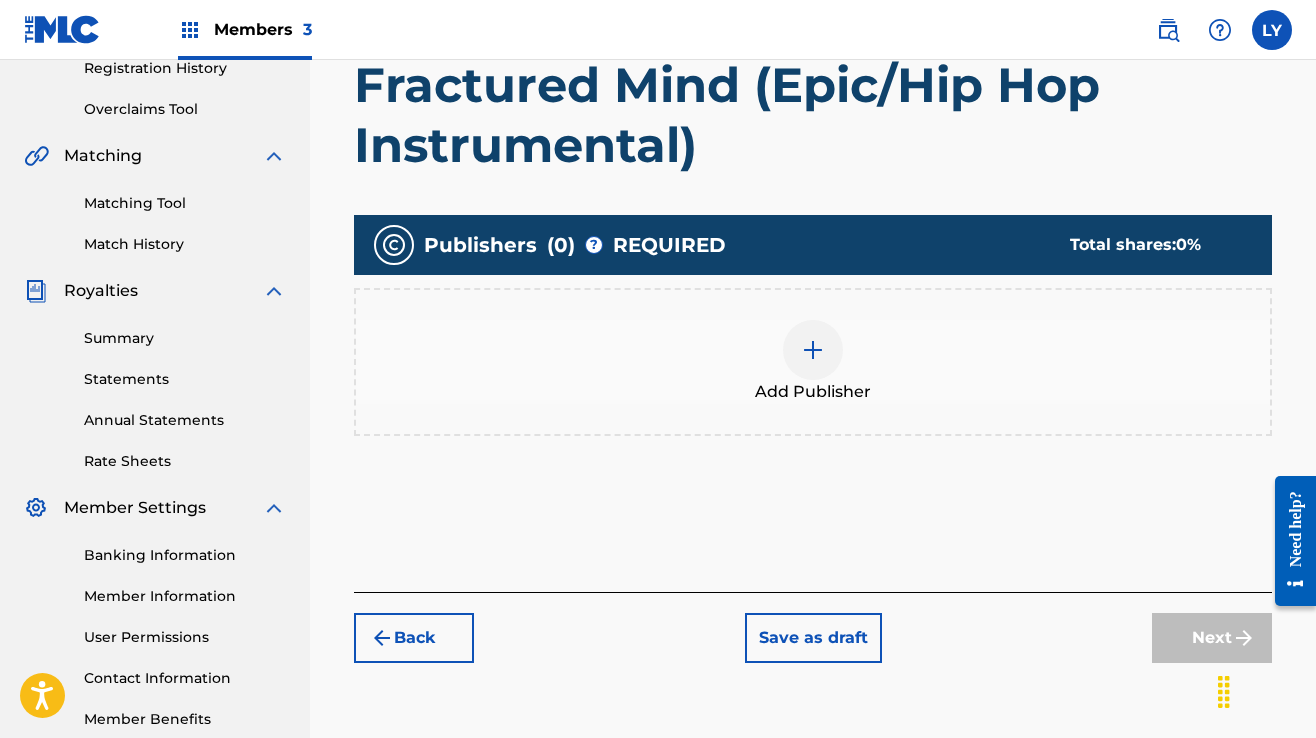 click at bounding box center (813, 350) 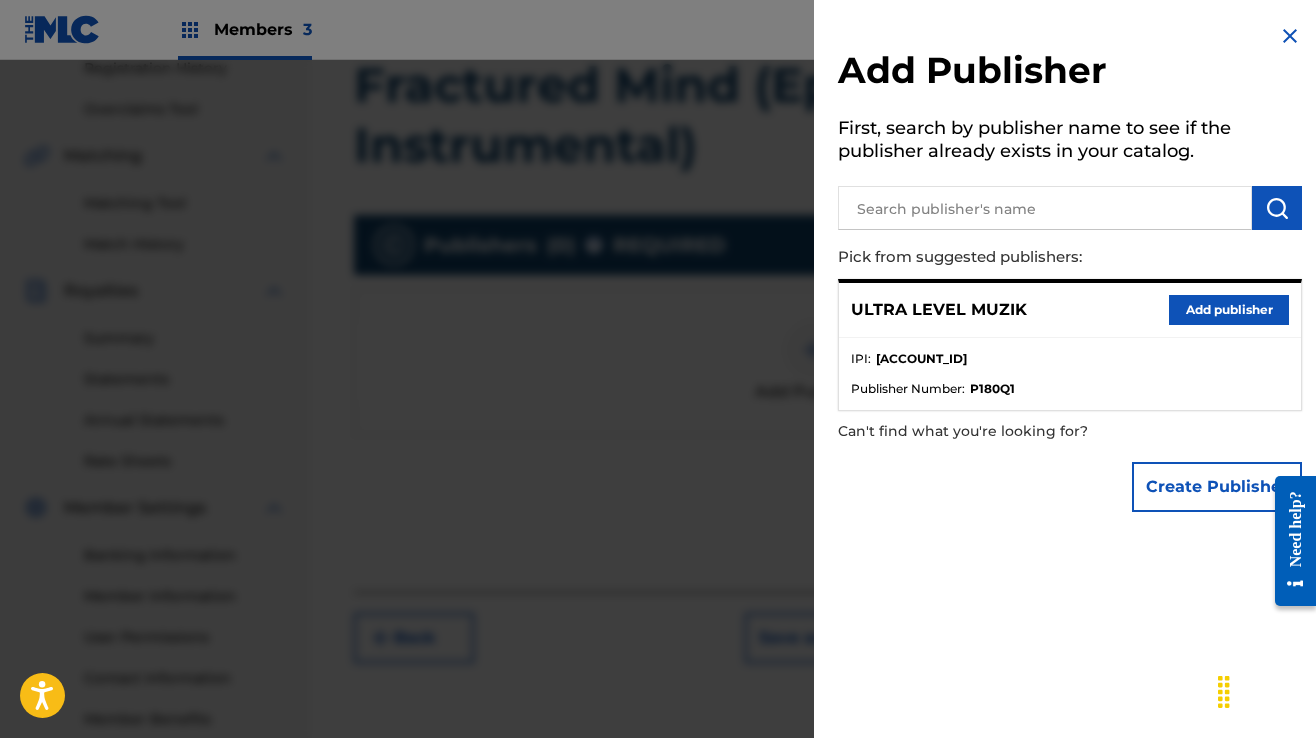 click on "Add publisher" at bounding box center [1229, 310] 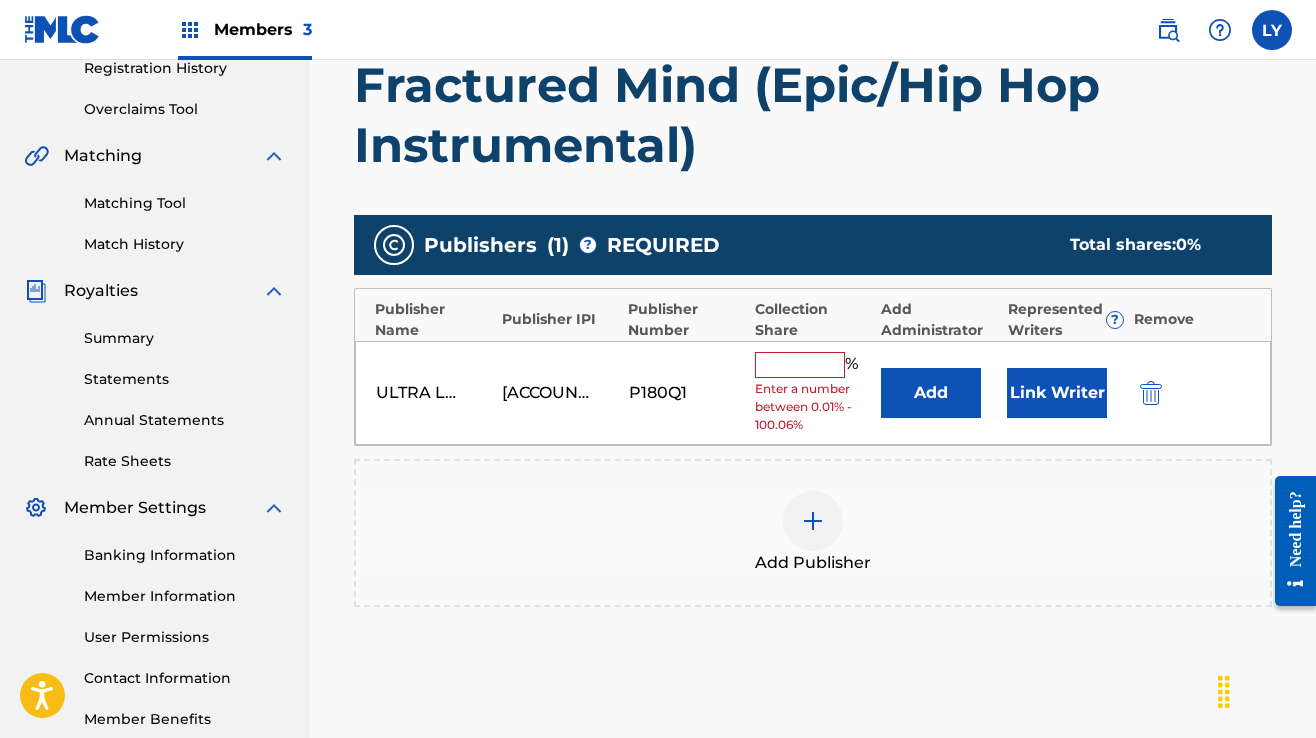 click at bounding box center [800, 365] 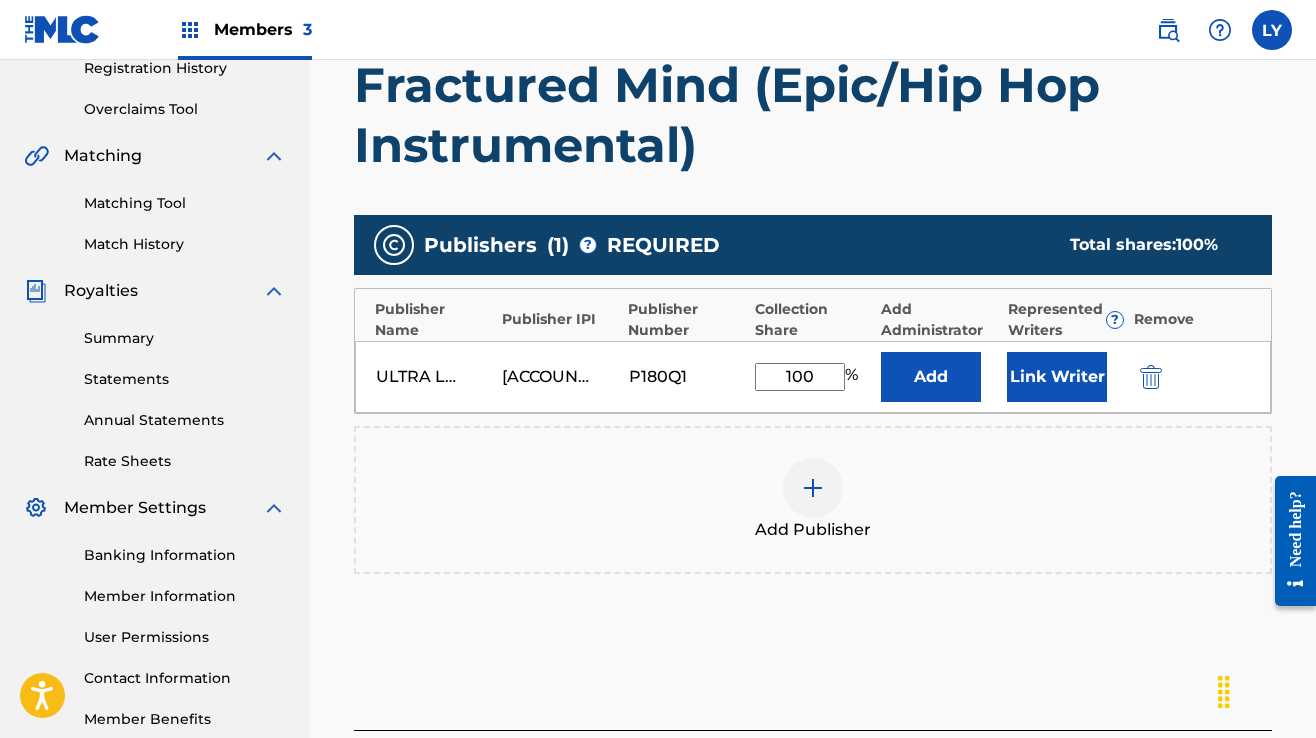 click on "Link Writer" at bounding box center (1057, 377) 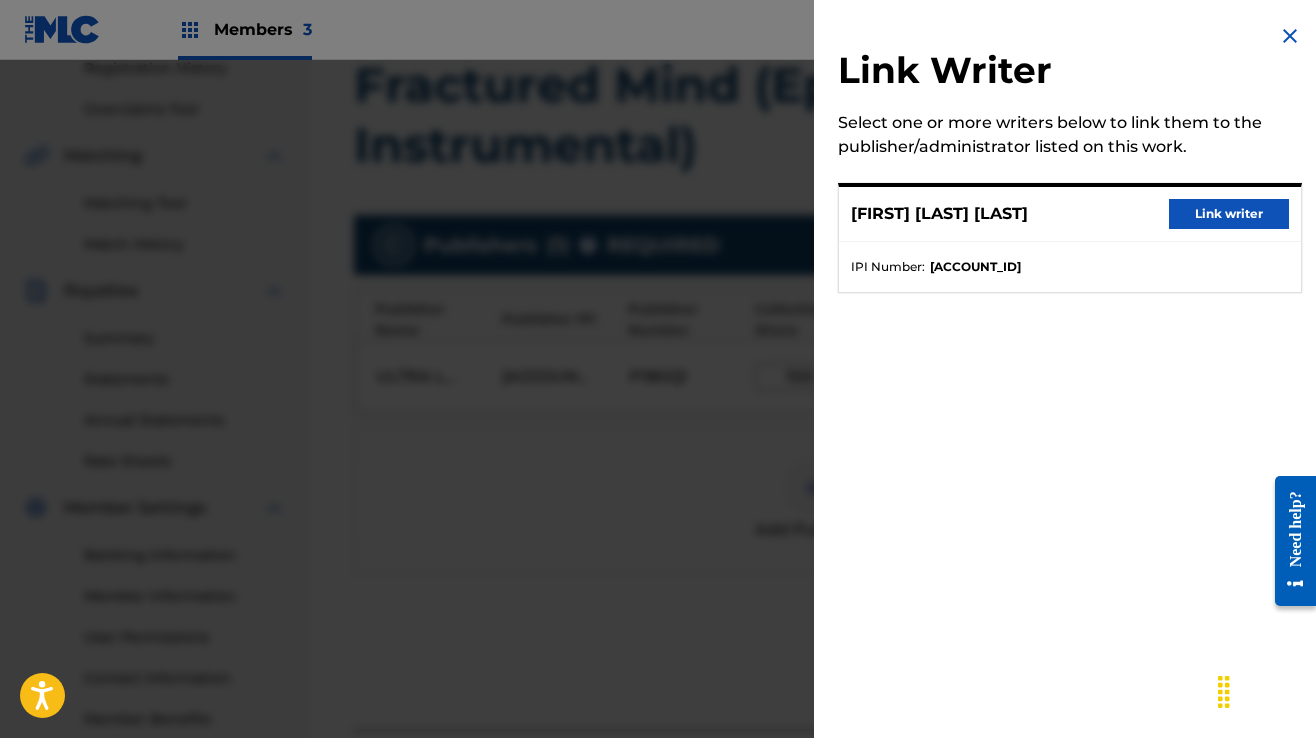 click on "Link writer" at bounding box center [1229, 214] 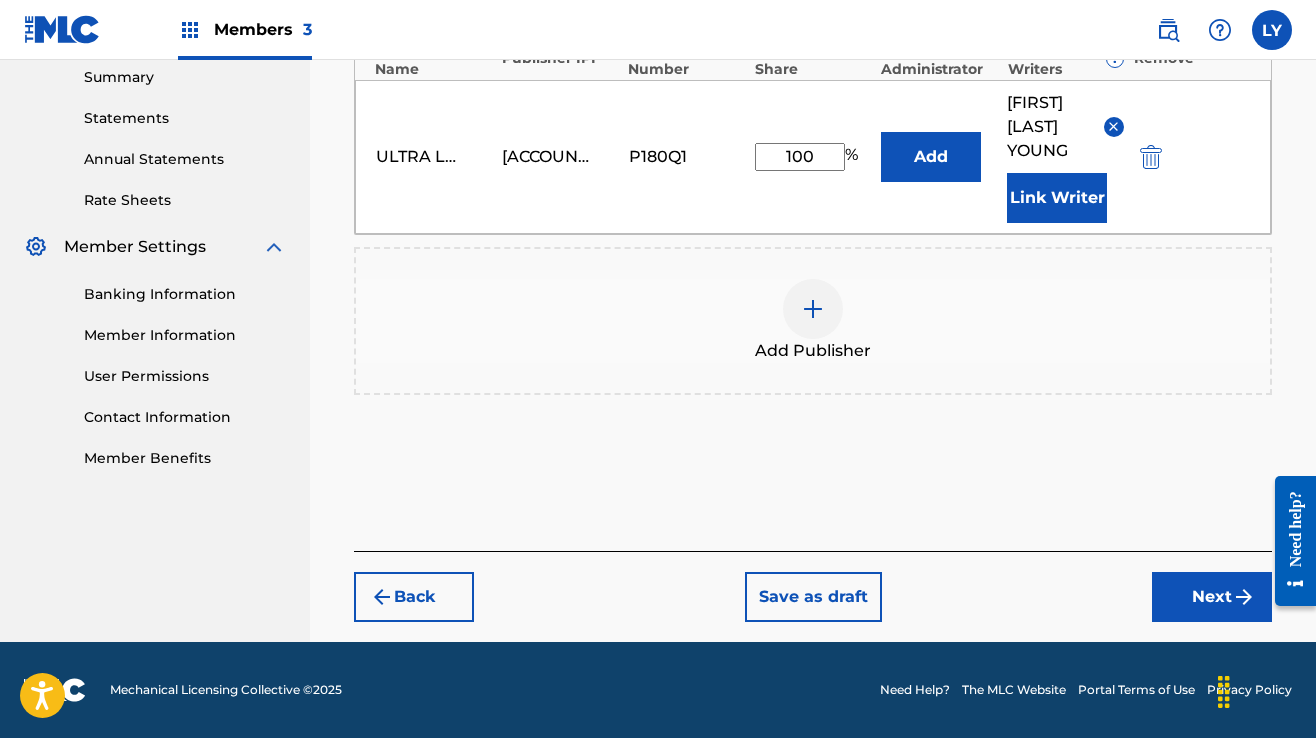 click on "Next" at bounding box center [1212, 597] 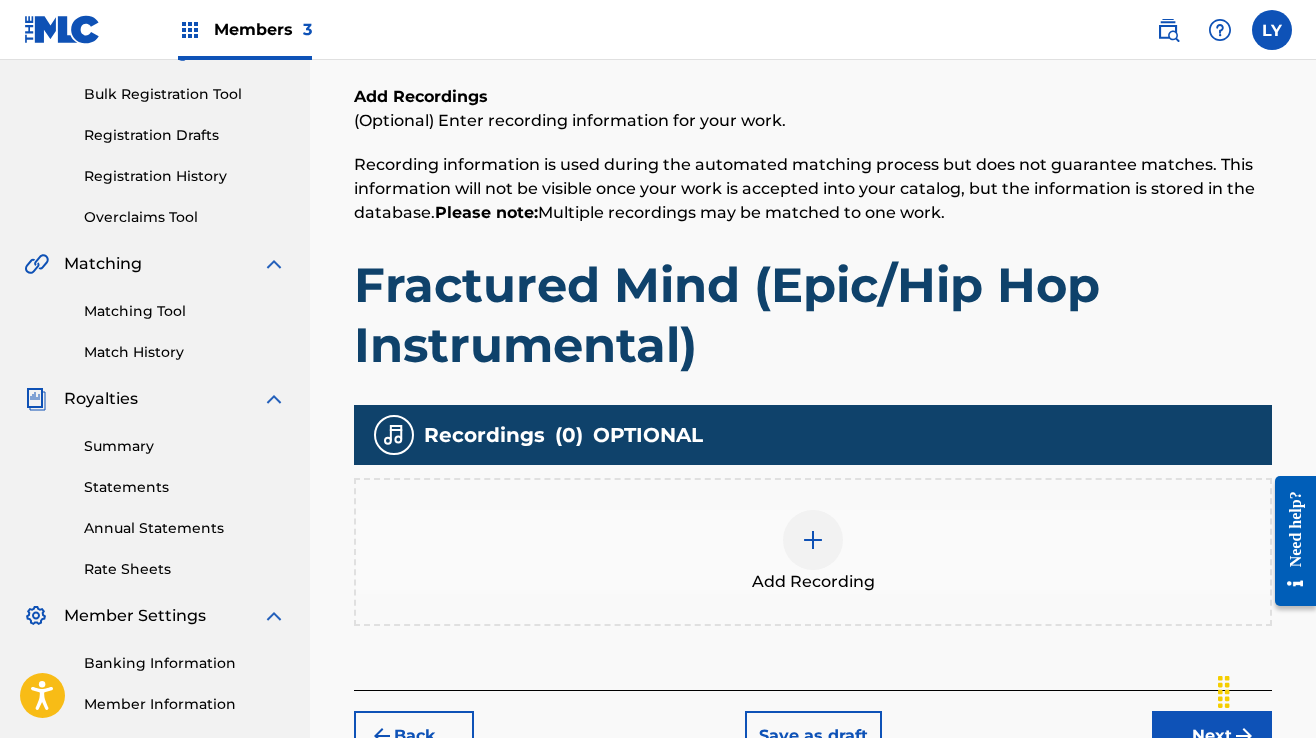 scroll, scrollTop: 390, scrollLeft: 0, axis: vertical 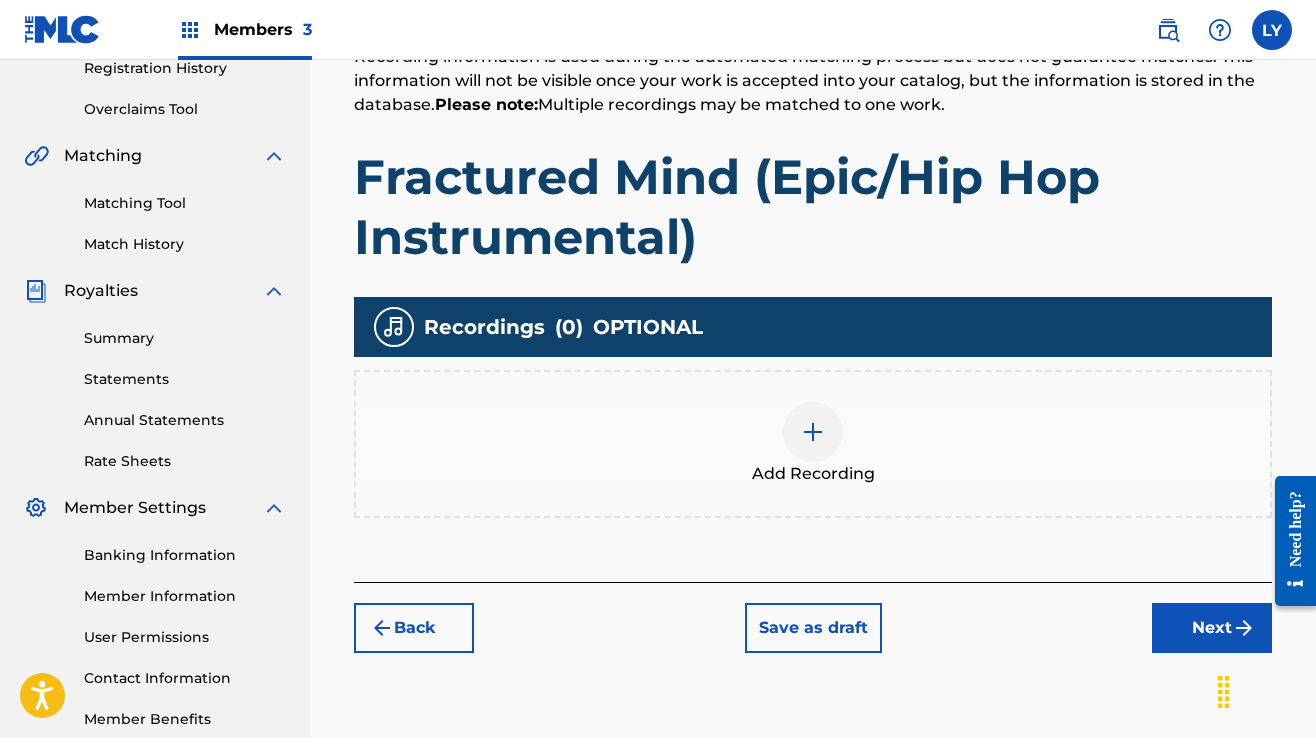 click at bounding box center (813, 432) 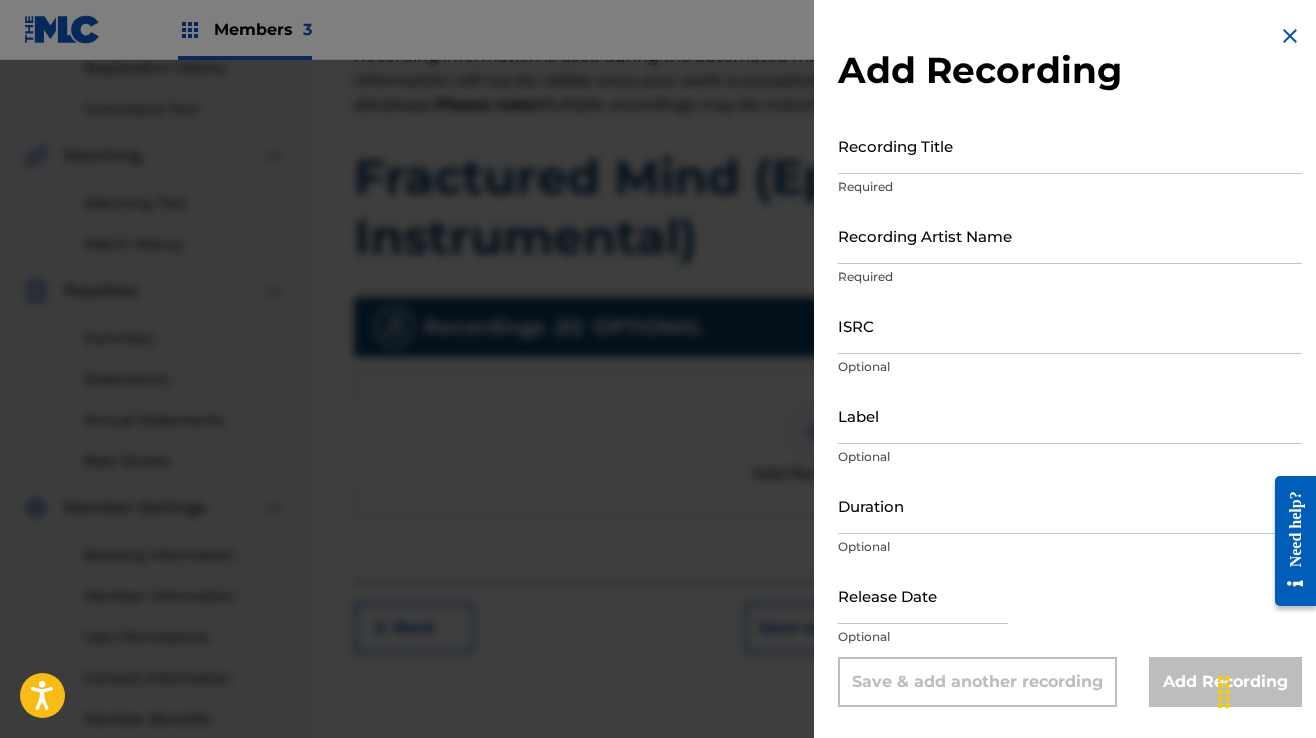 click on "Recording Title" at bounding box center (1070, 145) 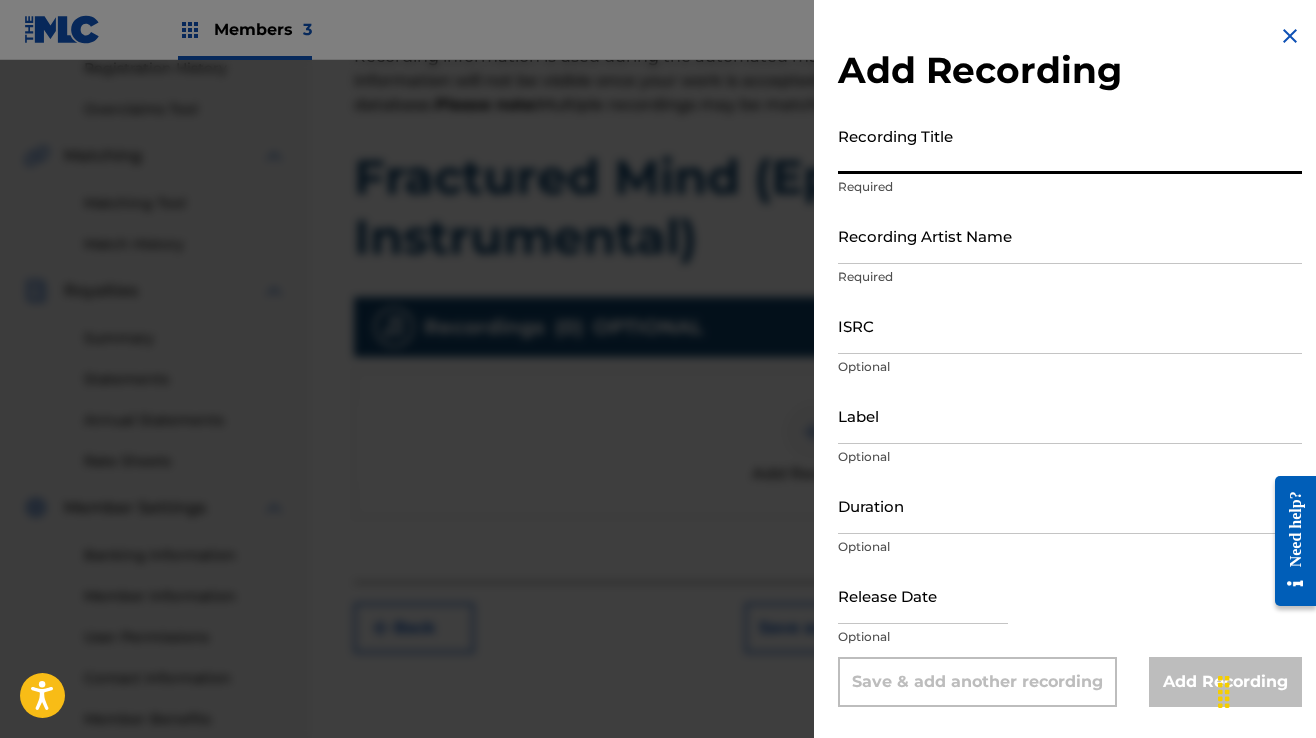 paste on "Fractured Mind (Epic/Hip Hop Instrumental)" 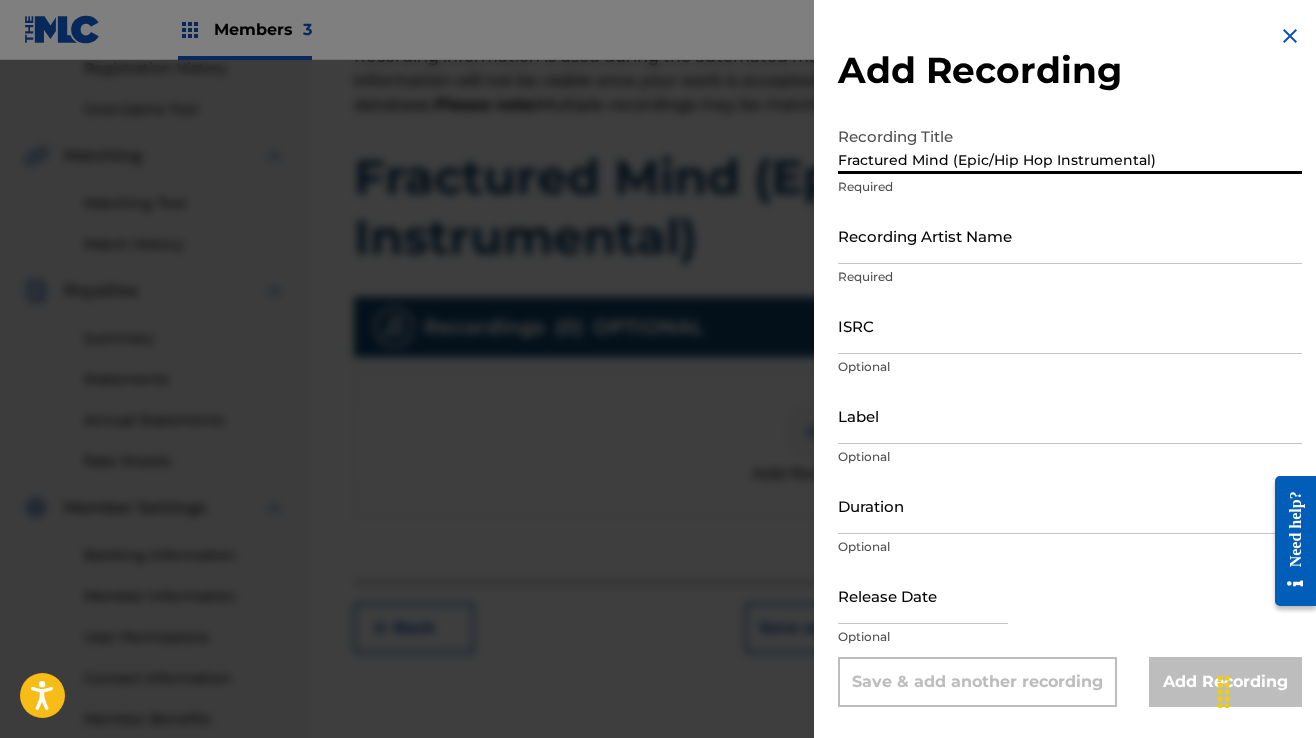 type on "Fractured Mind (Epic/Hip Hop Instrumental)" 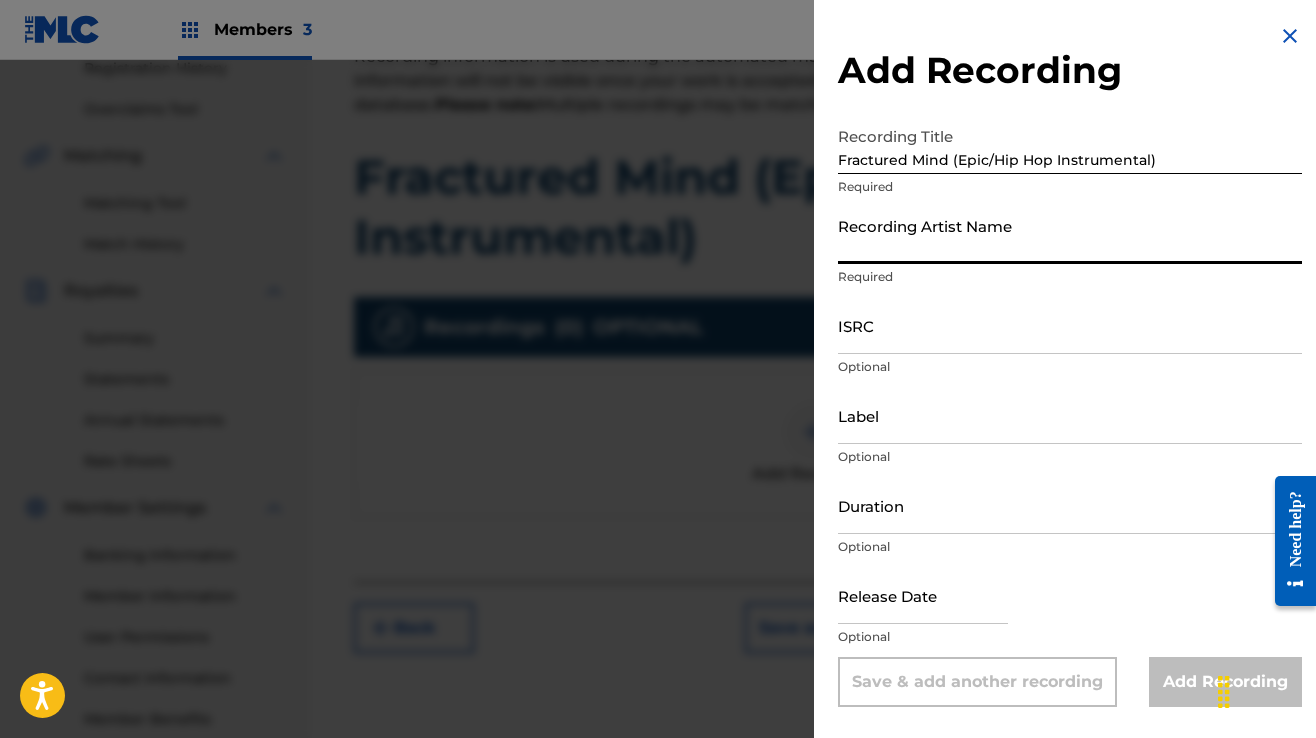 type on "Demolish Beatz" 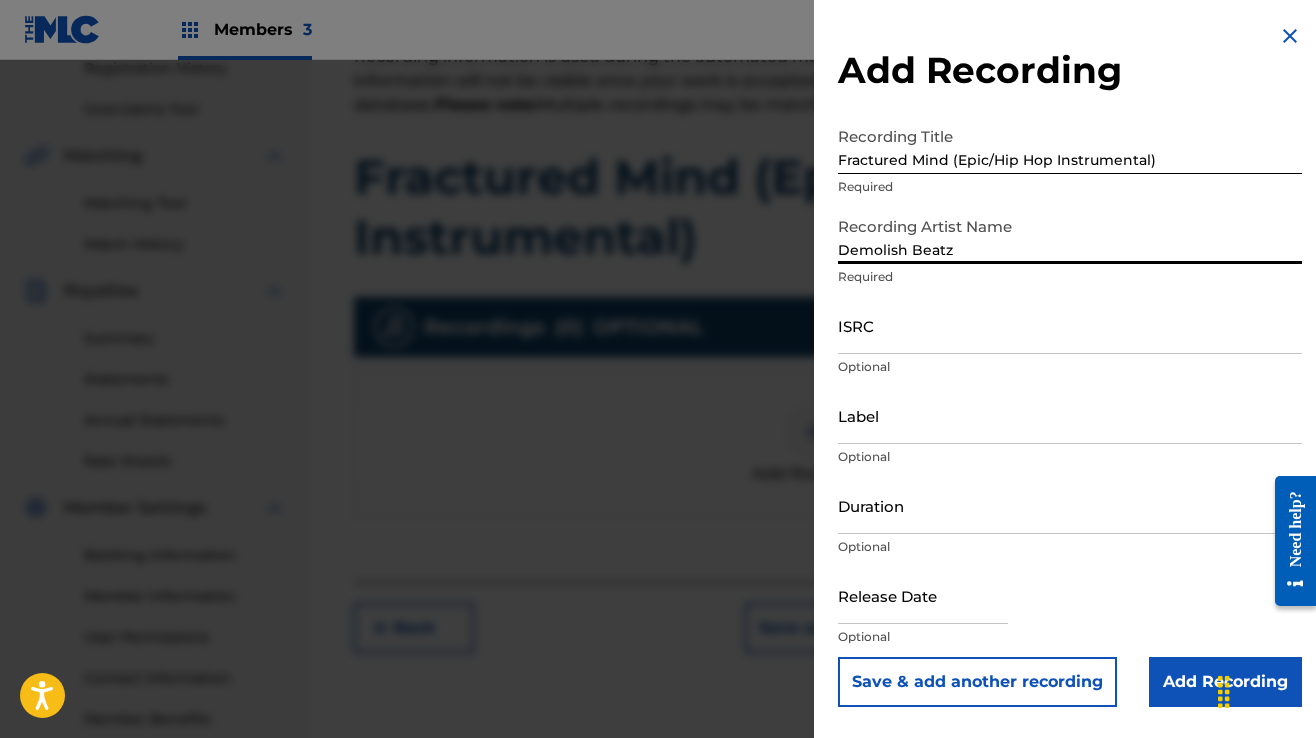 click on "ISRC" at bounding box center (1070, 325) 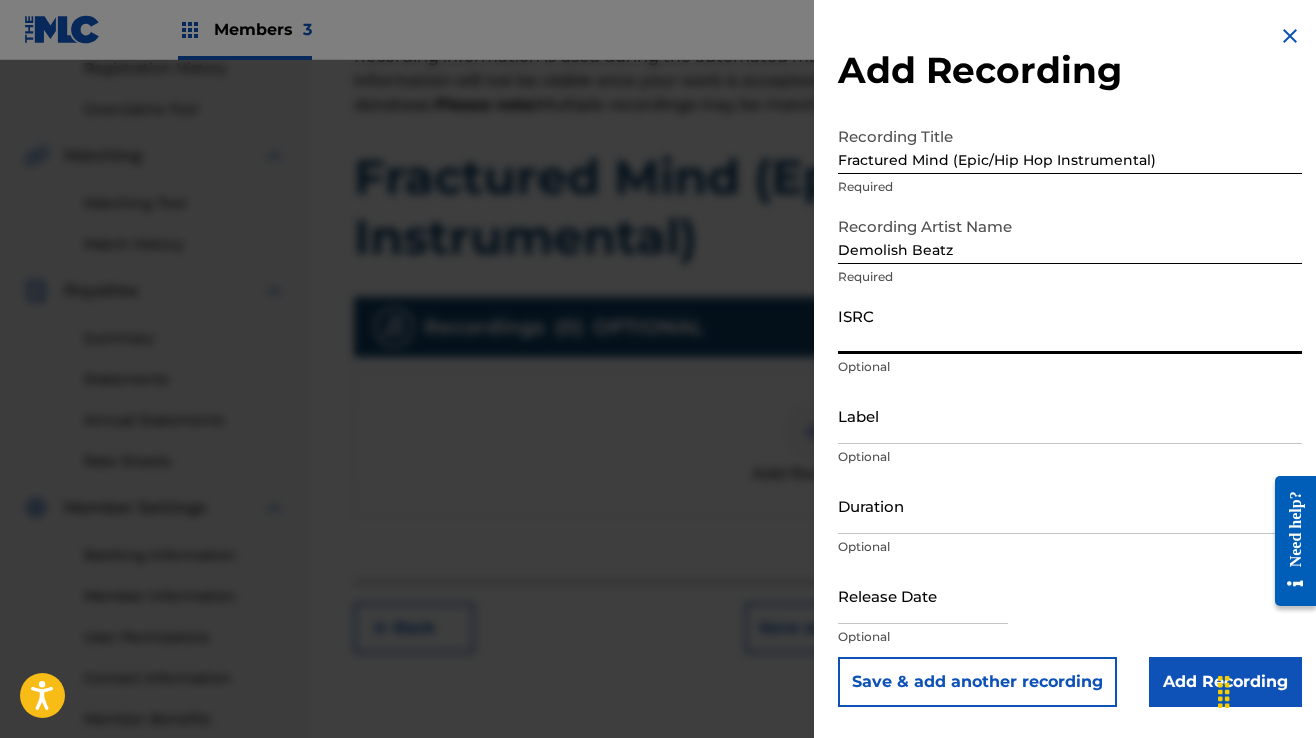 click on "ISRC" at bounding box center (1070, 325) 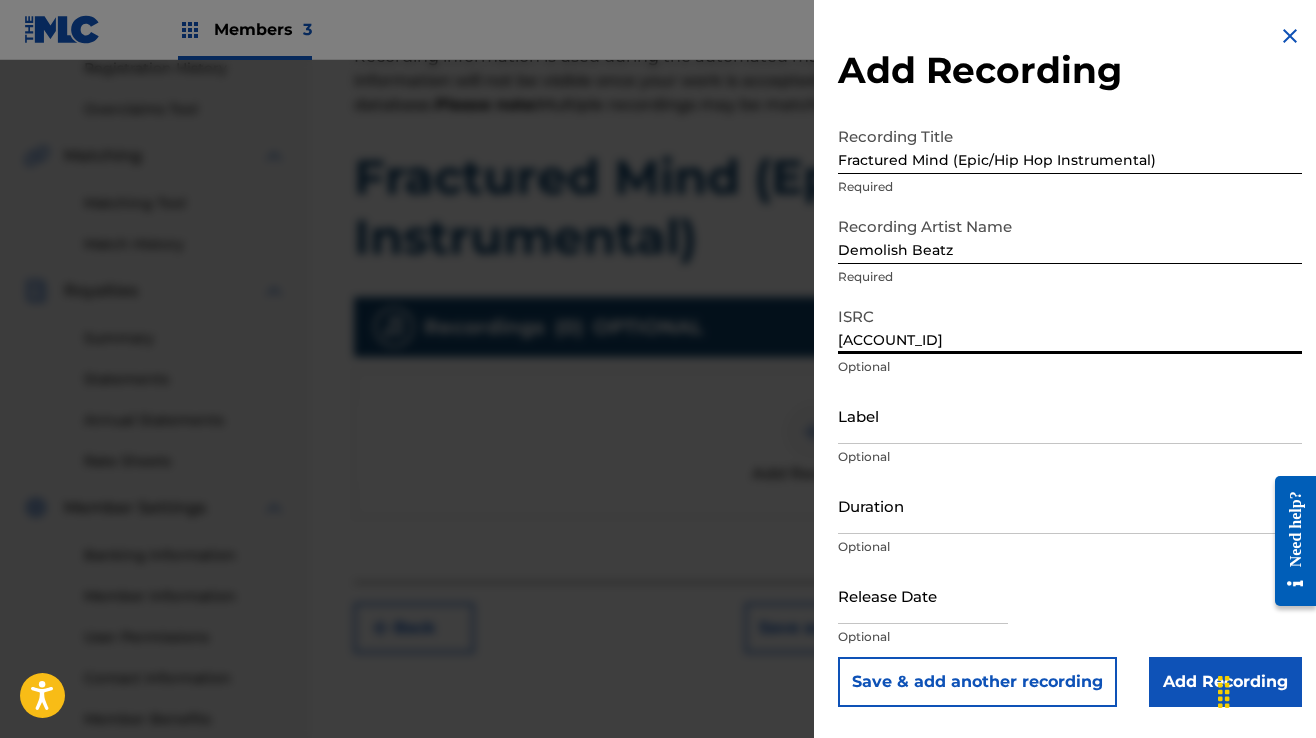 type on "[ACCOUNT_ID]" 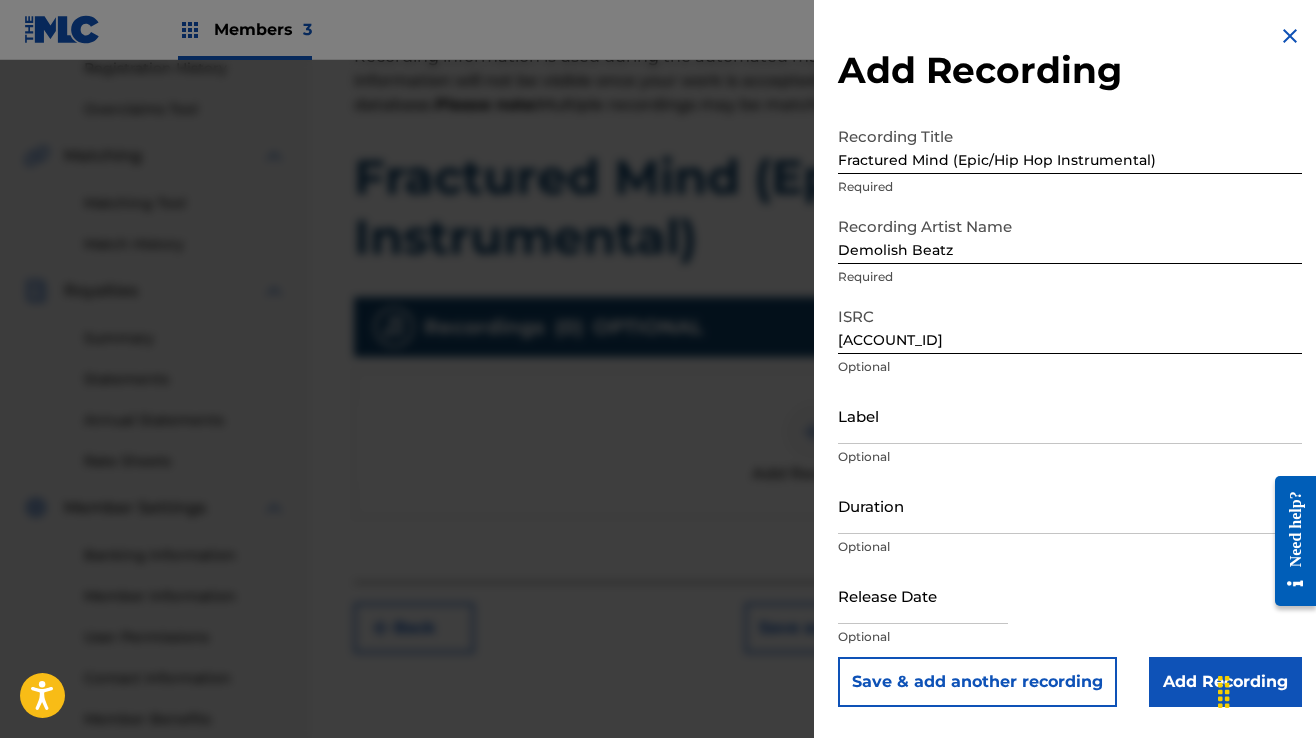 click on "Label" at bounding box center [1070, 415] 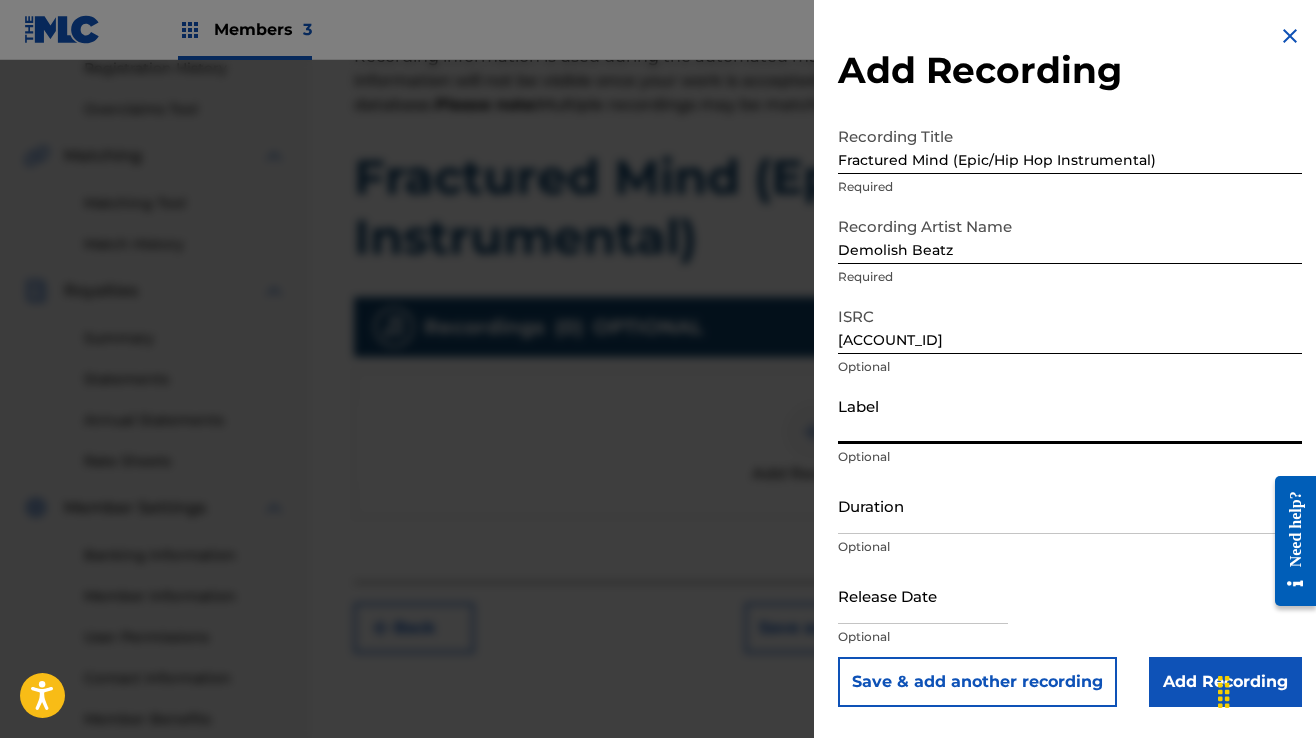 type on "Ultra Level Muzik" 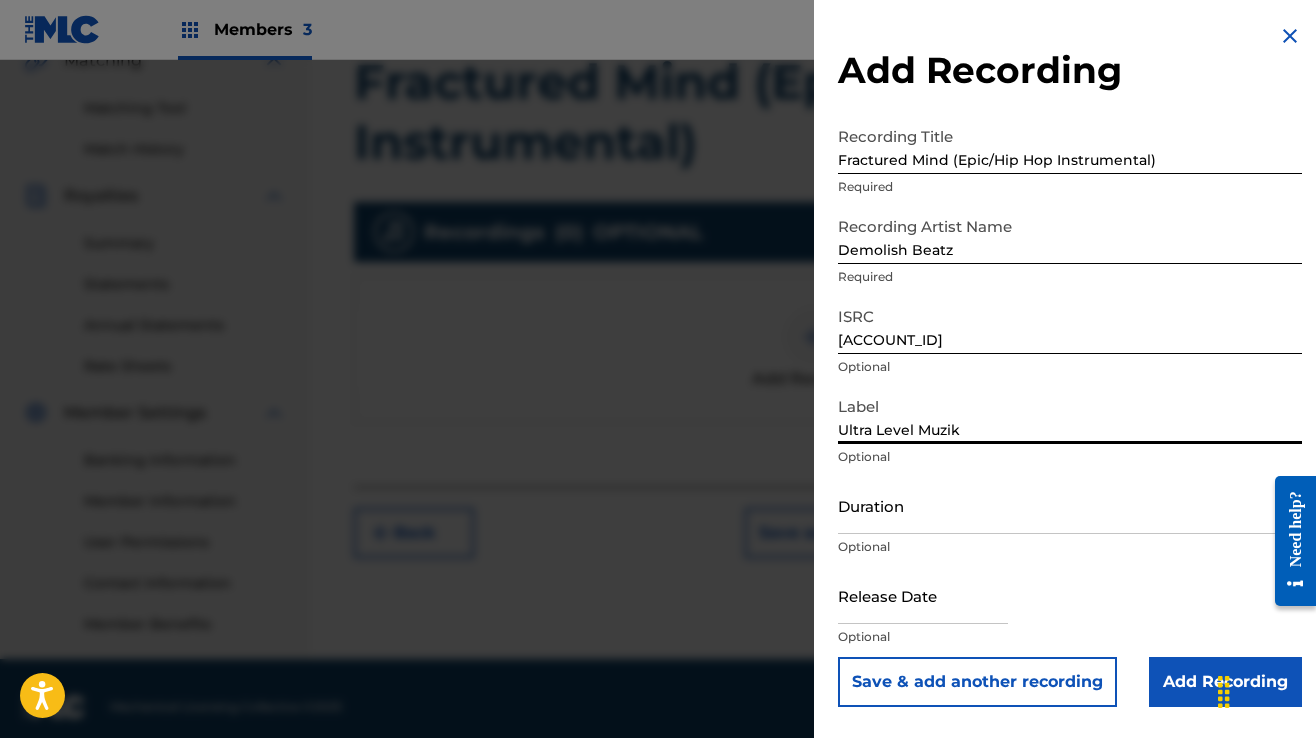 scroll, scrollTop: 502, scrollLeft: 0, axis: vertical 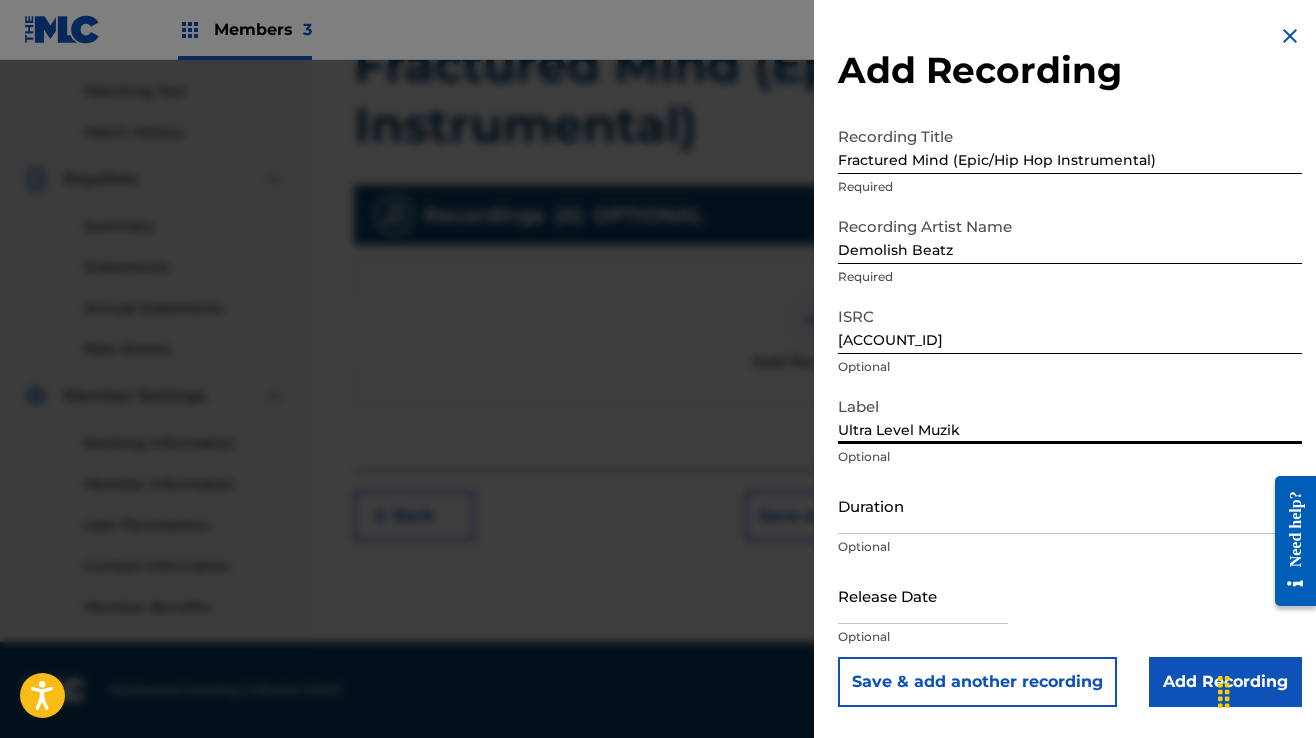 click on "Add Recording" at bounding box center (1225, 682) 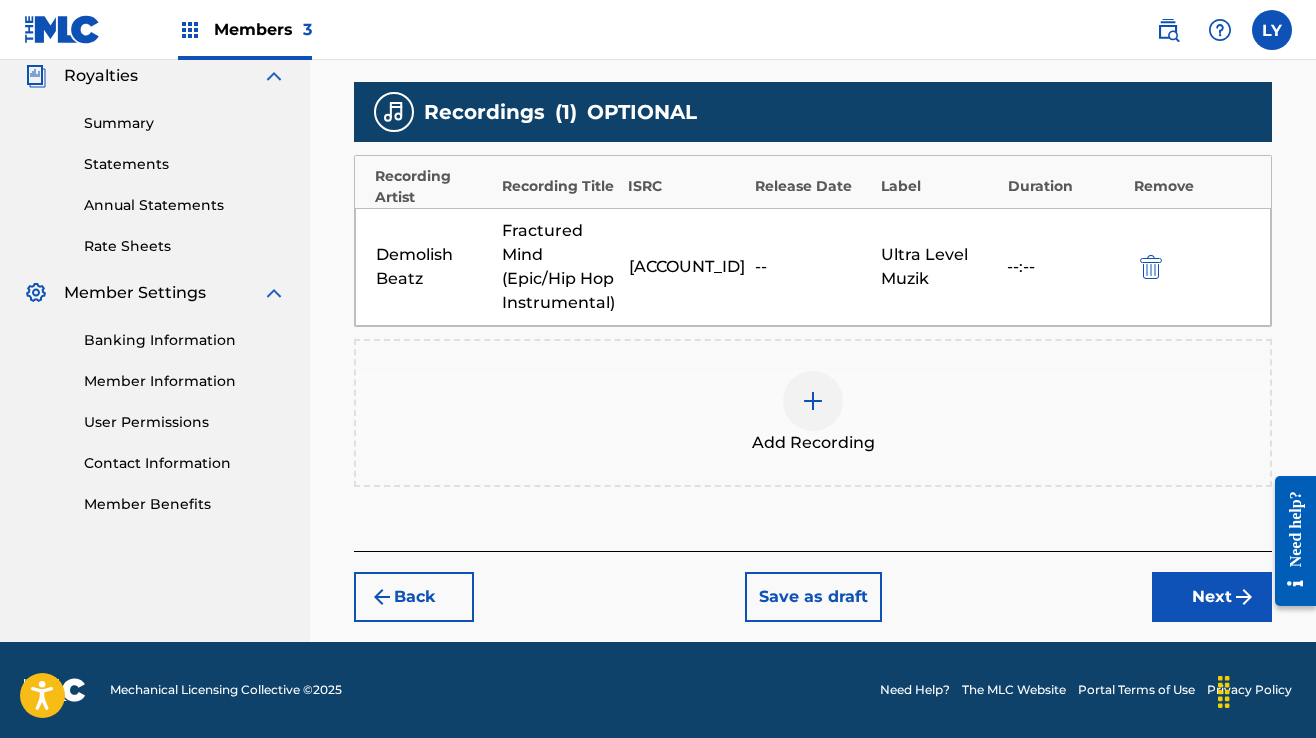click on "Next" at bounding box center (1212, 597) 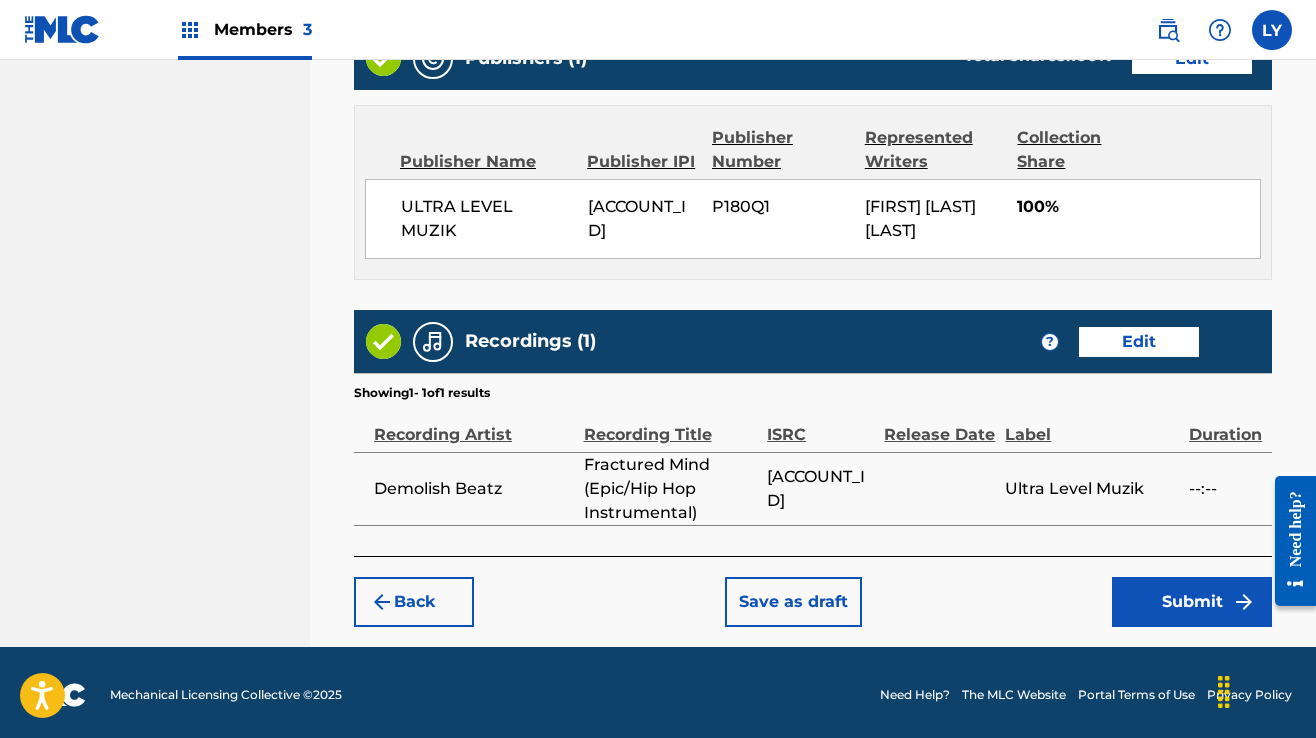scroll, scrollTop: 1124, scrollLeft: 0, axis: vertical 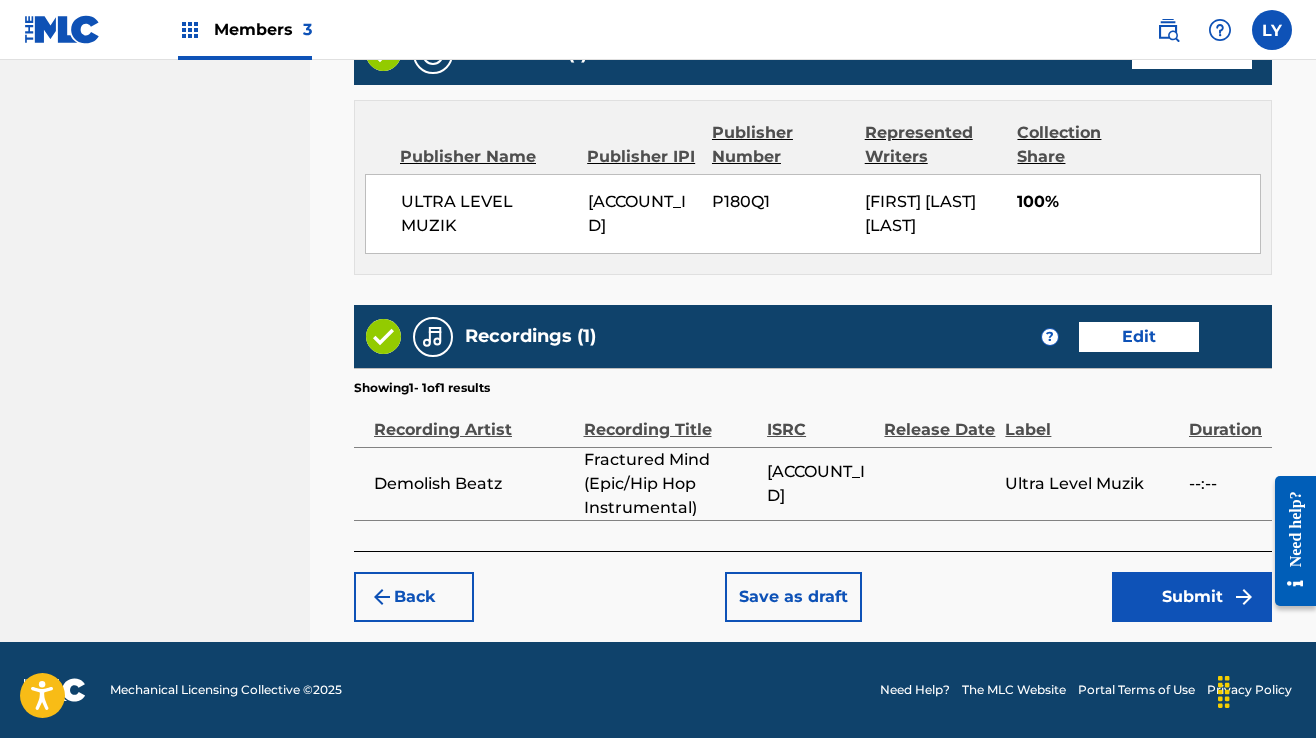 click on "Submit" at bounding box center (1192, 597) 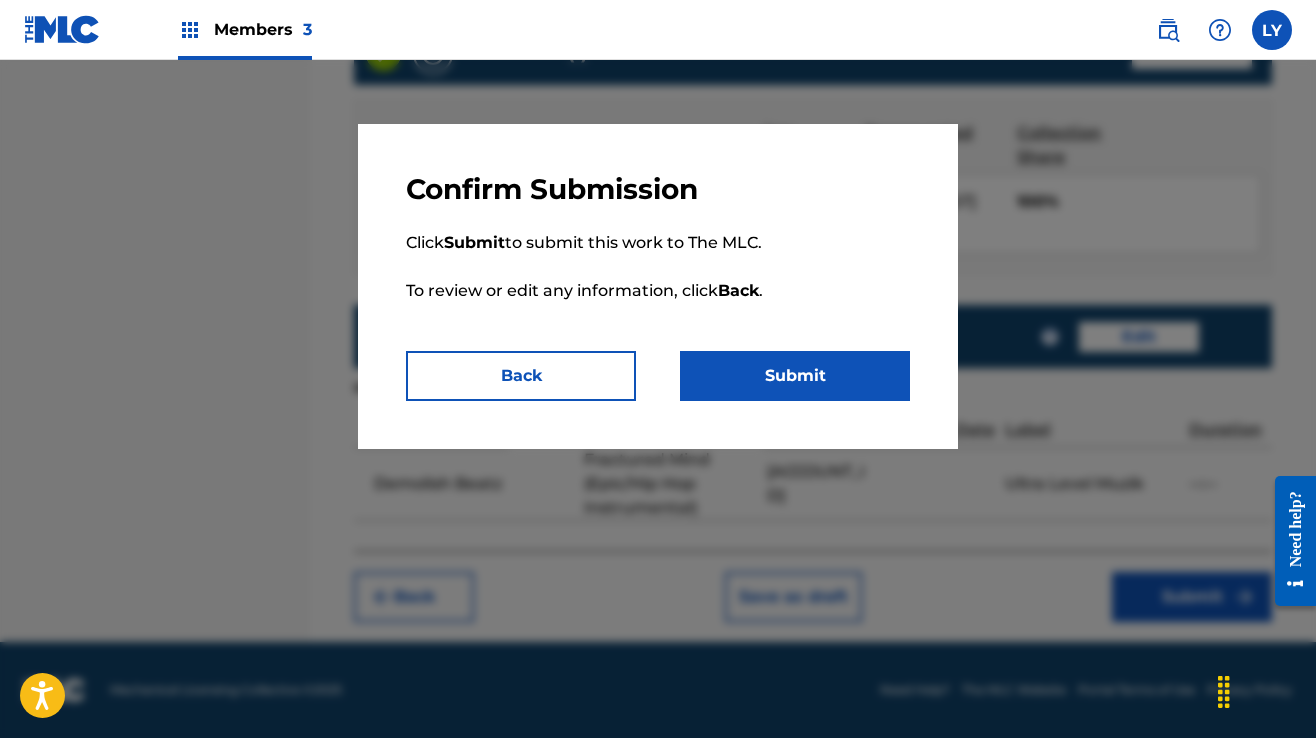 click on "Submit" at bounding box center [795, 376] 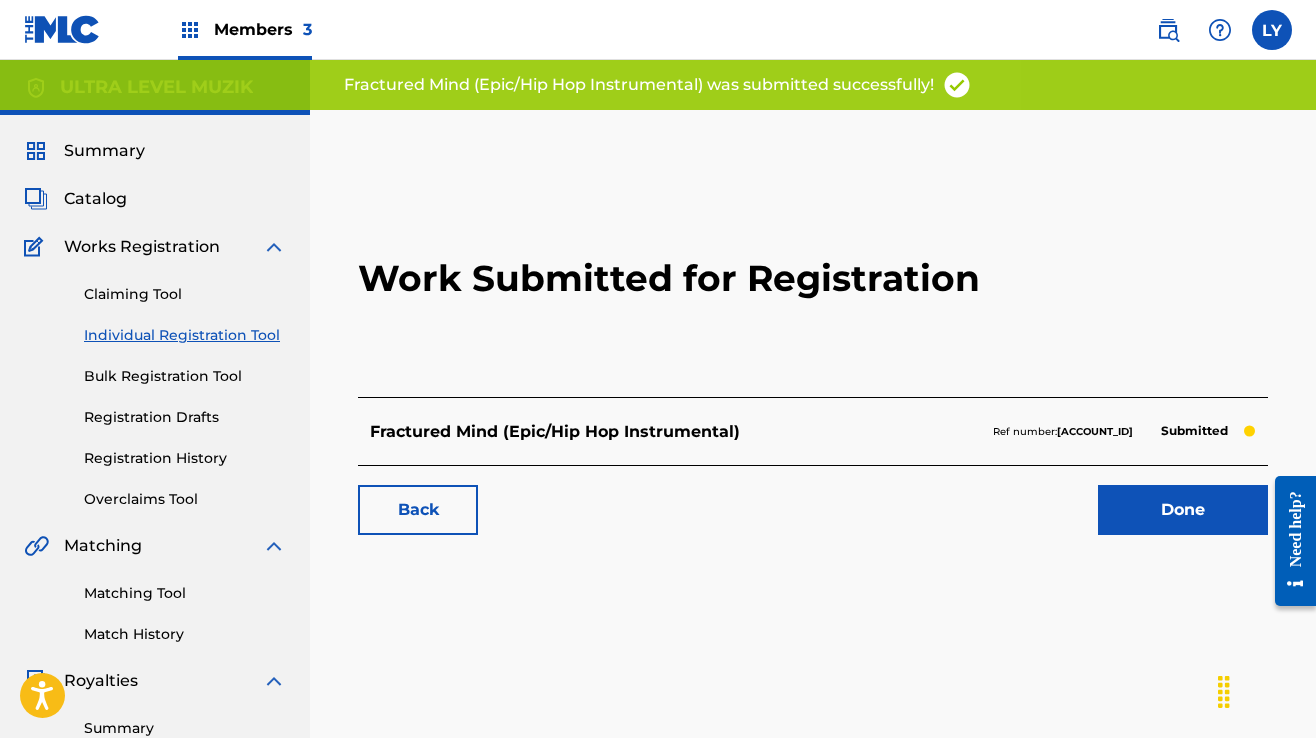 click on "Done" at bounding box center (1183, 510) 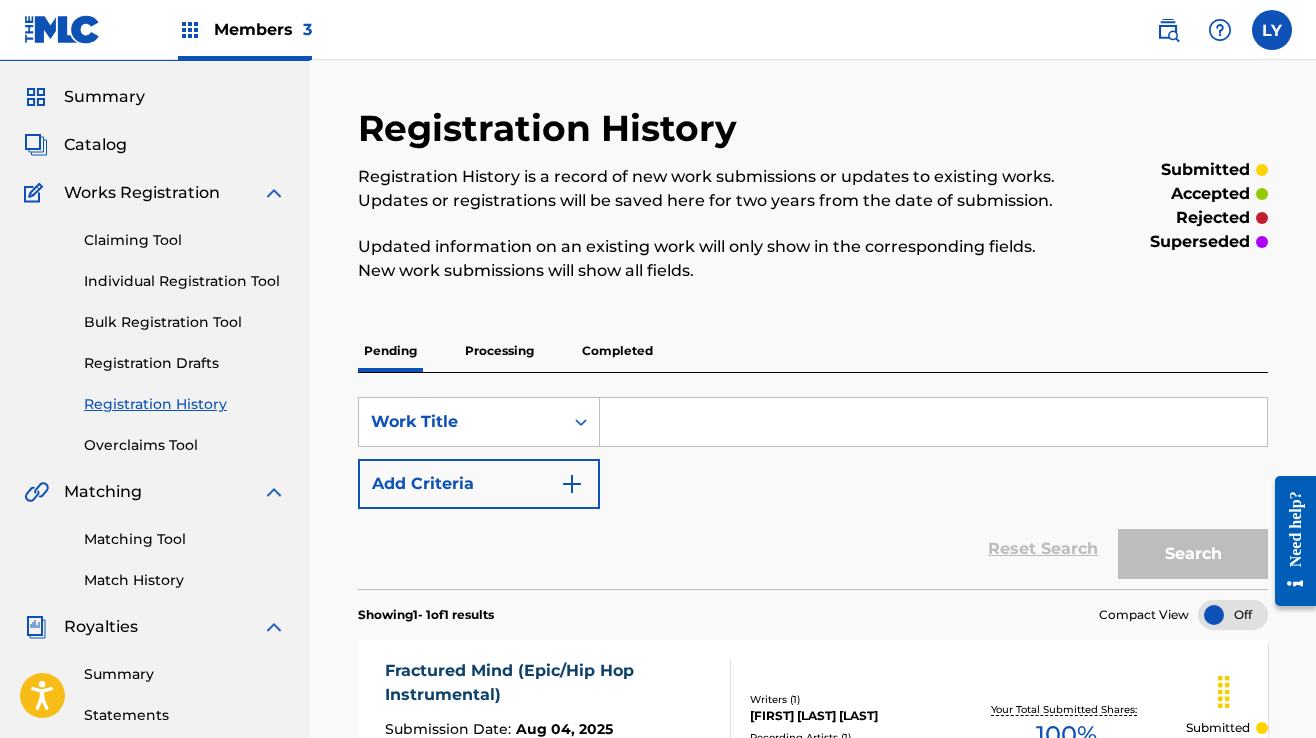 scroll, scrollTop: 0, scrollLeft: 0, axis: both 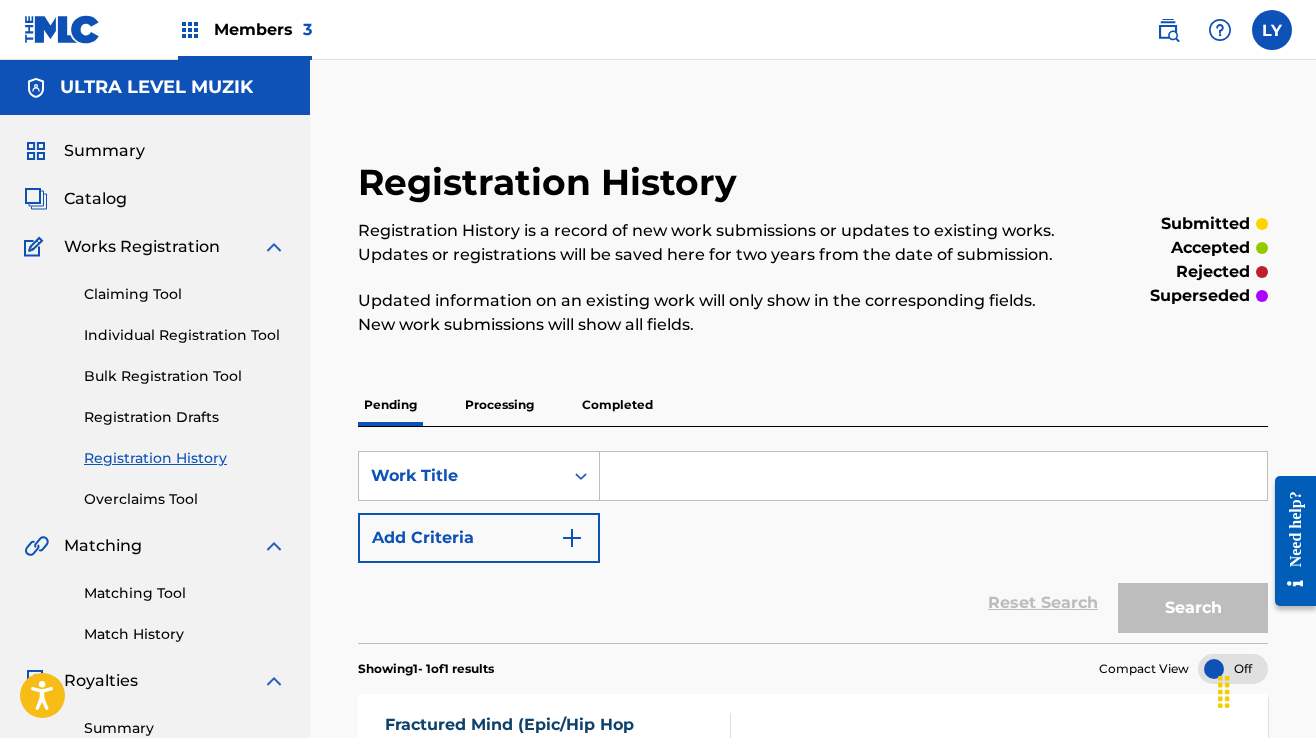 click on "Individual Registration Tool" at bounding box center [185, 335] 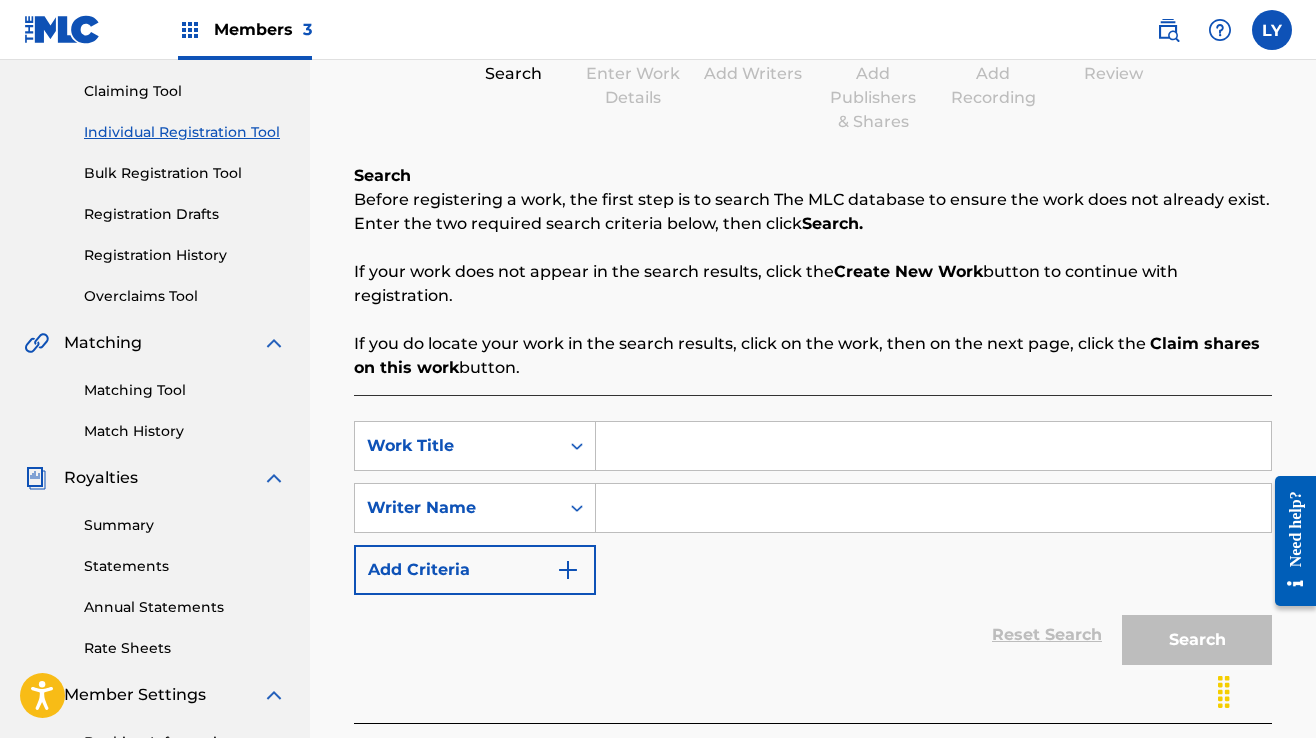scroll, scrollTop: 200, scrollLeft: 0, axis: vertical 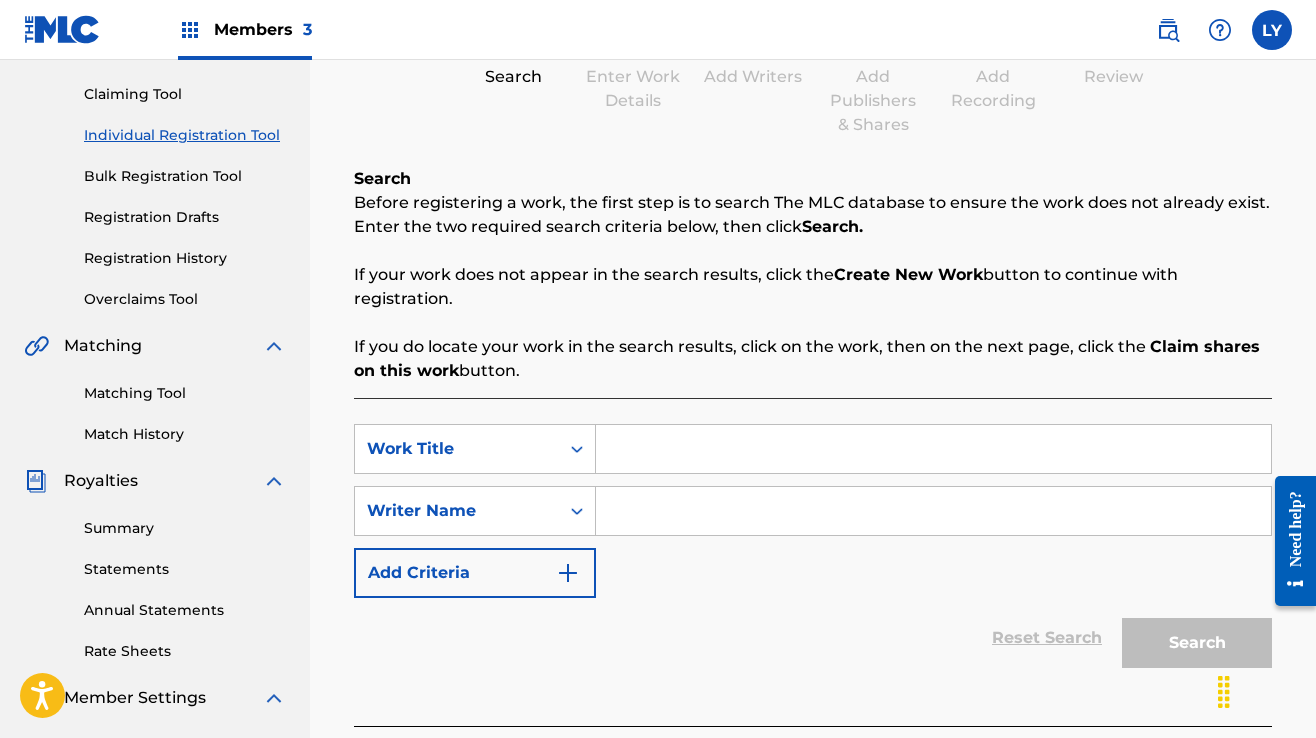 click at bounding box center [933, 449] 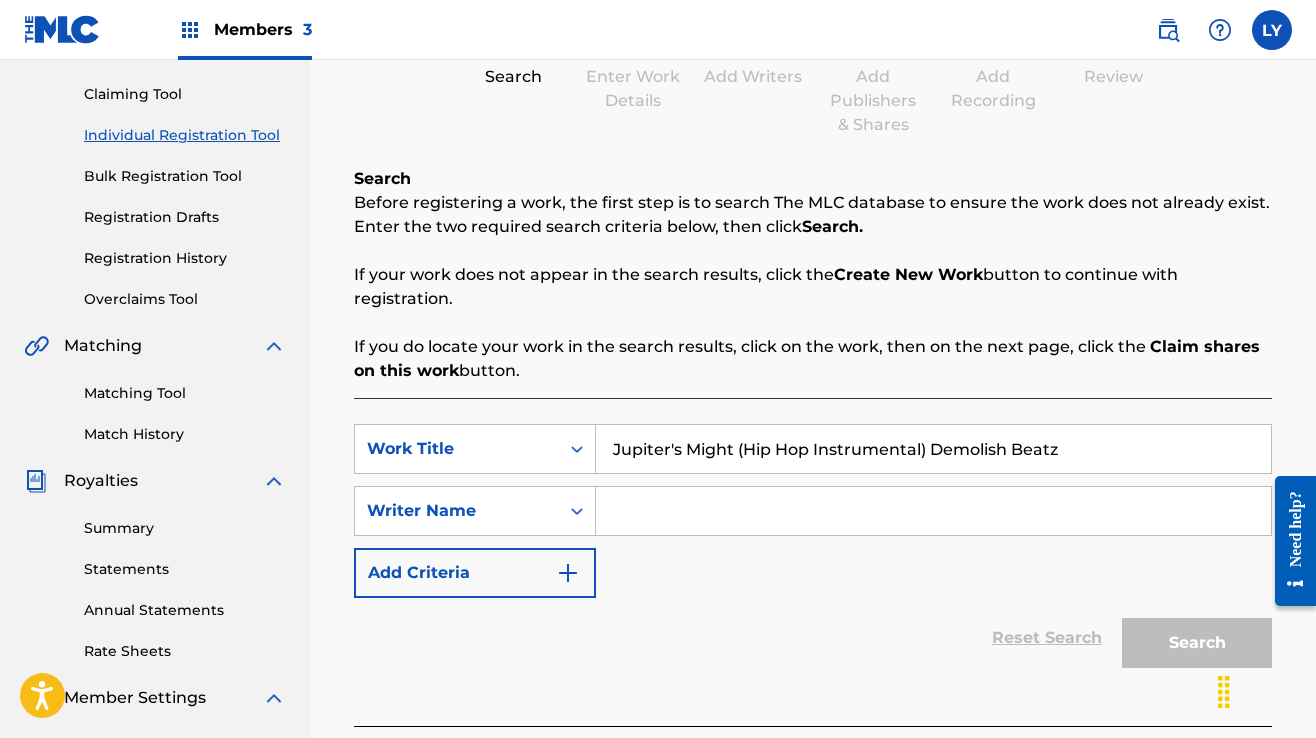 type on "Jupiter's Might (Hip Hop Instrumental) Demolish Beatz" 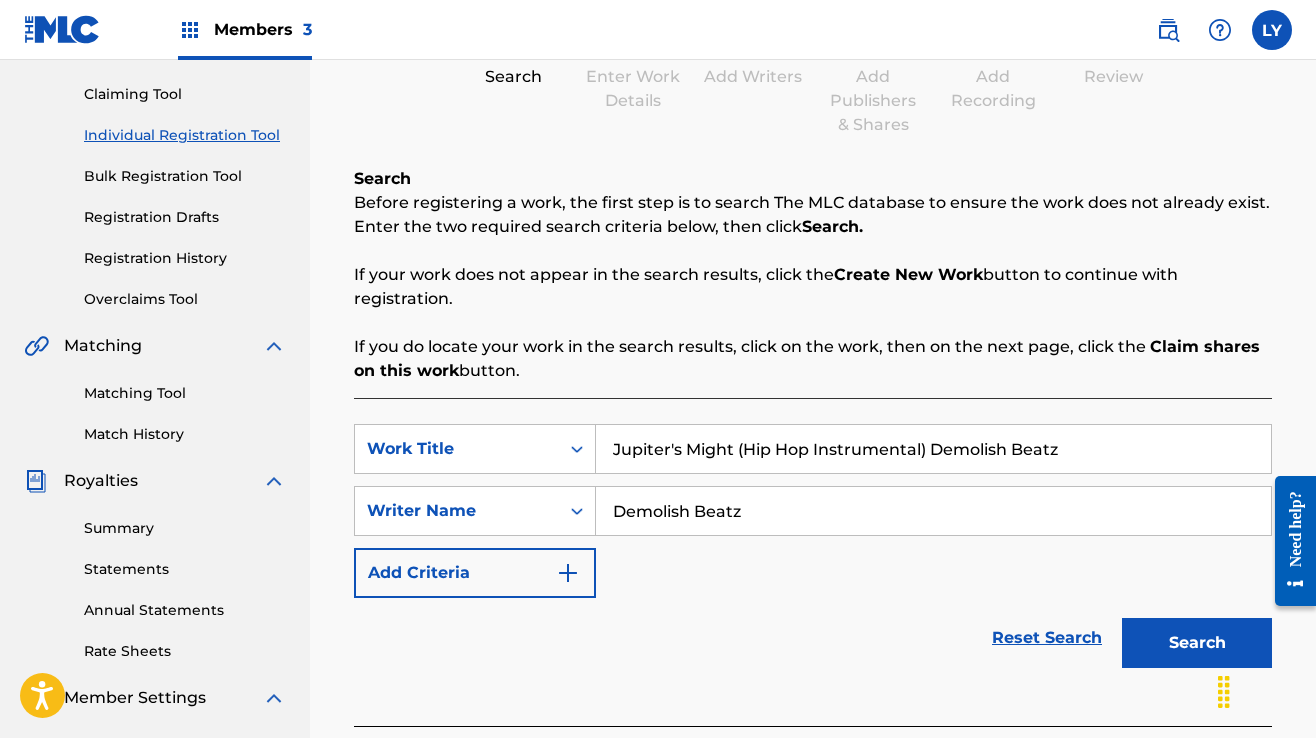 click on "Search" at bounding box center [1197, 643] 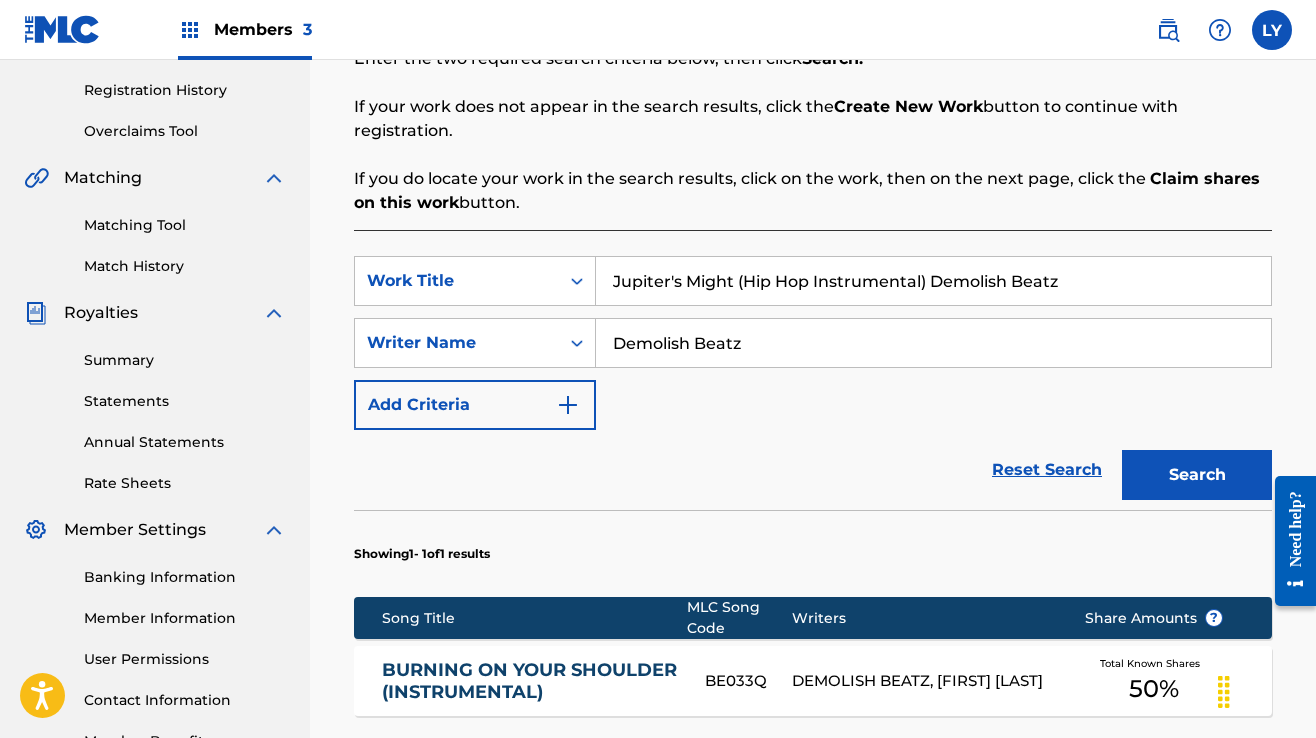 scroll, scrollTop: 500, scrollLeft: 0, axis: vertical 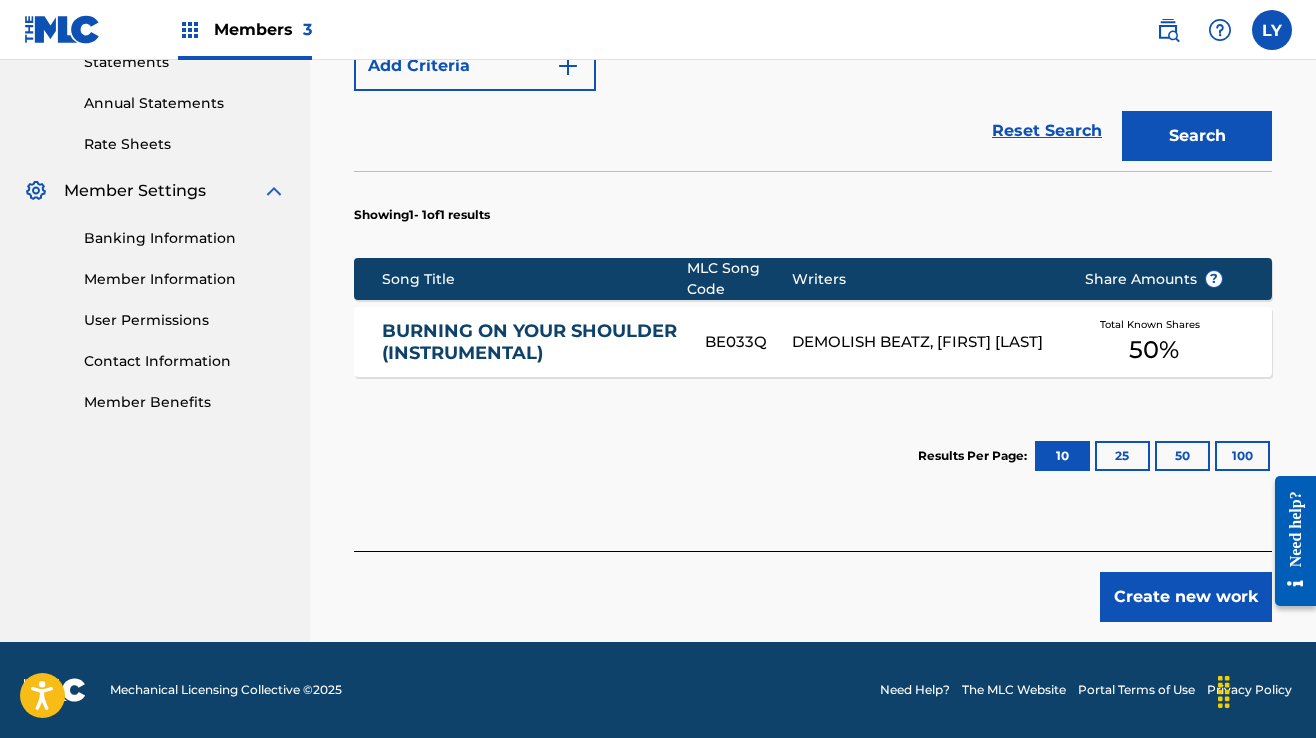 click on "Create new work" at bounding box center (1186, 597) 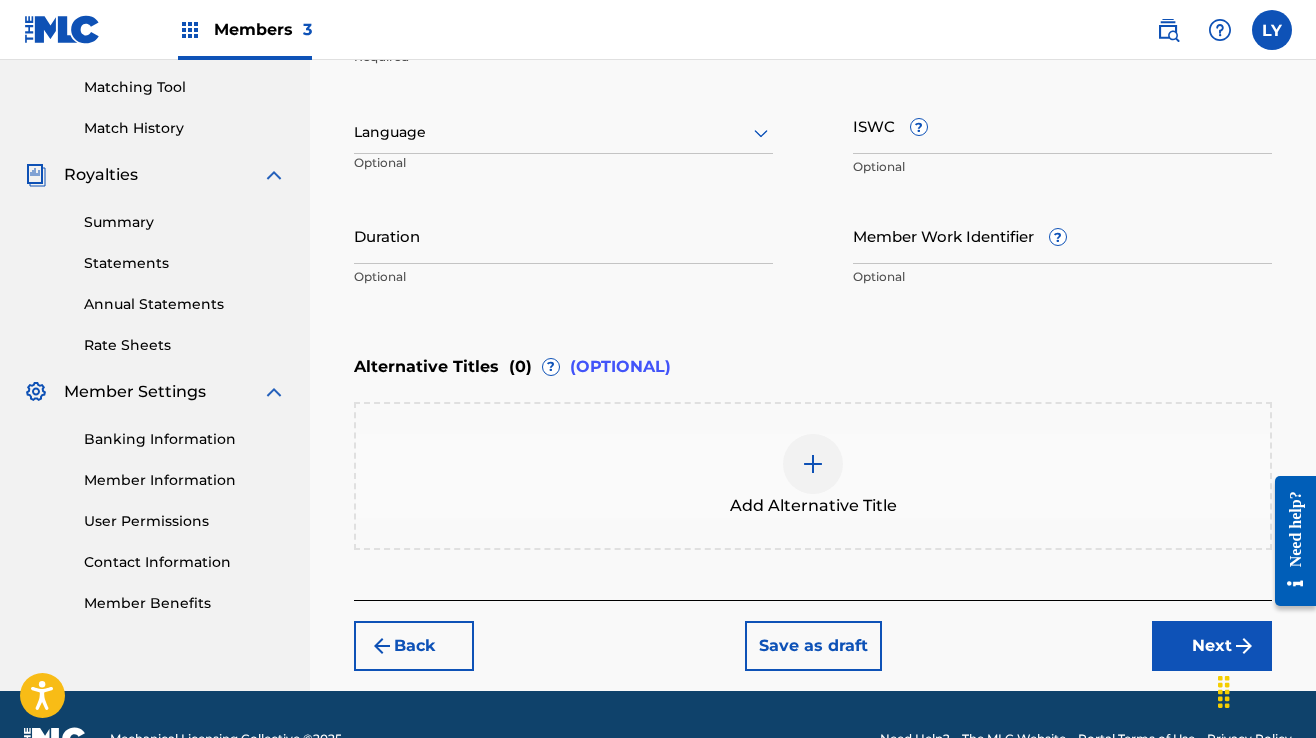 scroll, scrollTop: 555, scrollLeft: 0, axis: vertical 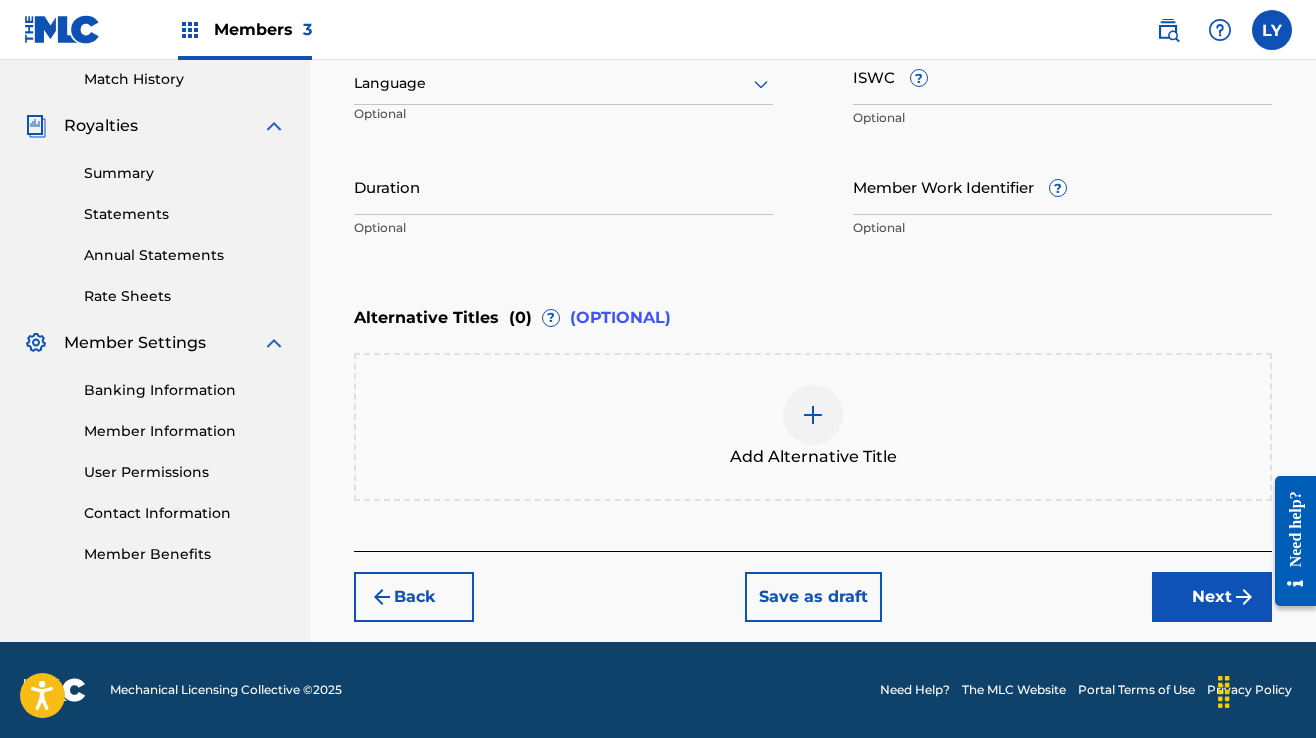 click on "Next" at bounding box center (1212, 597) 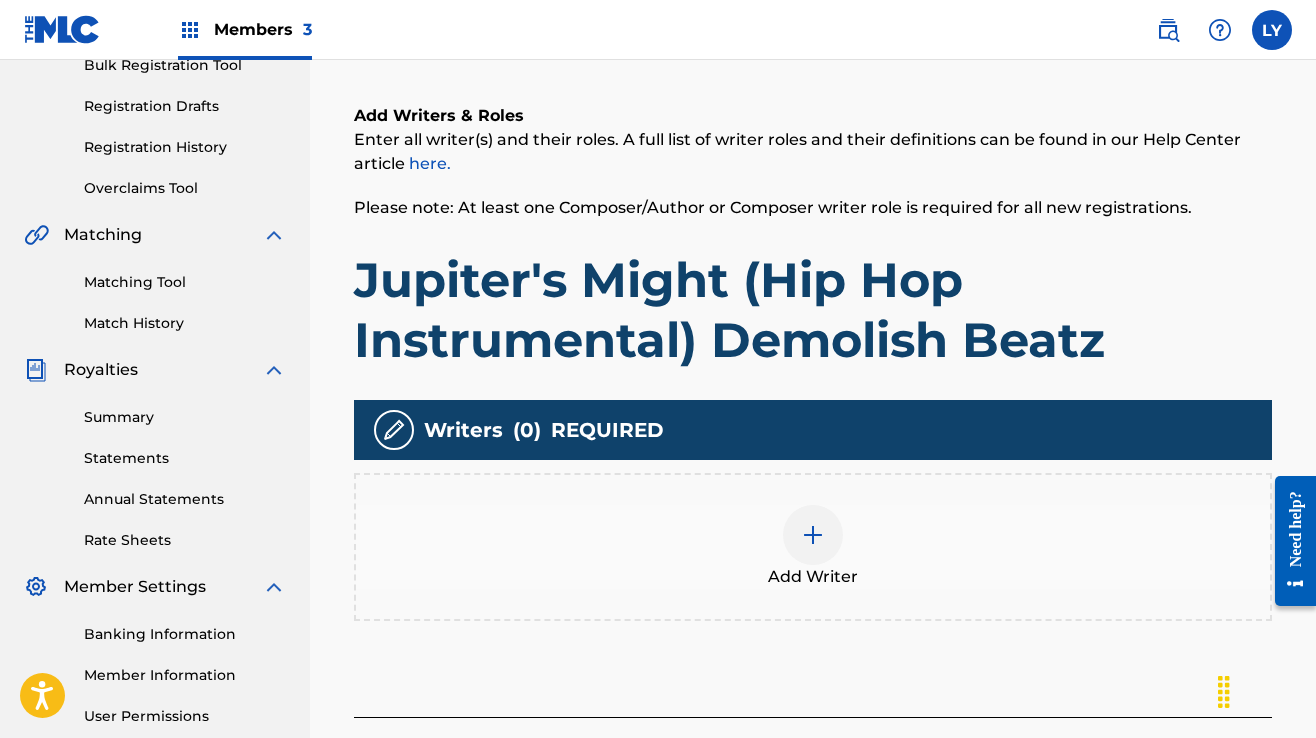 scroll, scrollTop: 490, scrollLeft: 0, axis: vertical 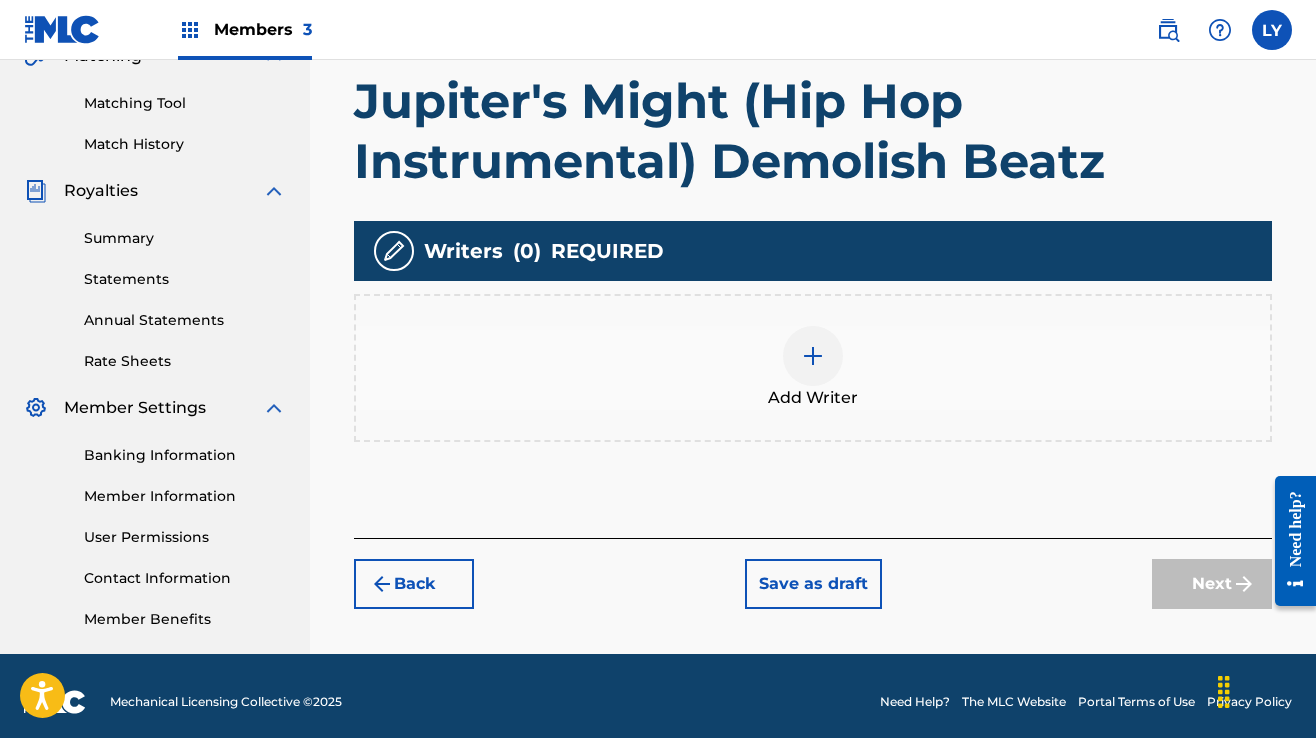 click at bounding box center [813, 356] 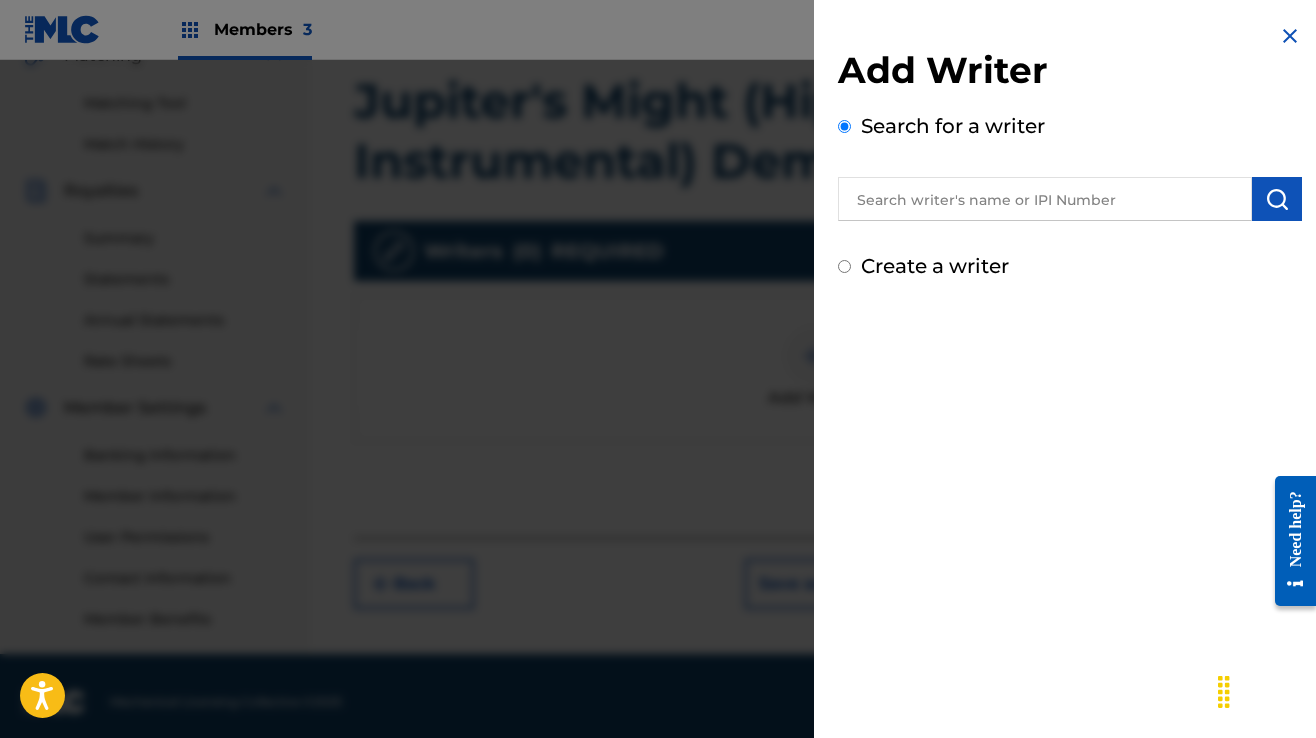 click at bounding box center [1045, 199] 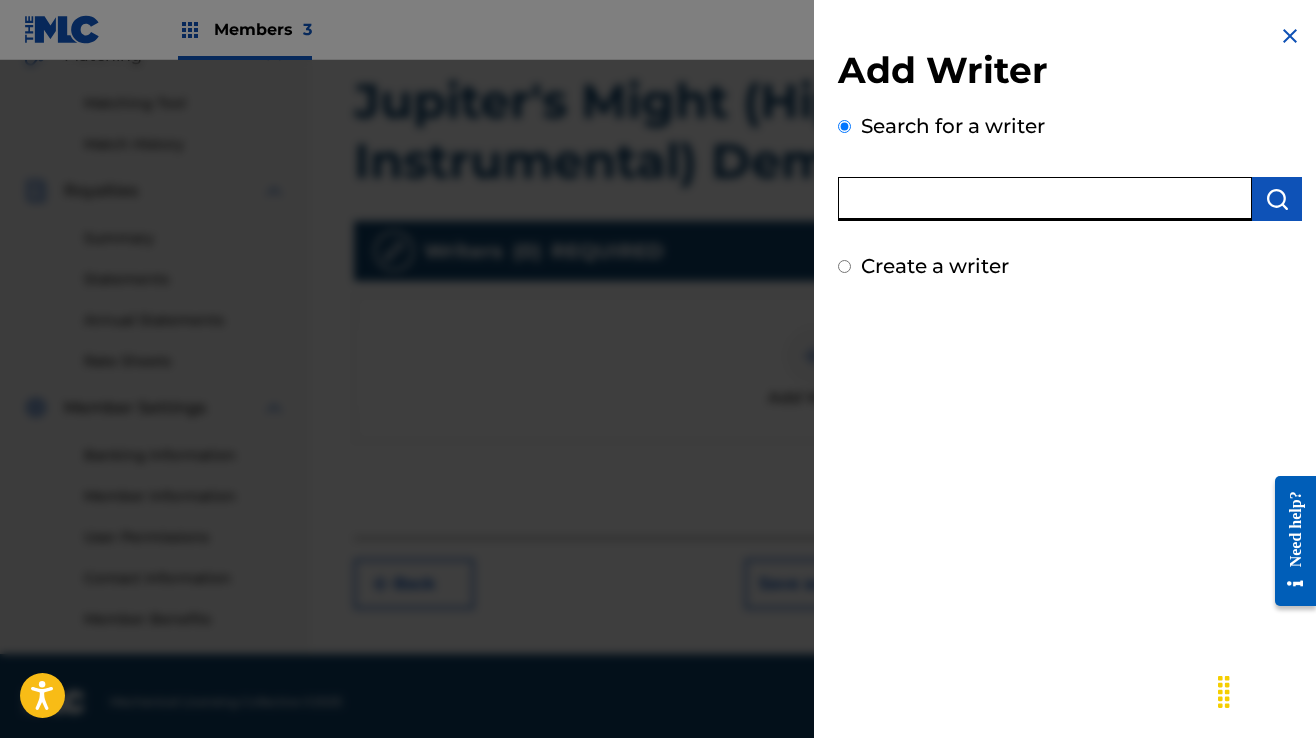 type on "[FIRST] [LAST]" 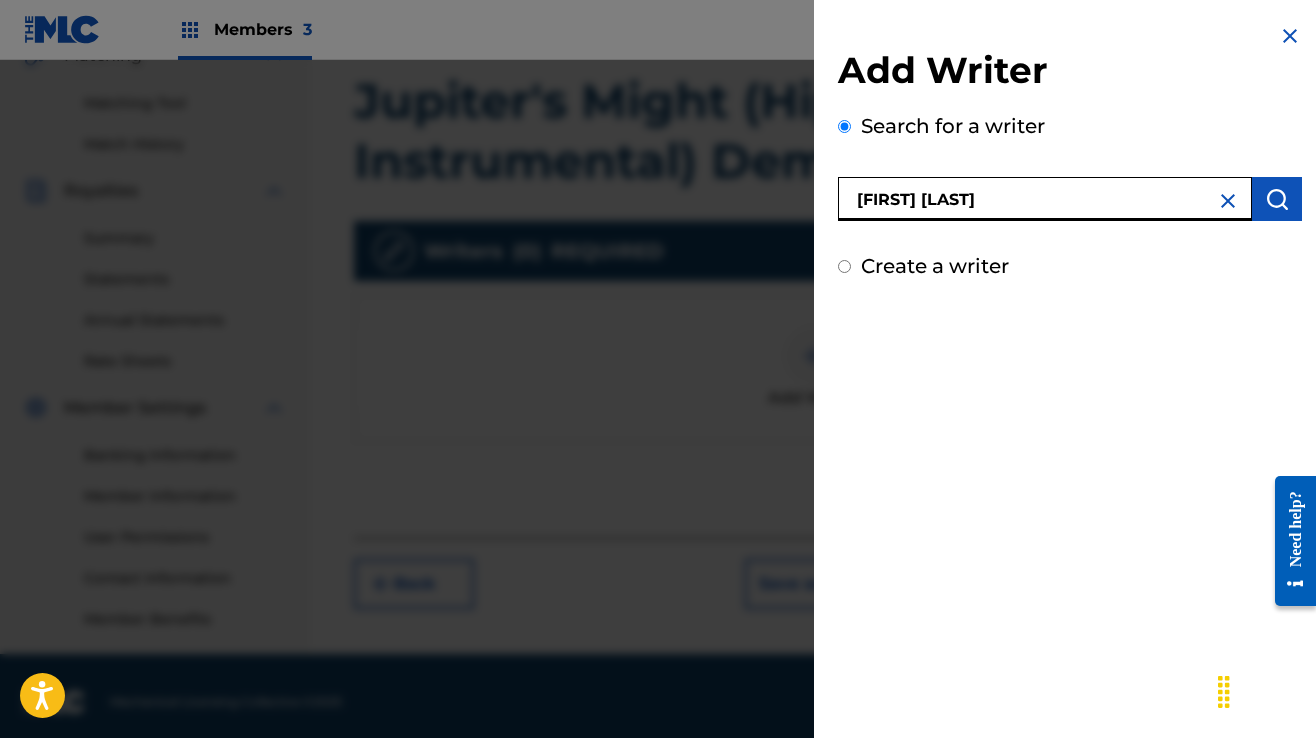 click at bounding box center (1277, 199) 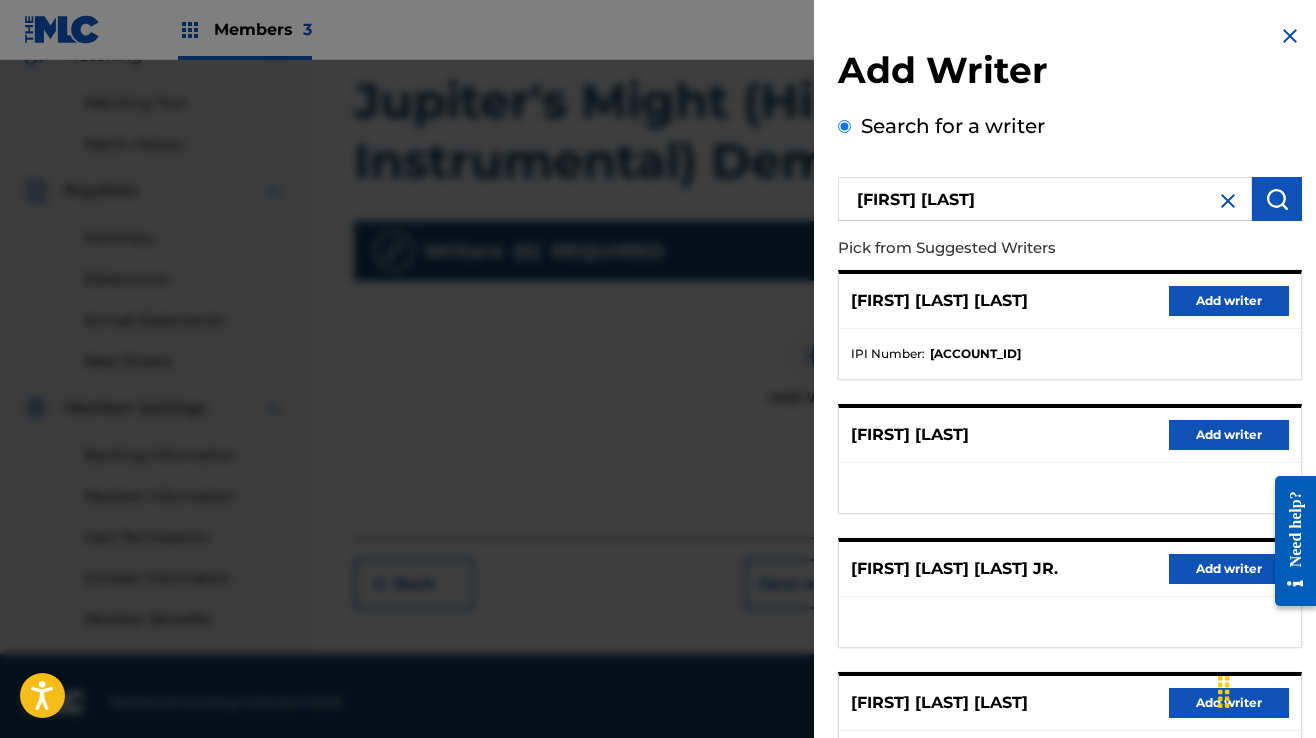 click on "Add writer" at bounding box center (1229, 301) 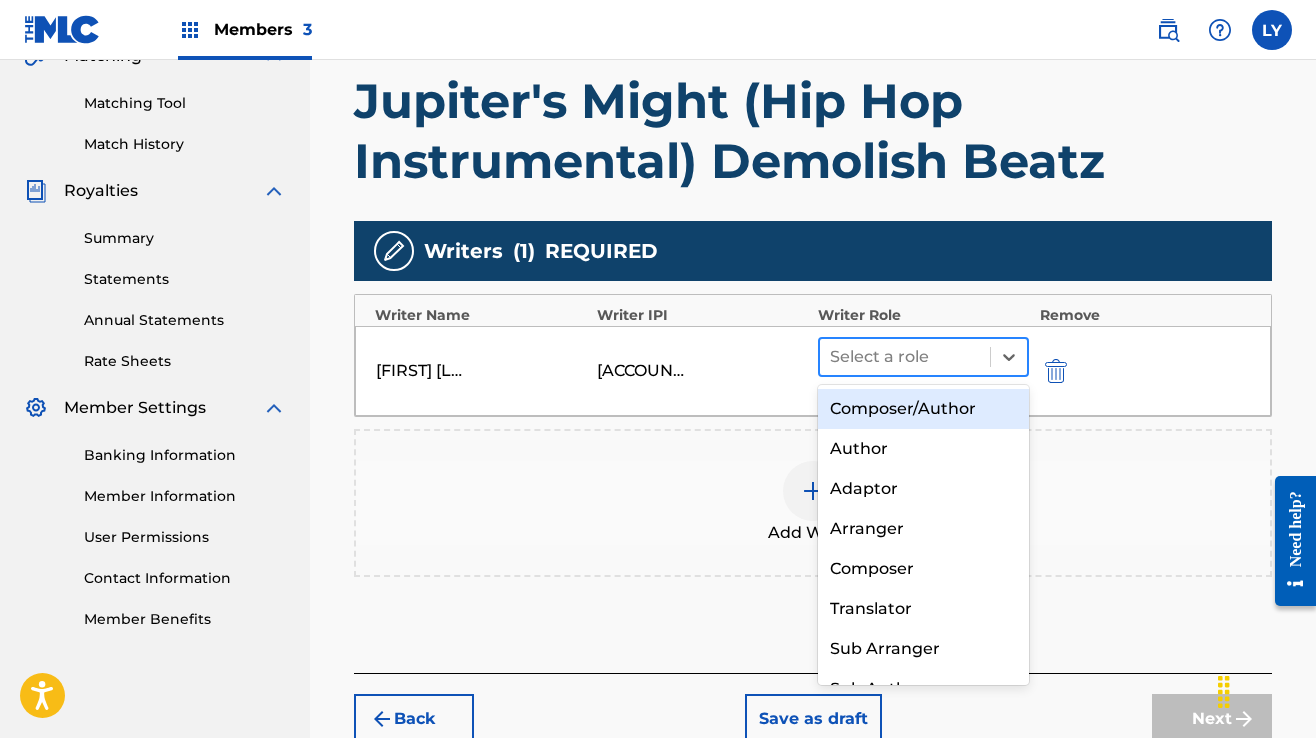 click at bounding box center [905, 357] 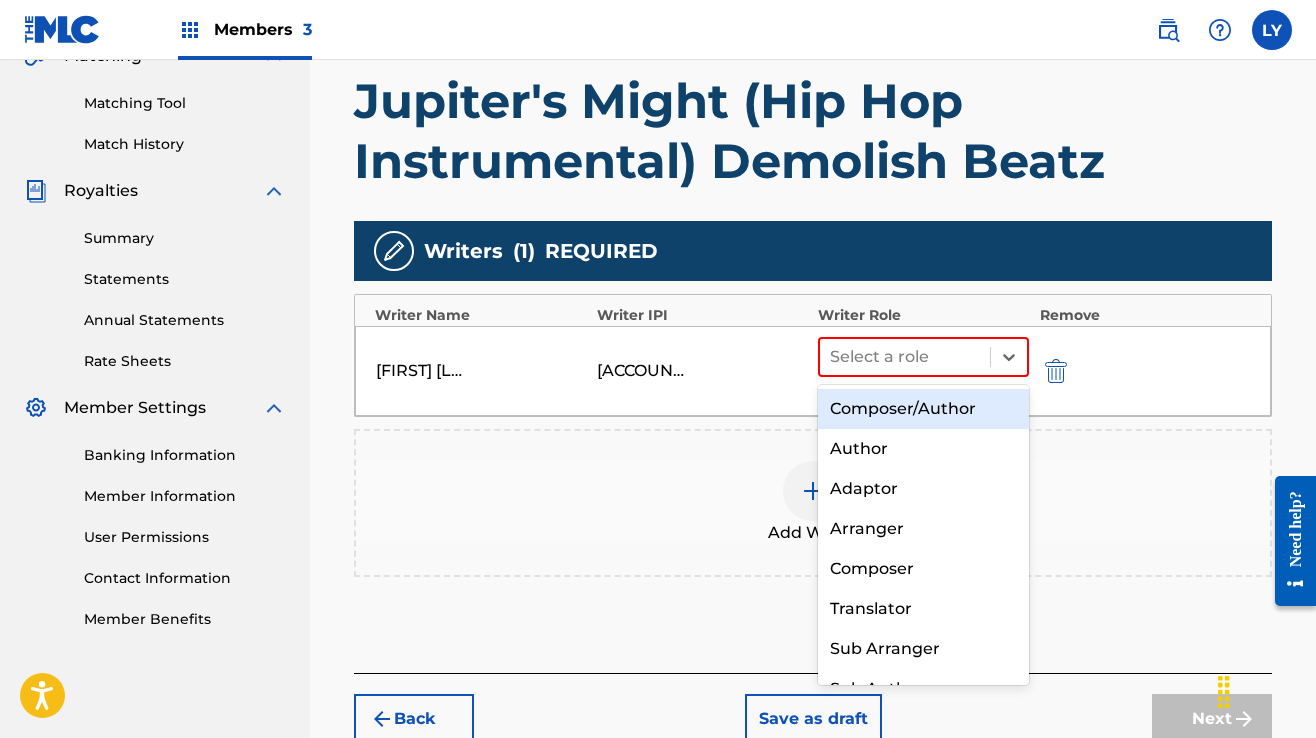 click on "Composer/Author" at bounding box center (923, 409) 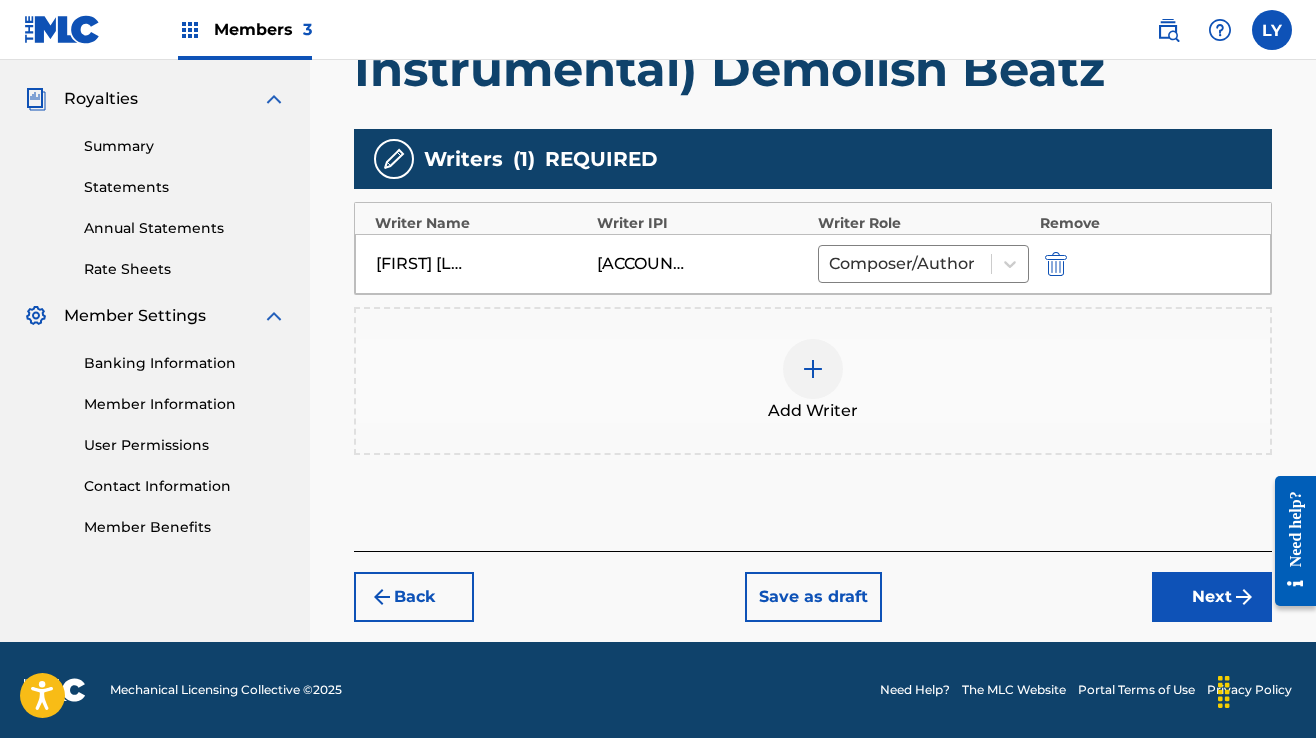 click on "Next" at bounding box center (1212, 597) 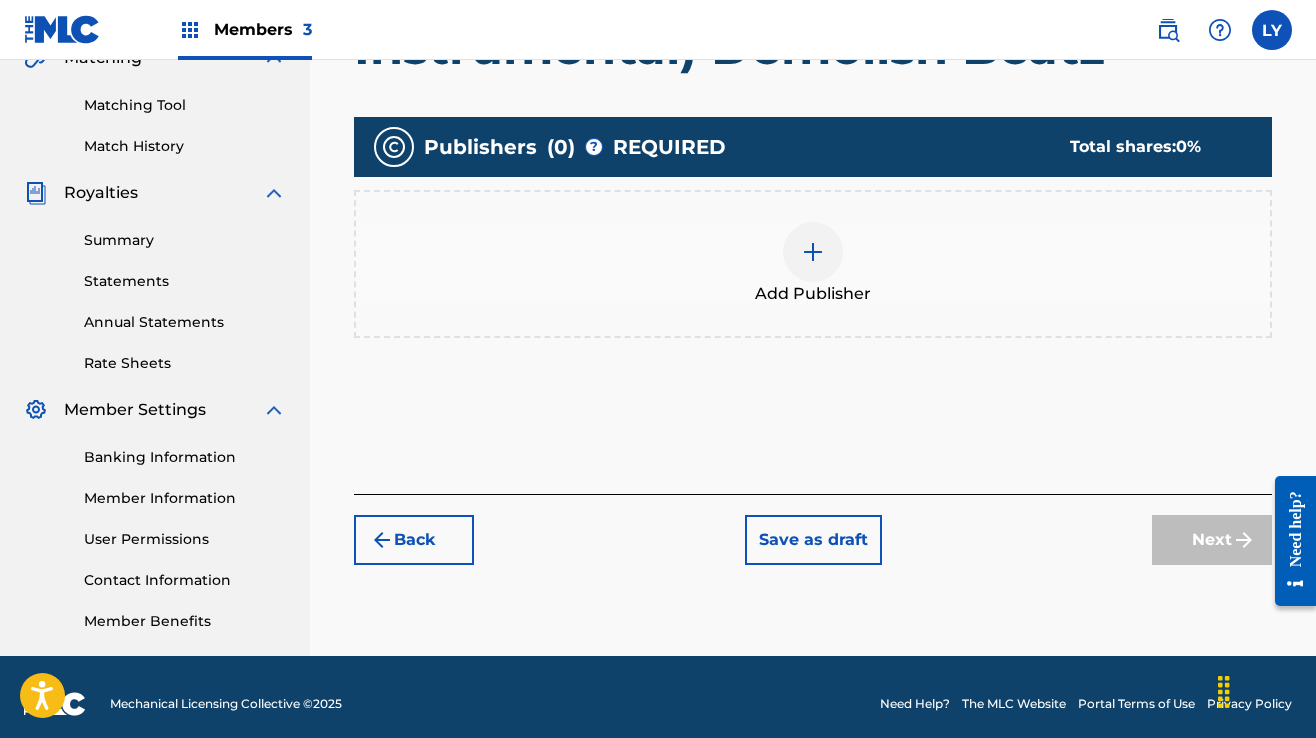 scroll, scrollTop: 490, scrollLeft: 0, axis: vertical 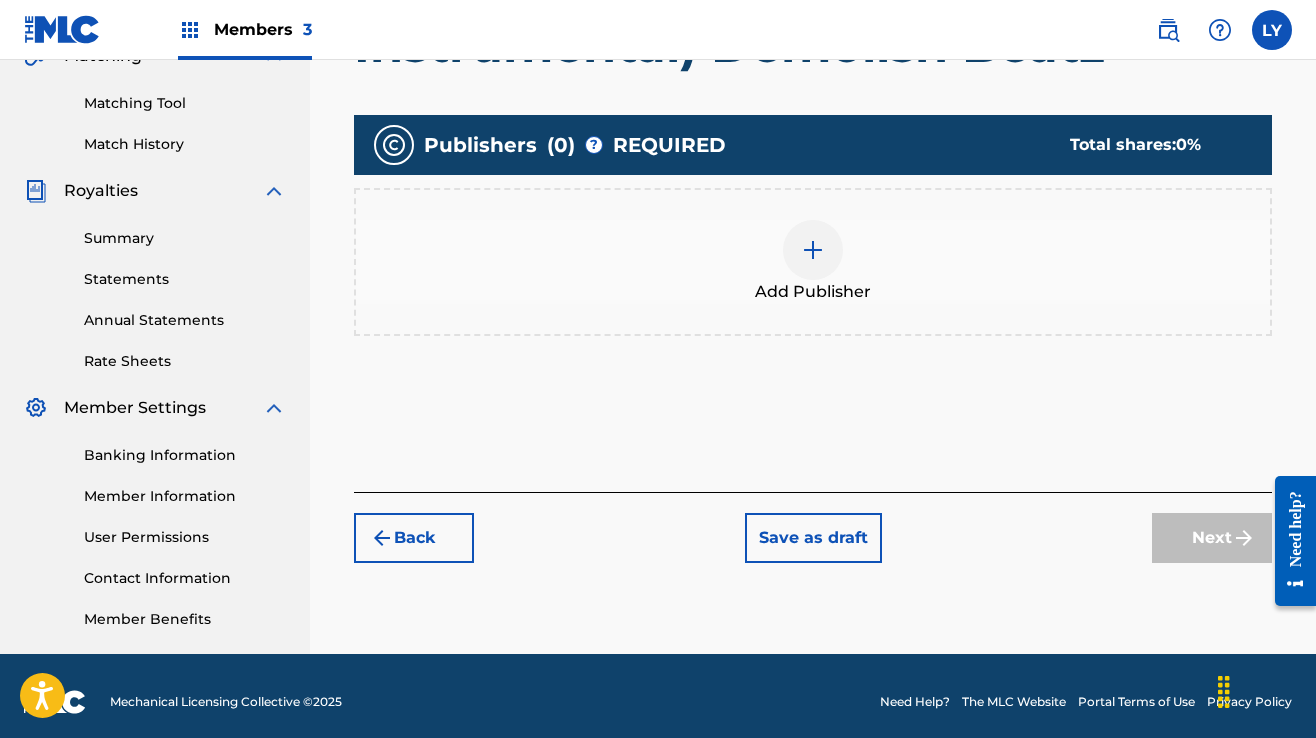 click at bounding box center [813, 250] 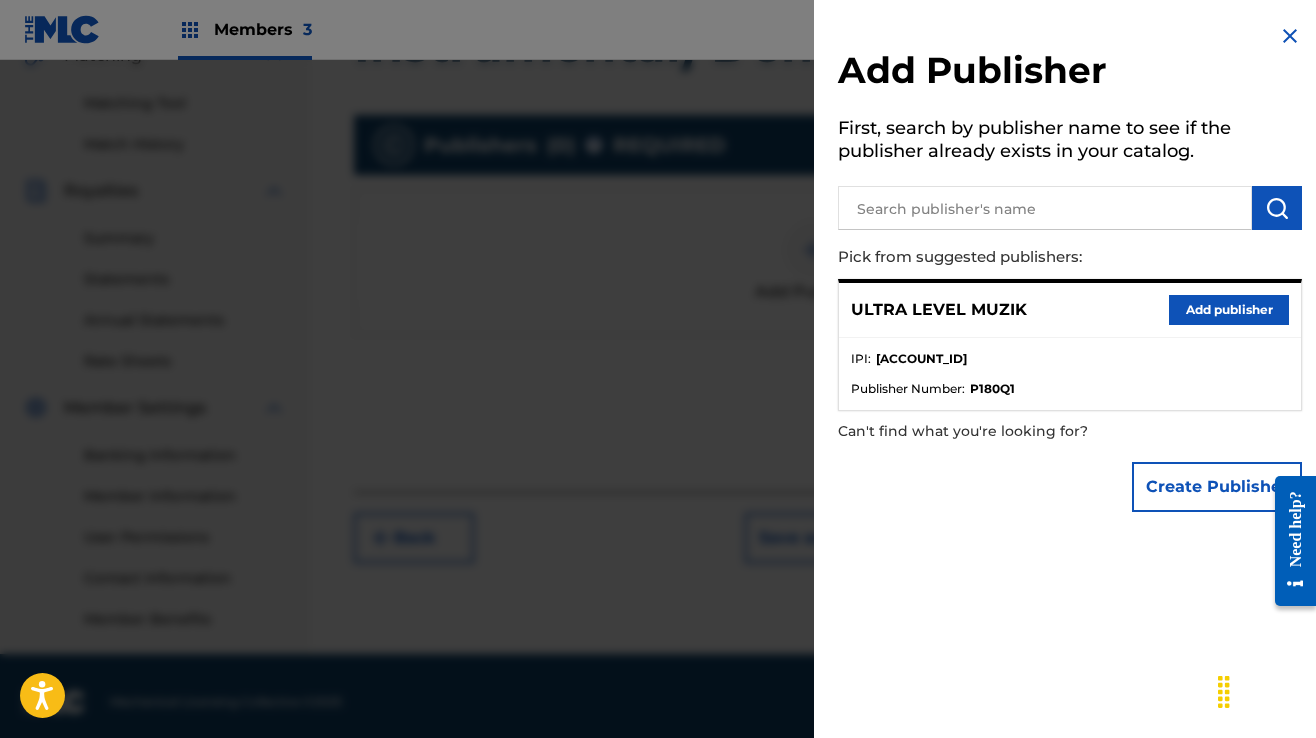 click on "Add publisher" at bounding box center (1229, 310) 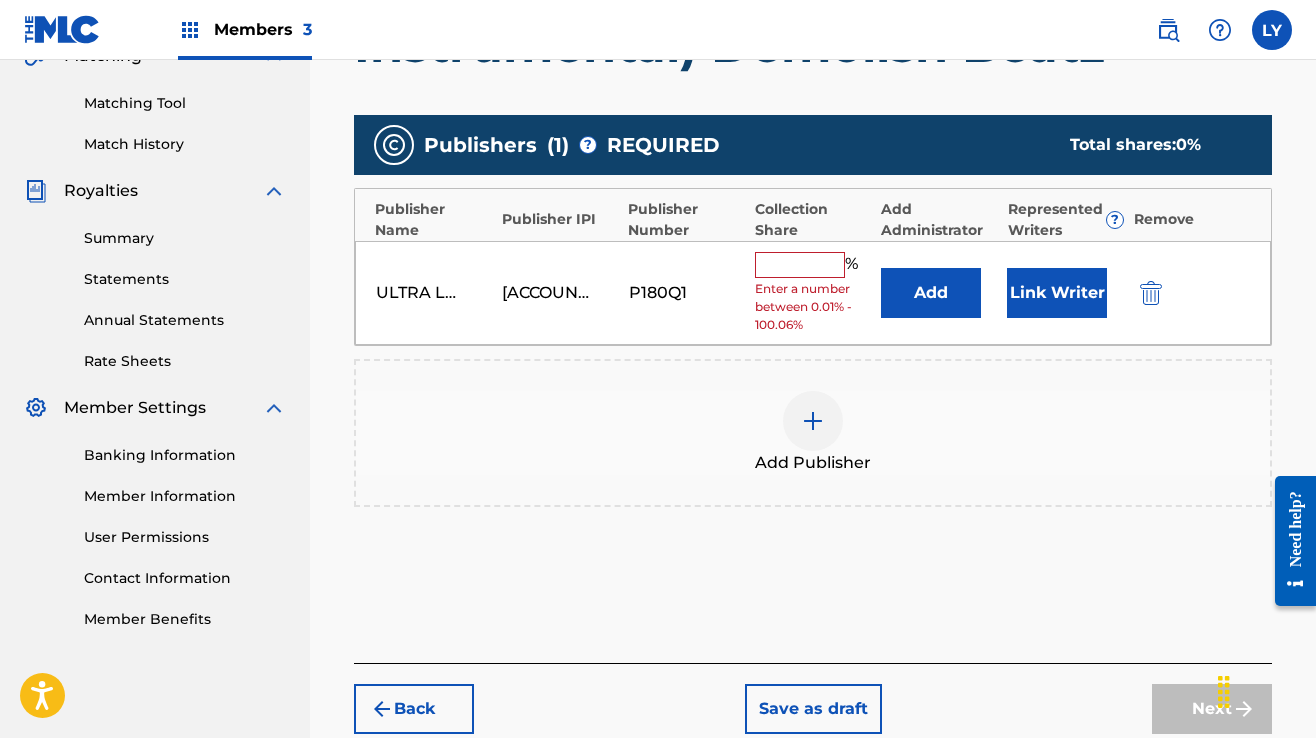 click on "Enter a number between 0.01% - 100.06%" at bounding box center (813, 307) 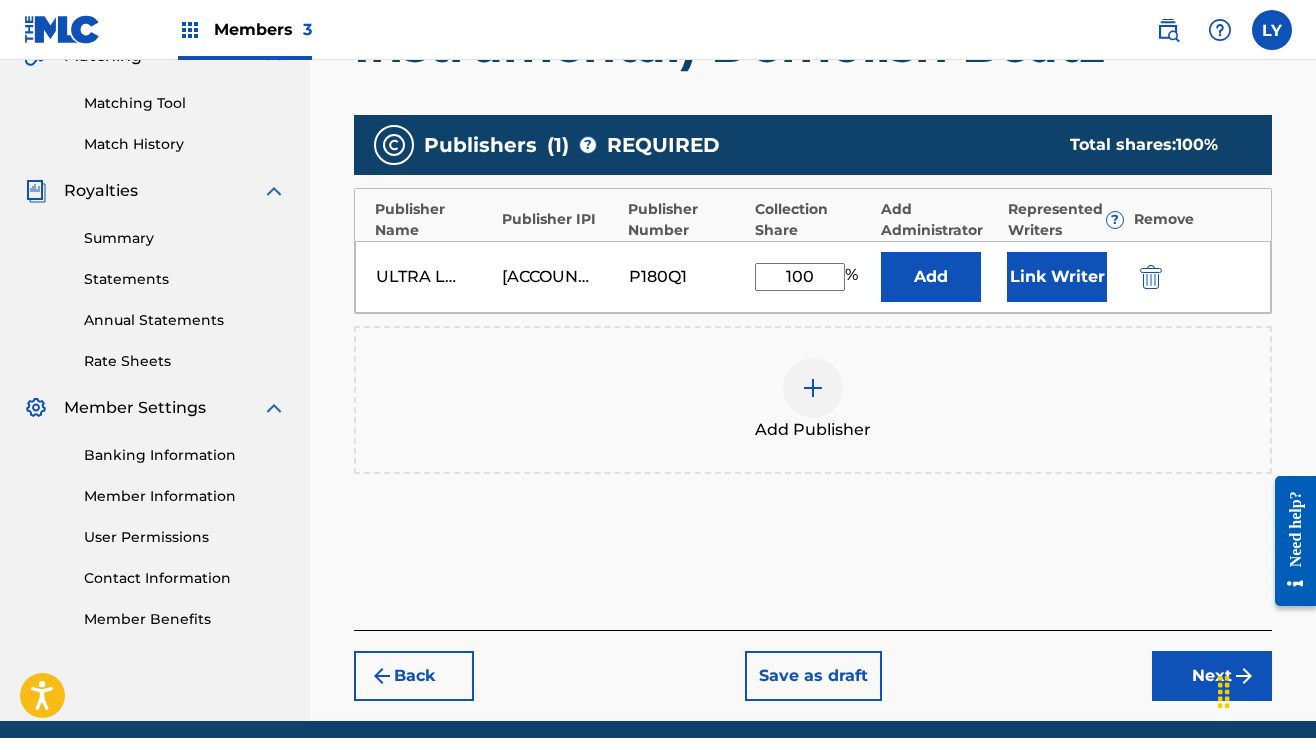 click on "Link Writer" at bounding box center (1057, 277) 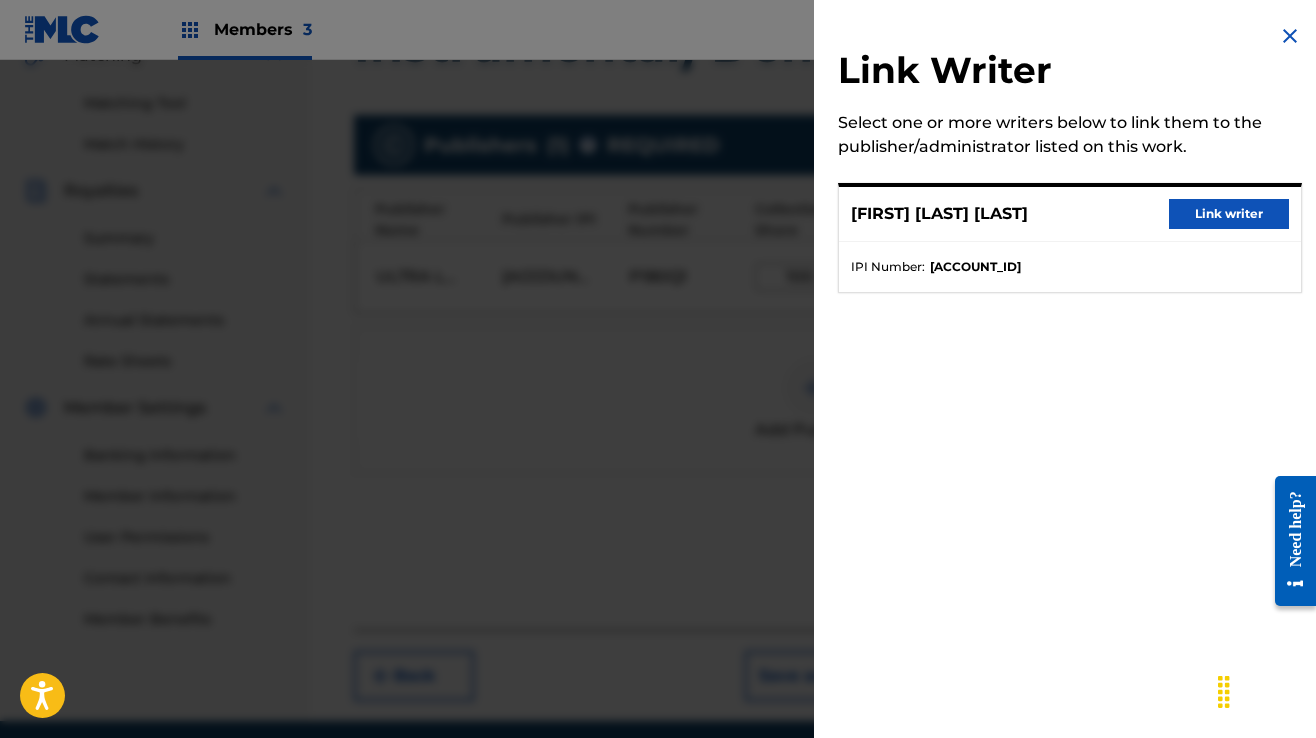 click on "Link writer" at bounding box center (1229, 214) 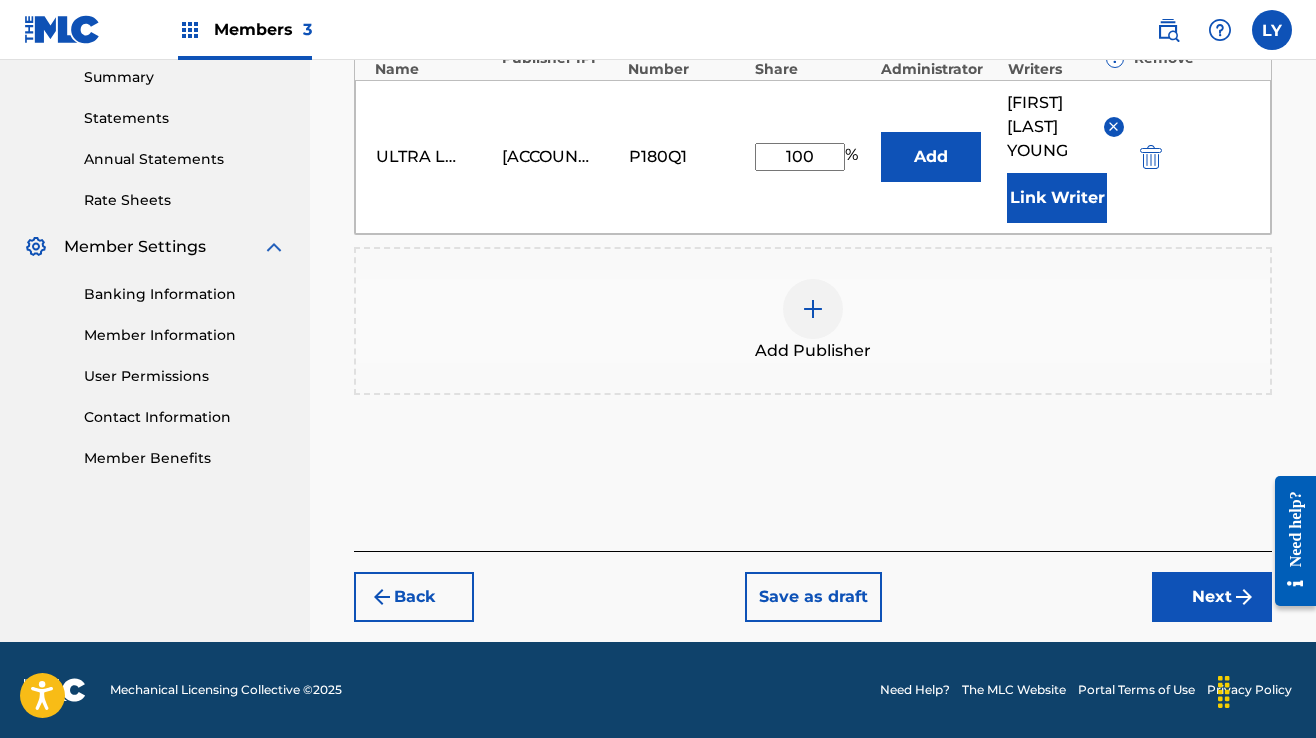 click on "Next" at bounding box center [1212, 597] 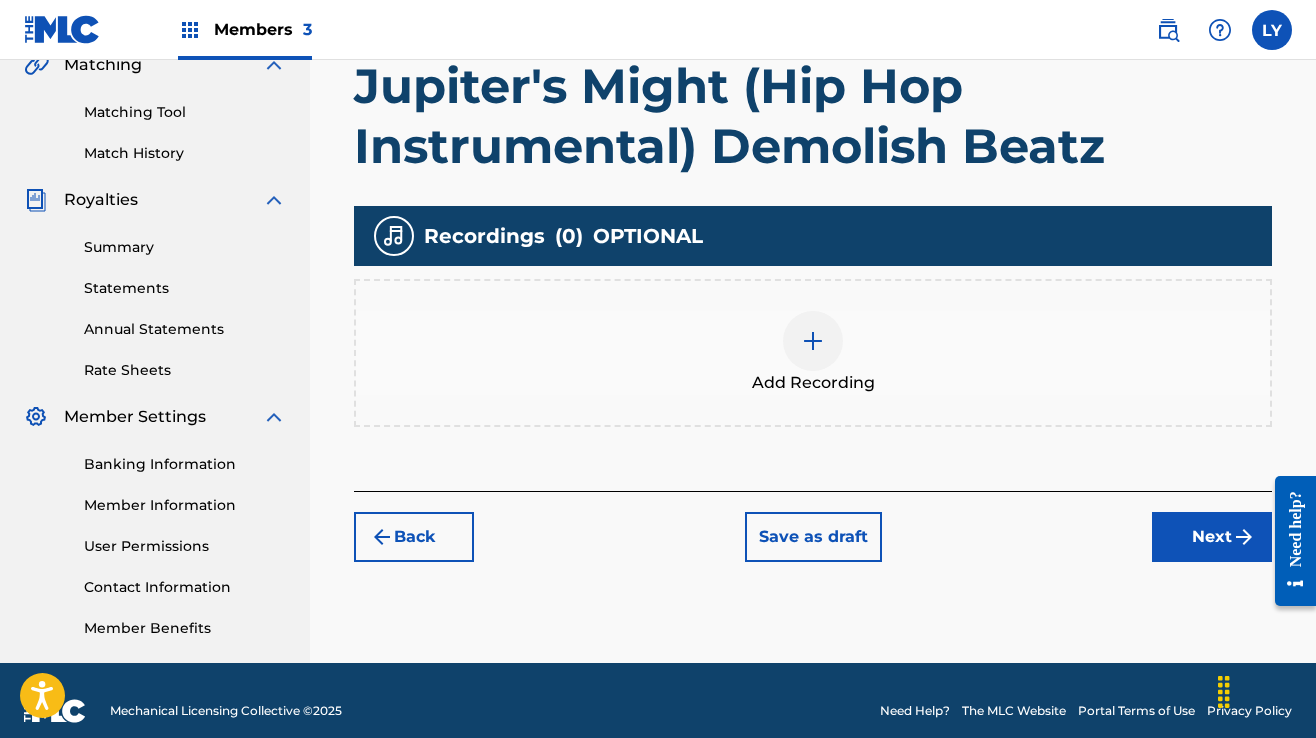 scroll, scrollTop: 490, scrollLeft: 0, axis: vertical 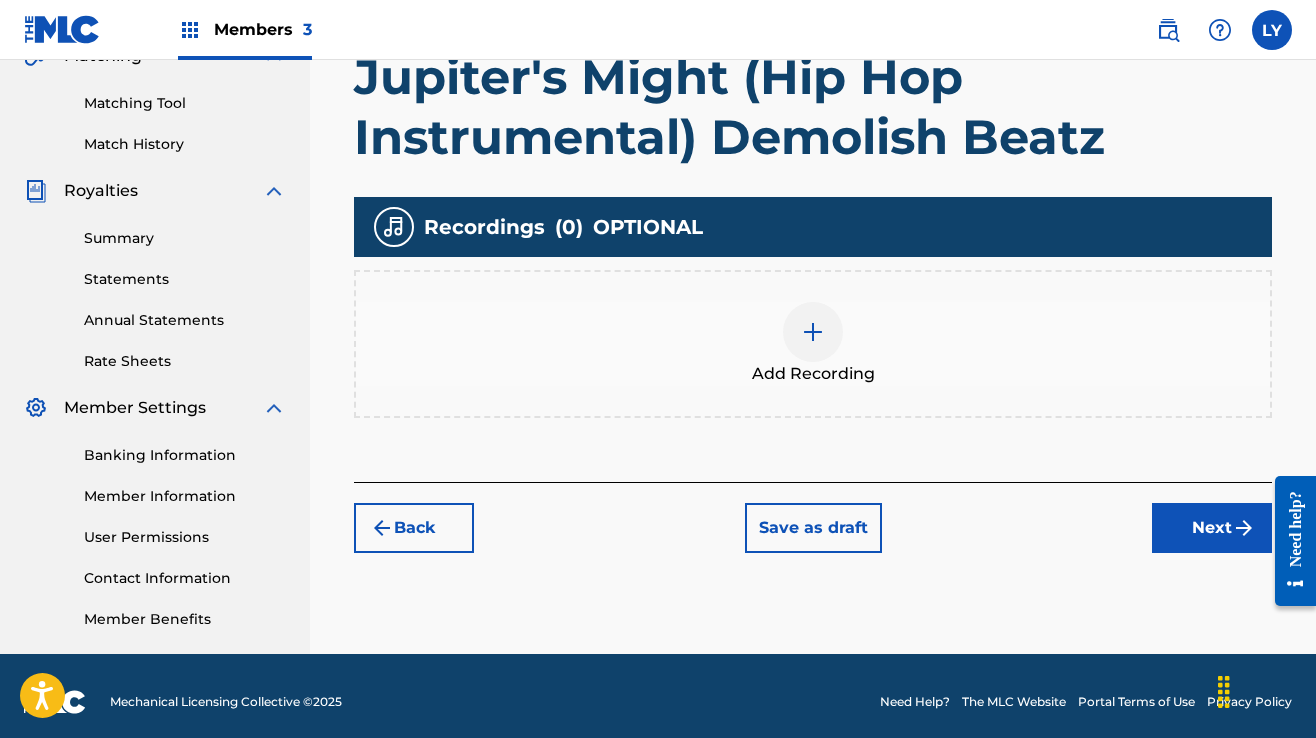 click at bounding box center (813, 332) 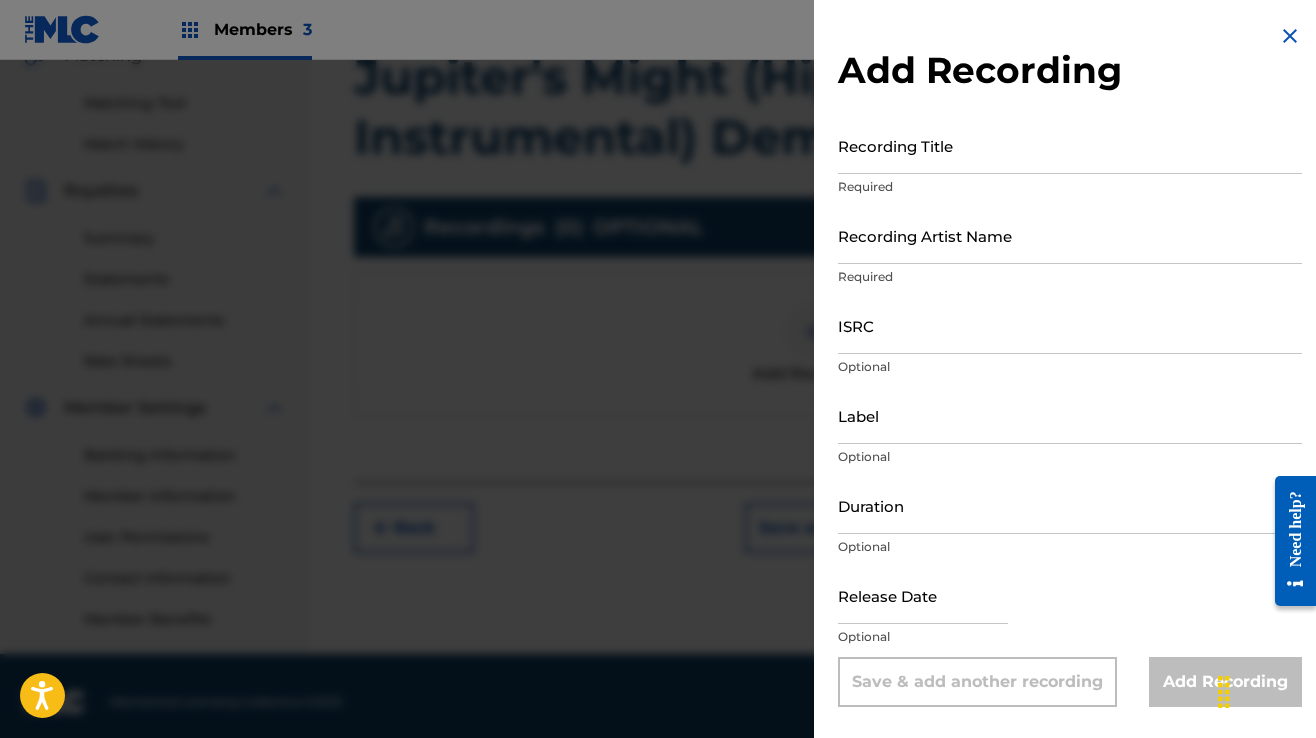 click on "Recording Title" at bounding box center [1070, 145] 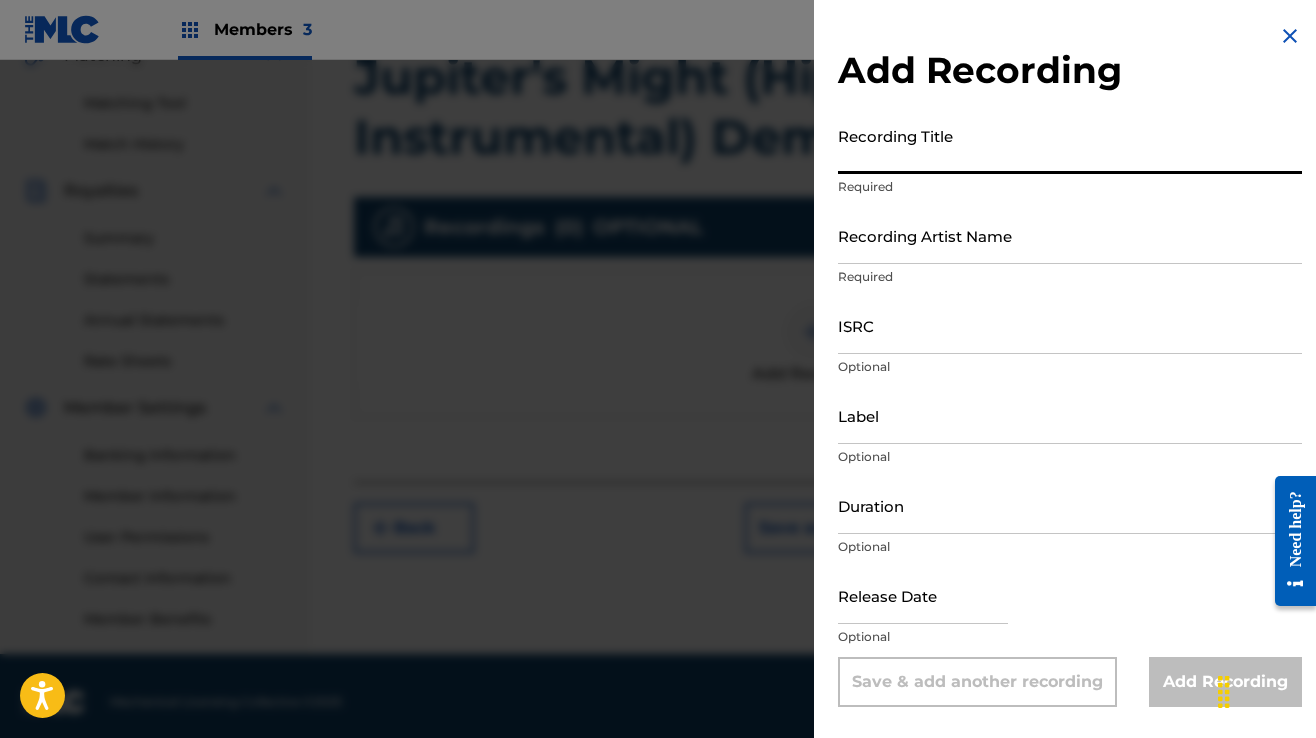 paste on "Jupiter's Might (Hip Hop Instrumental) Demolish Beatz" 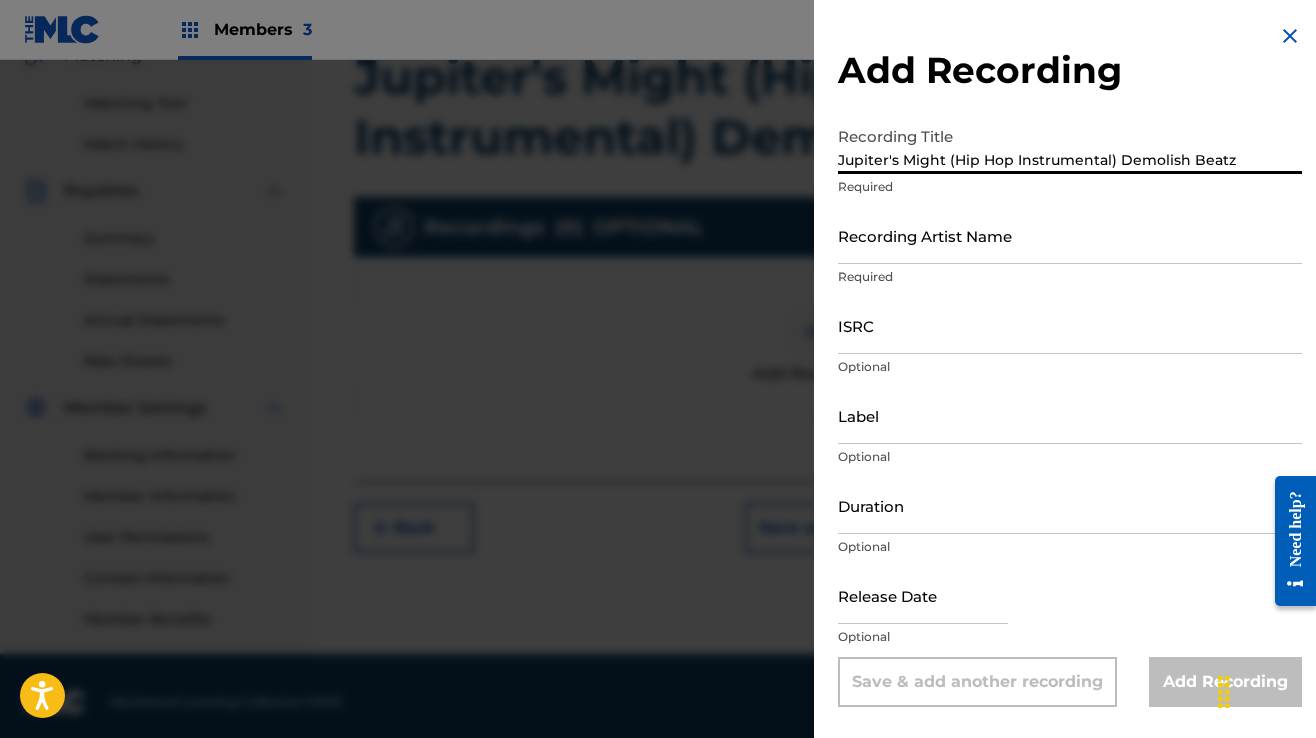 type on "Jupiter's Might (Hip Hop Instrumental) Demolish Beatz" 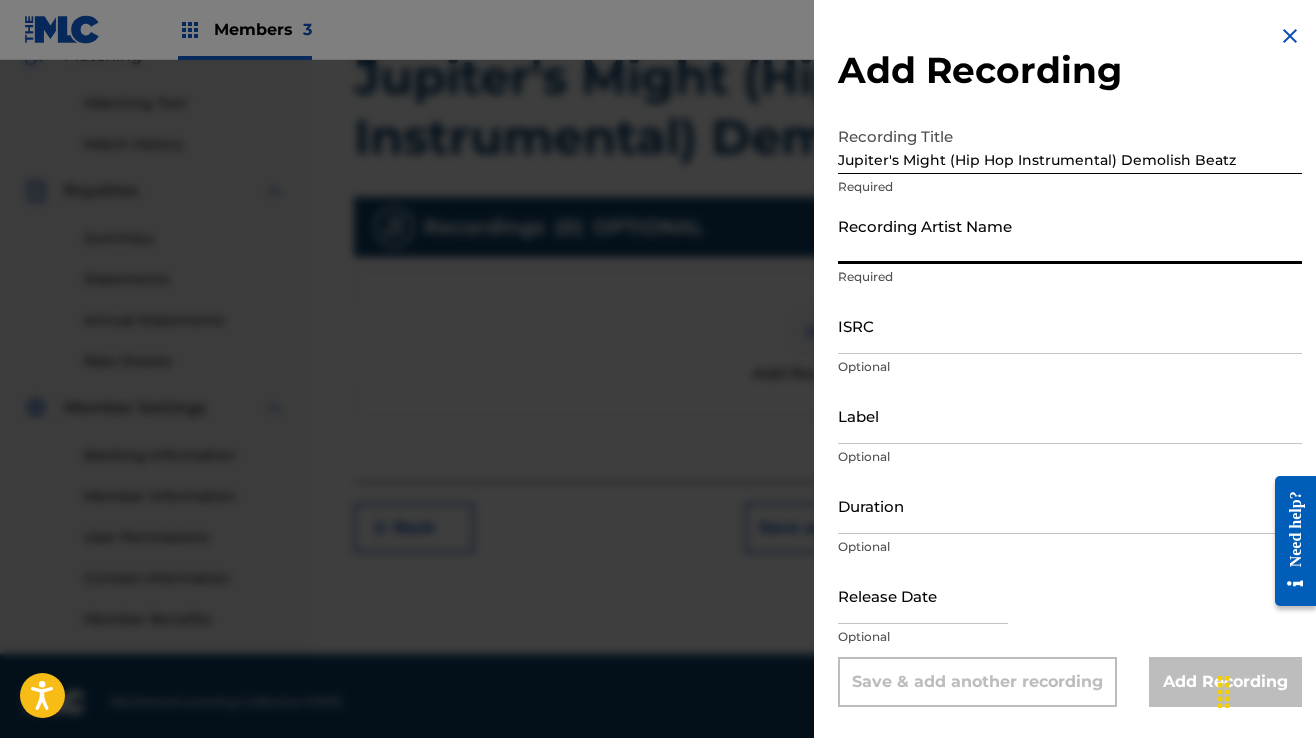 type on "Demolish Beatz" 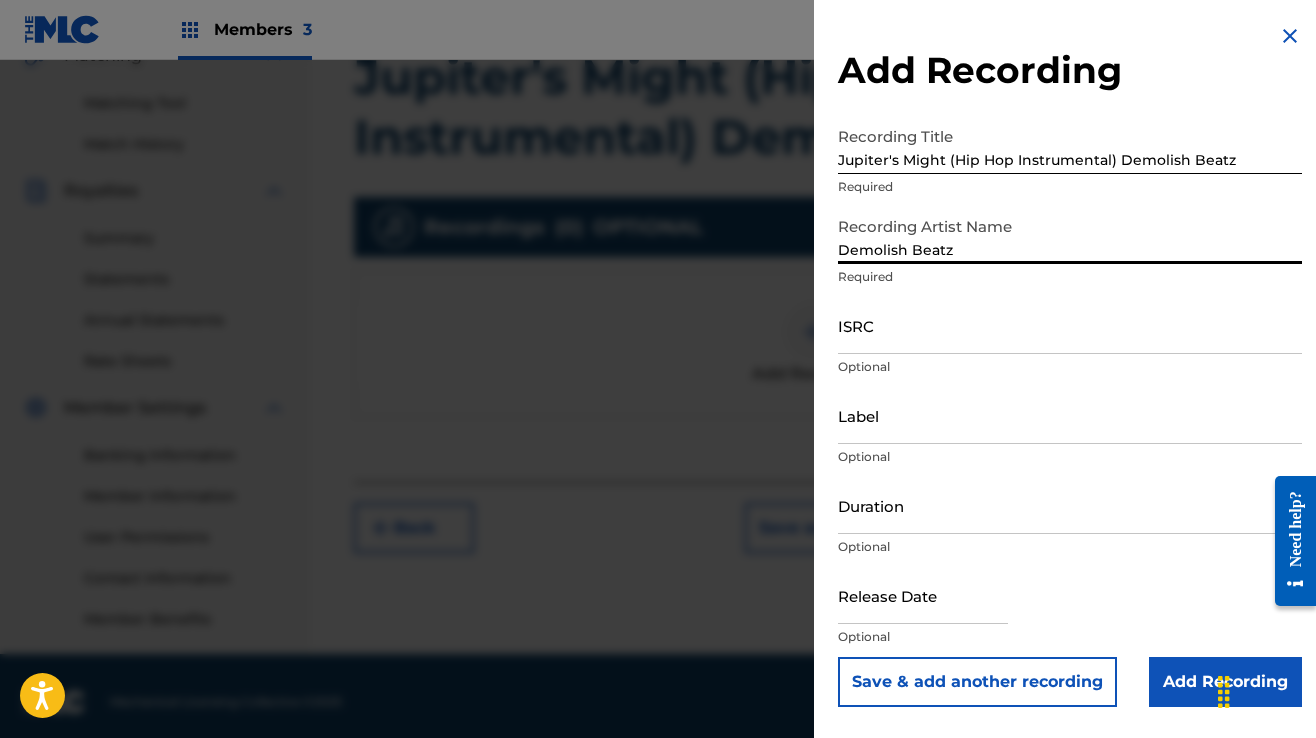 click on "ISRC" at bounding box center (1070, 325) 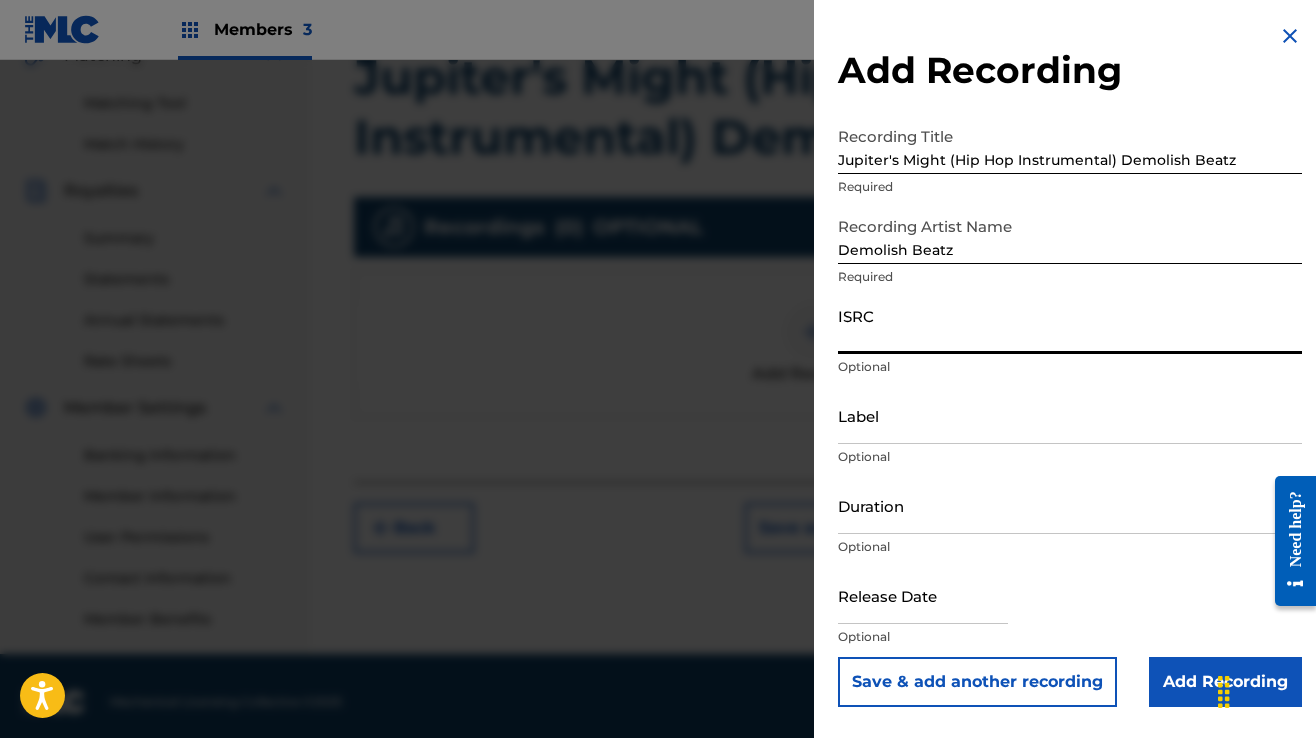 paste on "[ACCOUNT_ID]" 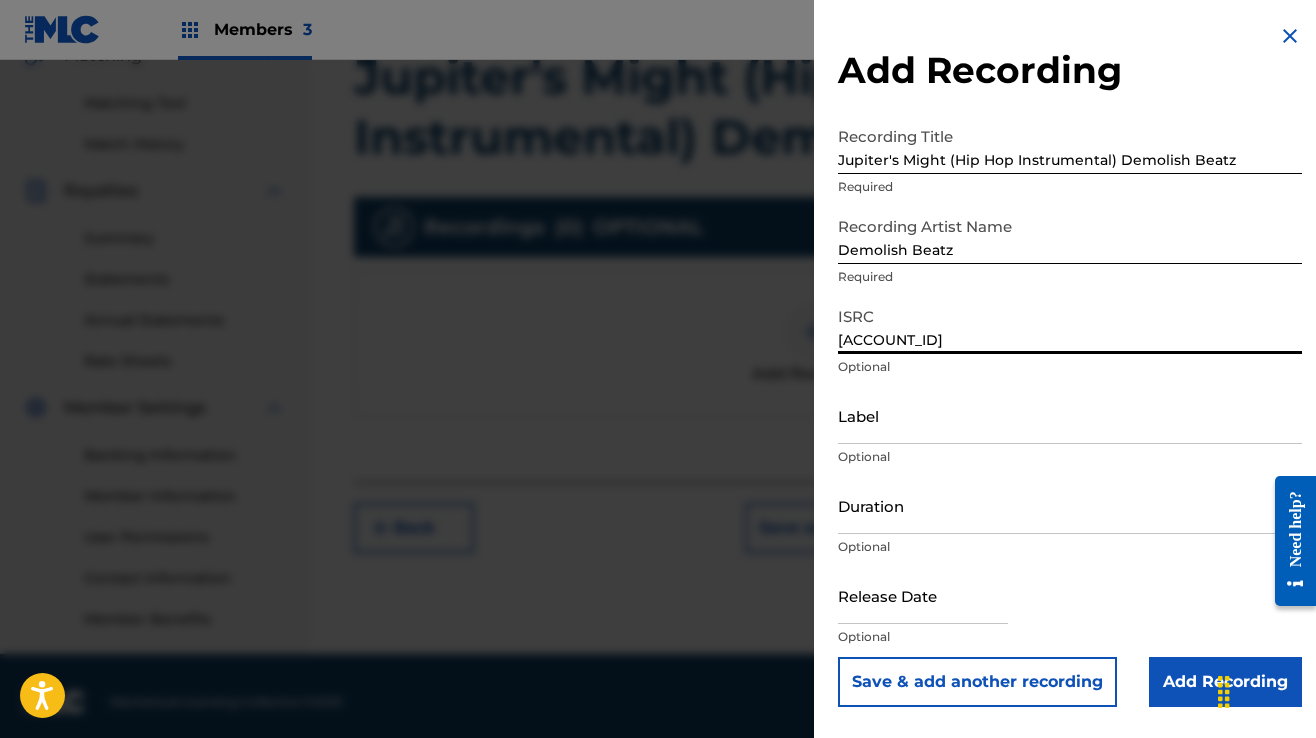 type on "[ACCOUNT_ID]" 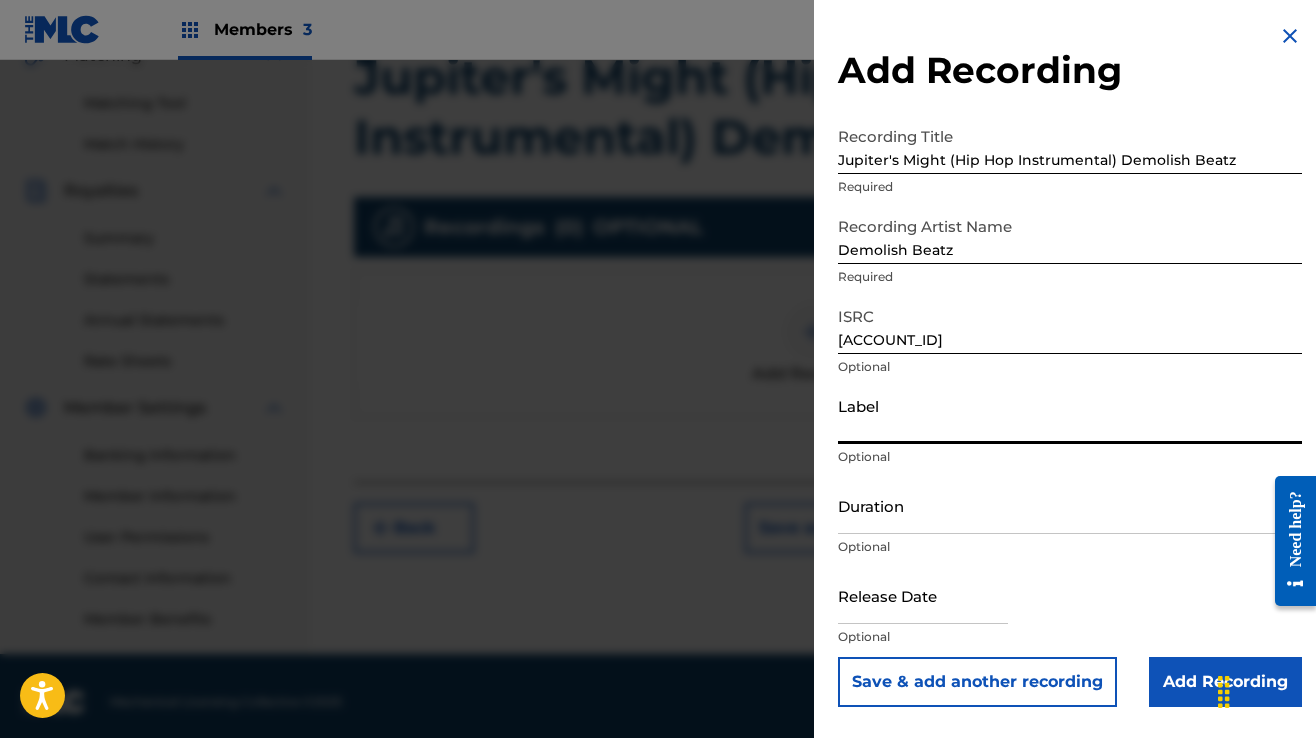 type on "Ultra Level Muzik" 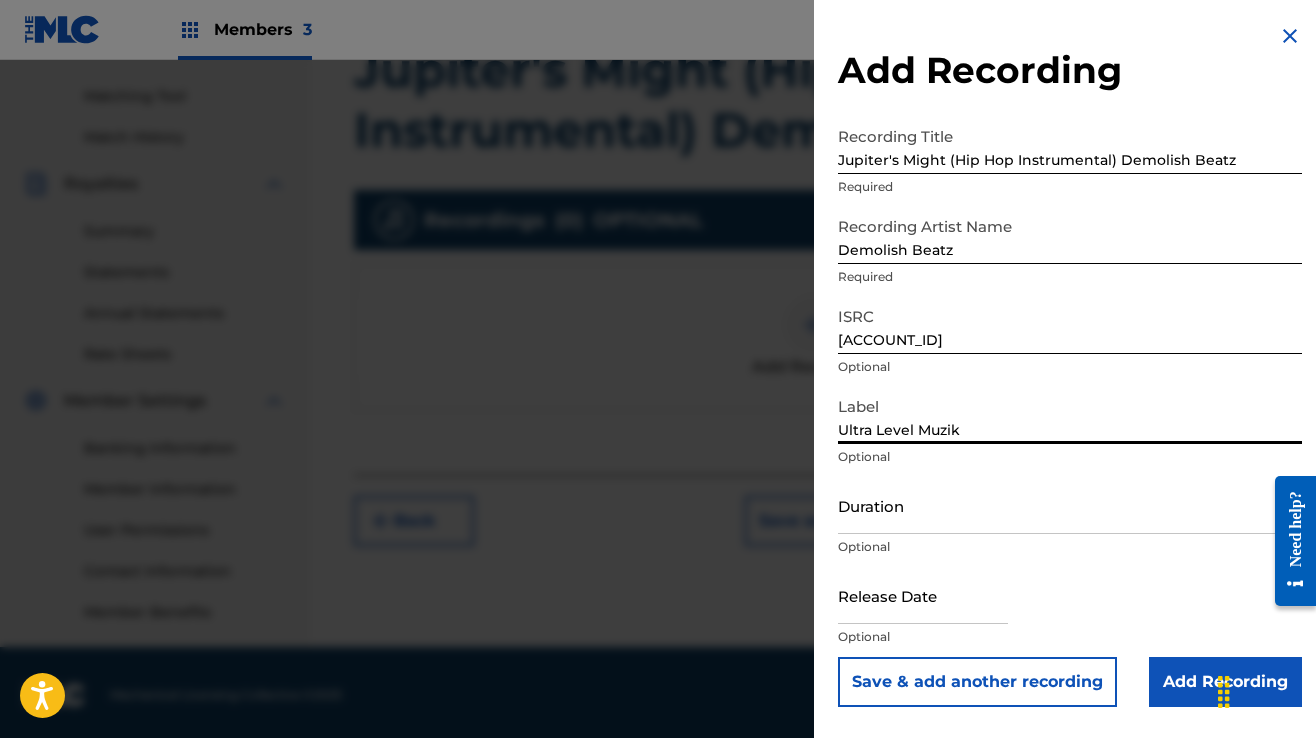 scroll, scrollTop: 502, scrollLeft: 0, axis: vertical 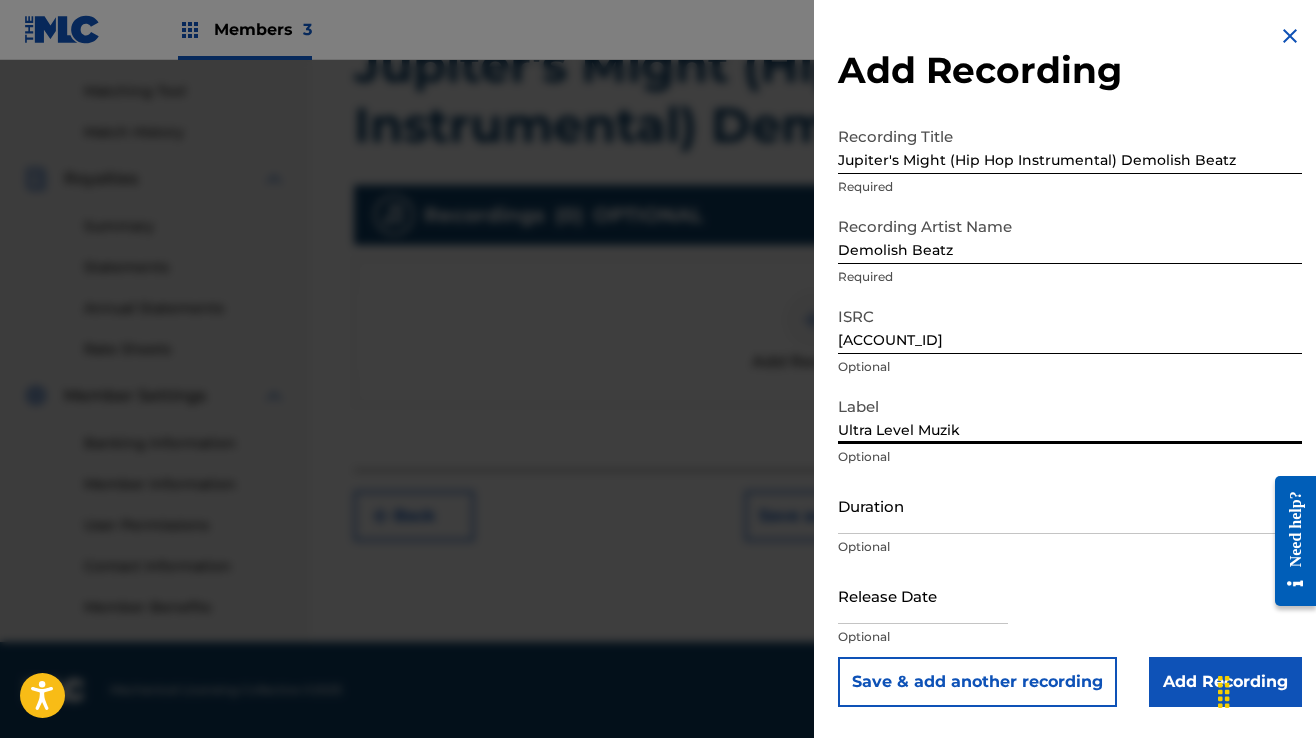 click on "Add Recording" at bounding box center (1225, 682) 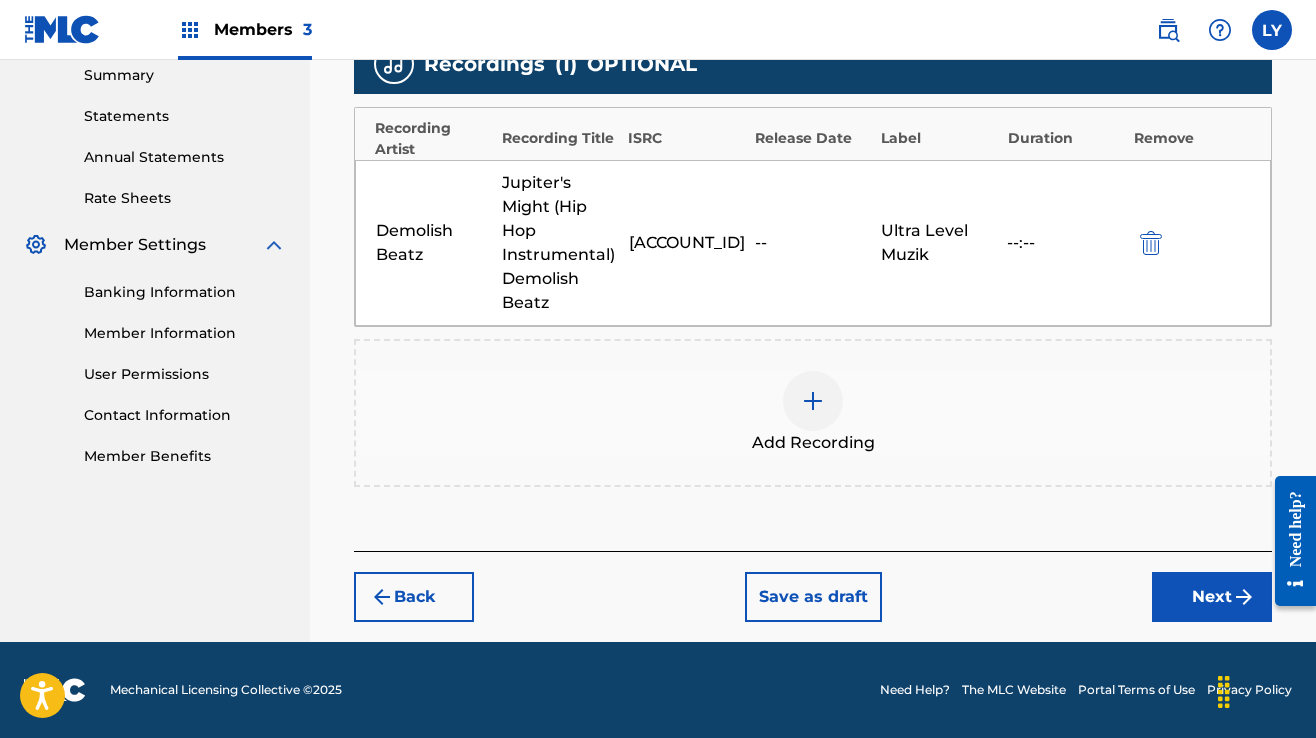 click on "Next" at bounding box center (1212, 597) 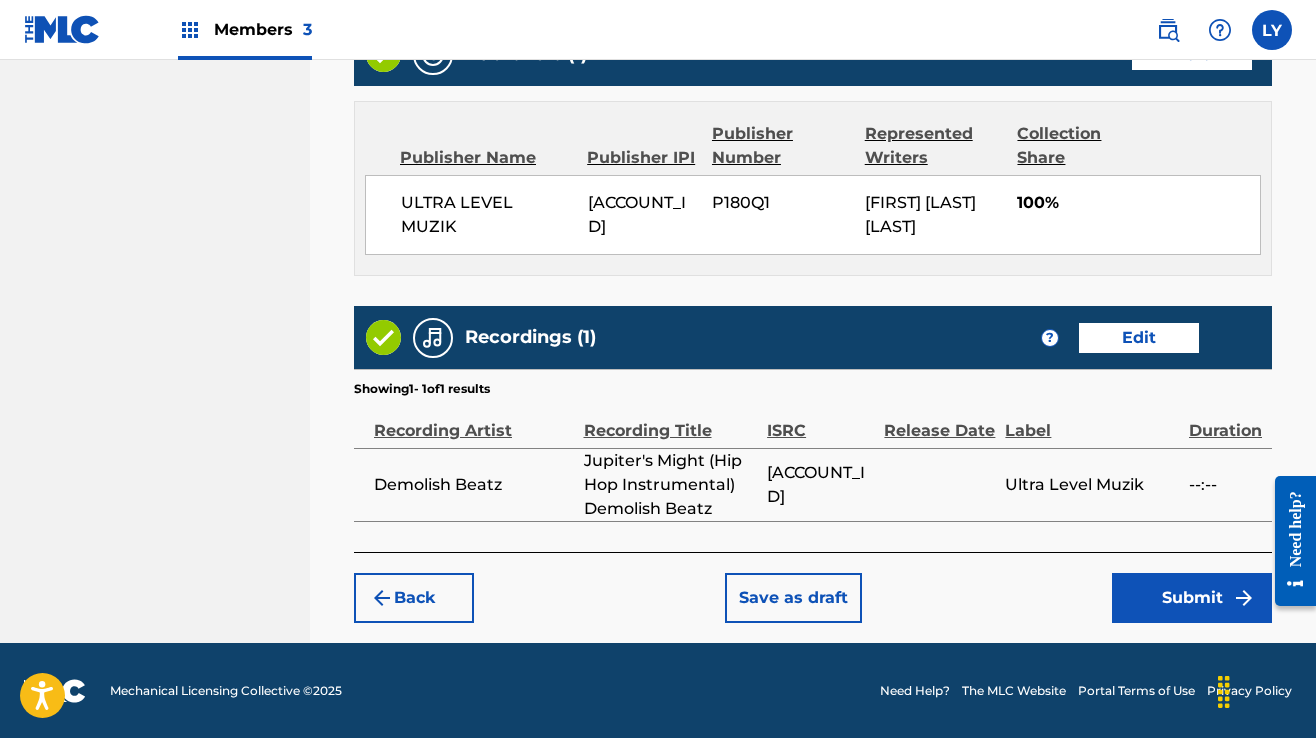 scroll, scrollTop: 1124, scrollLeft: 0, axis: vertical 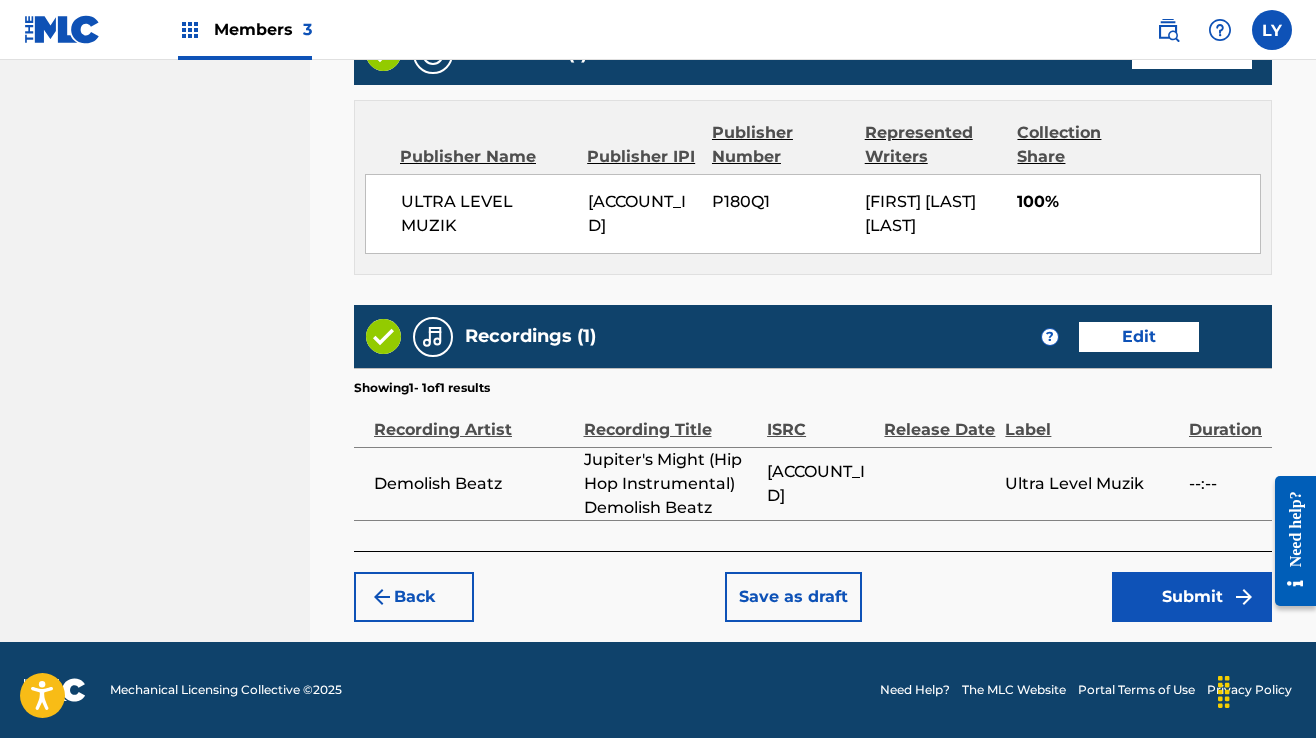 click on "Submit" at bounding box center [1192, 597] 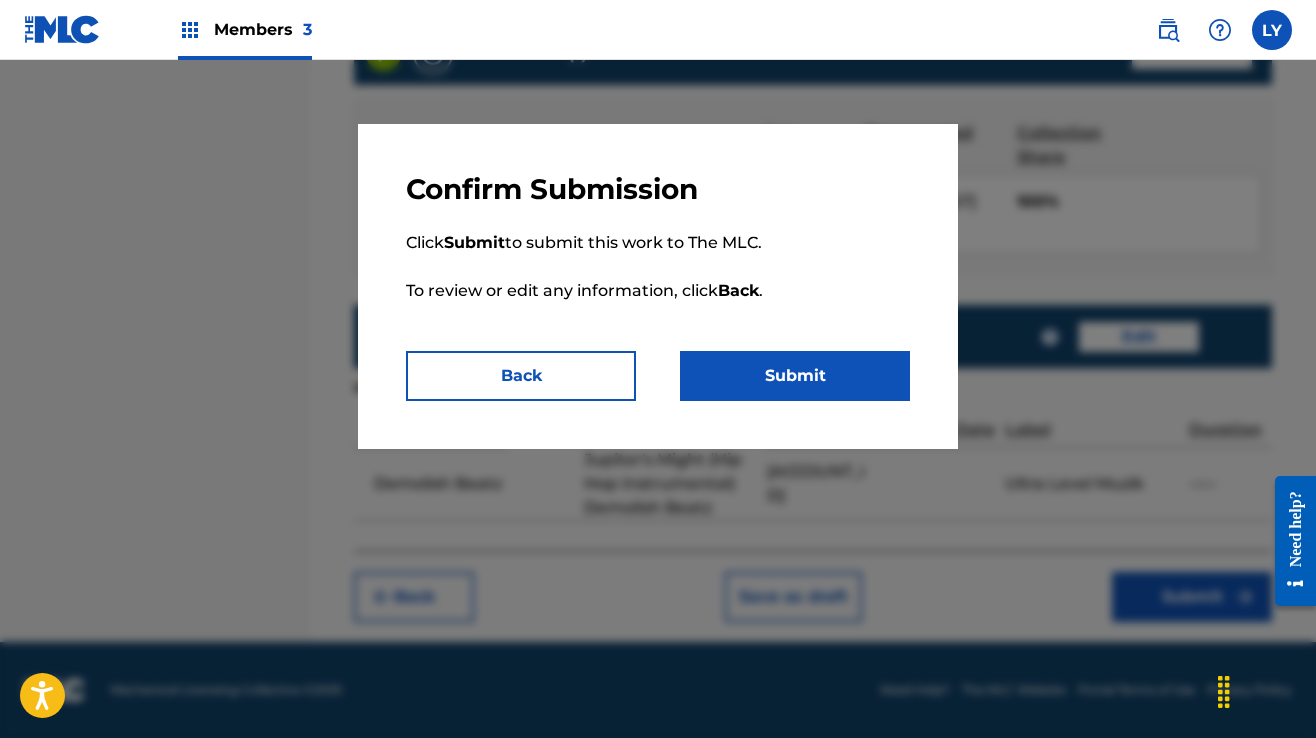 click on "Submit" at bounding box center (795, 376) 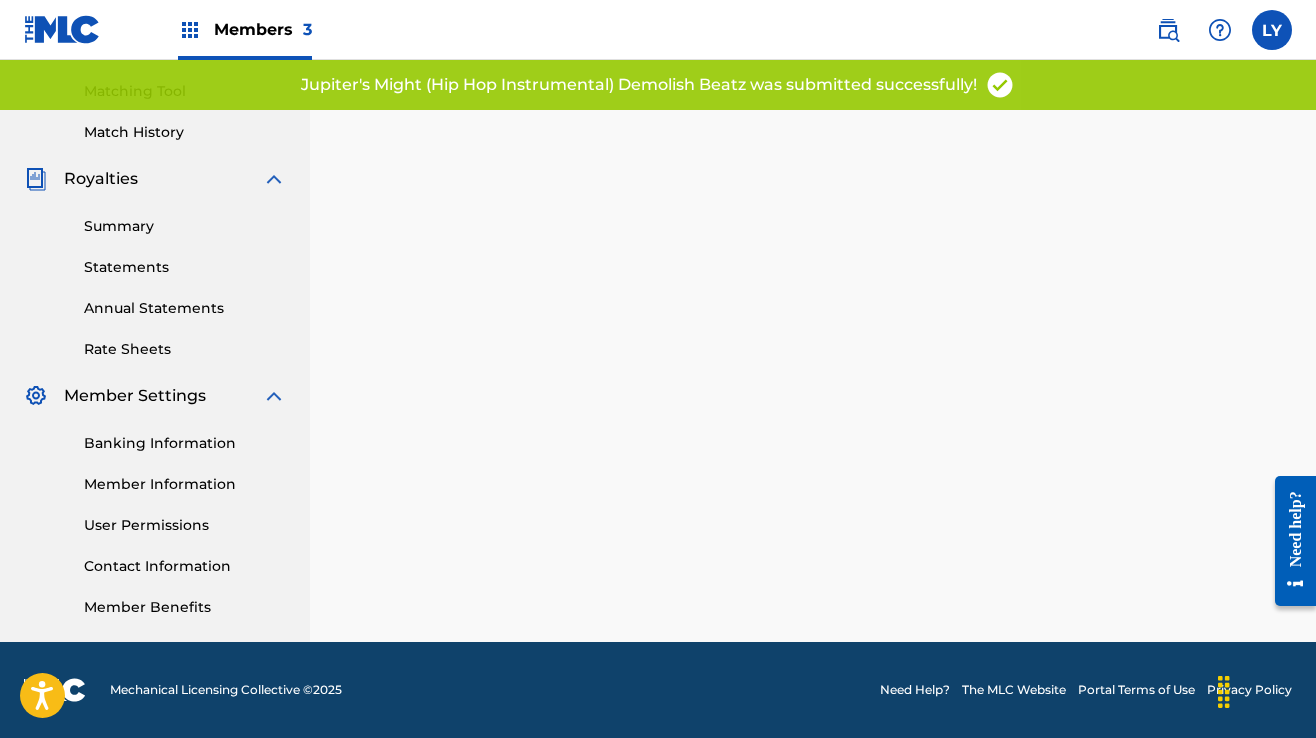 scroll, scrollTop: 0, scrollLeft: 0, axis: both 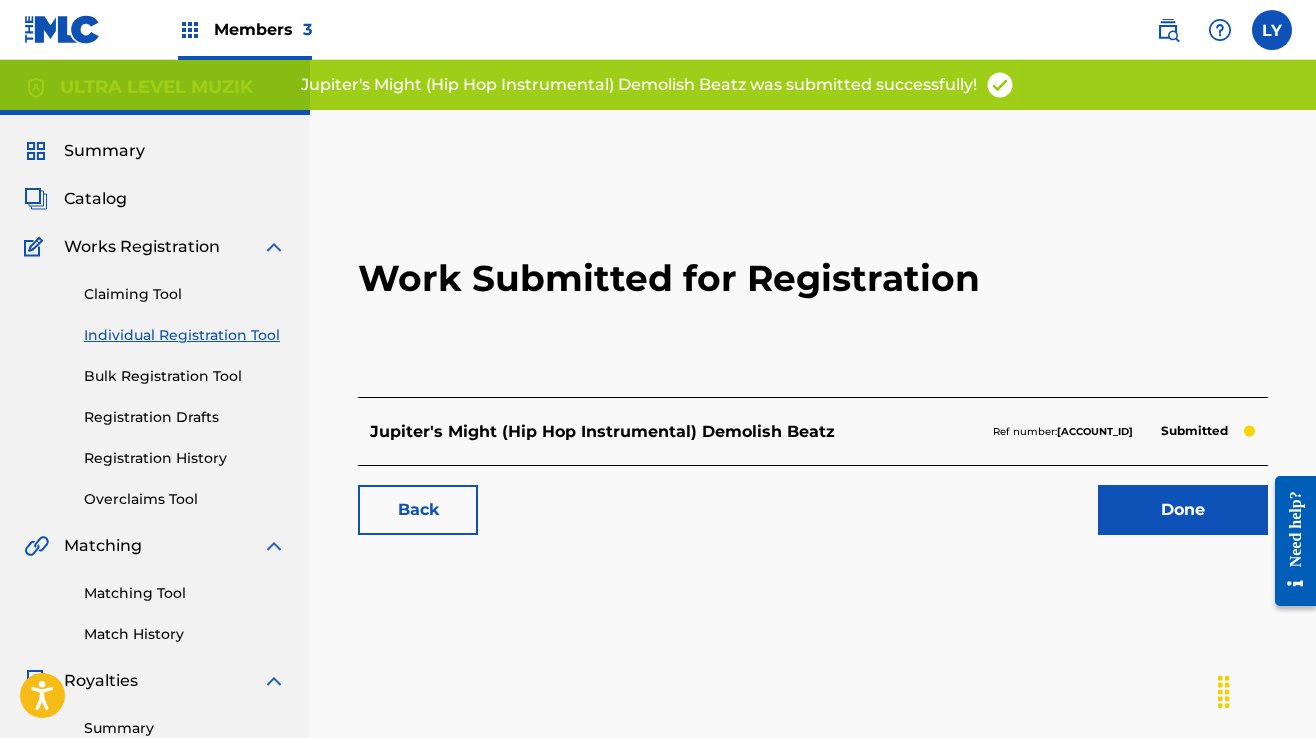 click on "Done" at bounding box center [1183, 510] 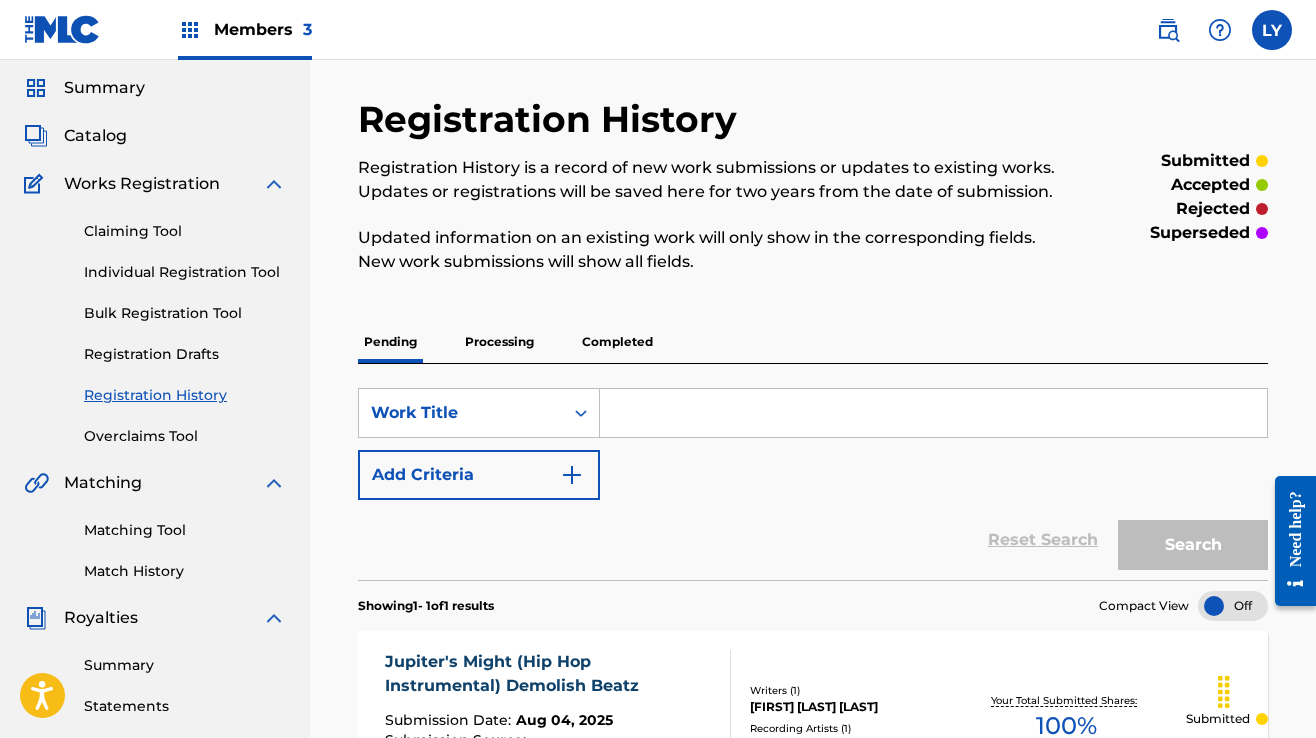 scroll, scrollTop: 0, scrollLeft: 0, axis: both 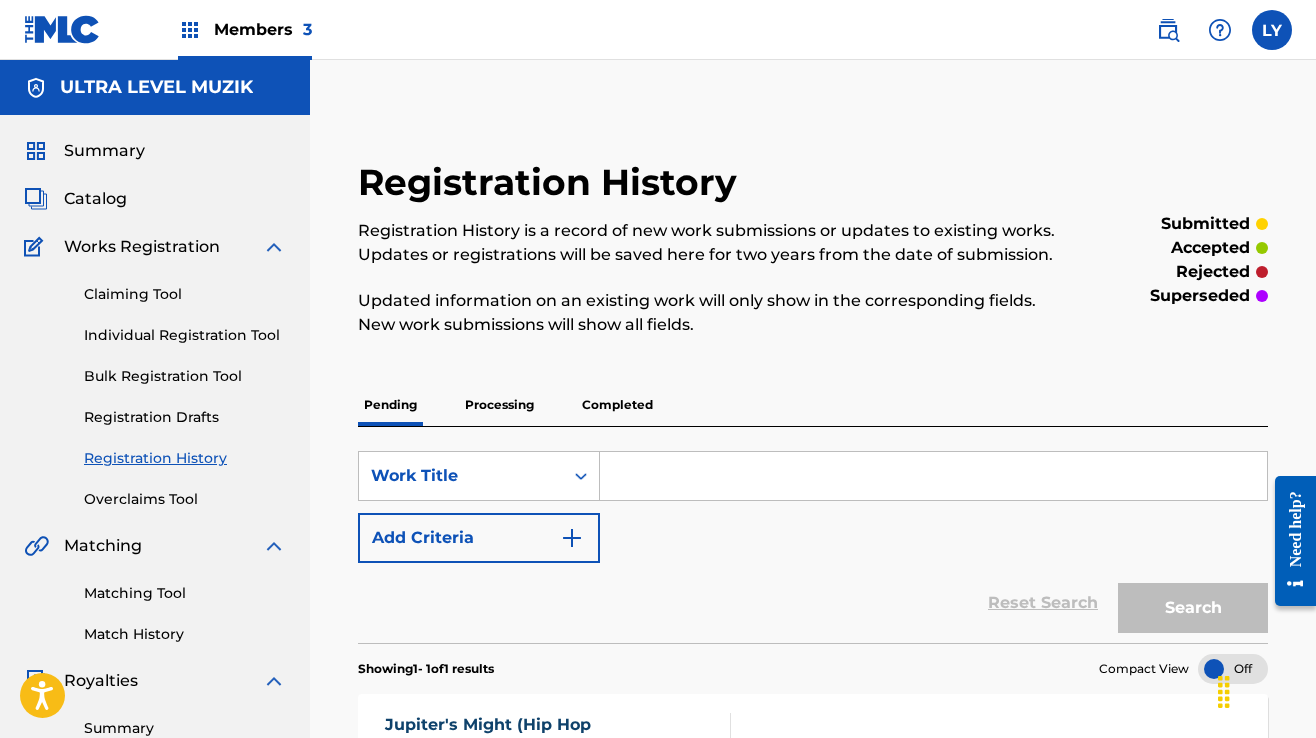 click on "Individual Registration Tool" at bounding box center (185, 335) 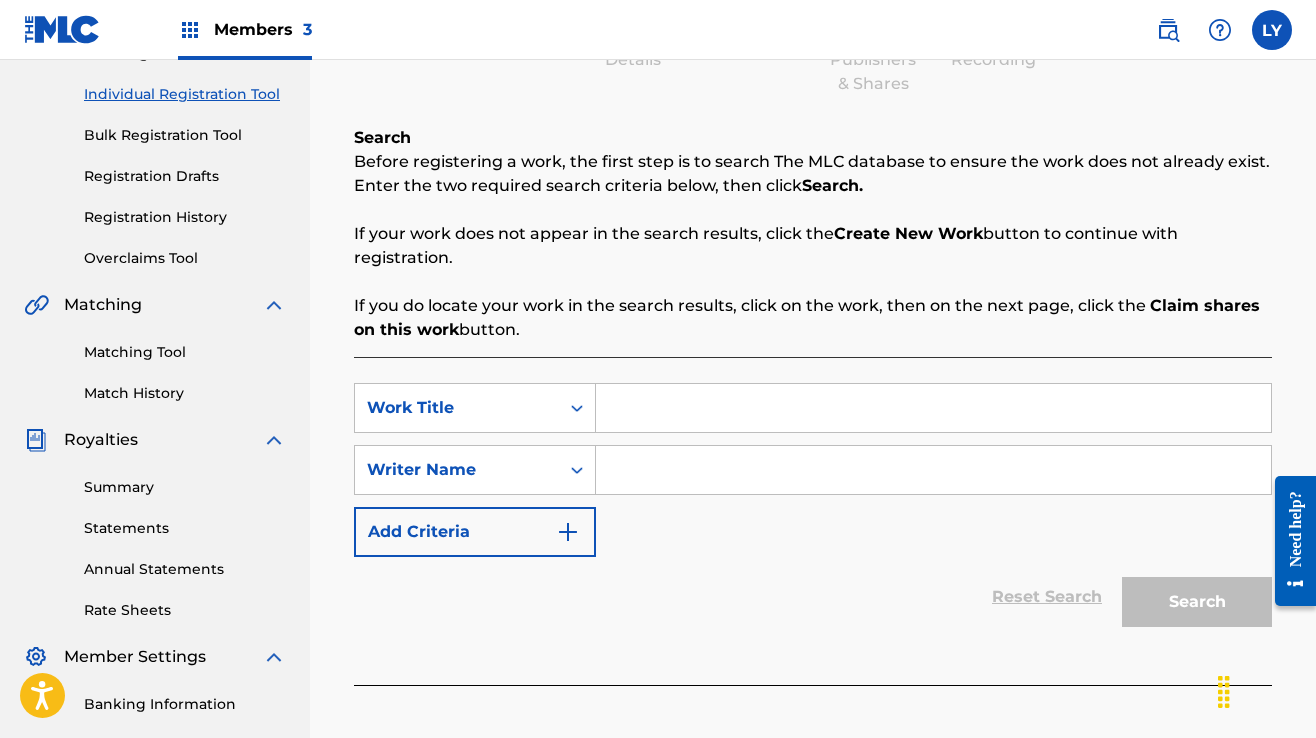 scroll, scrollTop: 500, scrollLeft: 0, axis: vertical 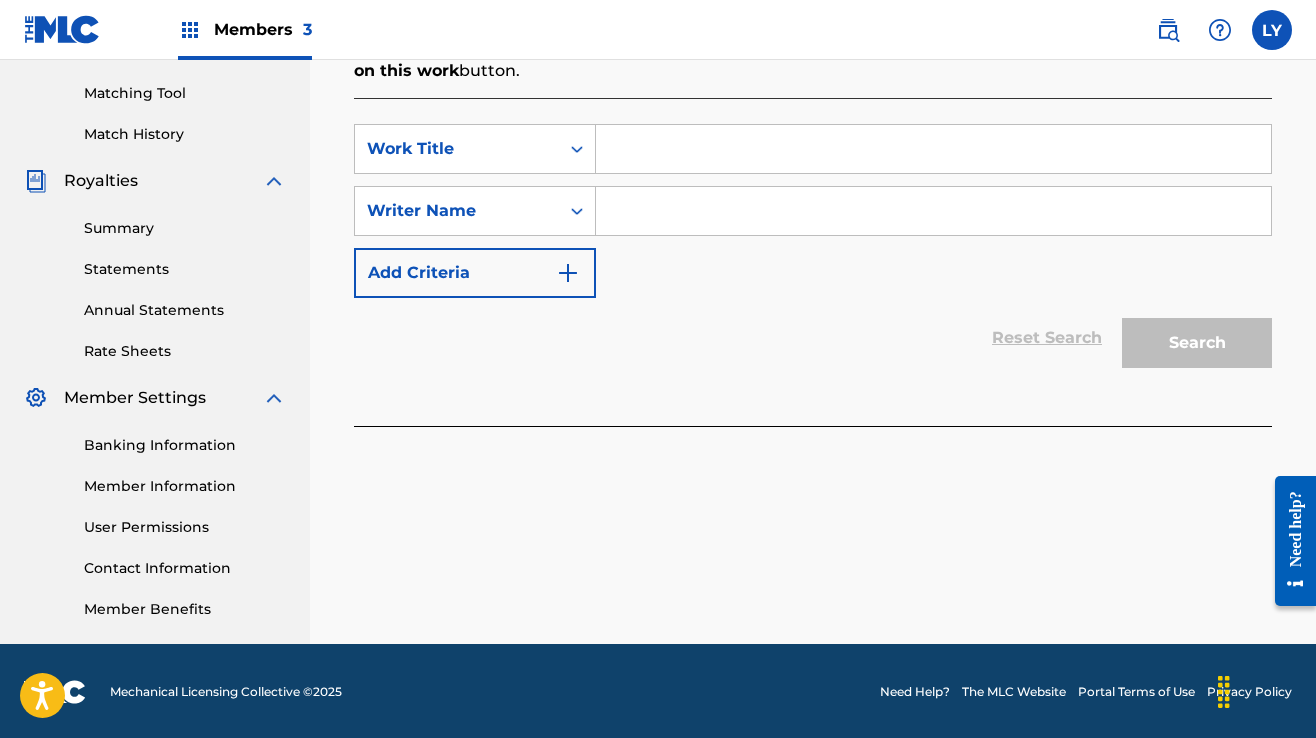 click at bounding box center [933, 149] 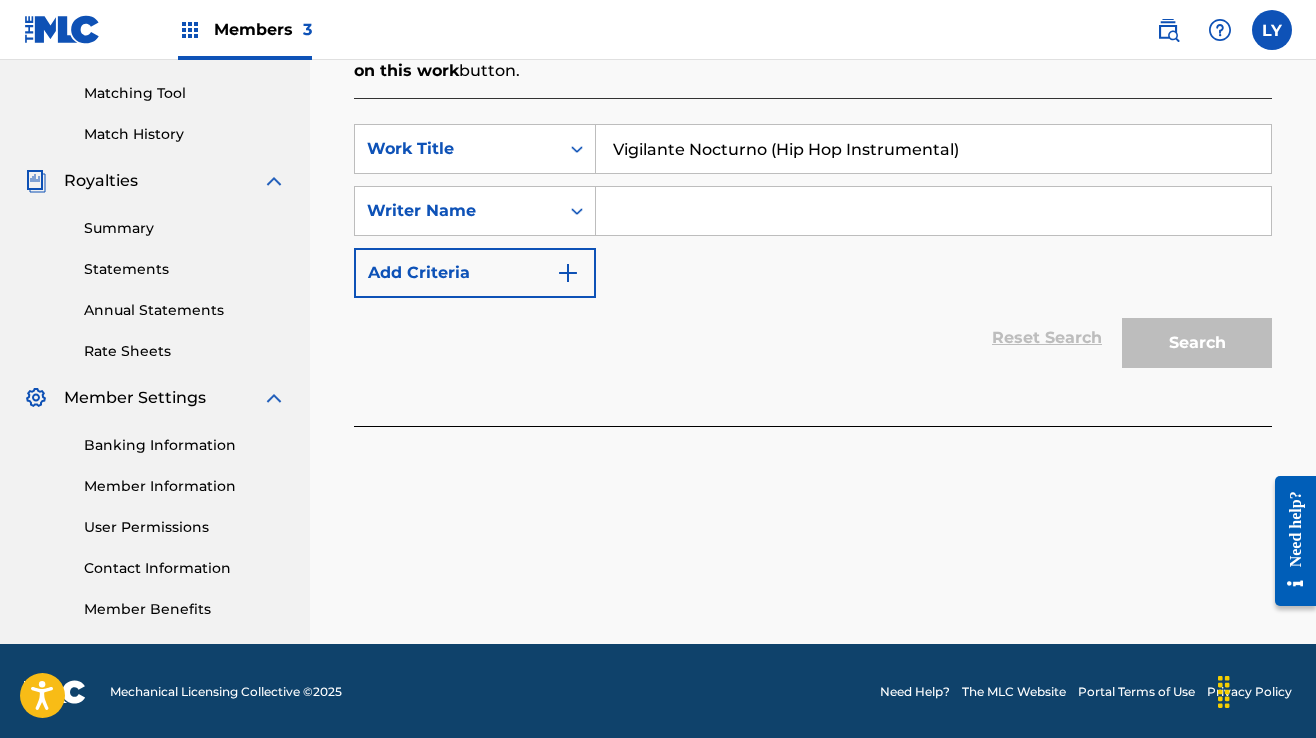 type on "Vigilante Nocturno (Hip Hop Instrumental)" 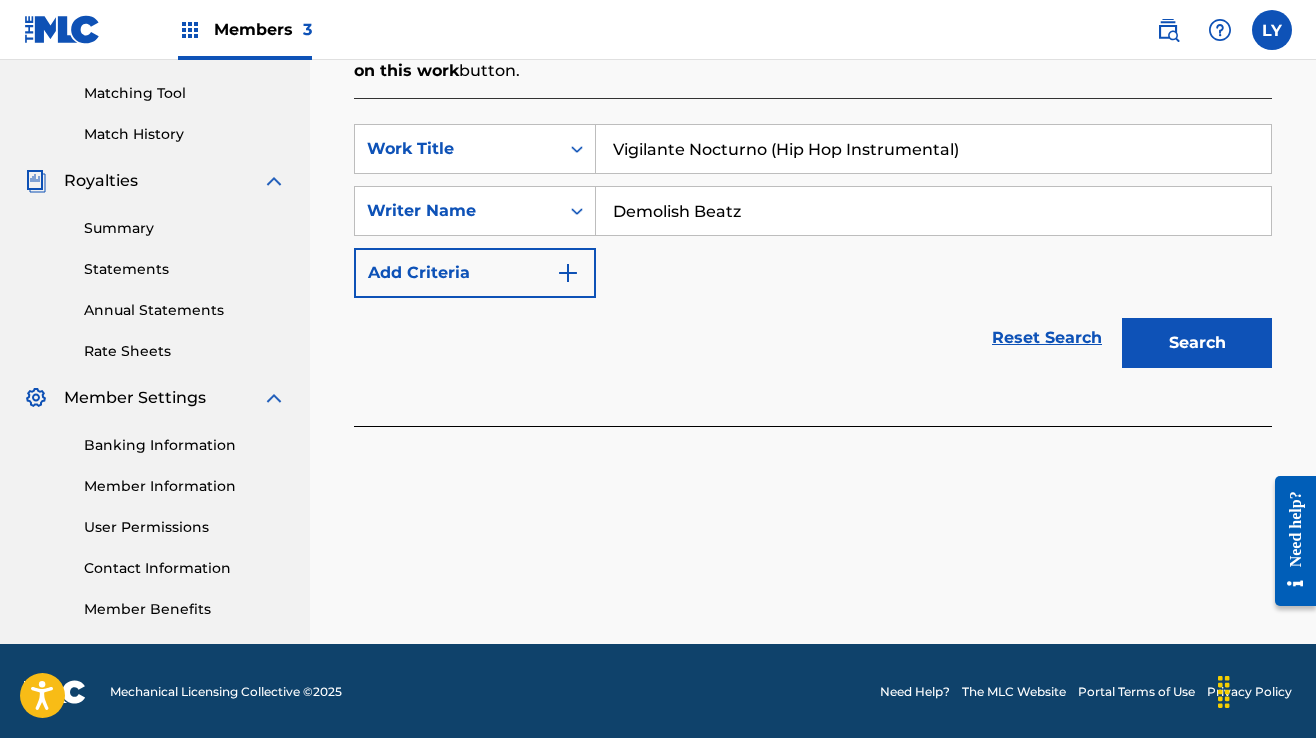 click on "Search" at bounding box center [1197, 343] 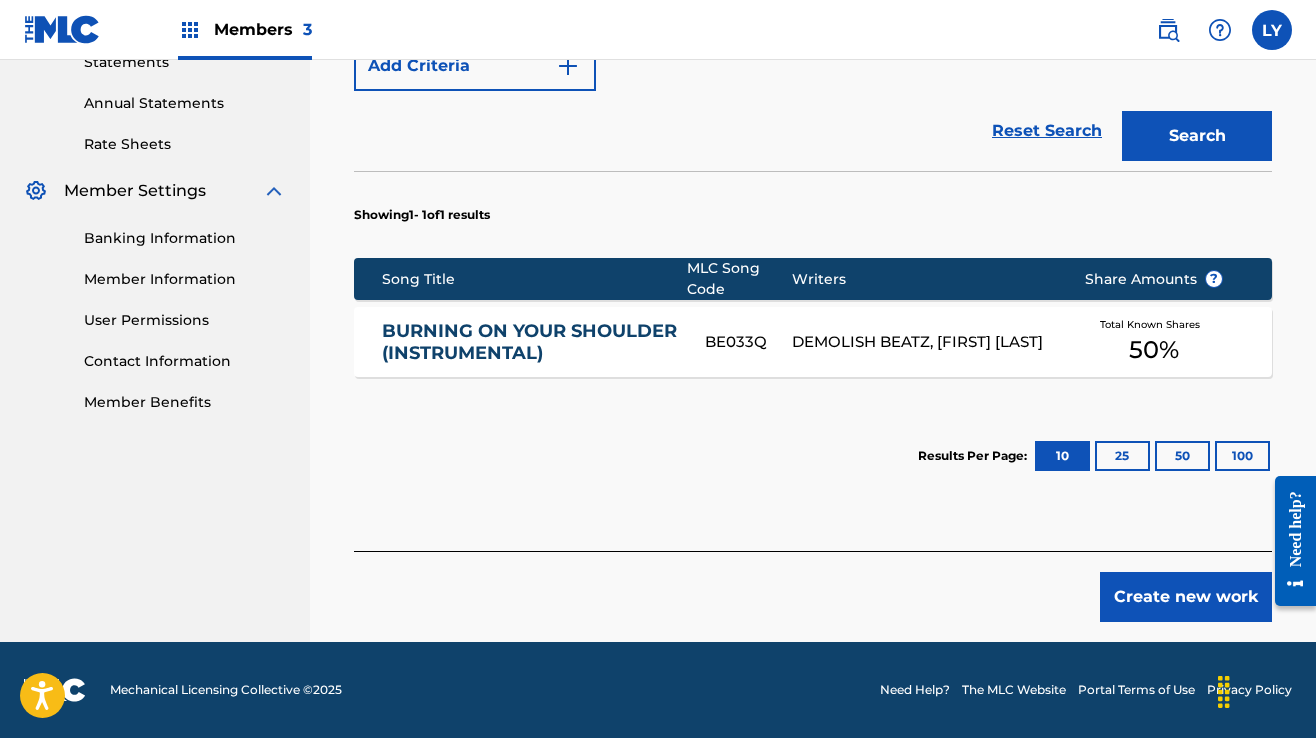click on "Create new work" at bounding box center [1186, 597] 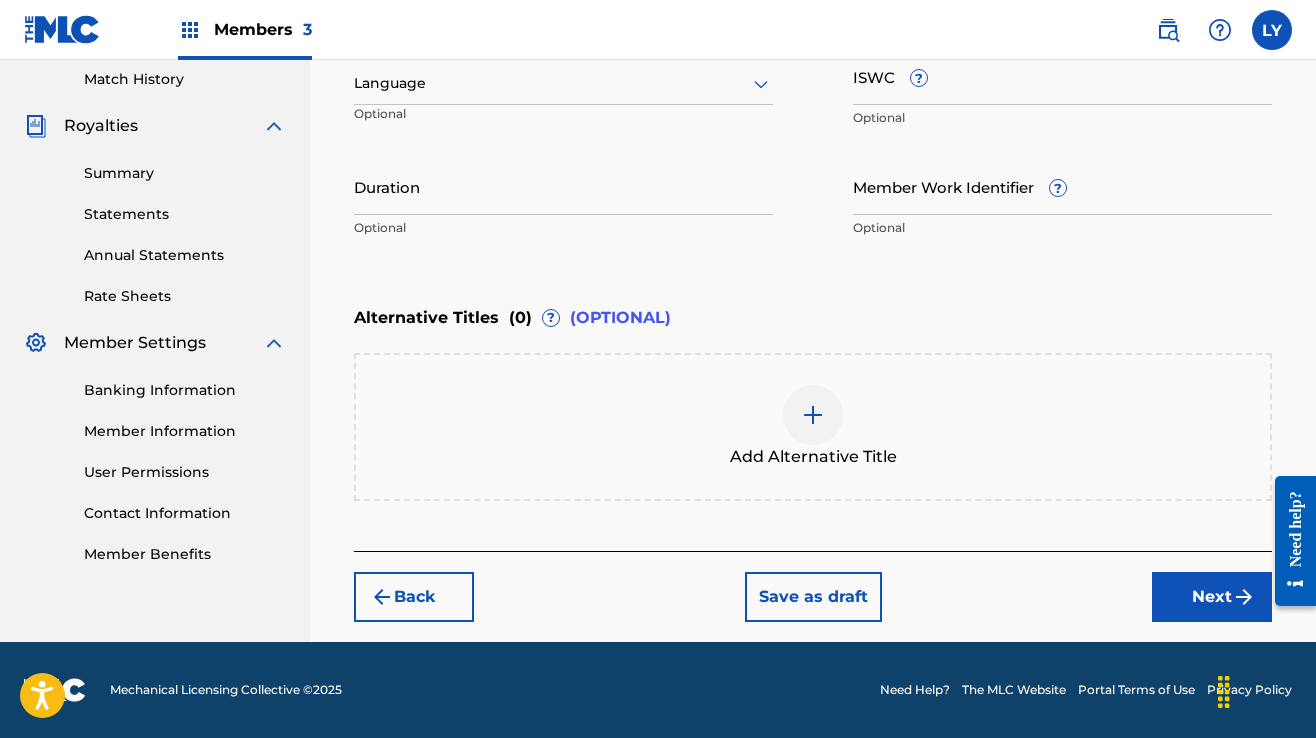 click on "Next" at bounding box center (1212, 597) 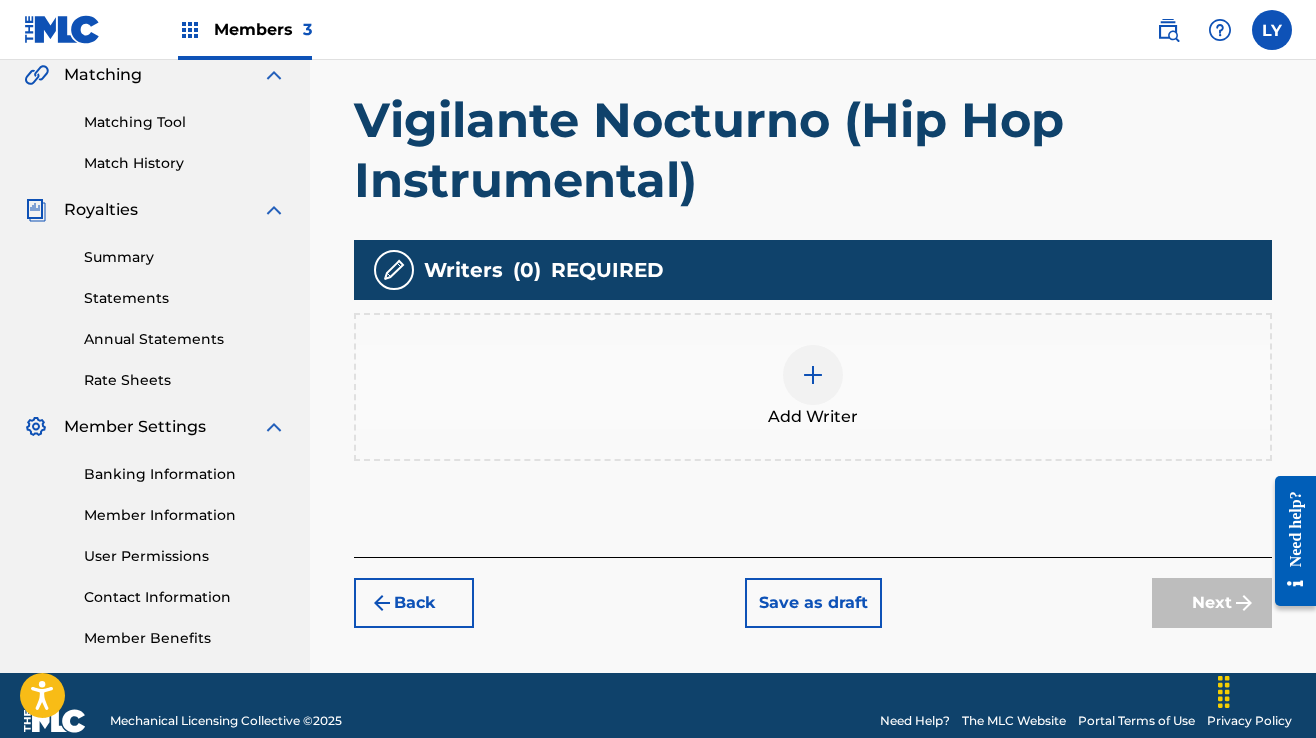 scroll, scrollTop: 502, scrollLeft: 0, axis: vertical 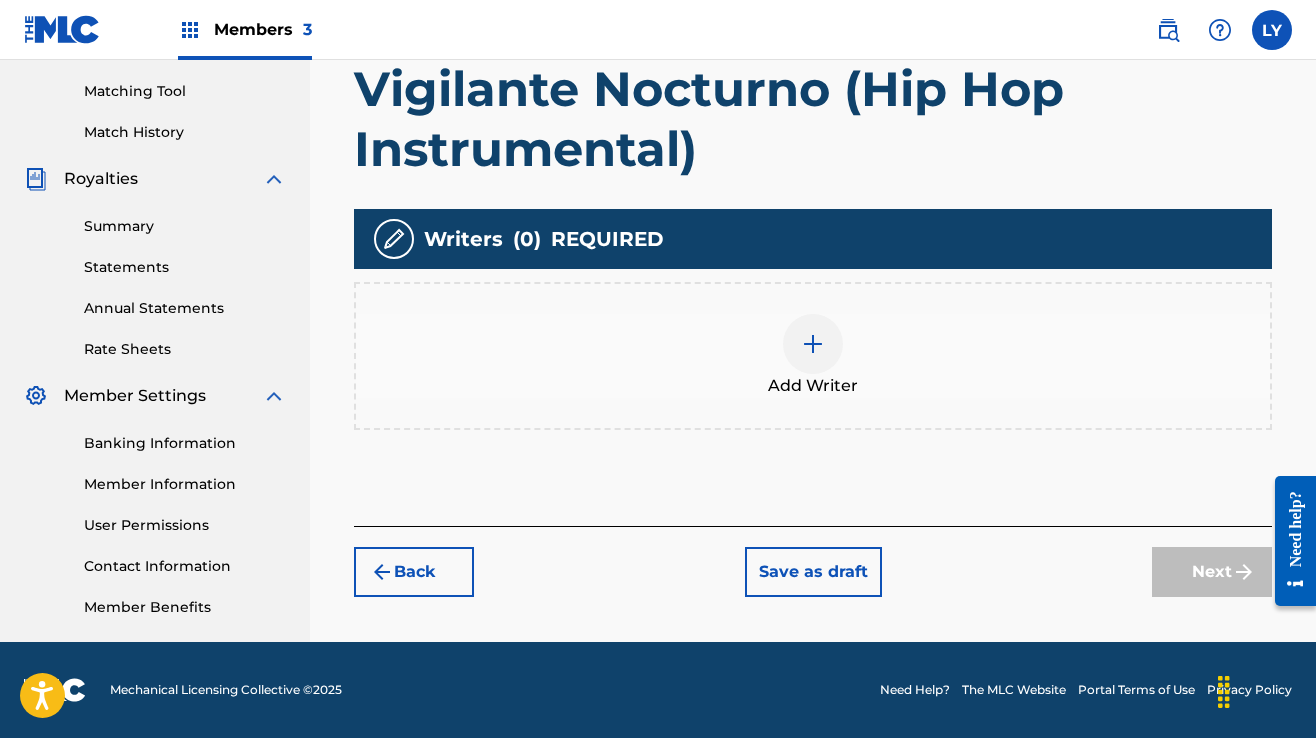 click at bounding box center [813, 344] 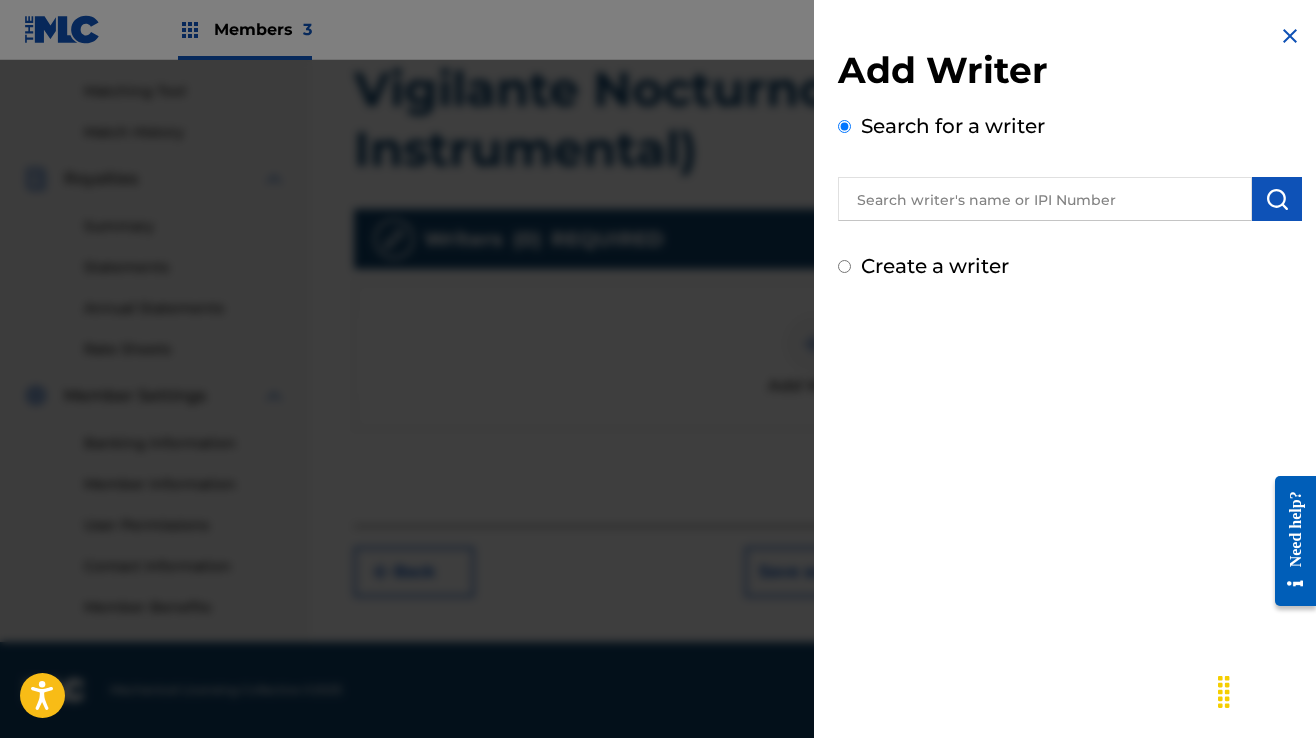 click at bounding box center (1045, 199) 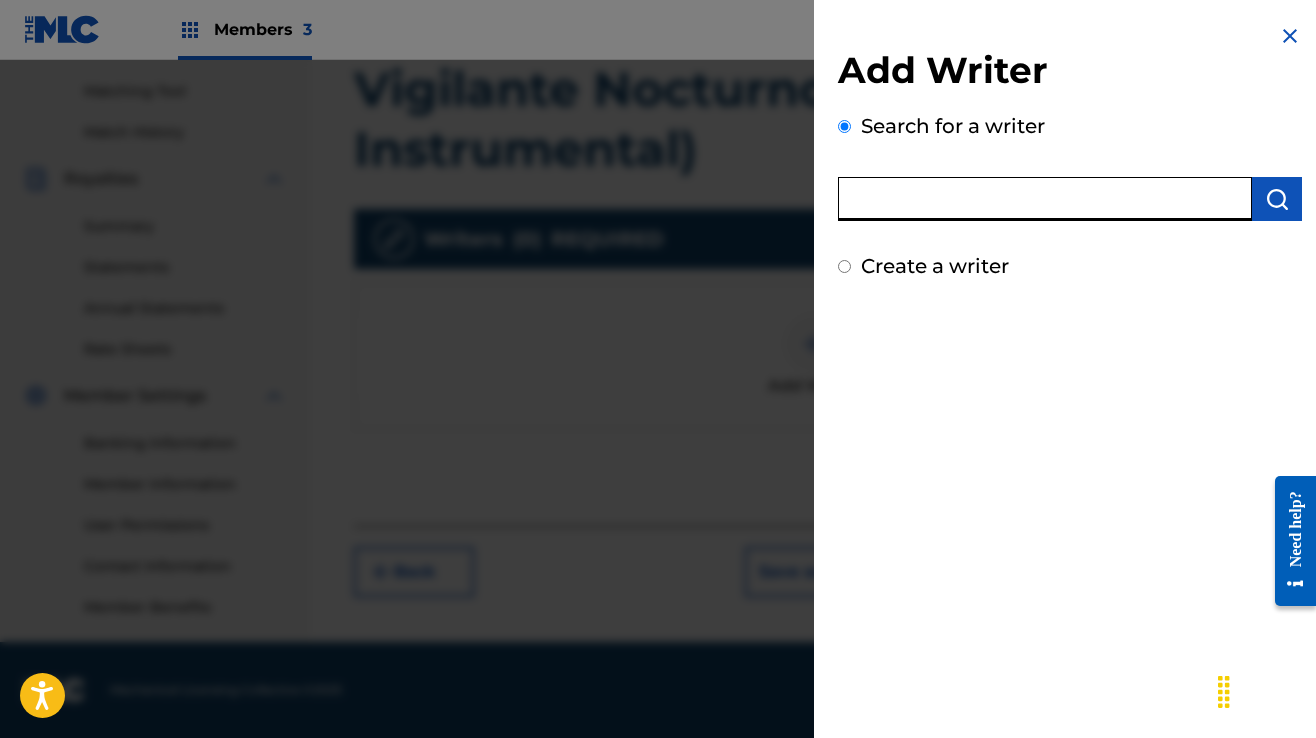type on "[FIRST] [LAST]" 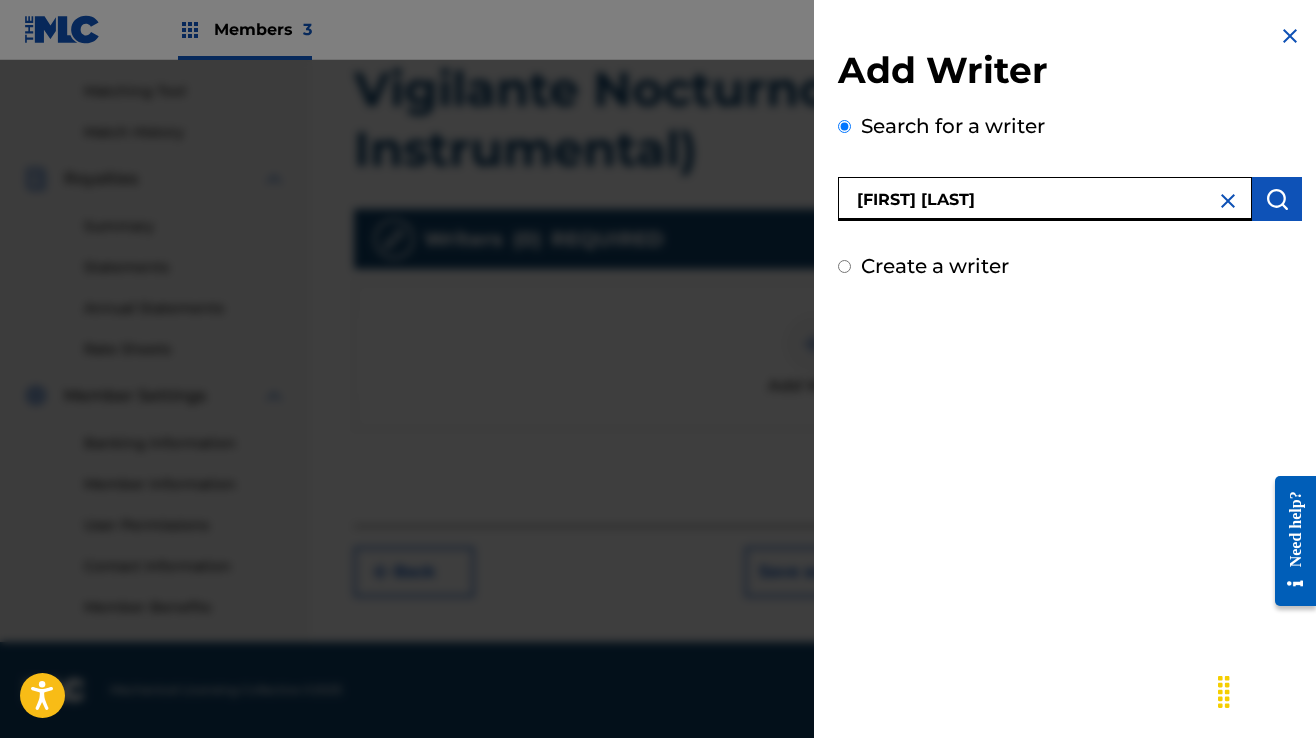 click at bounding box center [1277, 199] 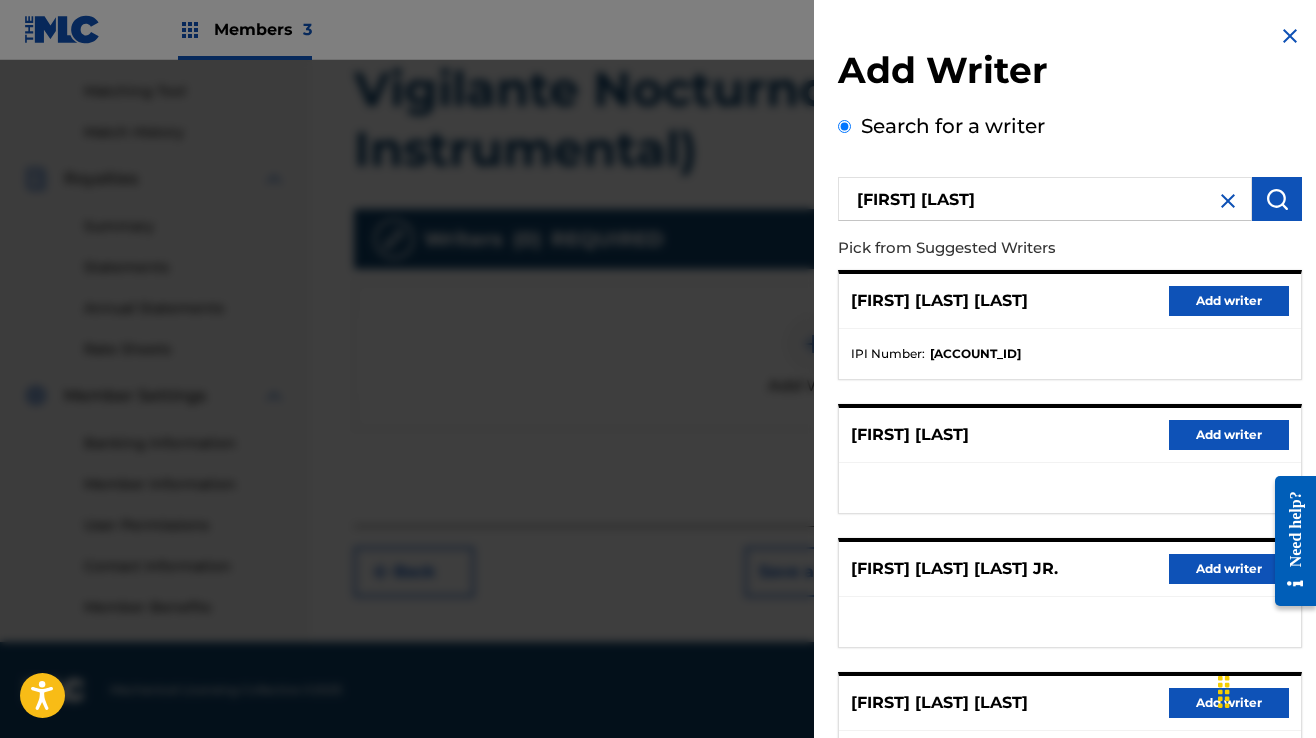 click on "Add writer" at bounding box center [1229, 301] 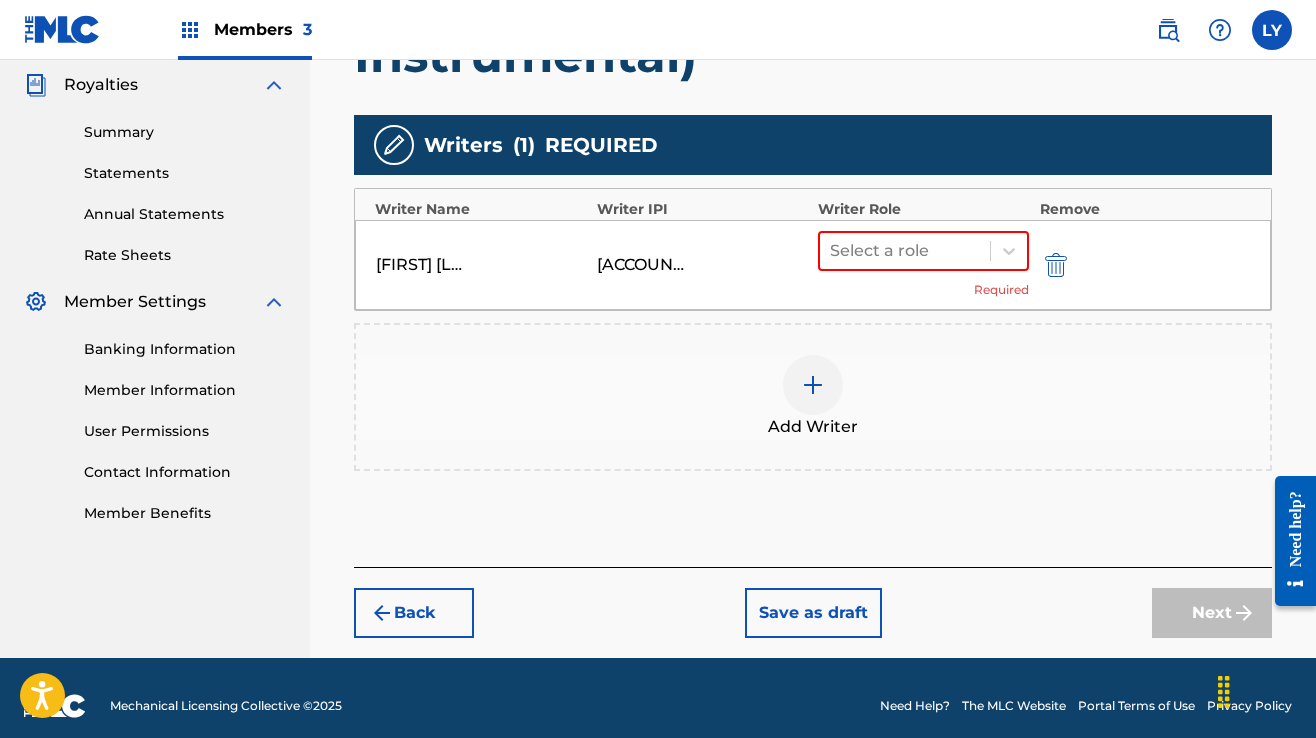 scroll, scrollTop: 612, scrollLeft: 0, axis: vertical 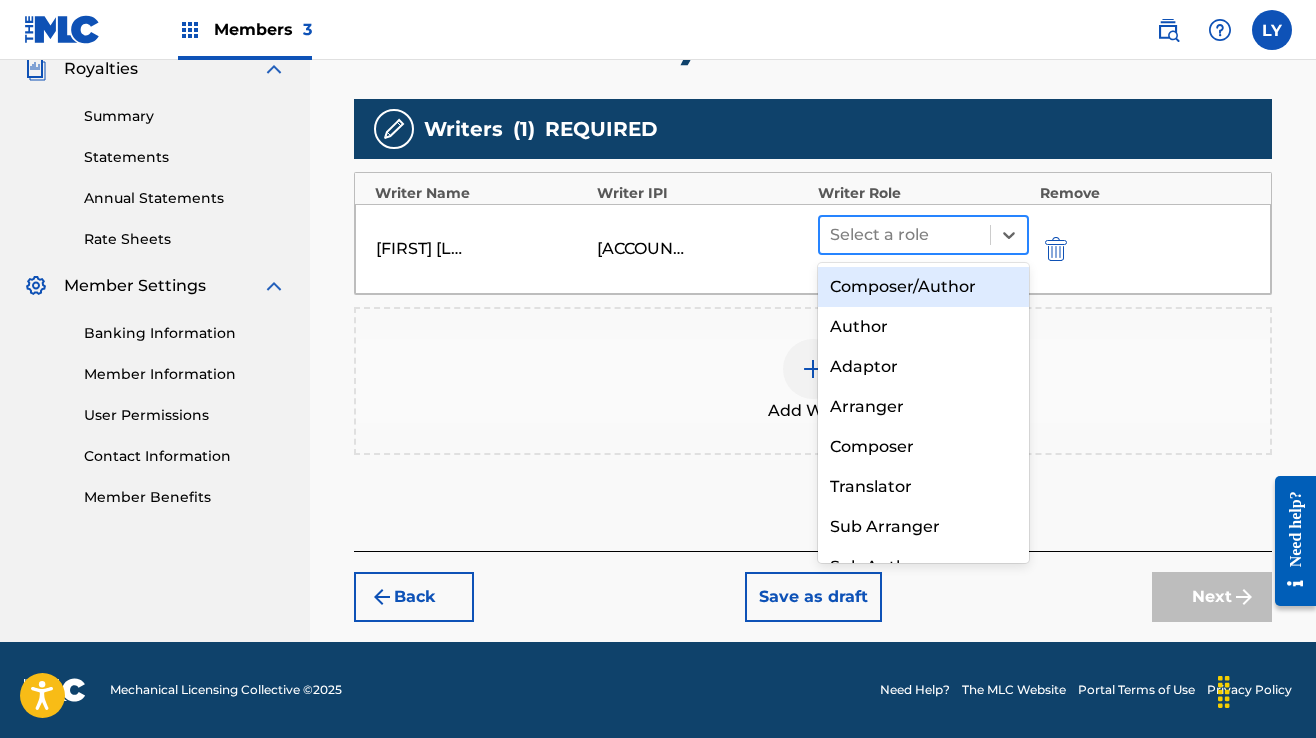 click at bounding box center [905, 235] 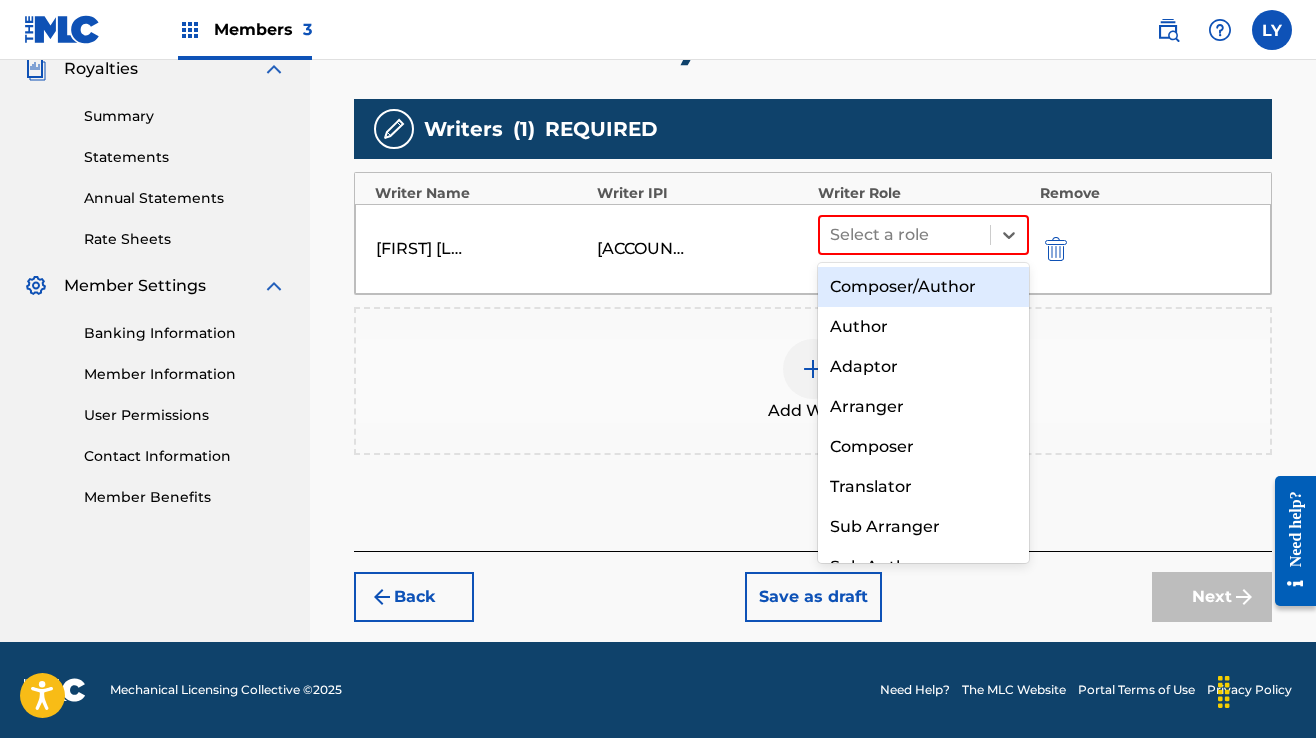 click on "Composer/Author" at bounding box center (923, 287) 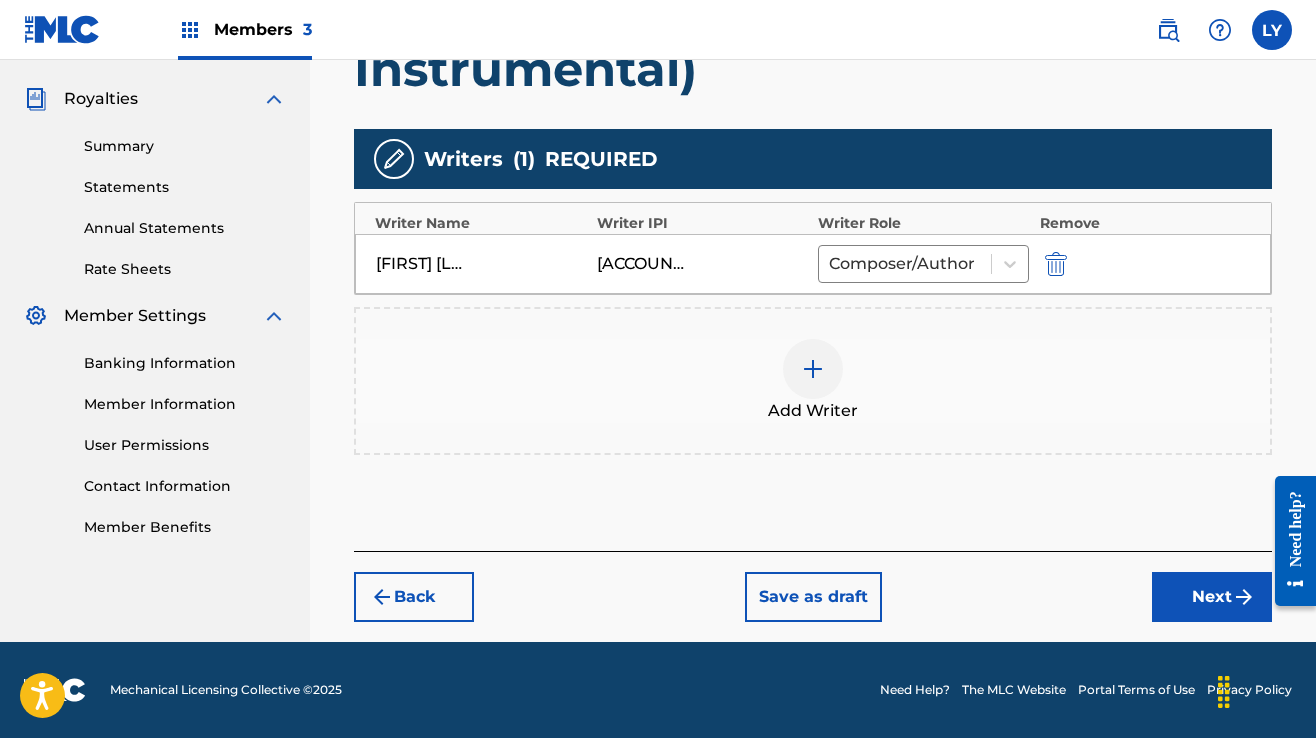 click on "Next" at bounding box center [1212, 597] 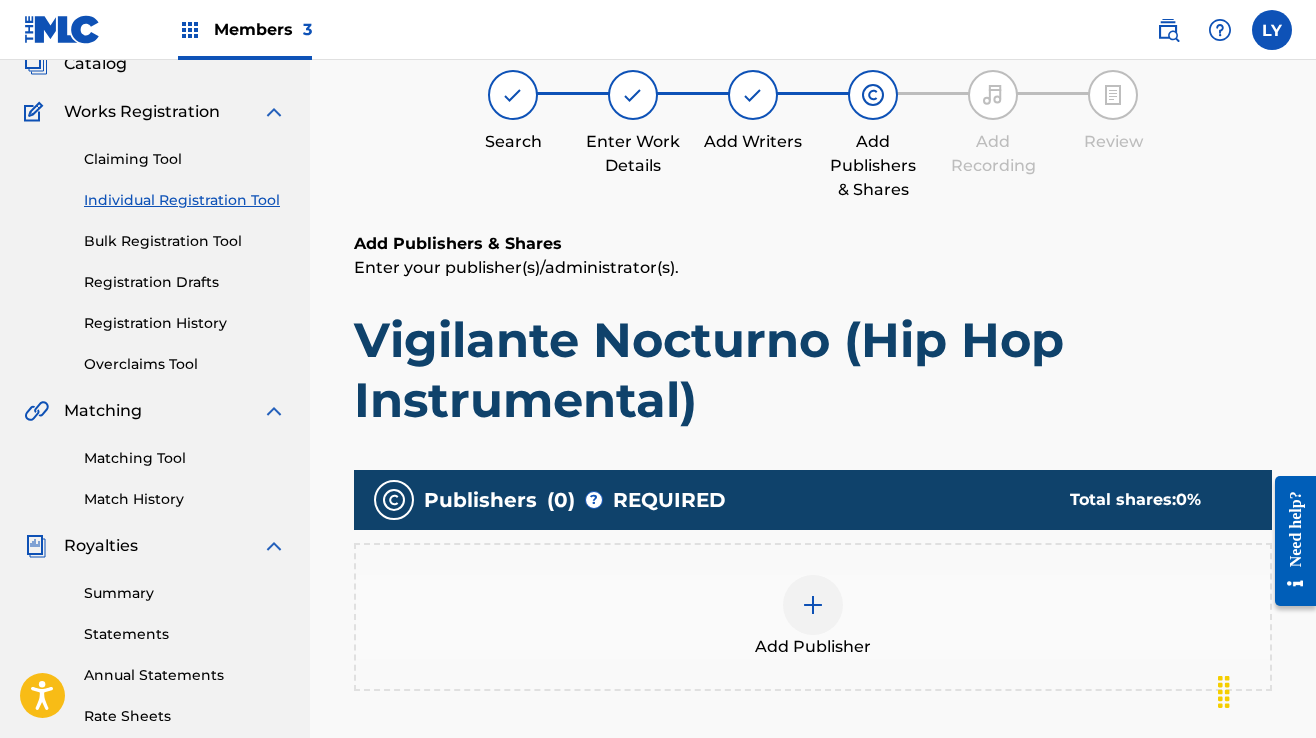 scroll, scrollTop: 390, scrollLeft: 0, axis: vertical 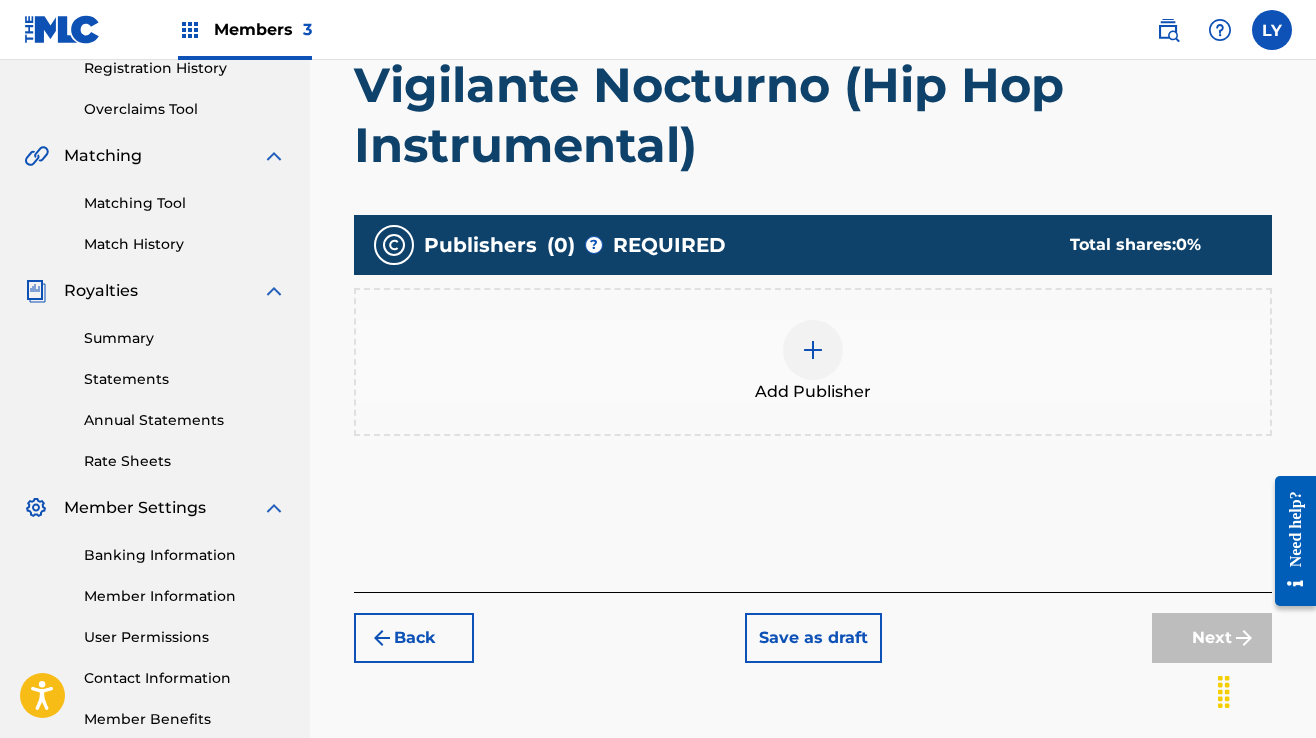 click at bounding box center [813, 350] 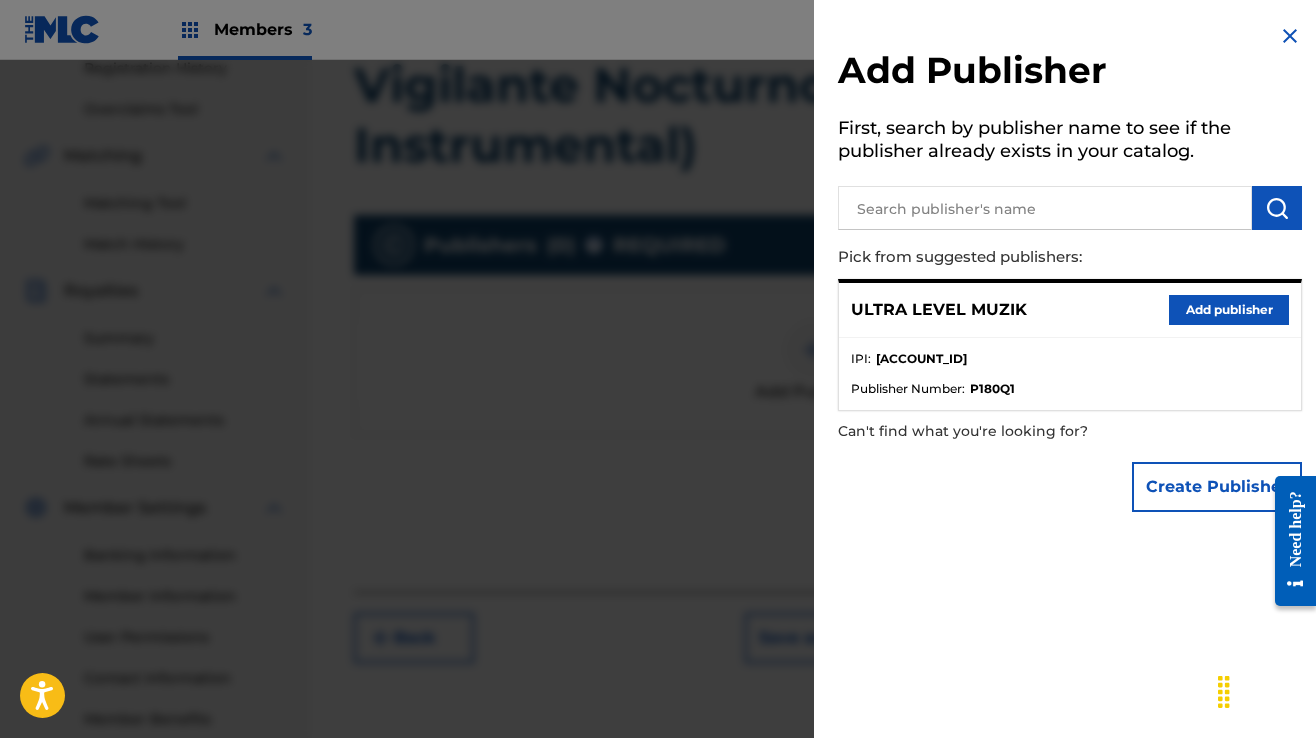 click on "Add publisher" at bounding box center [1229, 310] 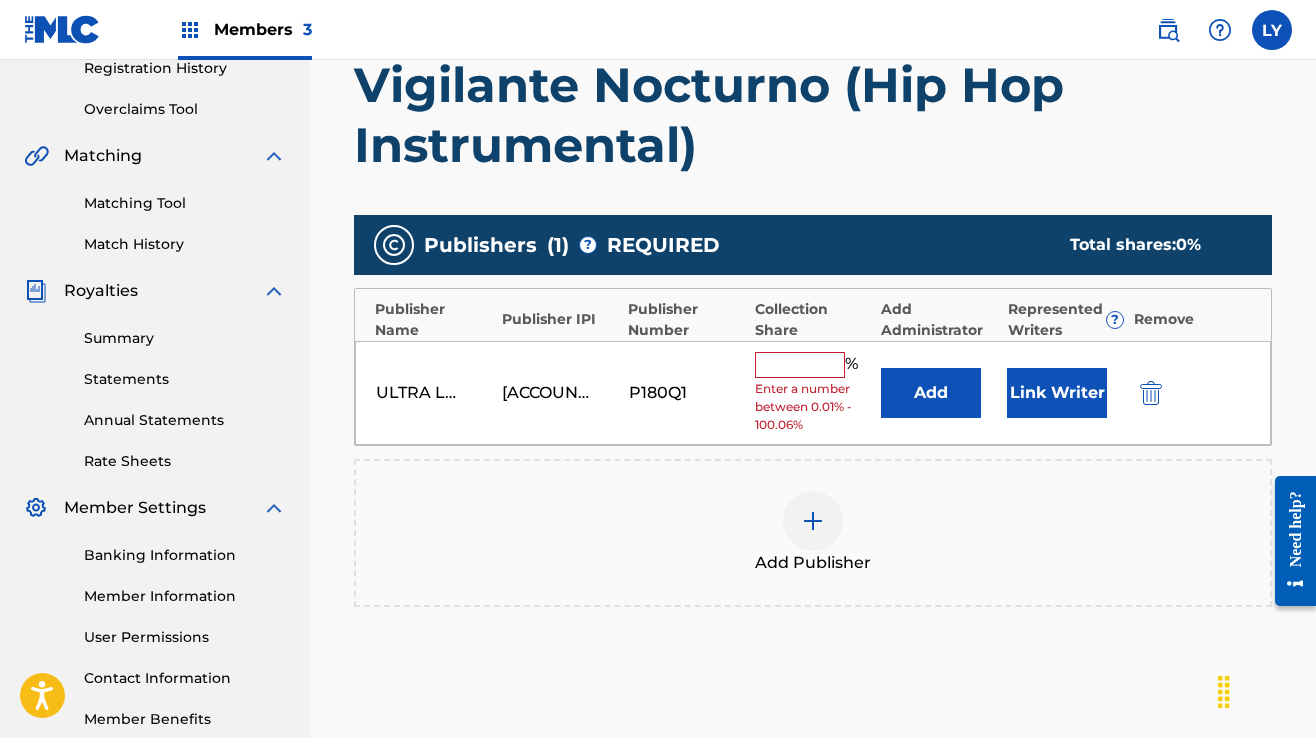 click on "ULTRA LEVEL MUZIK [ACCOUNT_ID] [CODE] % Enter a number between 0.01% - 100.06% Add Link Writer" at bounding box center [813, 393] 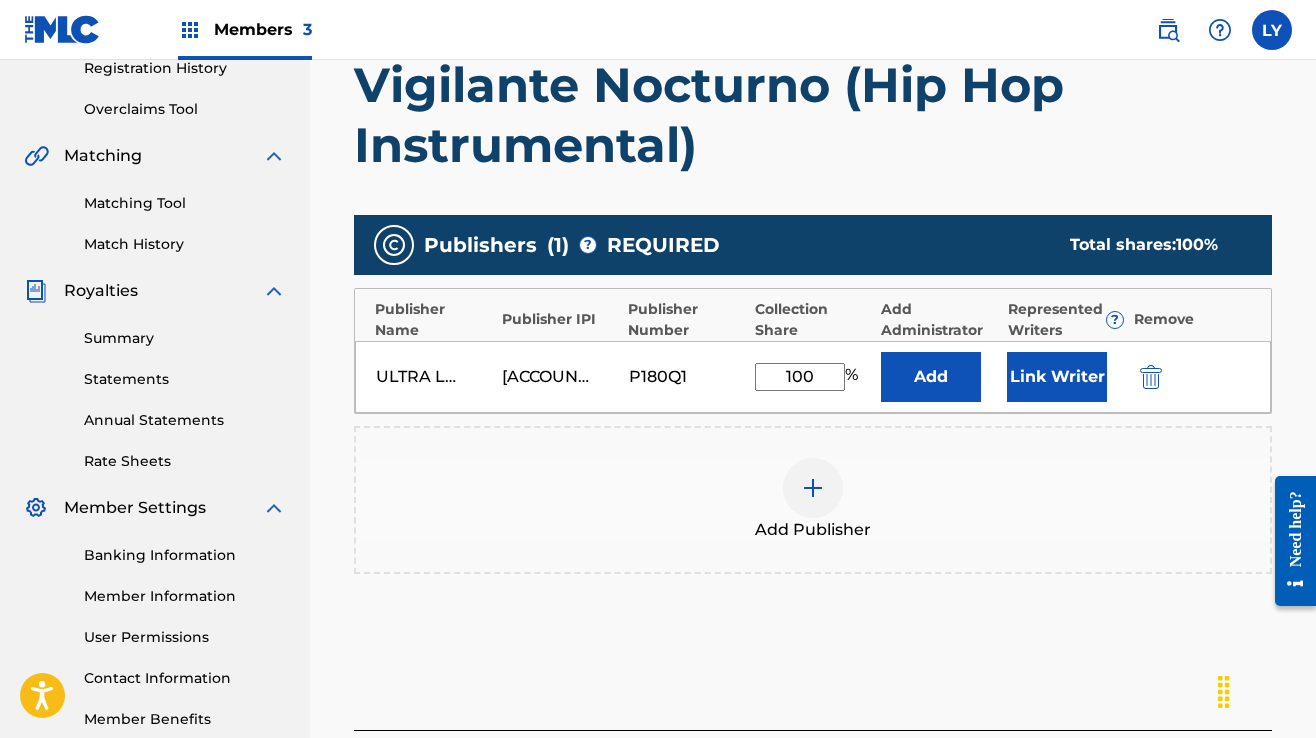 click on "Link Writer" at bounding box center (1057, 377) 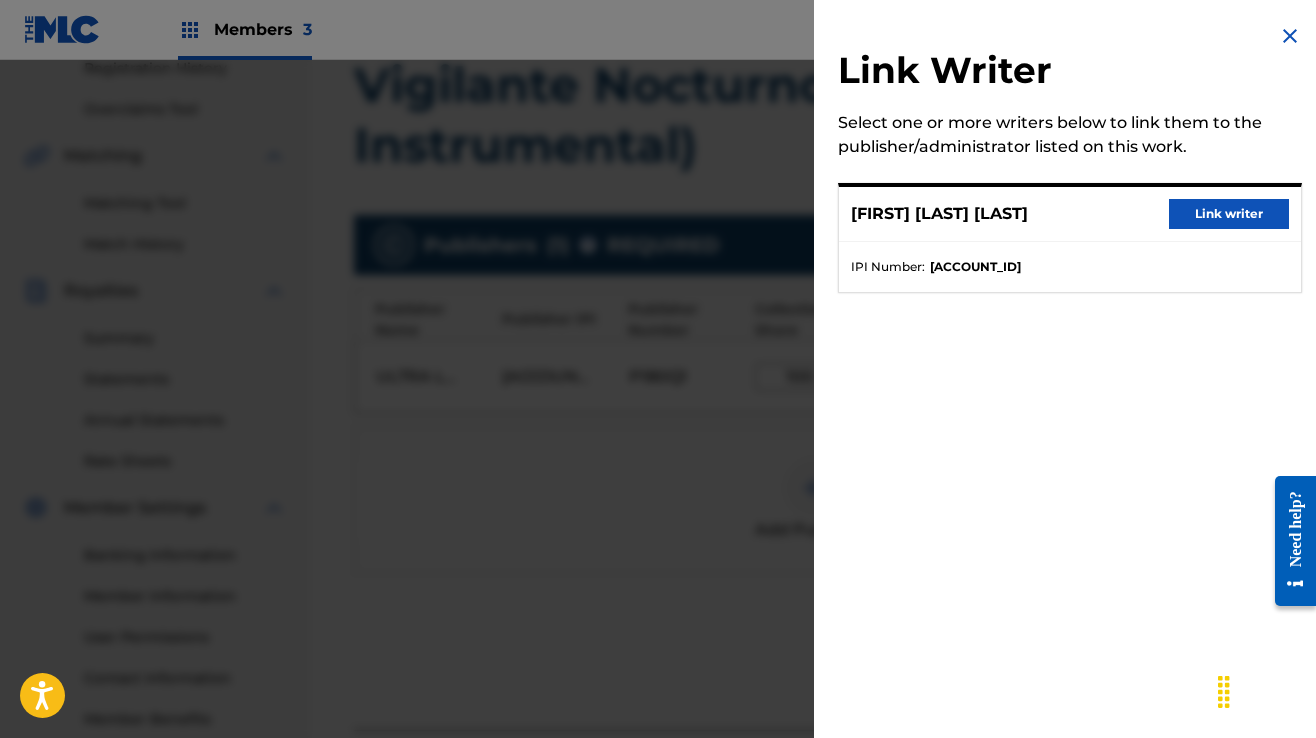 click on "Link writer" at bounding box center [1229, 214] 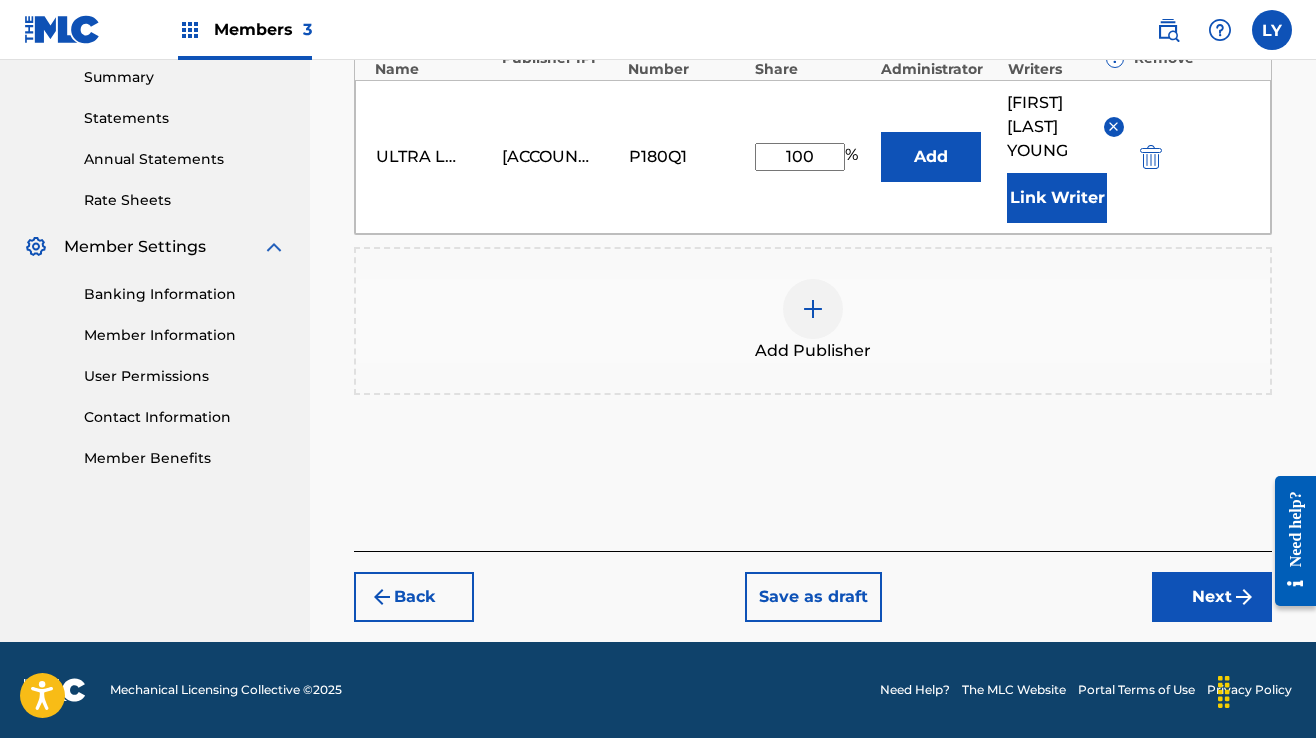 click on "Next" at bounding box center [1212, 597] 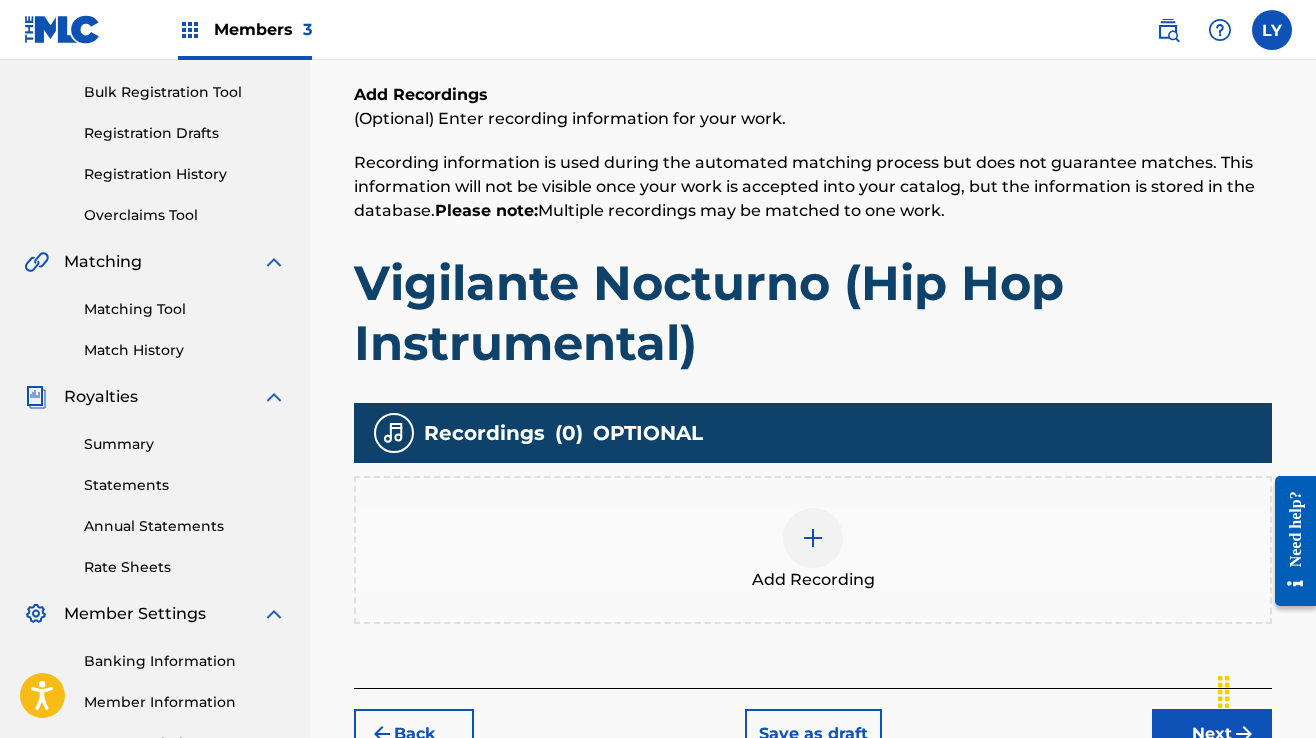 scroll, scrollTop: 490, scrollLeft: 0, axis: vertical 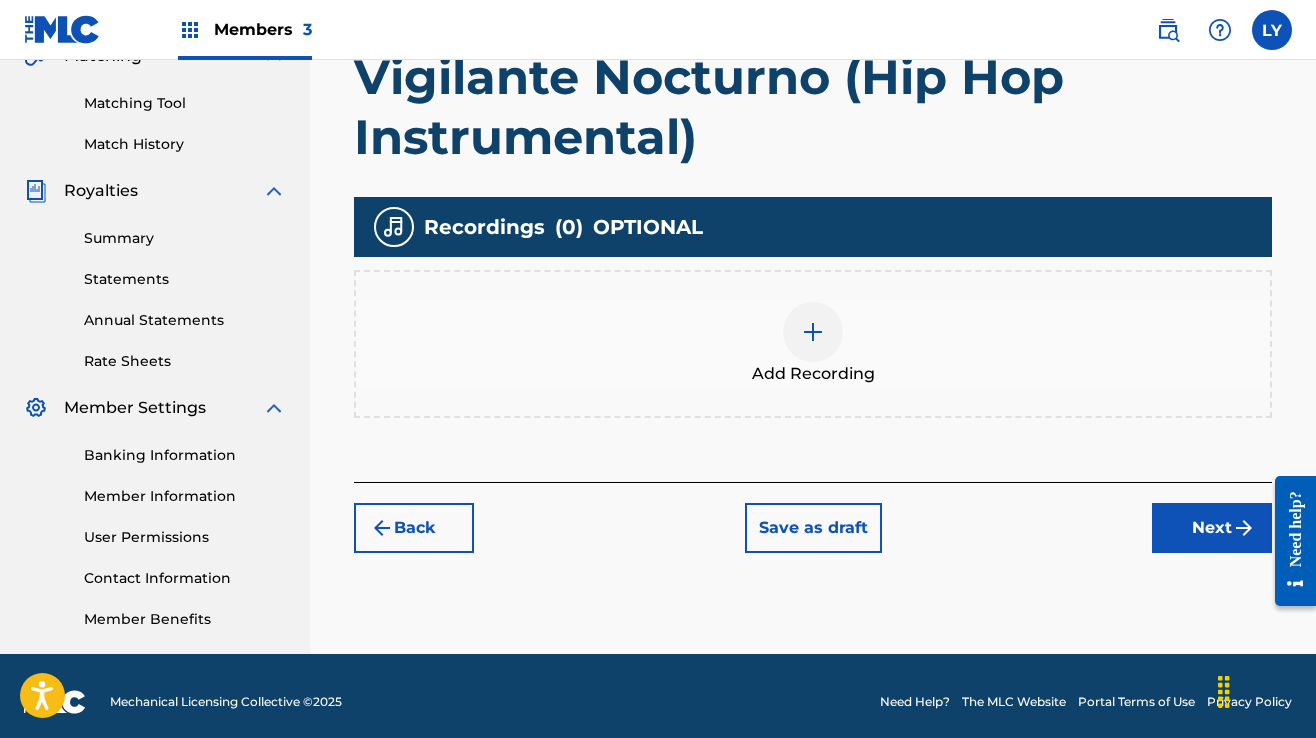 click at bounding box center (813, 332) 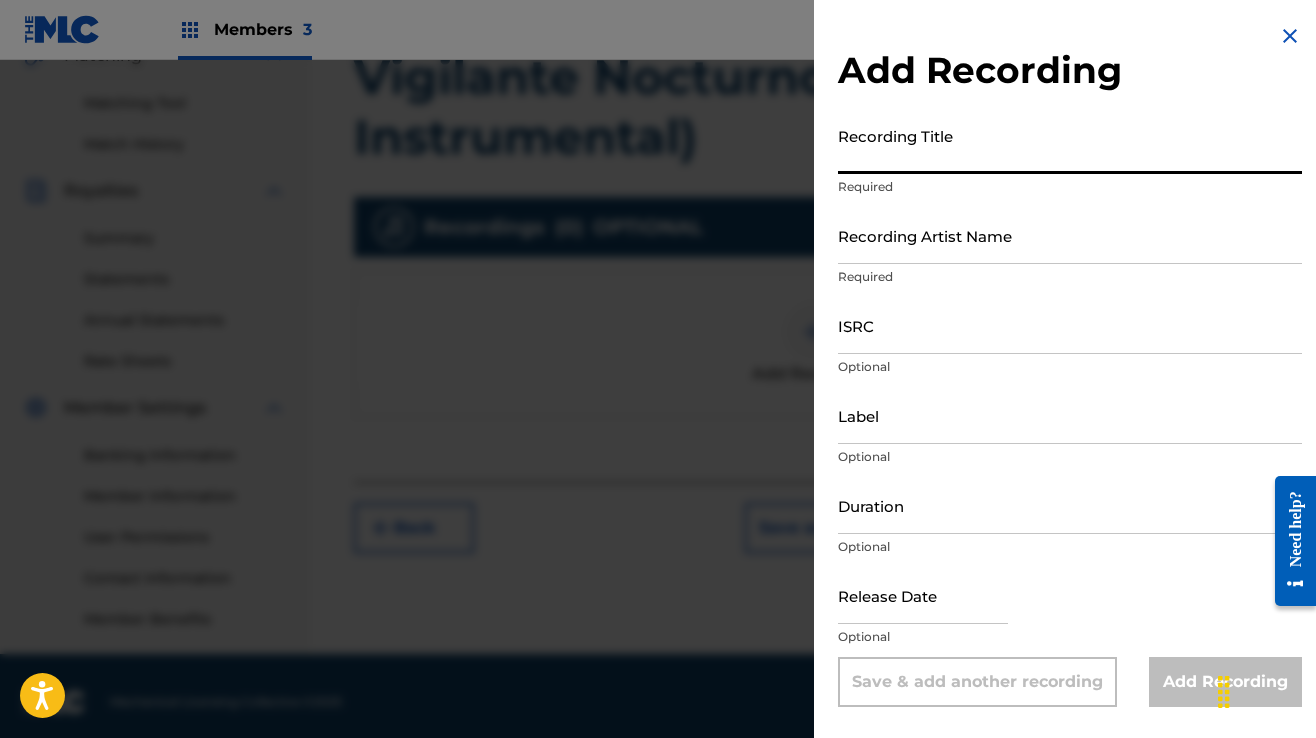 click on "Recording Title" at bounding box center (1070, 145) 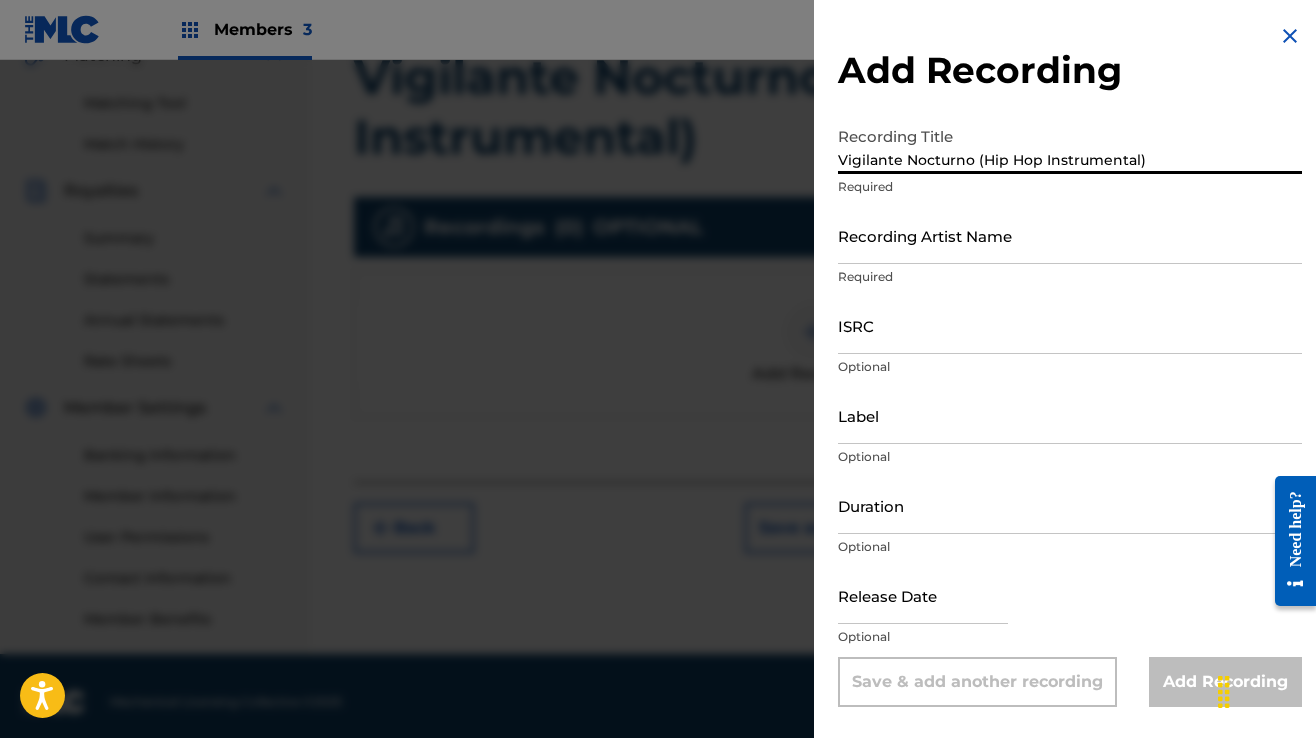type on "Vigilante Nocturno (Hip Hop Instrumental)" 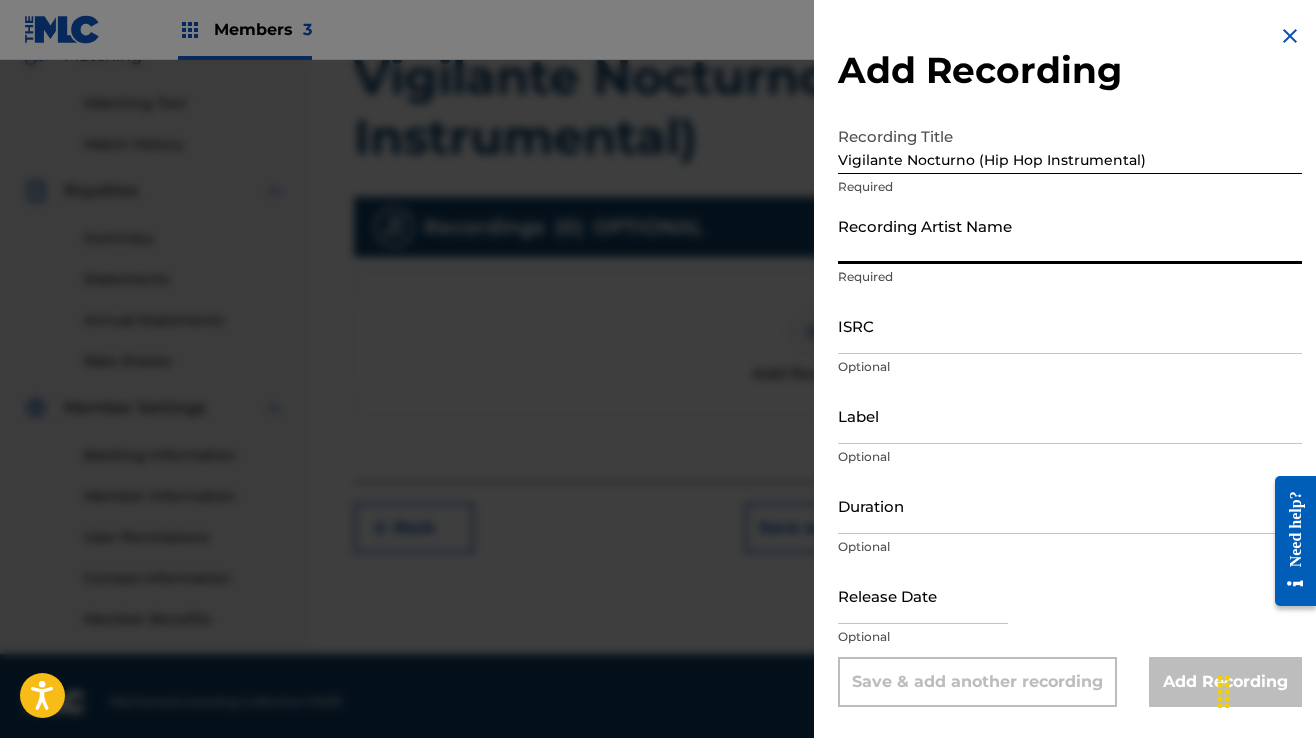 type on "Demolish Beatz" 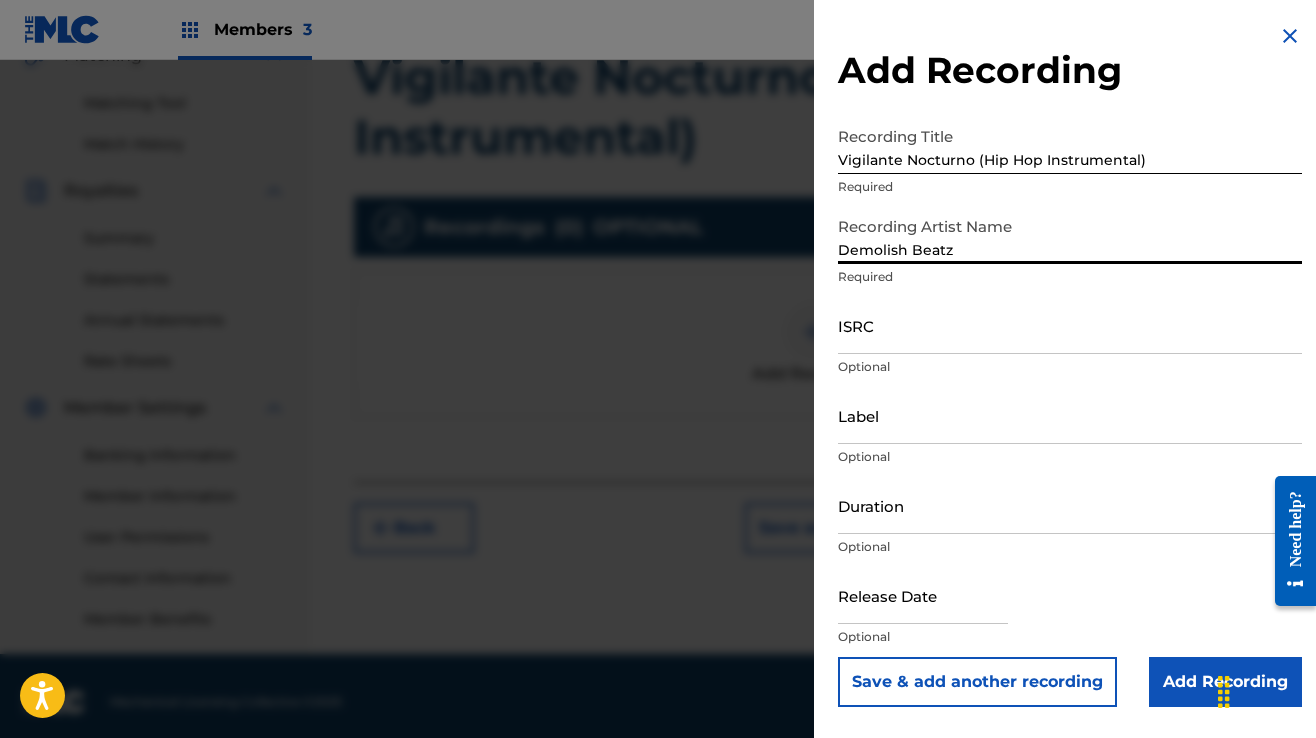 click on "ISRC" at bounding box center [1070, 325] 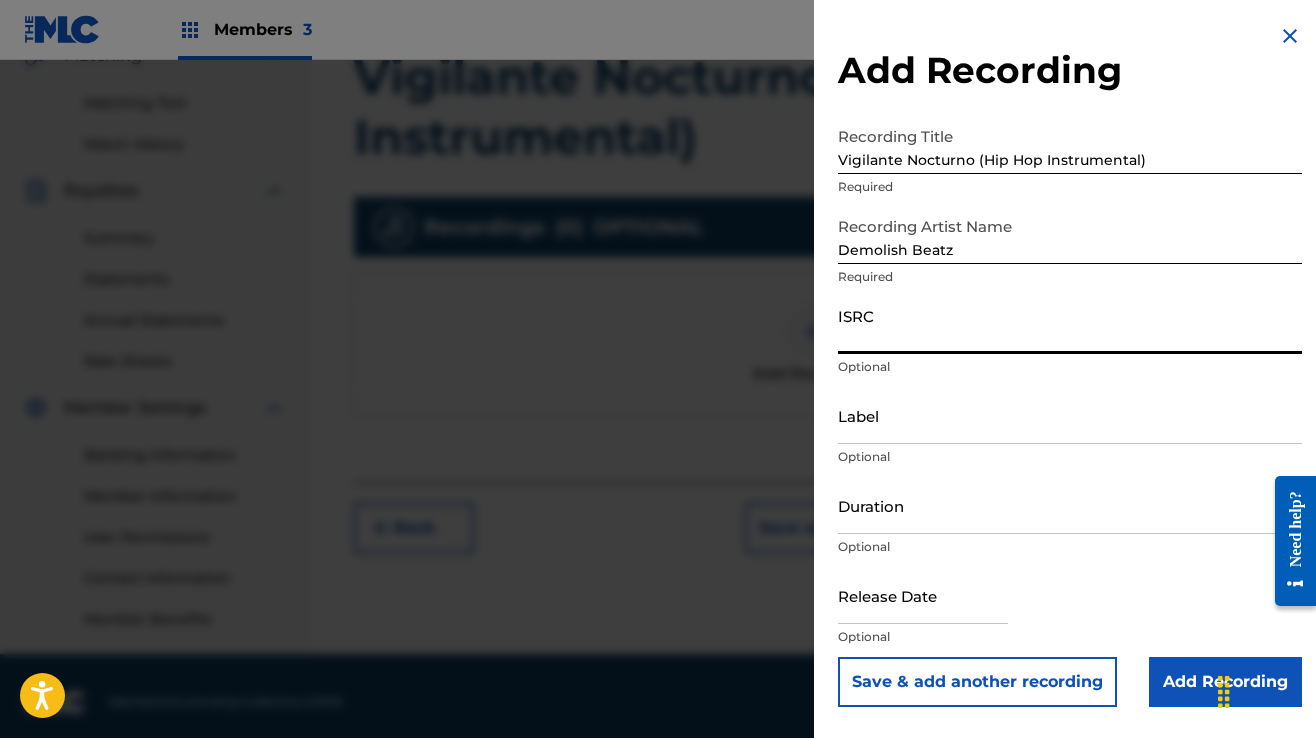 paste on "[ACCOUNT_ID]" 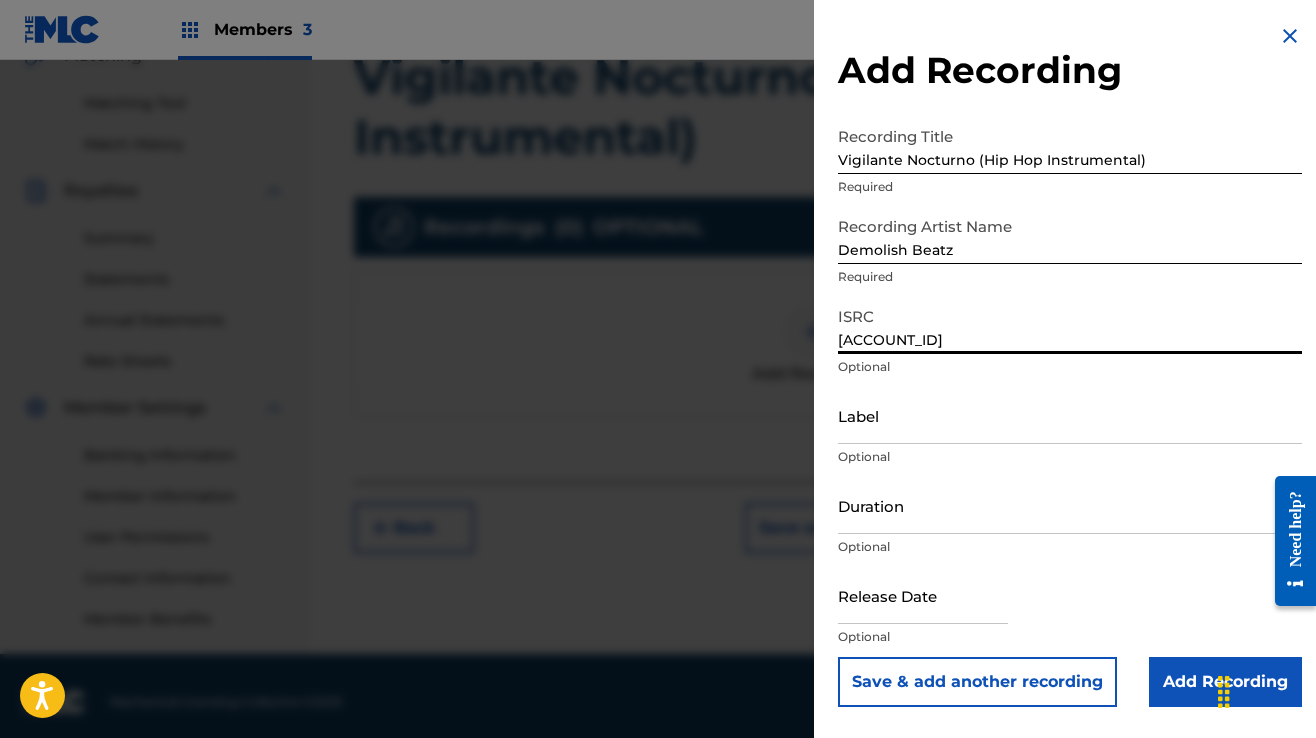 type on "[ACCOUNT_ID]" 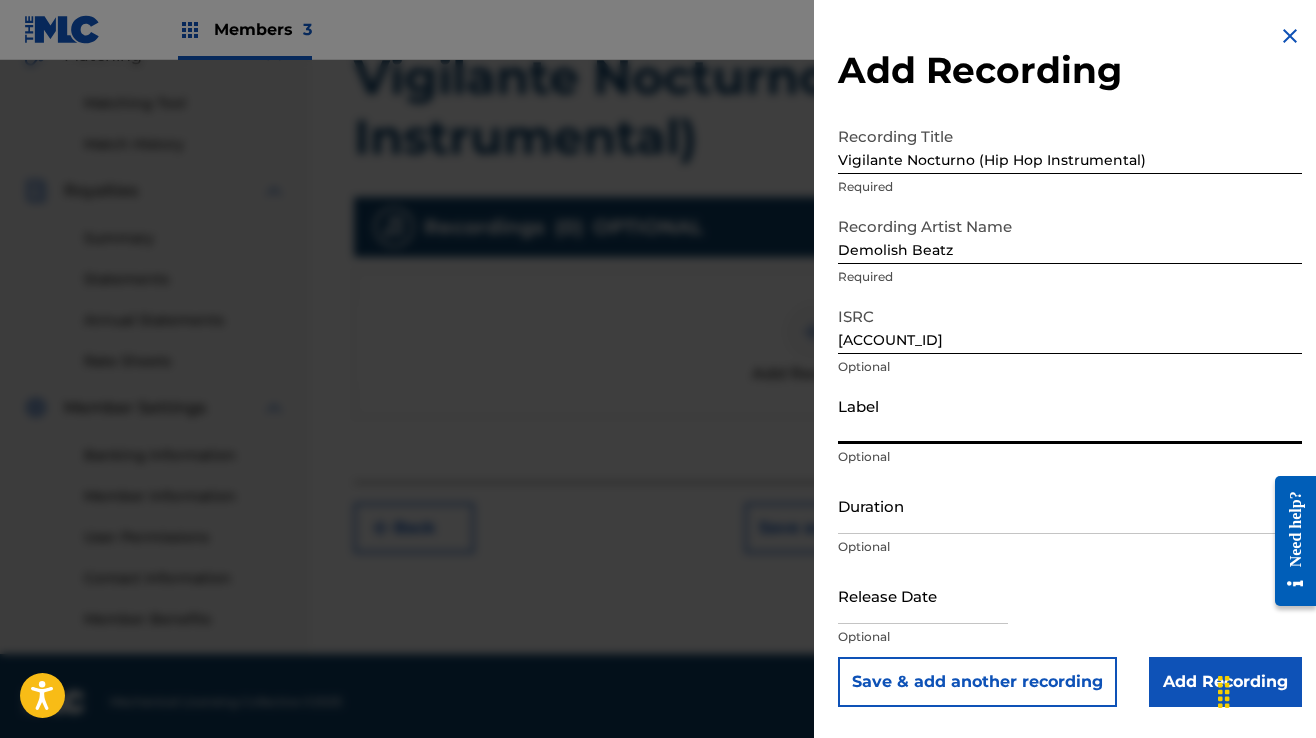 click on "Label" at bounding box center [1070, 415] 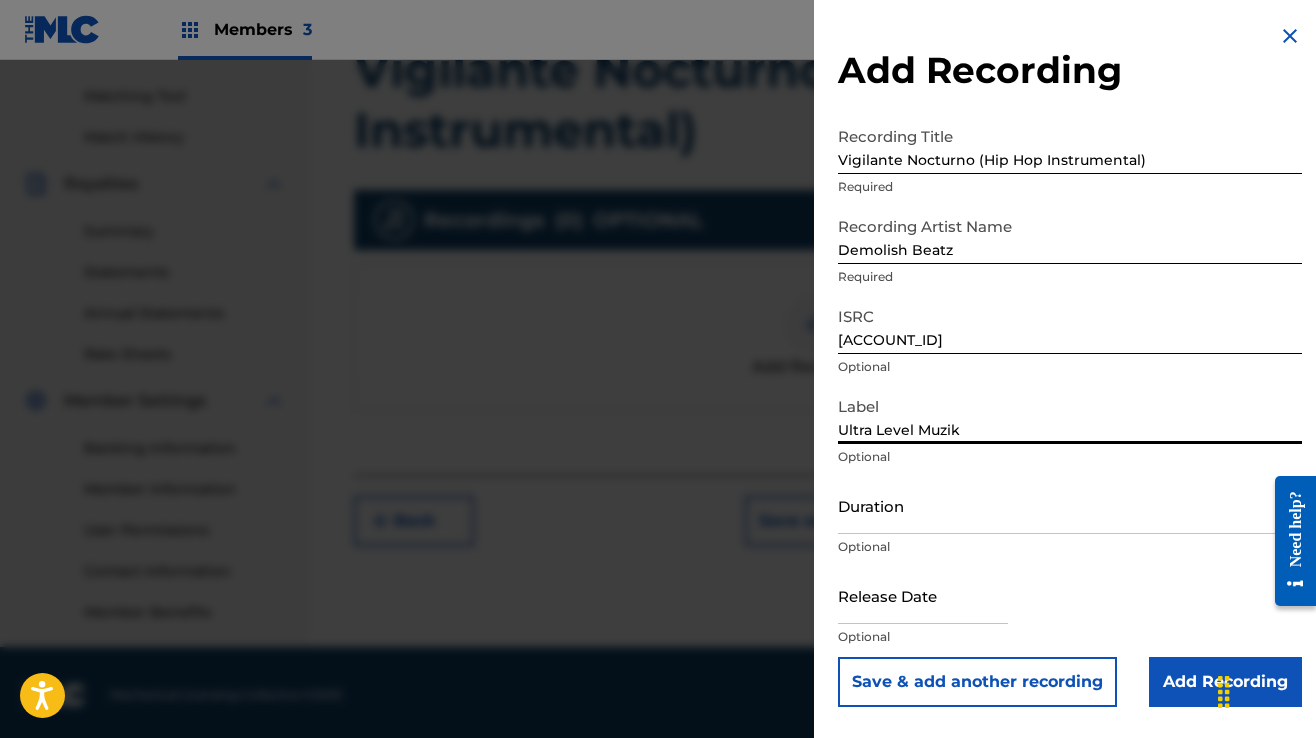 scroll, scrollTop: 502, scrollLeft: 0, axis: vertical 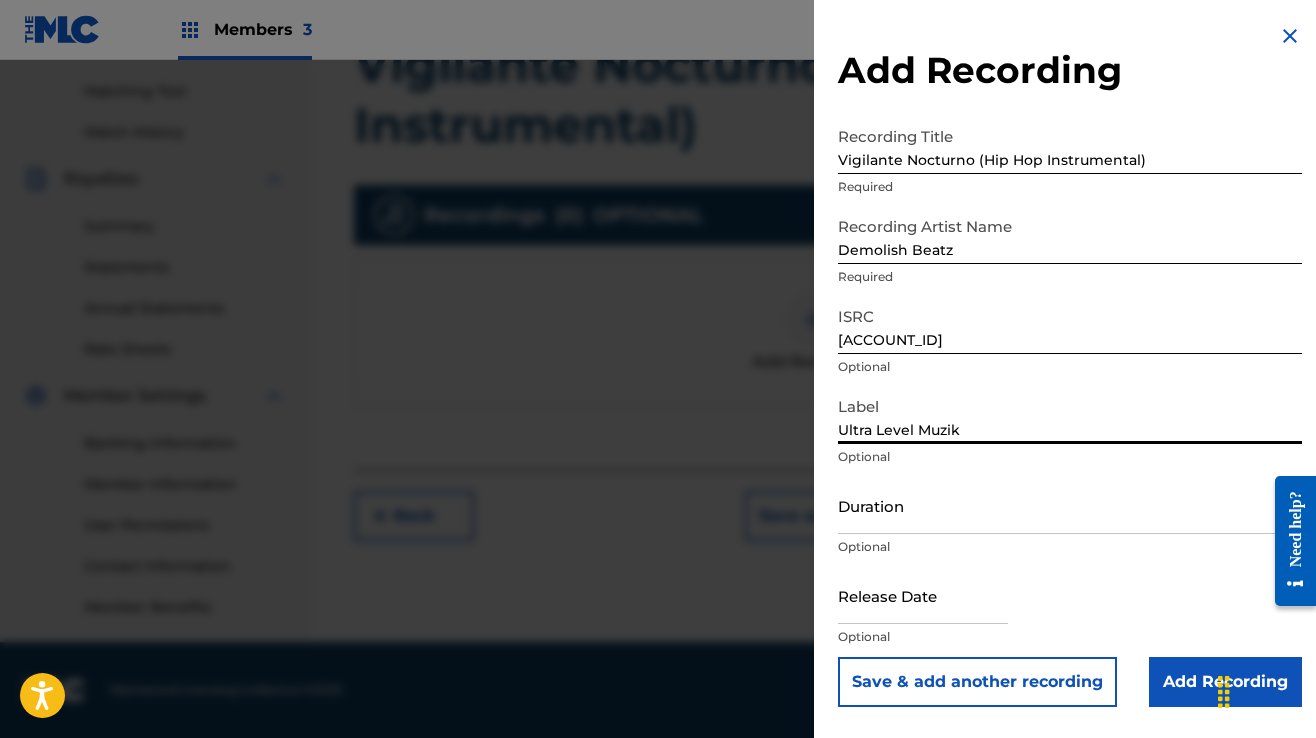 click on "Add Recording" at bounding box center (1225, 682) 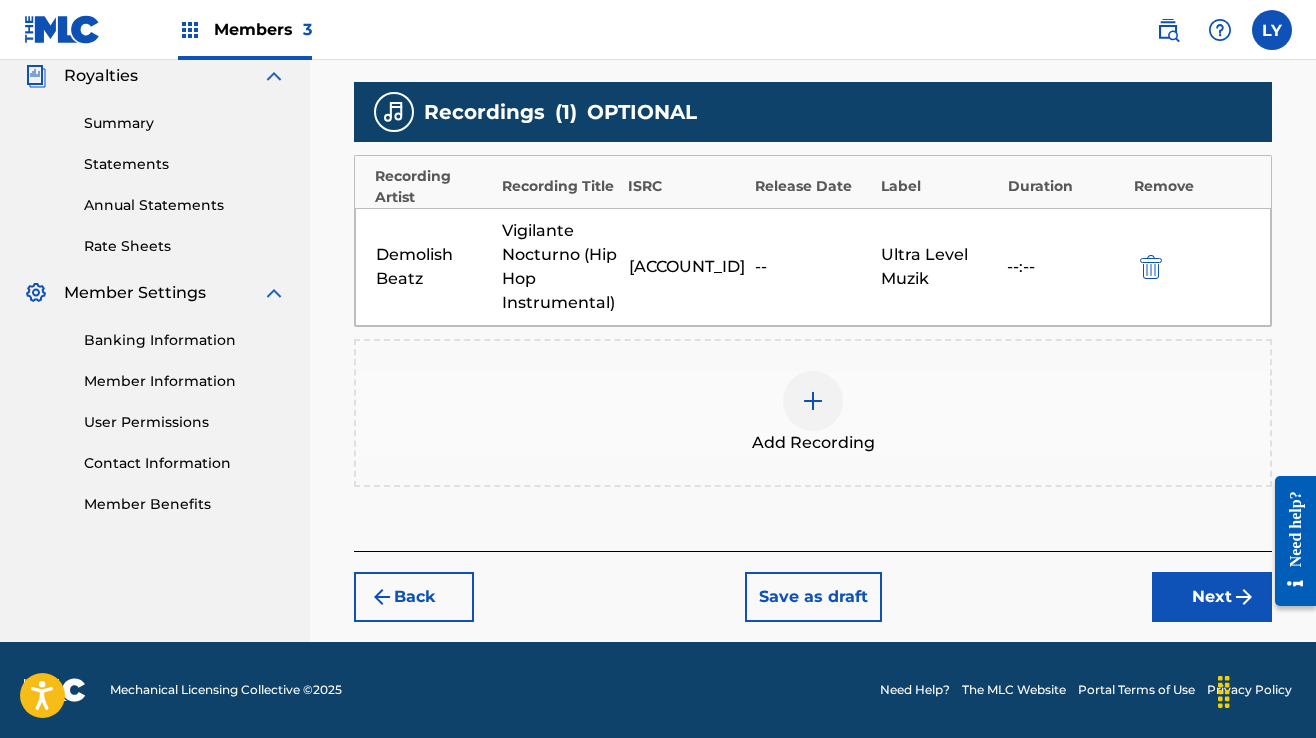 click on "Next" at bounding box center [1212, 597] 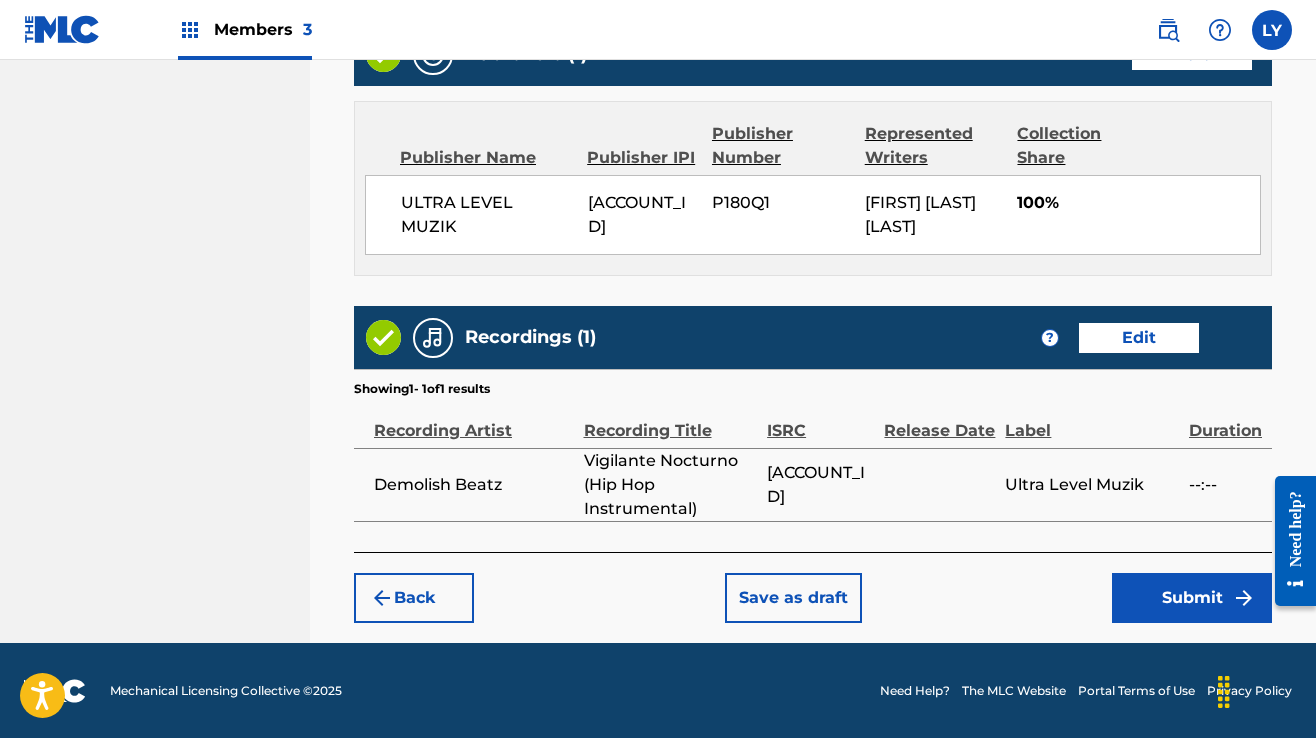 scroll, scrollTop: 1124, scrollLeft: 0, axis: vertical 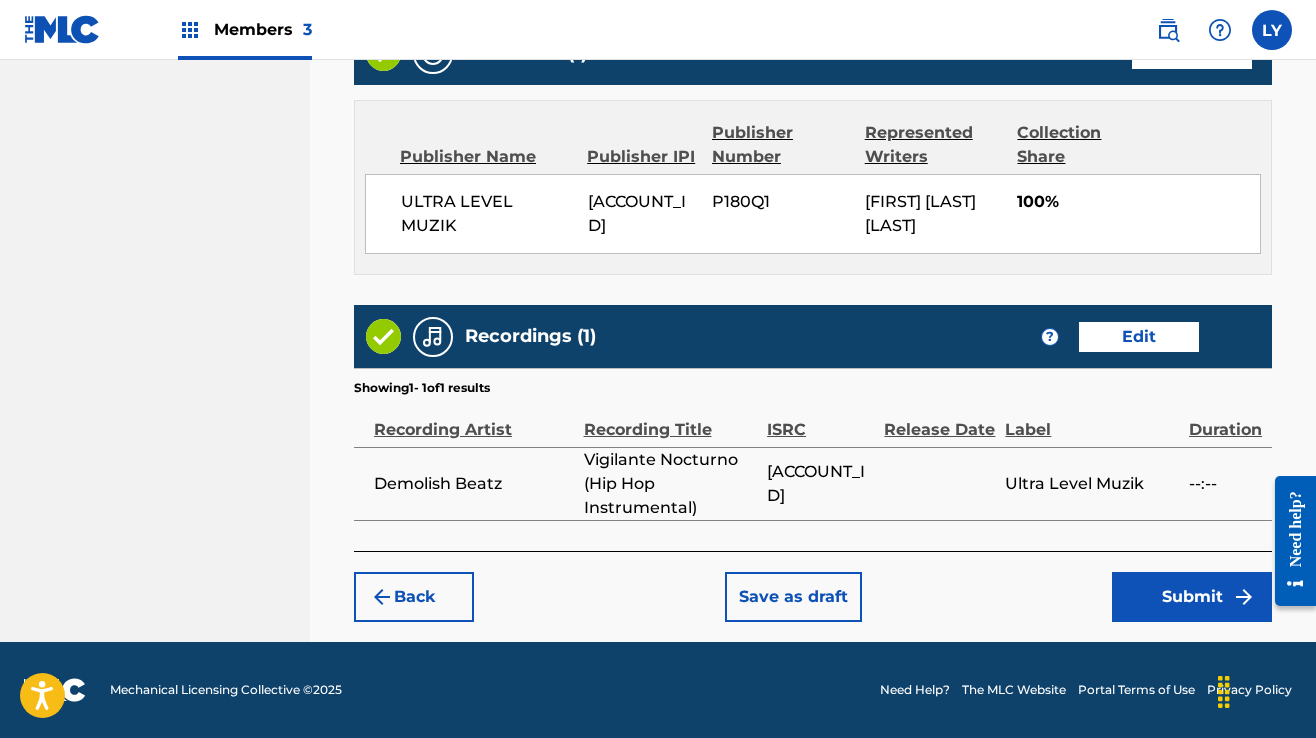 click on "Submit" at bounding box center [1192, 597] 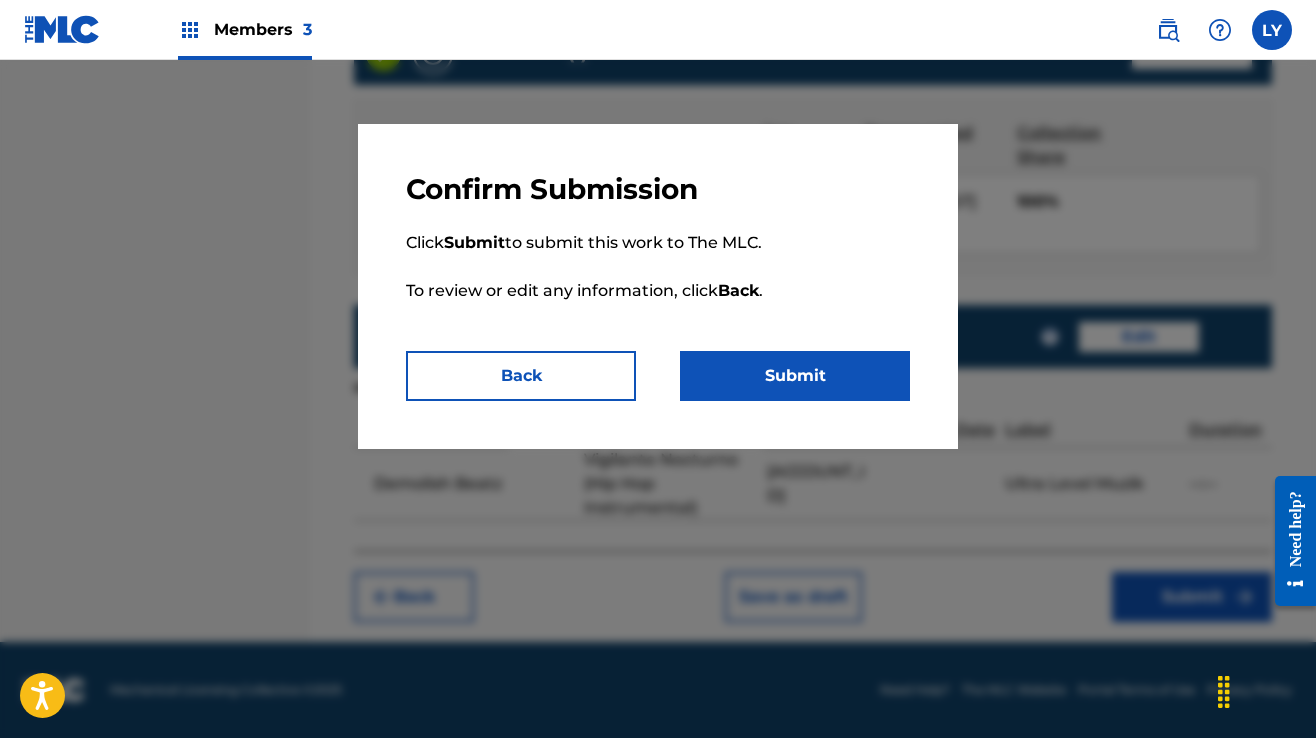 click on "Submit" at bounding box center [795, 376] 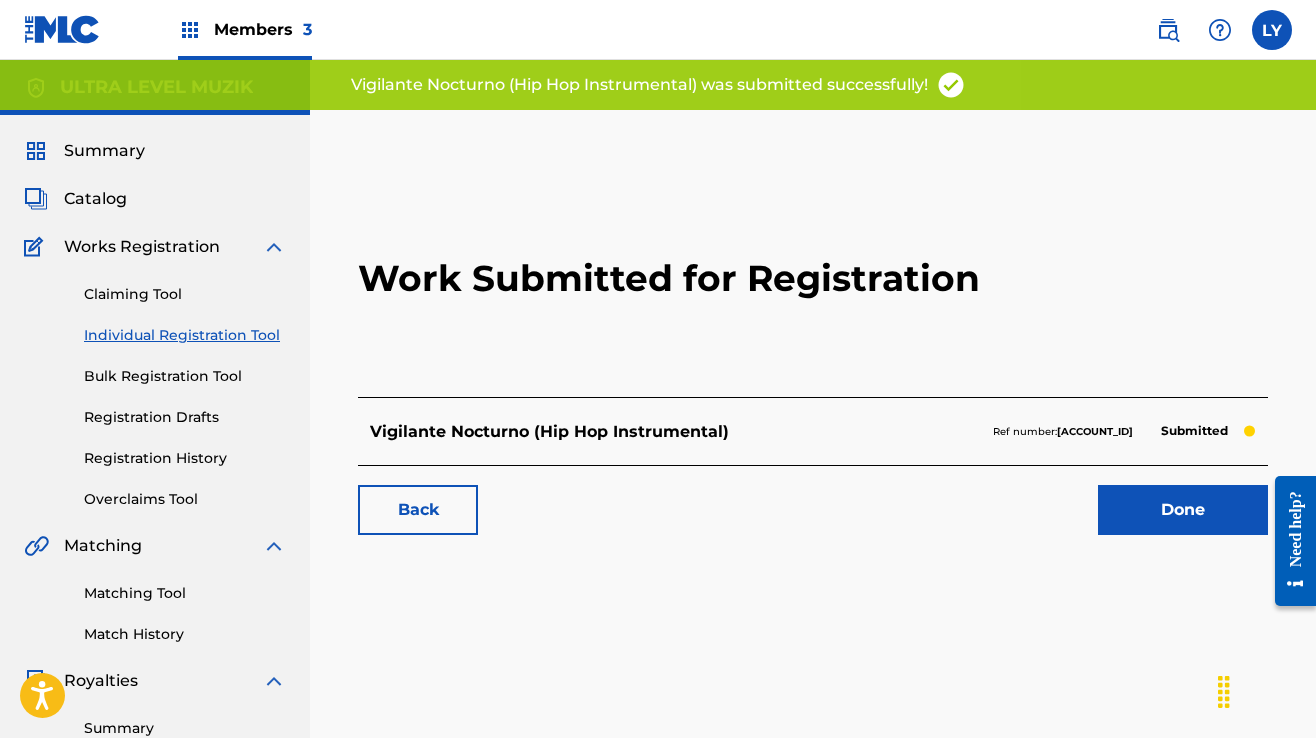 click on "Done" at bounding box center [1183, 510] 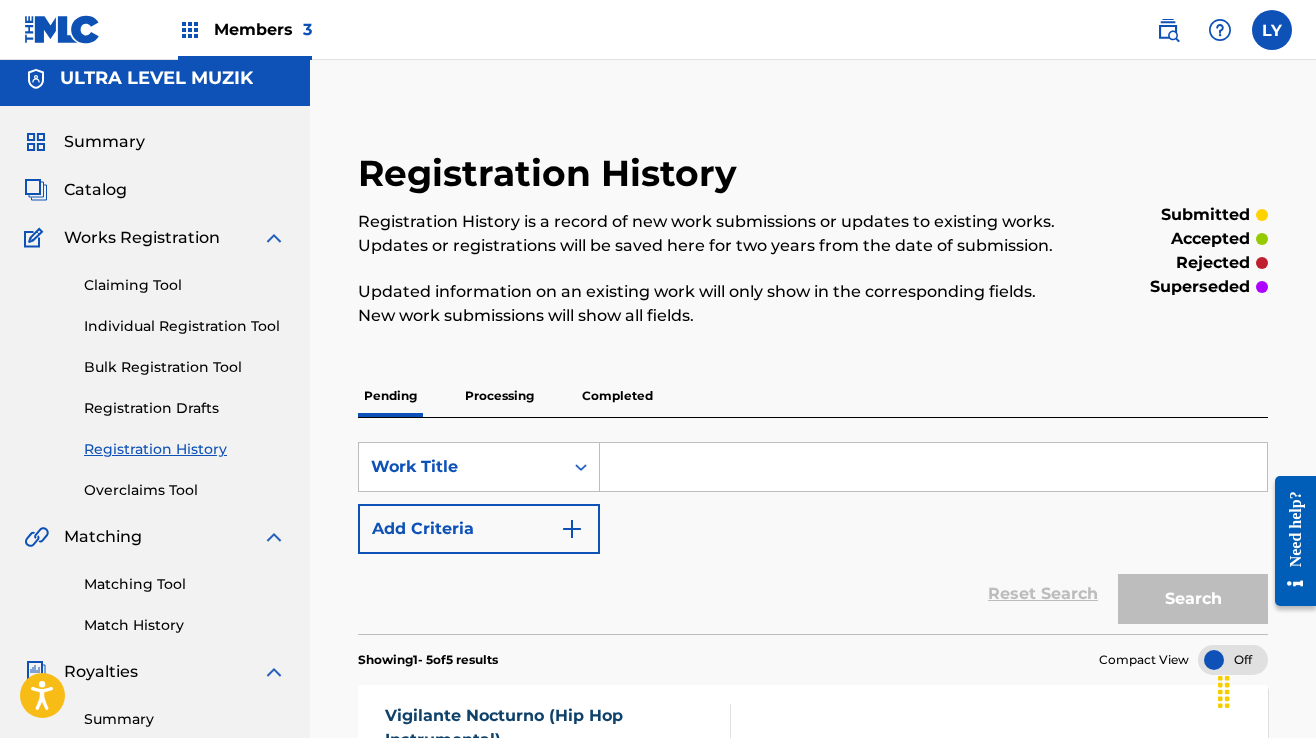 scroll, scrollTop: 0, scrollLeft: 0, axis: both 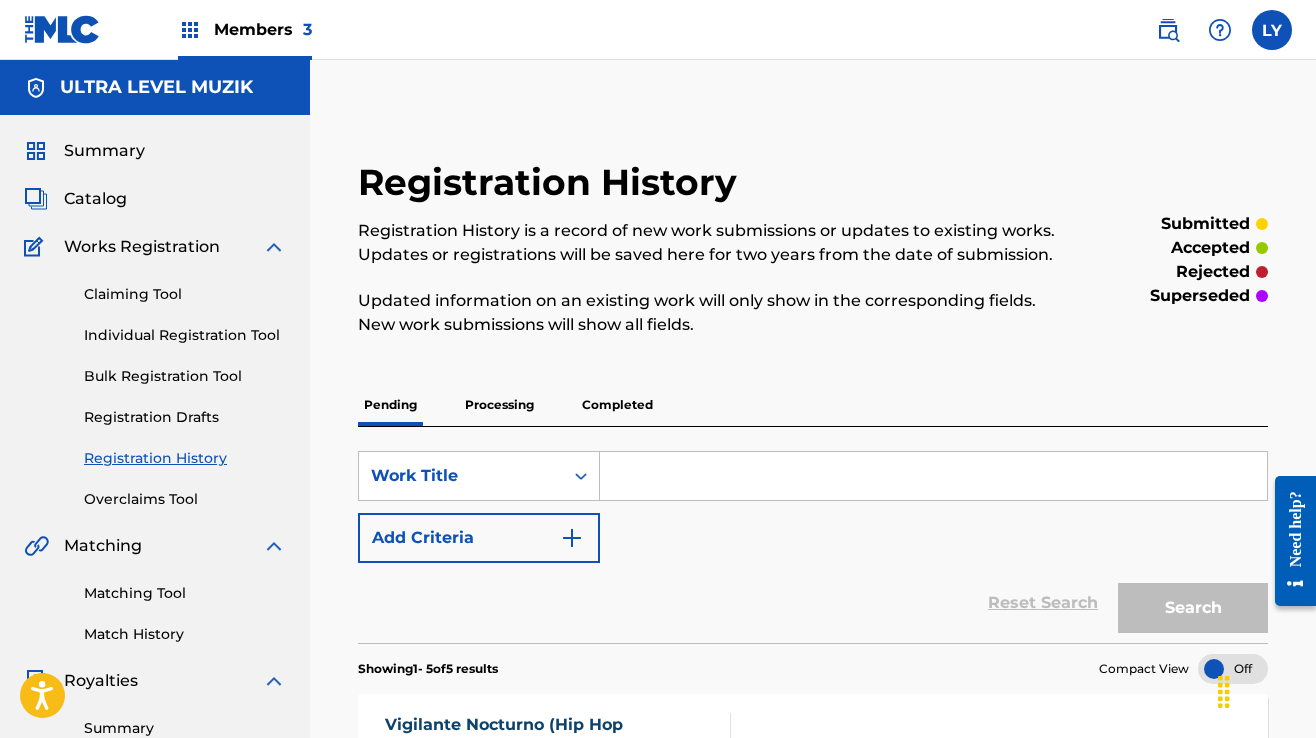 click on "Individual Registration Tool" at bounding box center [185, 335] 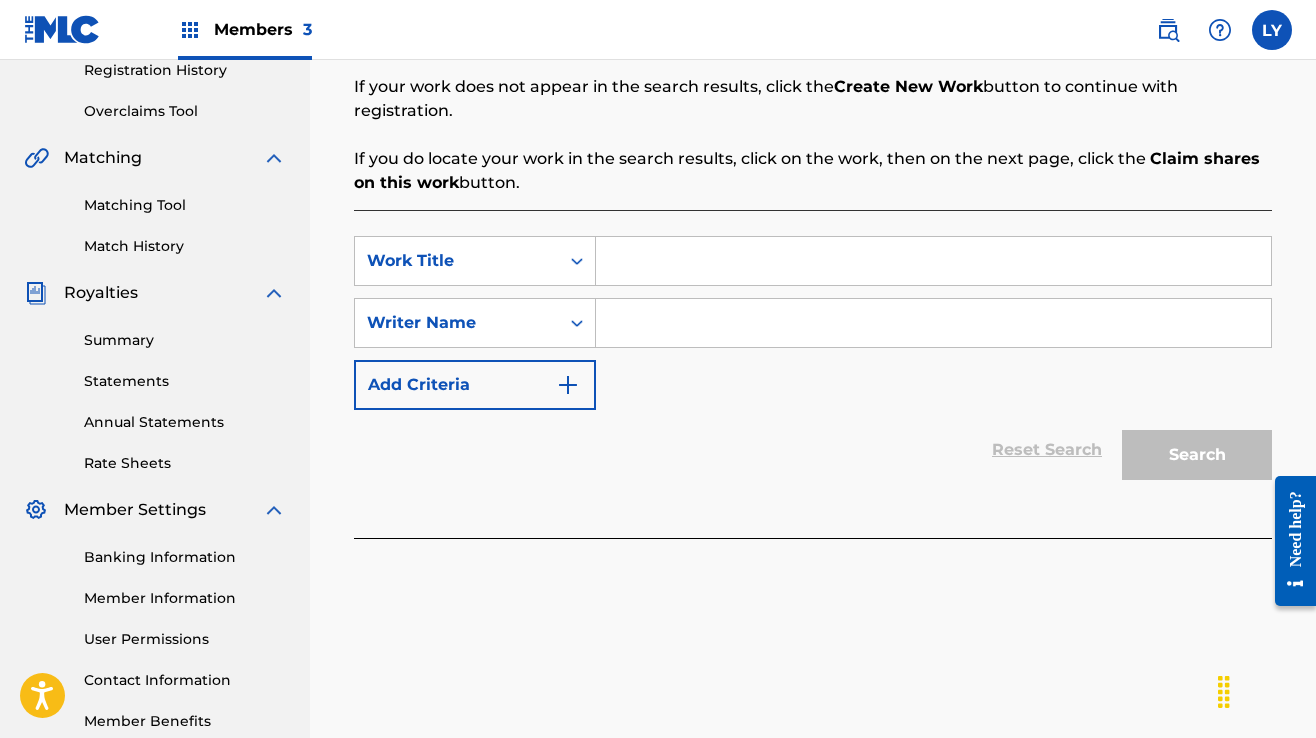 scroll, scrollTop: 400, scrollLeft: 0, axis: vertical 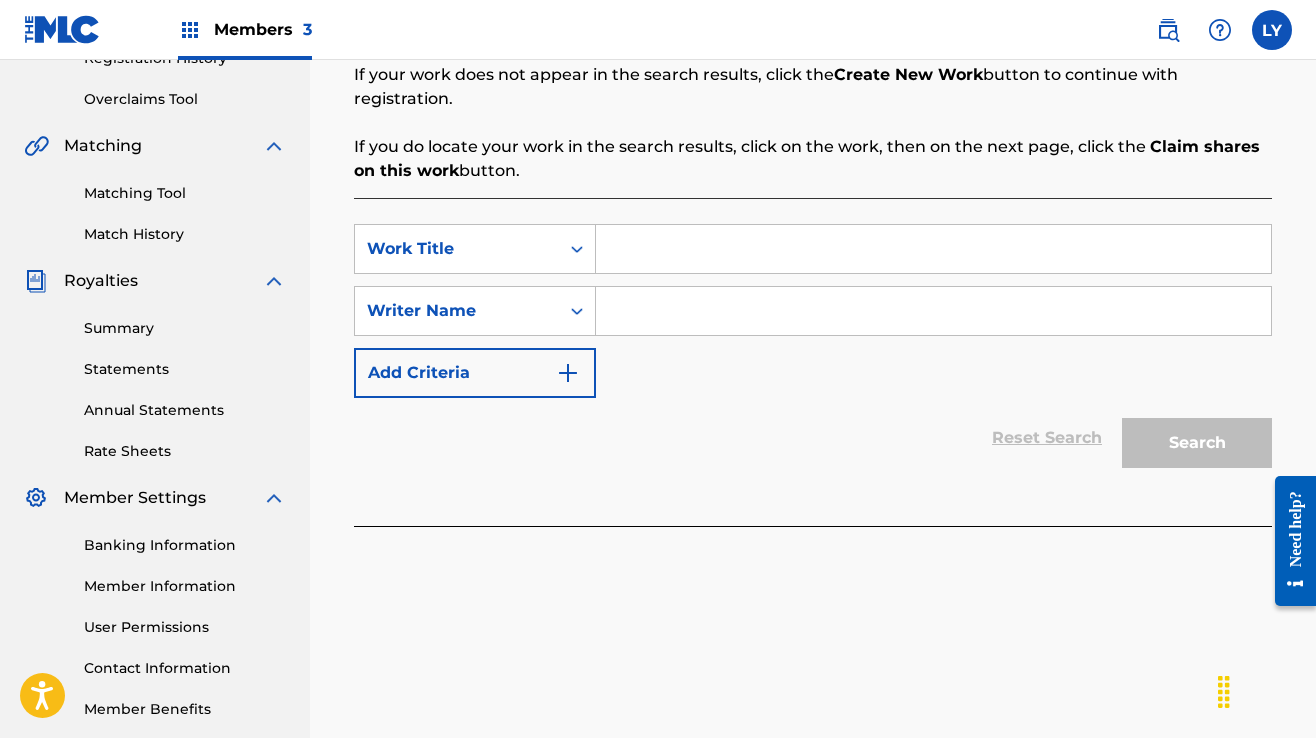 click at bounding box center [933, 249] 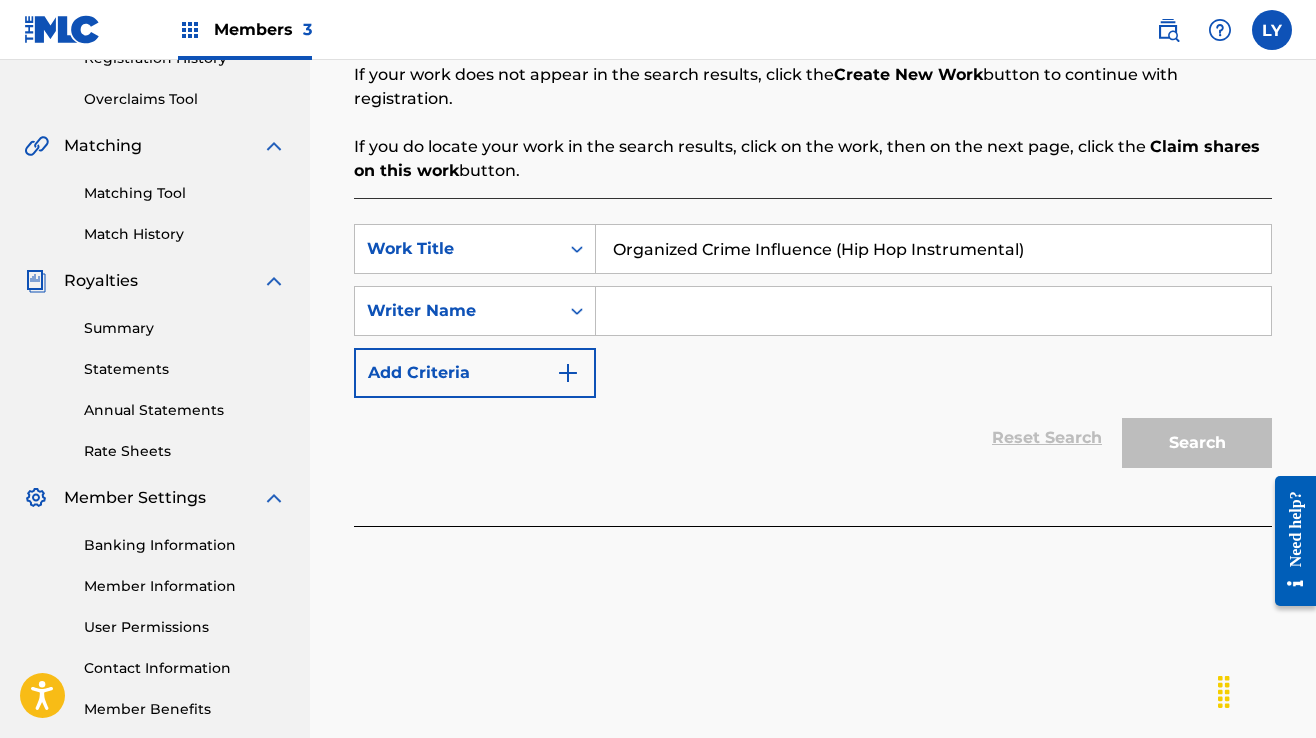 type on "Organized Crime Influence (Hip Hop Instrumental)" 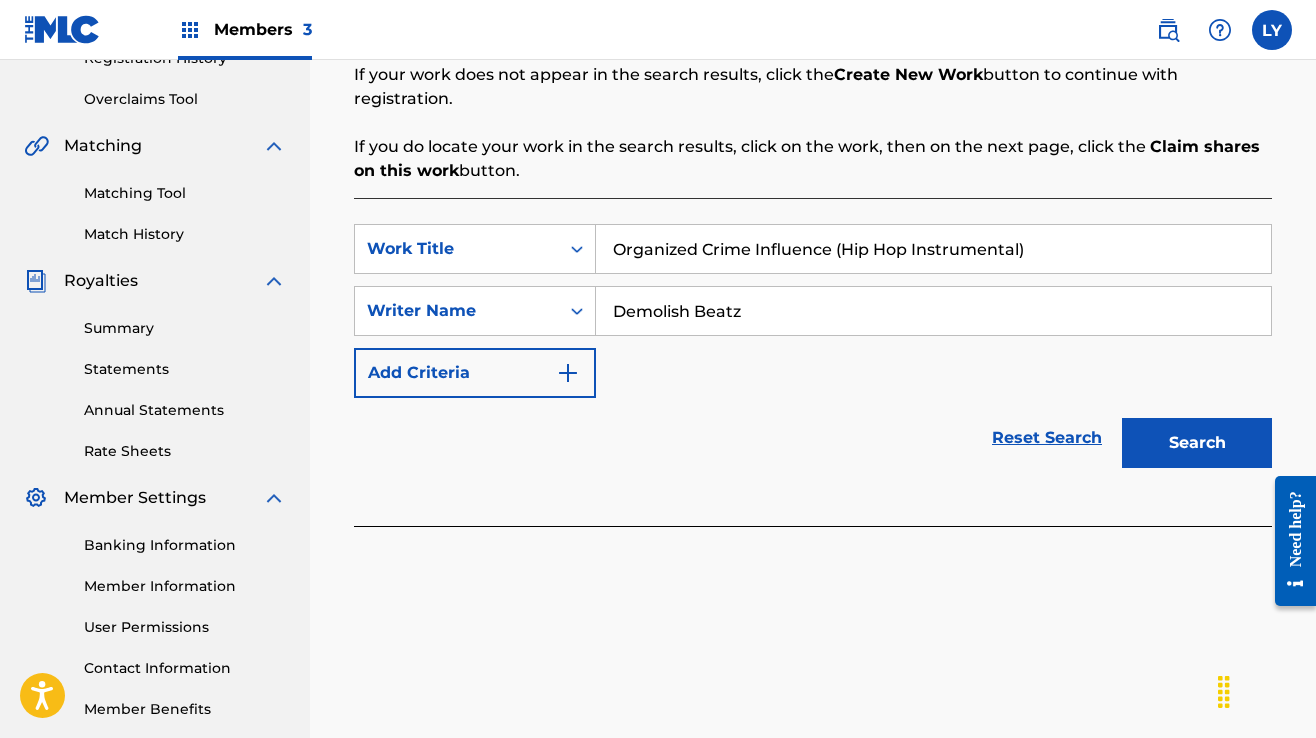click on "Search" at bounding box center (1197, 443) 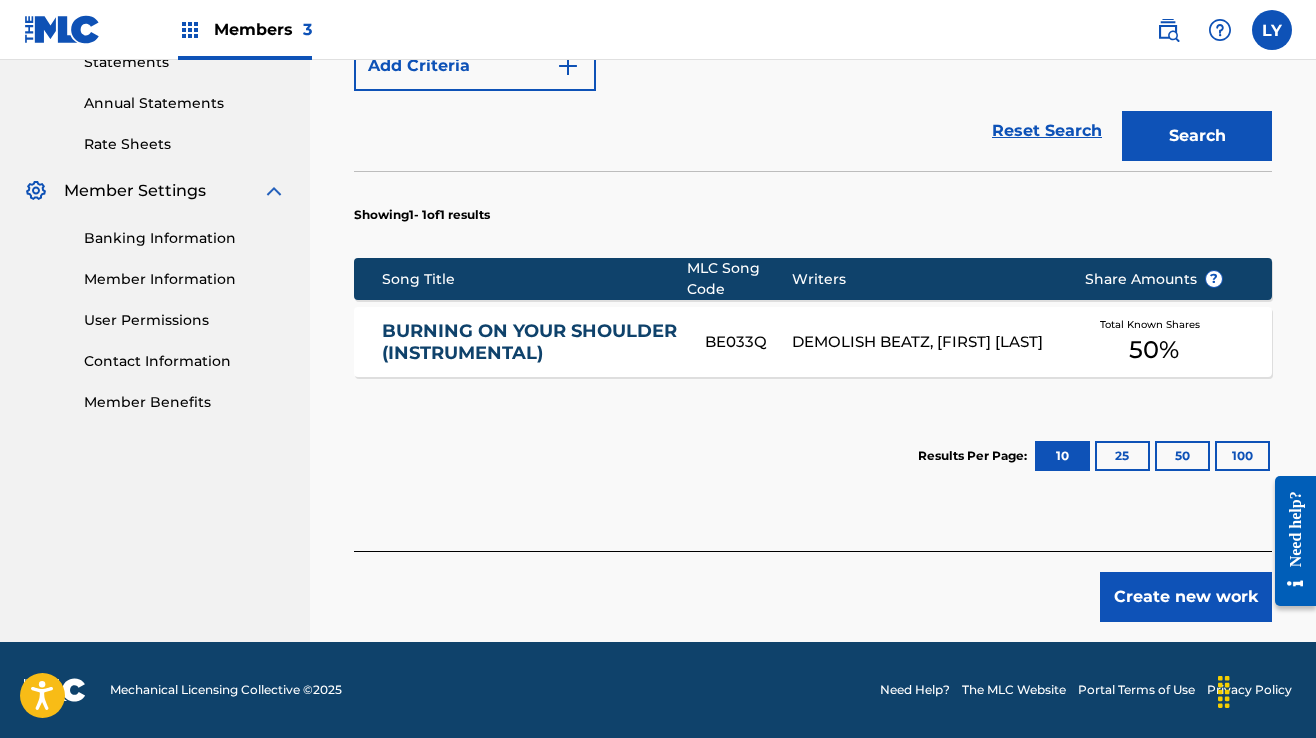 click on "Create new work" at bounding box center (1186, 597) 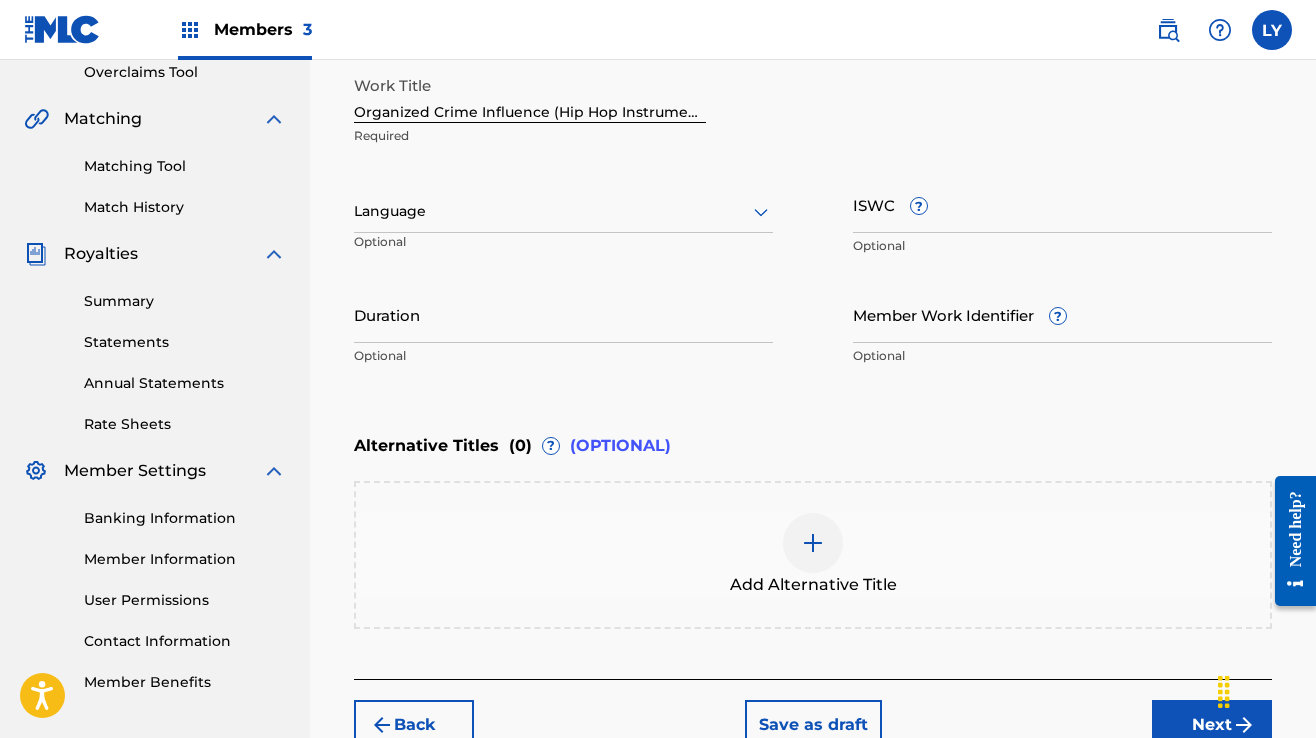 scroll, scrollTop: 555, scrollLeft: 0, axis: vertical 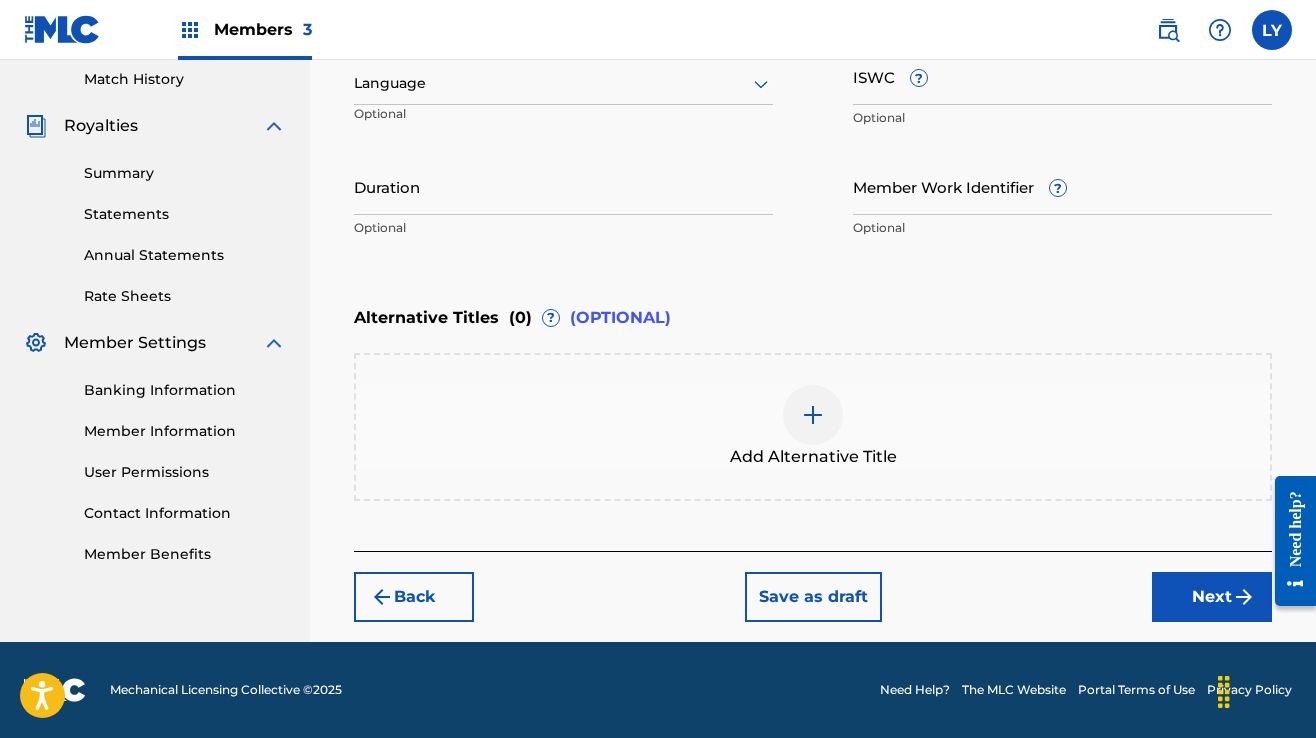 click on "Next" at bounding box center (1212, 597) 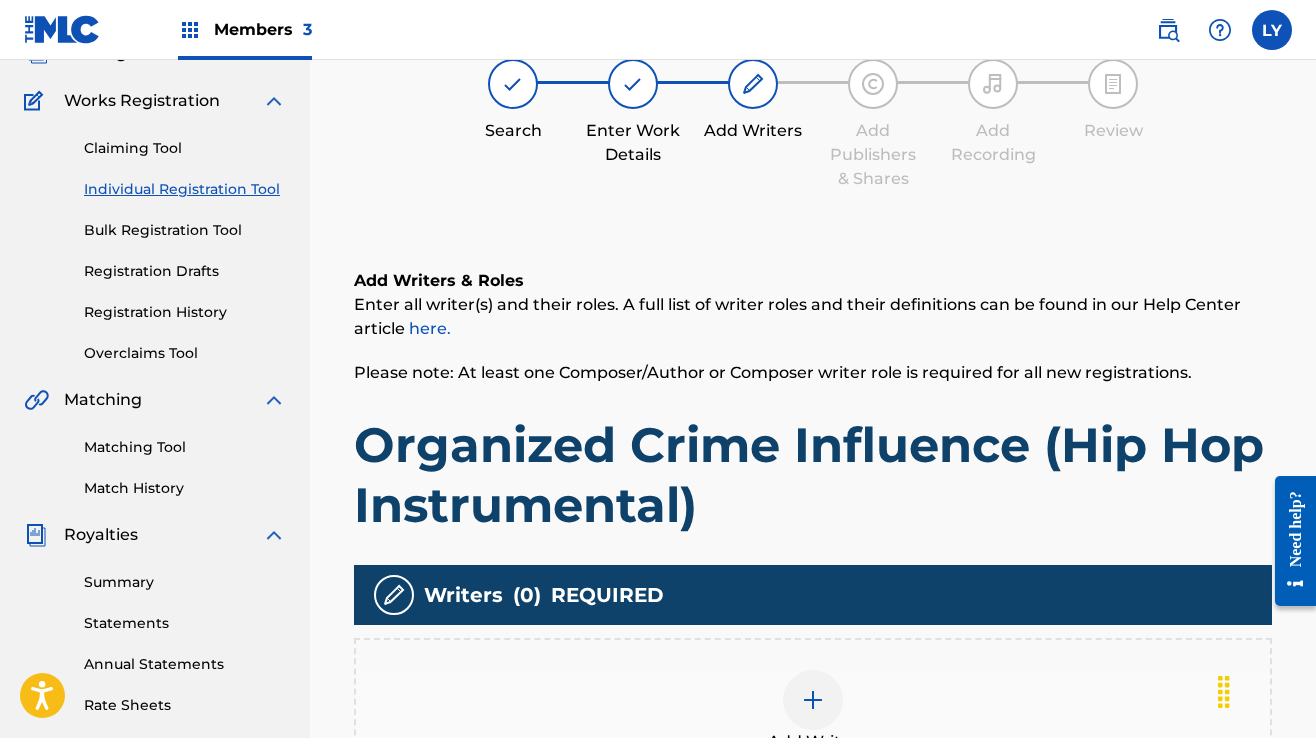 scroll, scrollTop: 390, scrollLeft: 0, axis: vertical 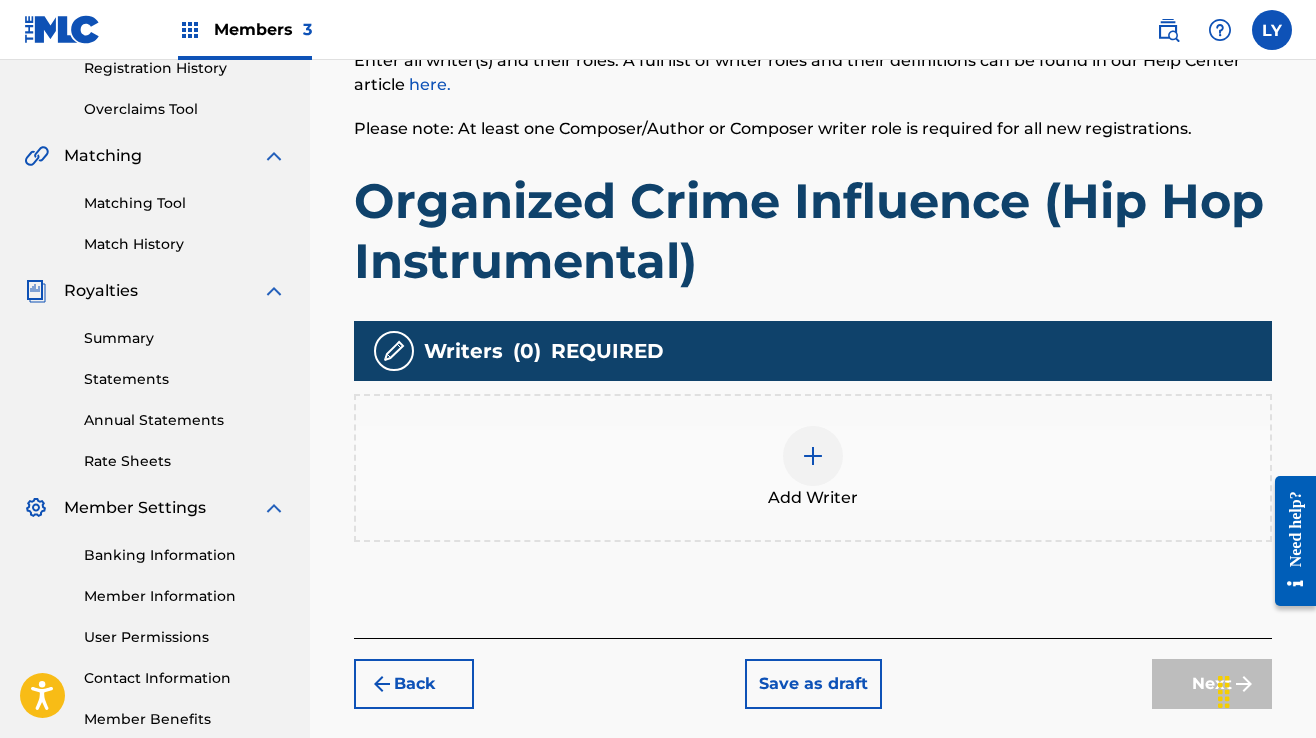 click at bounding box center [813, 456] 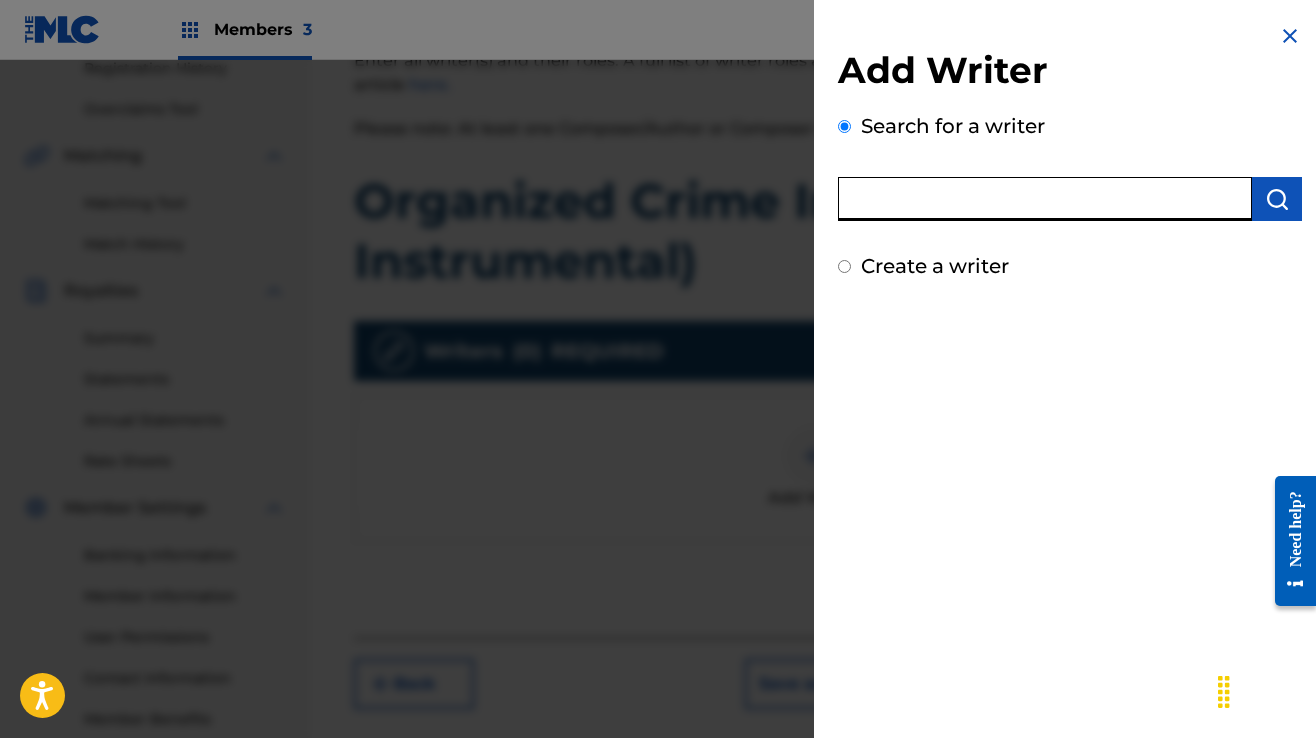 click at bounding box center [1045, 199] 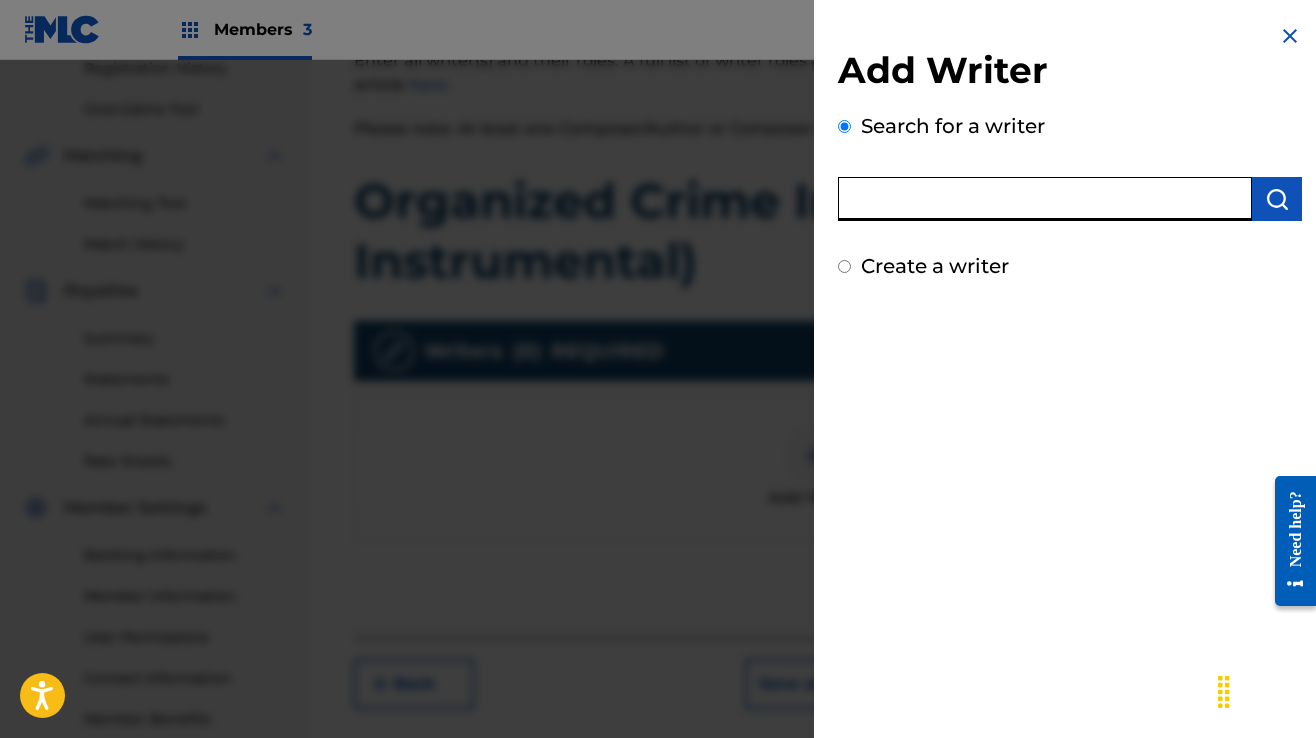 type on "[FIRST] [LAST]" 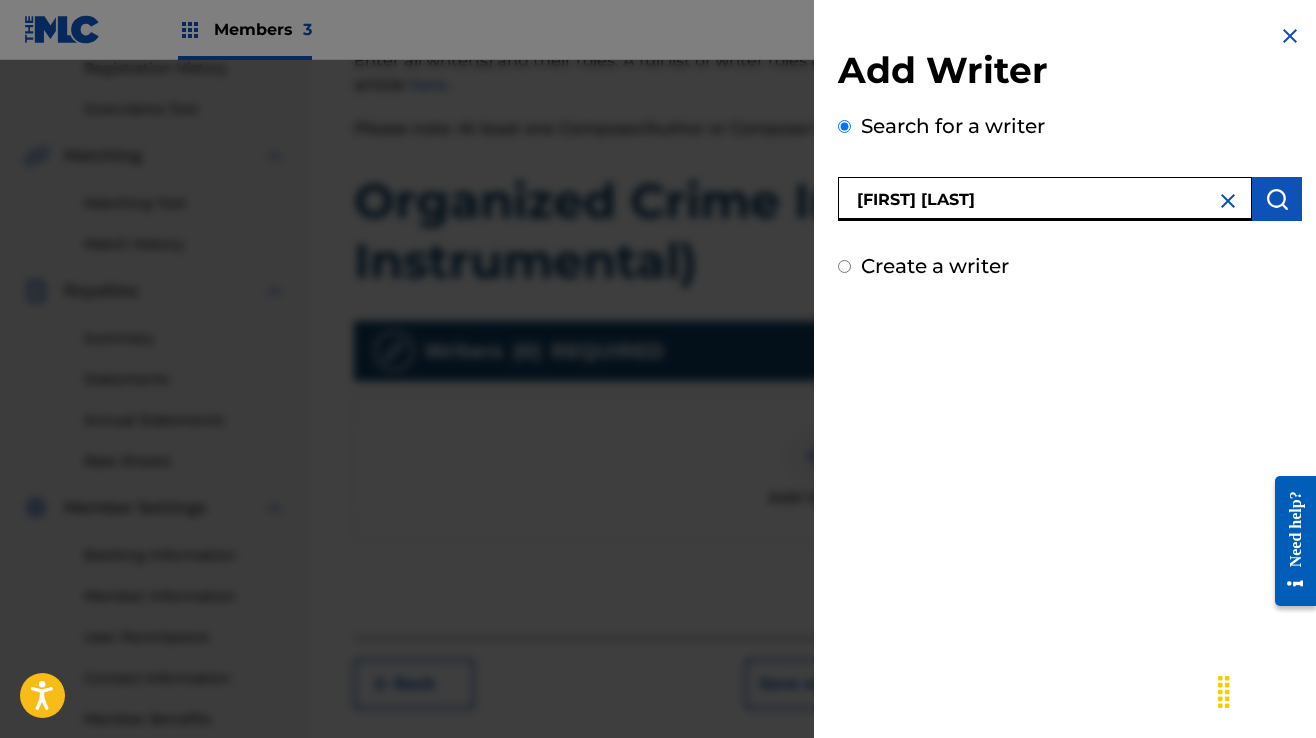click at bounding box center (1277, 199) 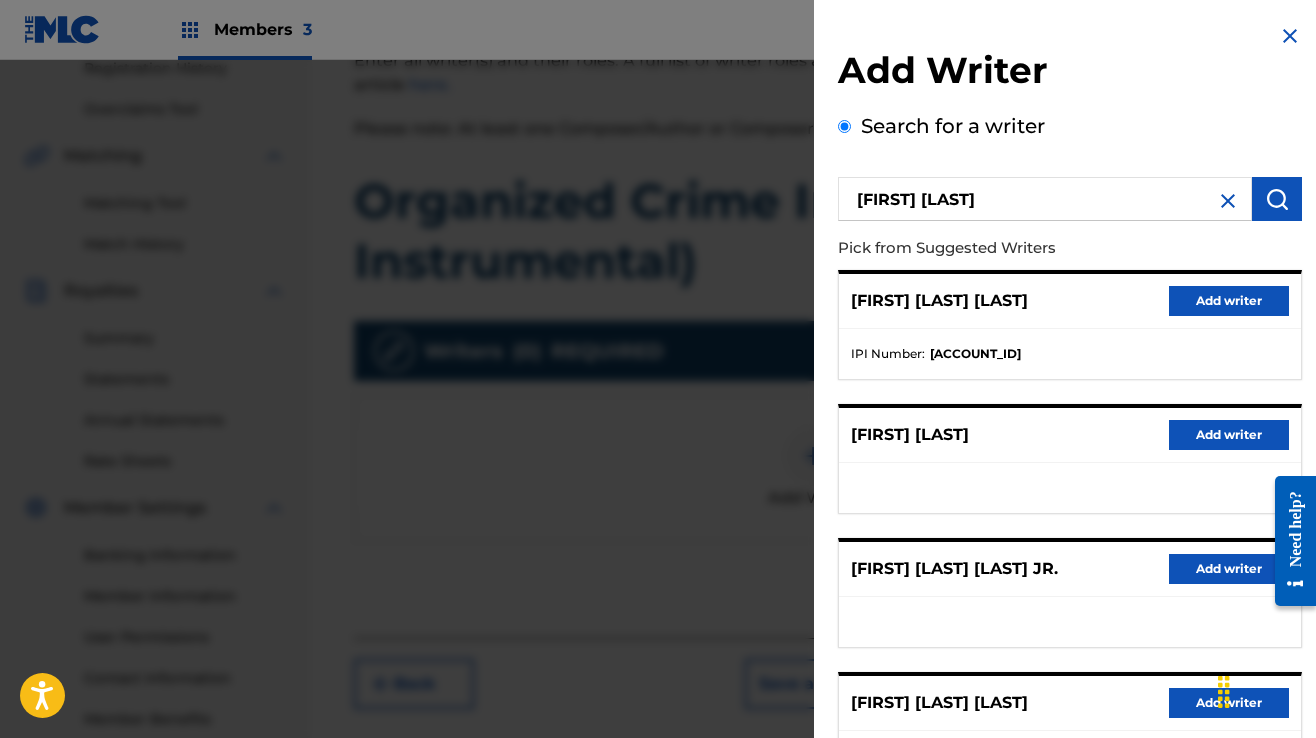 click on "Add writer" at bounding box center [1229, 301] 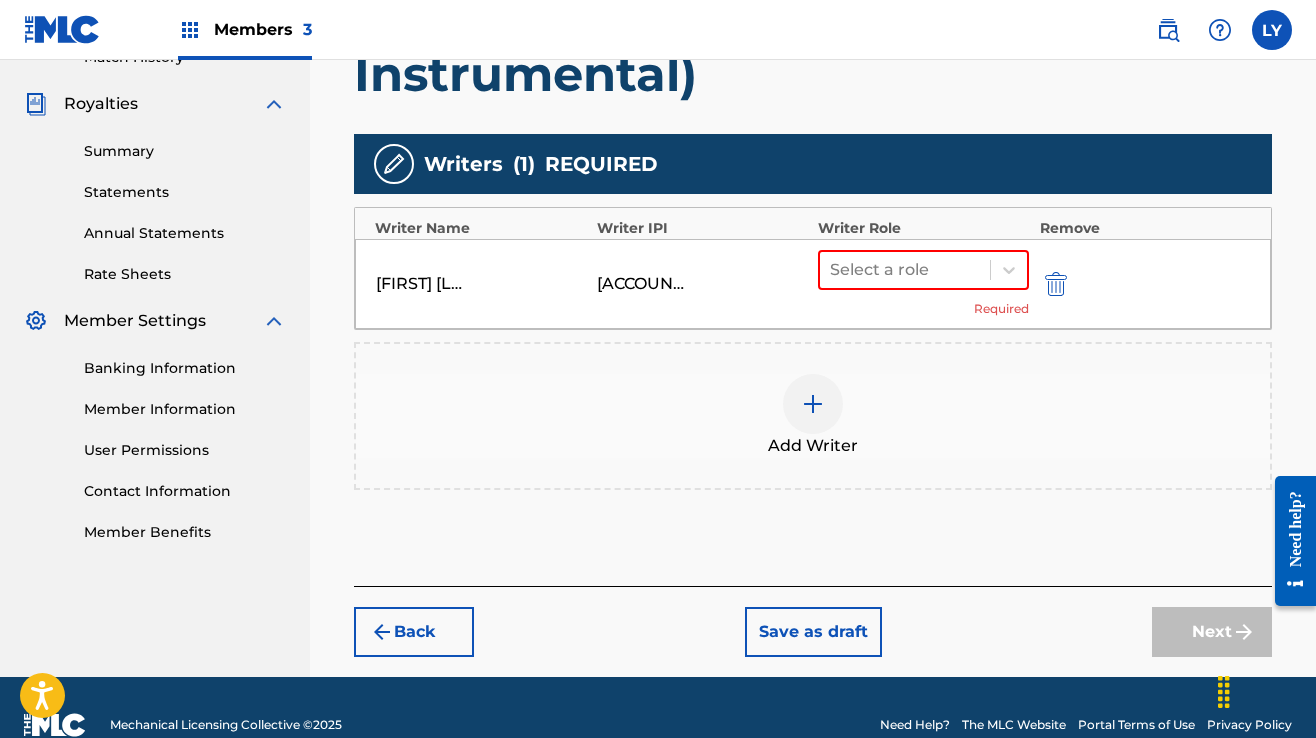 scroll, scrollTop: 590, scrollLeft: 0, axis: vertical 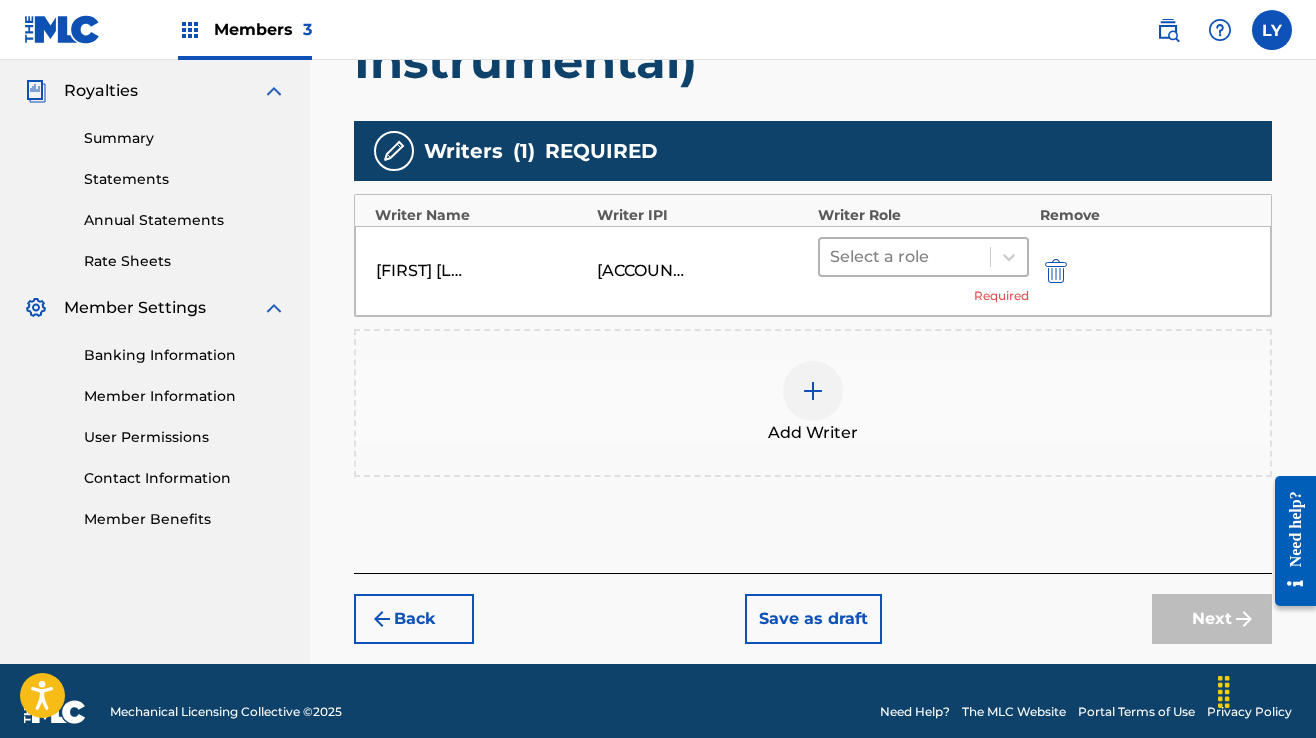 click at bounding box center [905, 257] 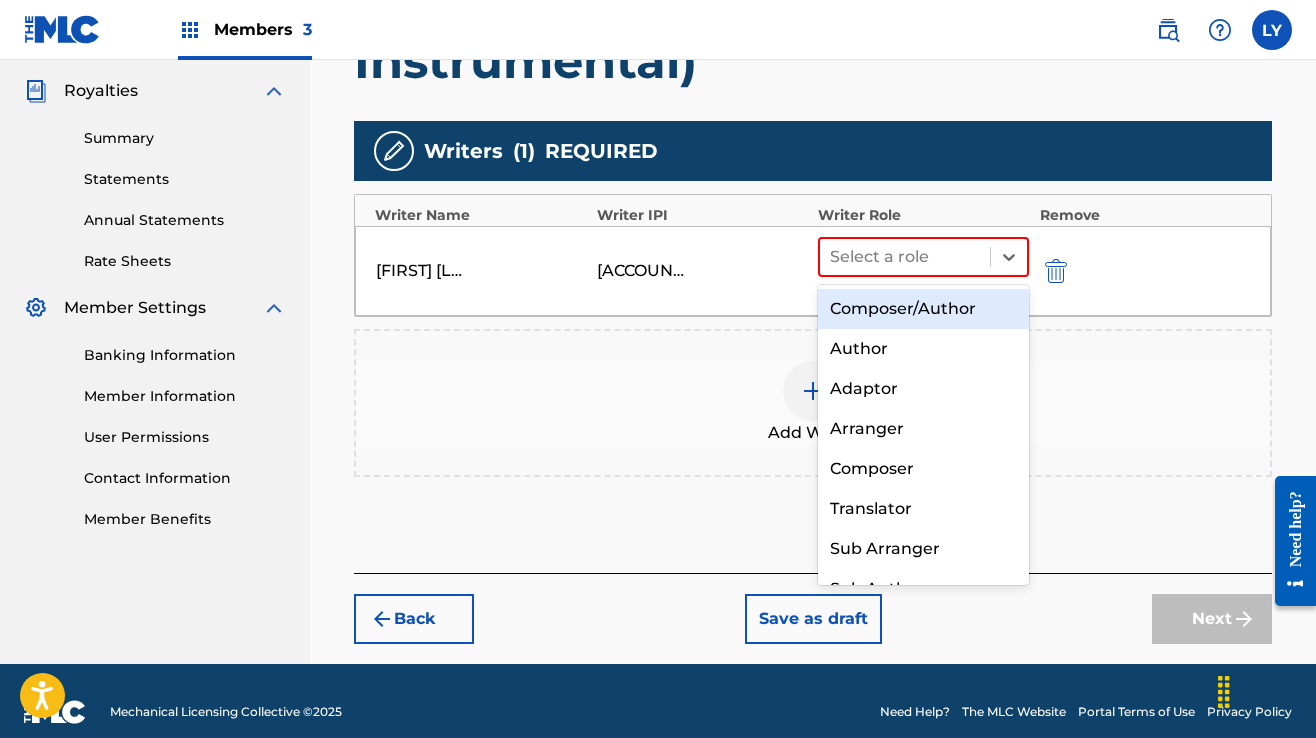 click on "Composer/Author" at bounding box center (923, 309) 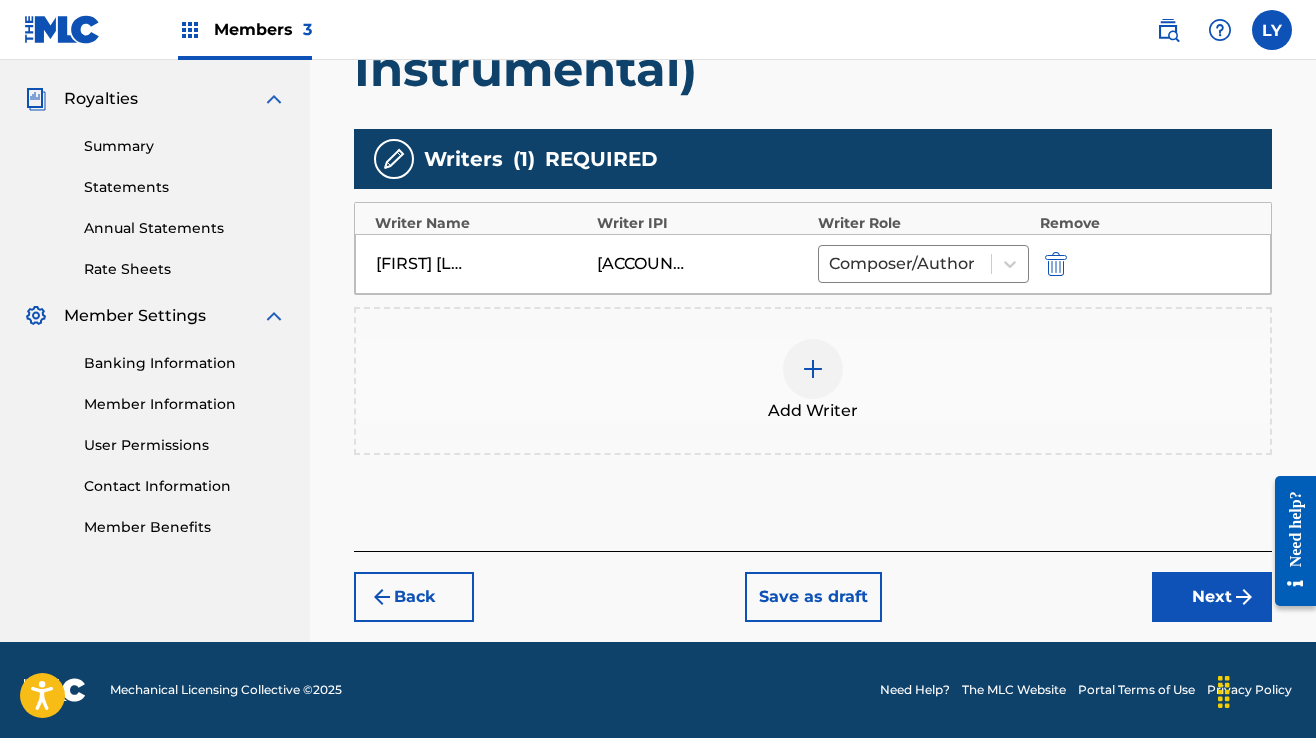 click on "Next" at bounding box center [1212, 597] 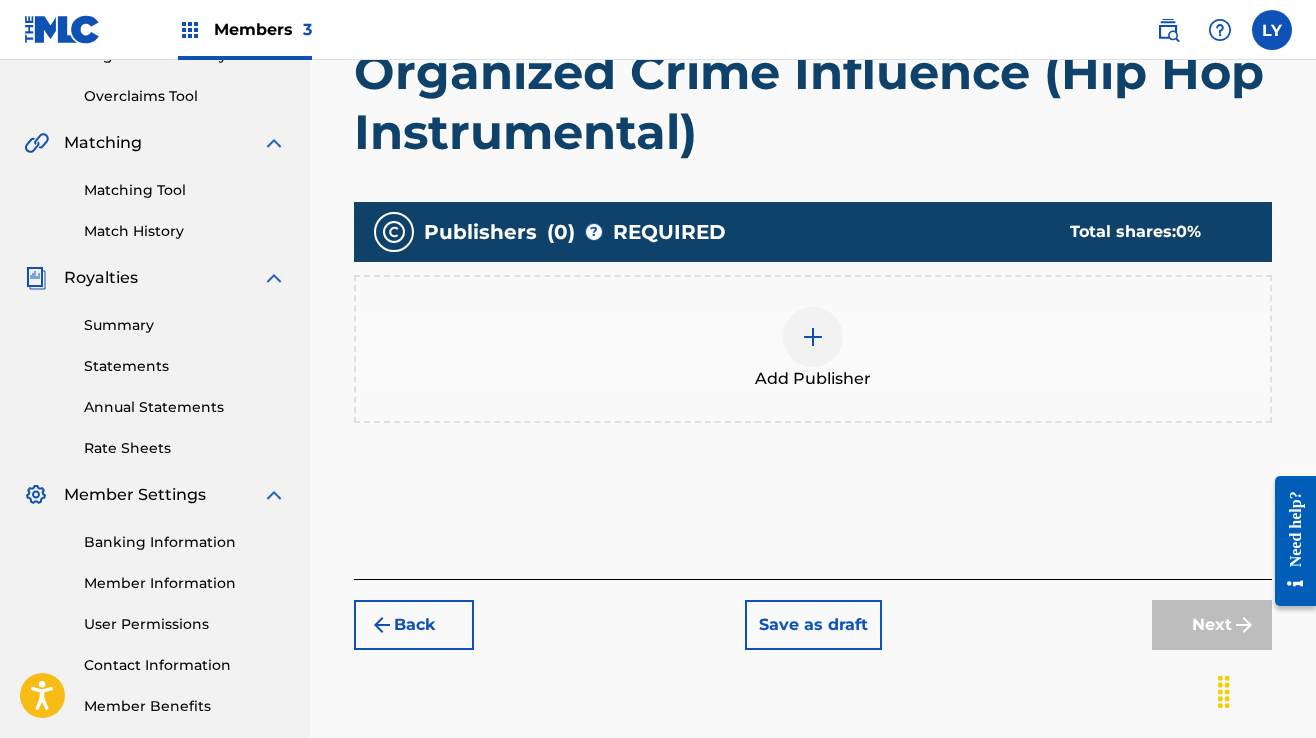 scroll, scrollTop: 390, scrollLeft: 0, axis: vertical 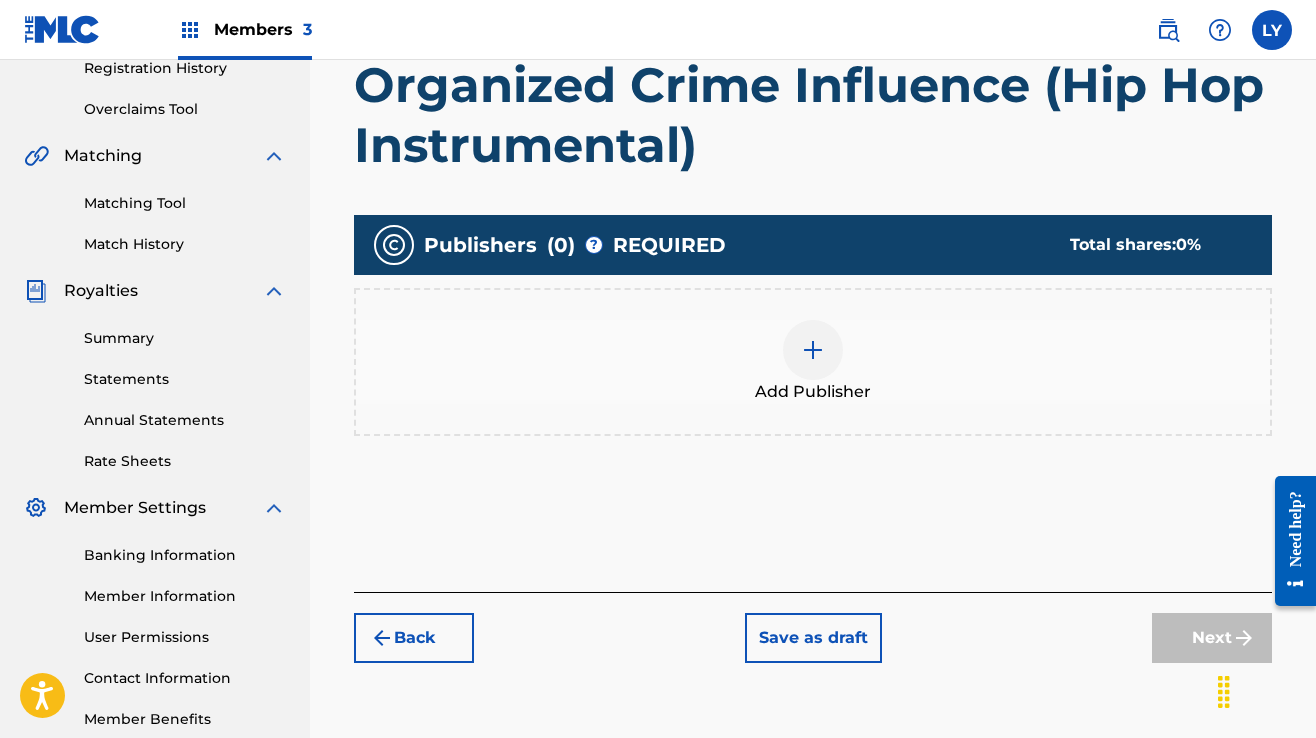 click at bounding box center [813, 350] 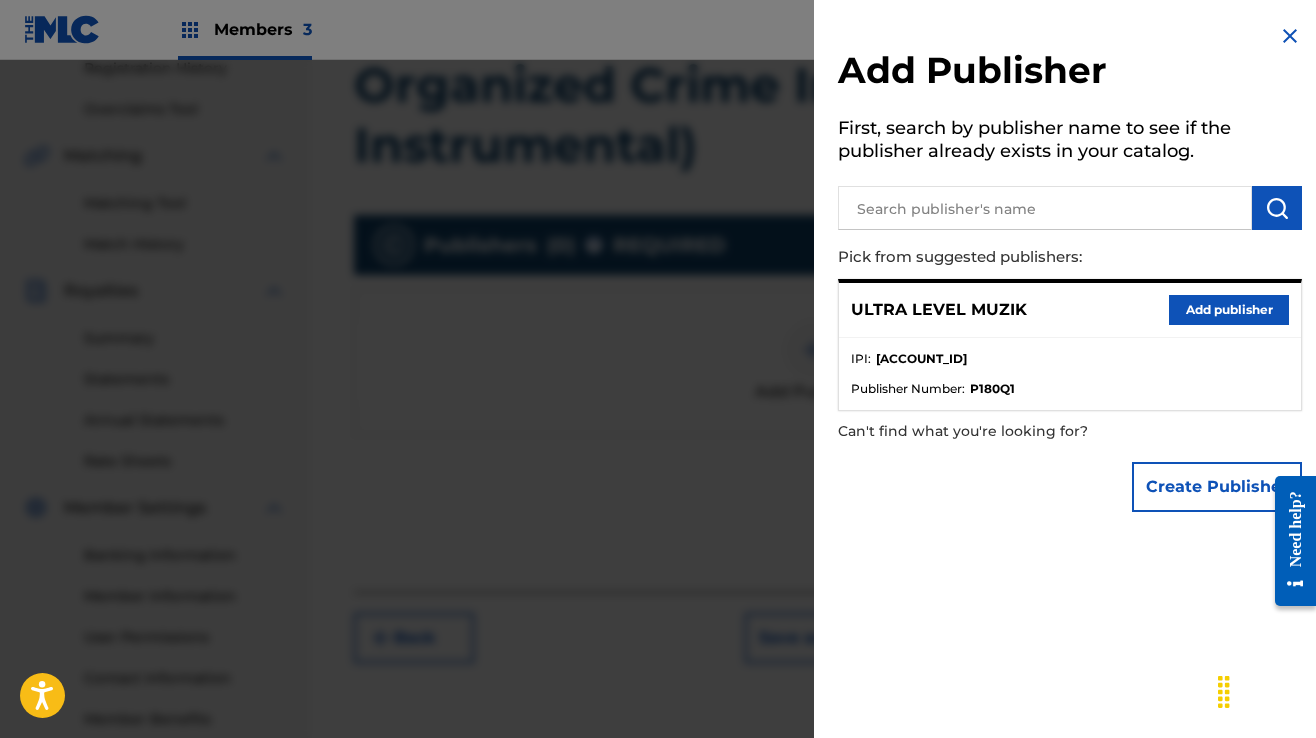 click on "Add publisher" at bounding box center [1229, 310] 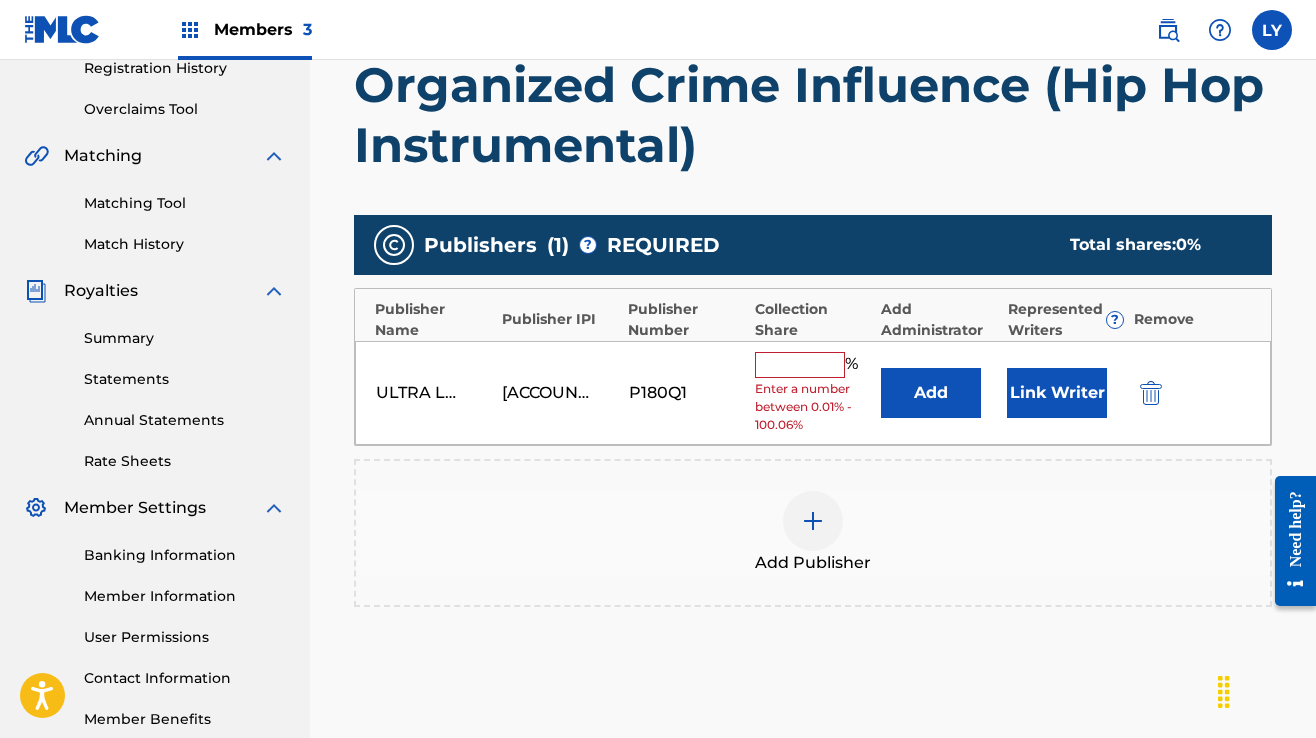 click at bounding box center (800, 365) 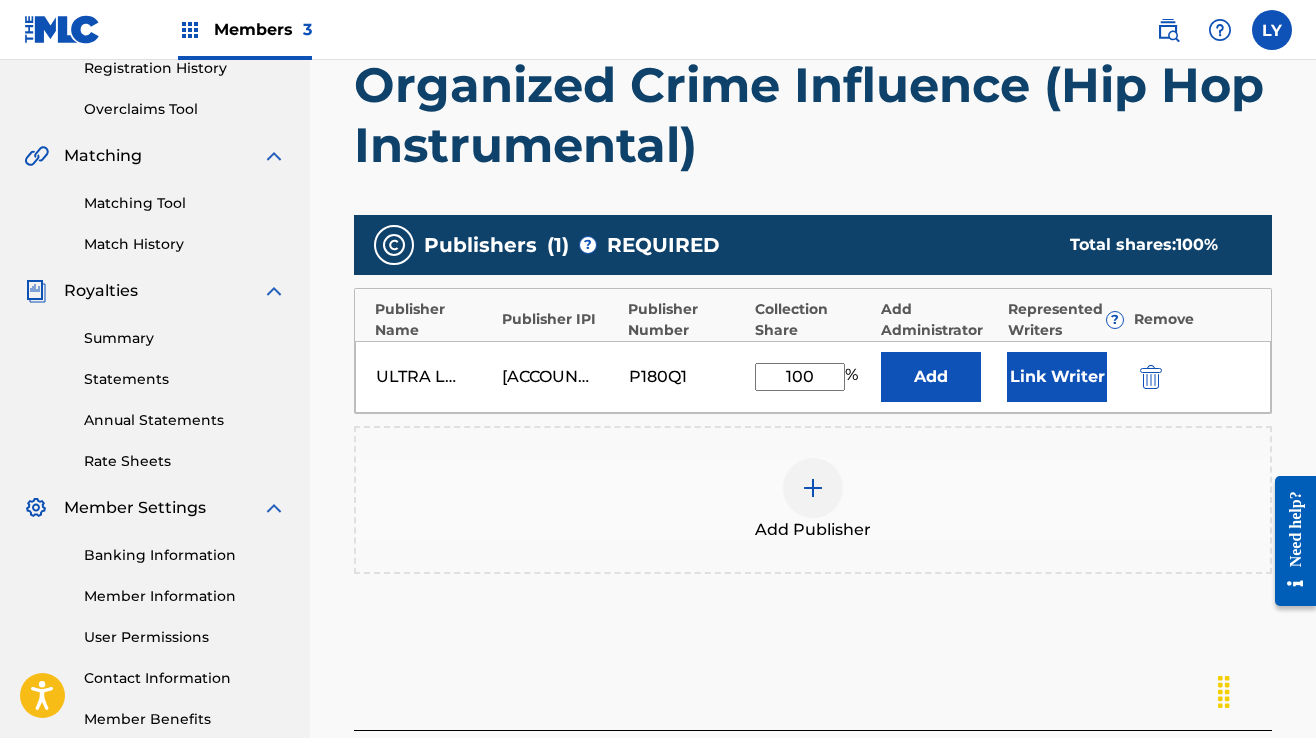 click on "Link Writer" at bounding box center (1057, 377) 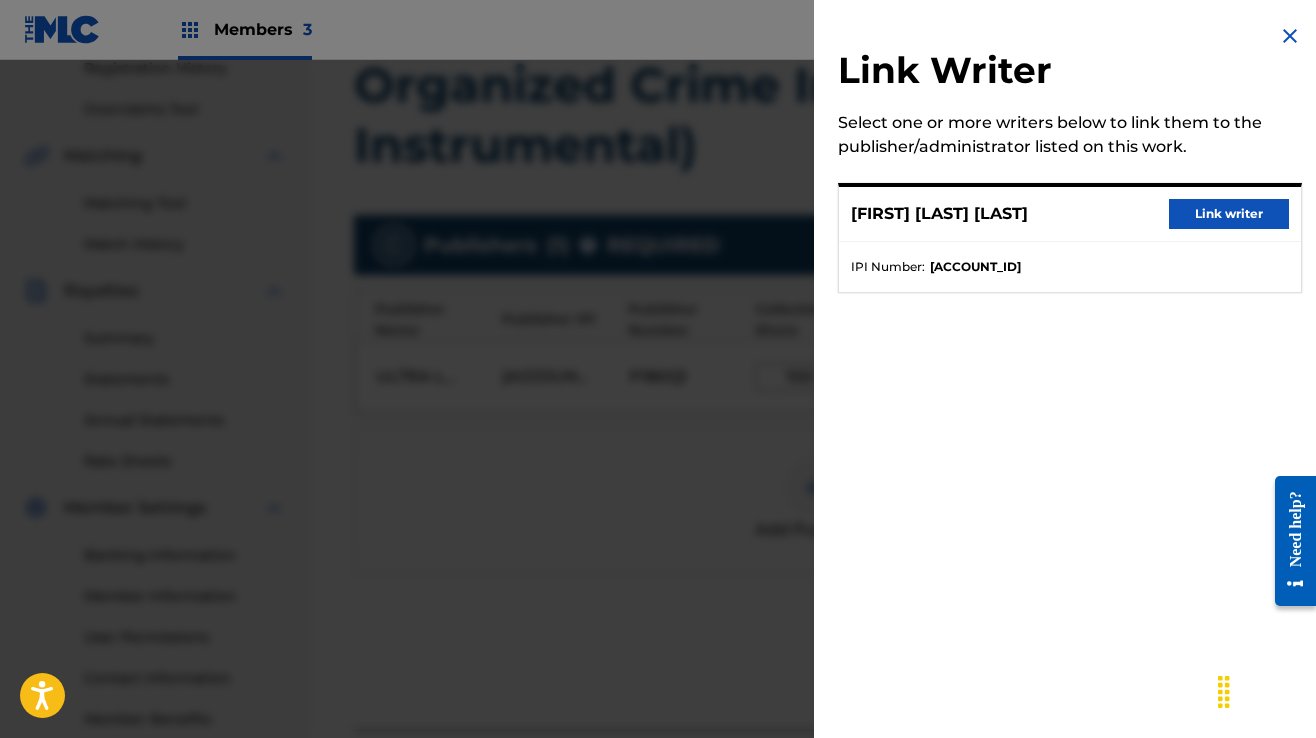 click on "Link writer" at bounding box center (1229, 214) 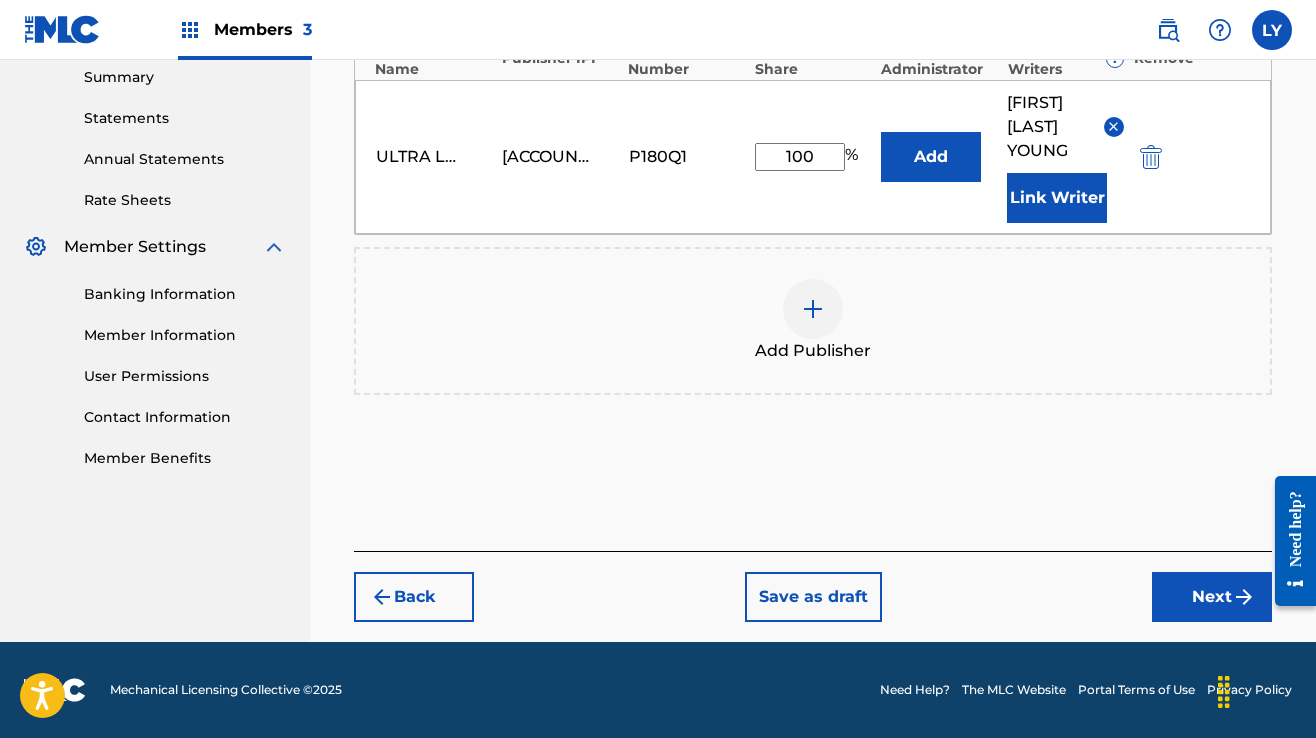 click on "Next" at bounding box center [1212, 597] 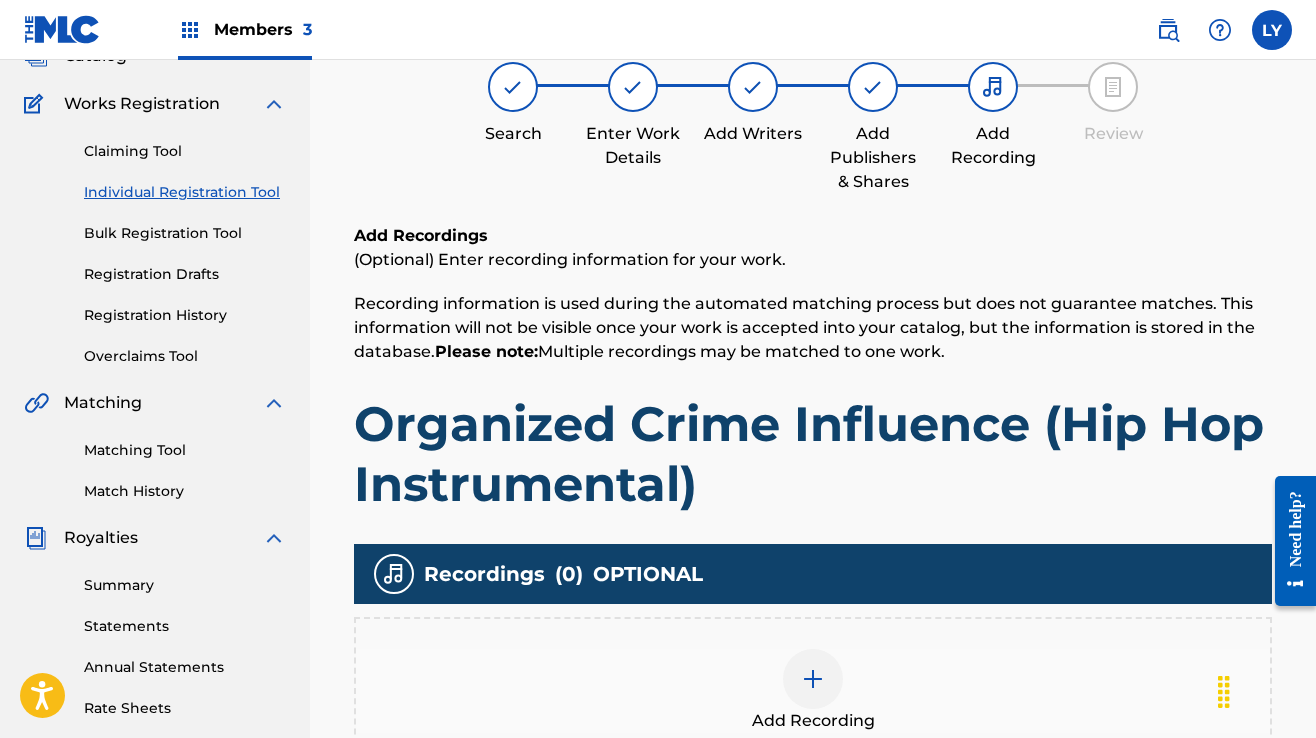 scroll, scrollTop: 390, scrollLeft: 0, axis: vertical 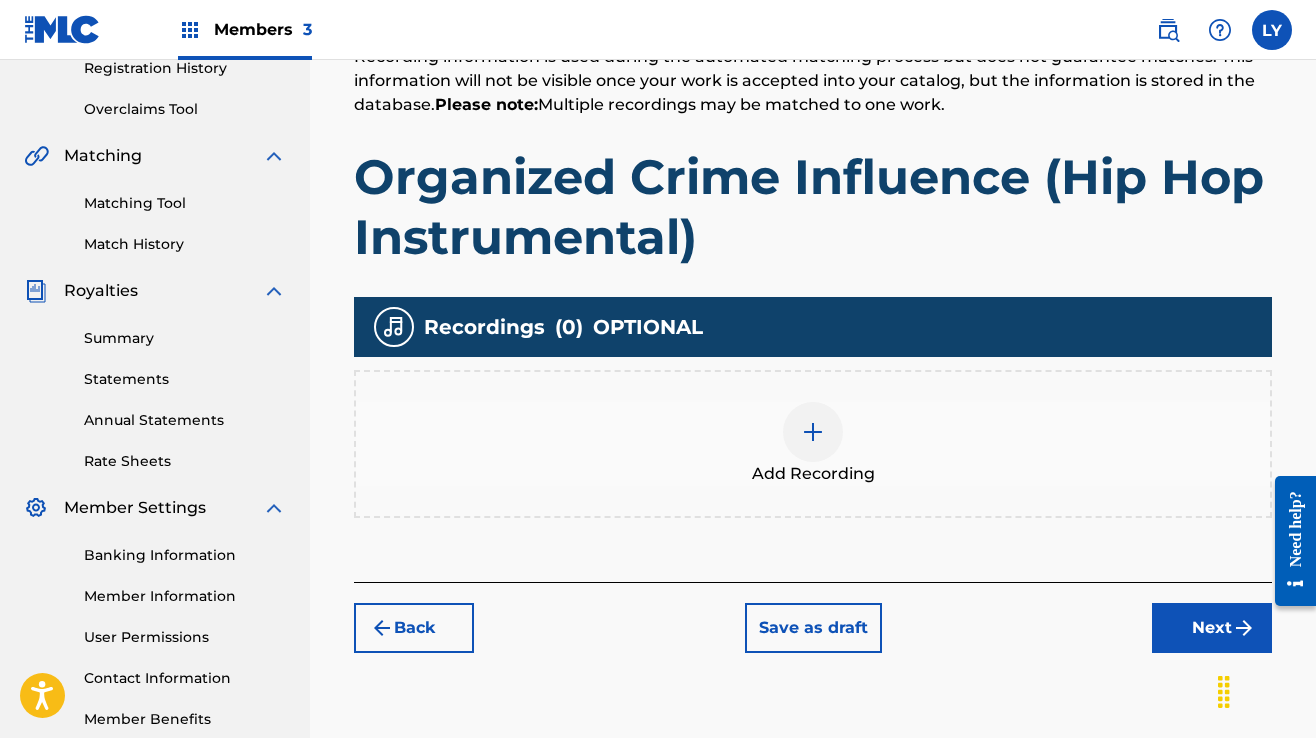 click at bounding box center [813, 432] 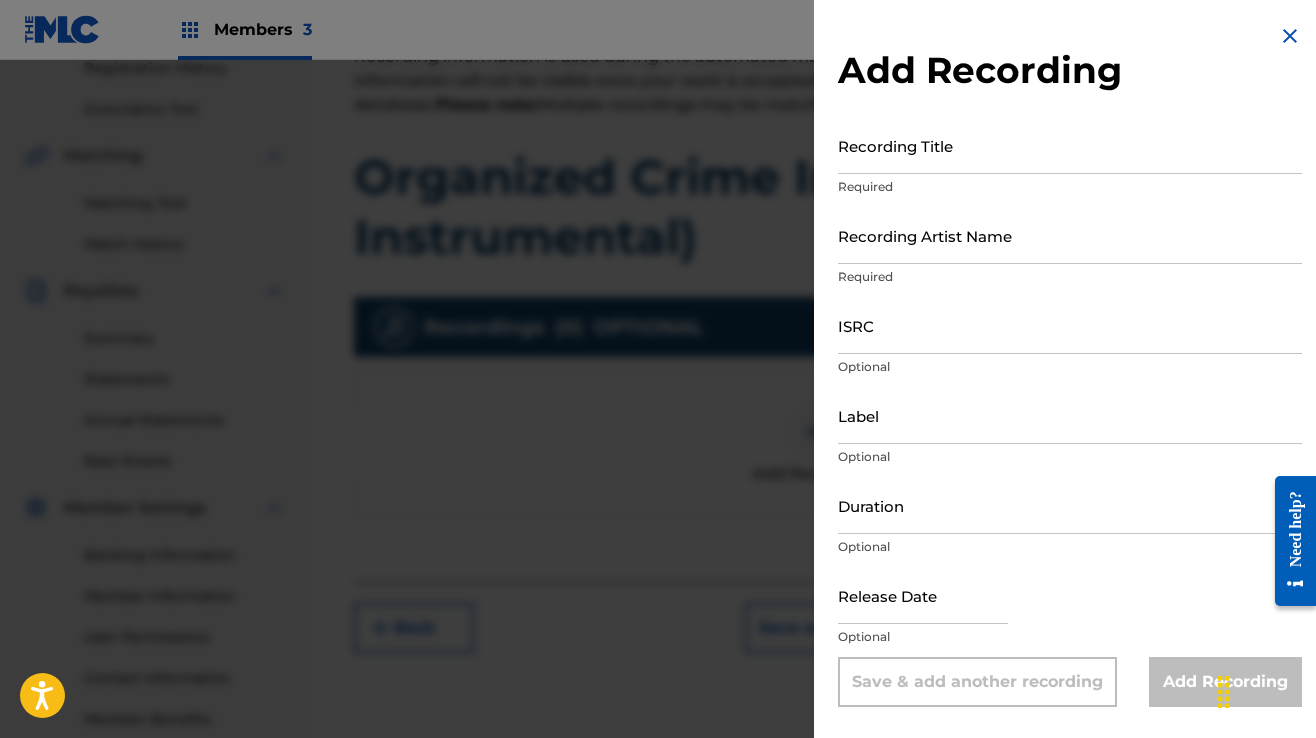 click on "Recording Title" at bounding box center (1070, 145) 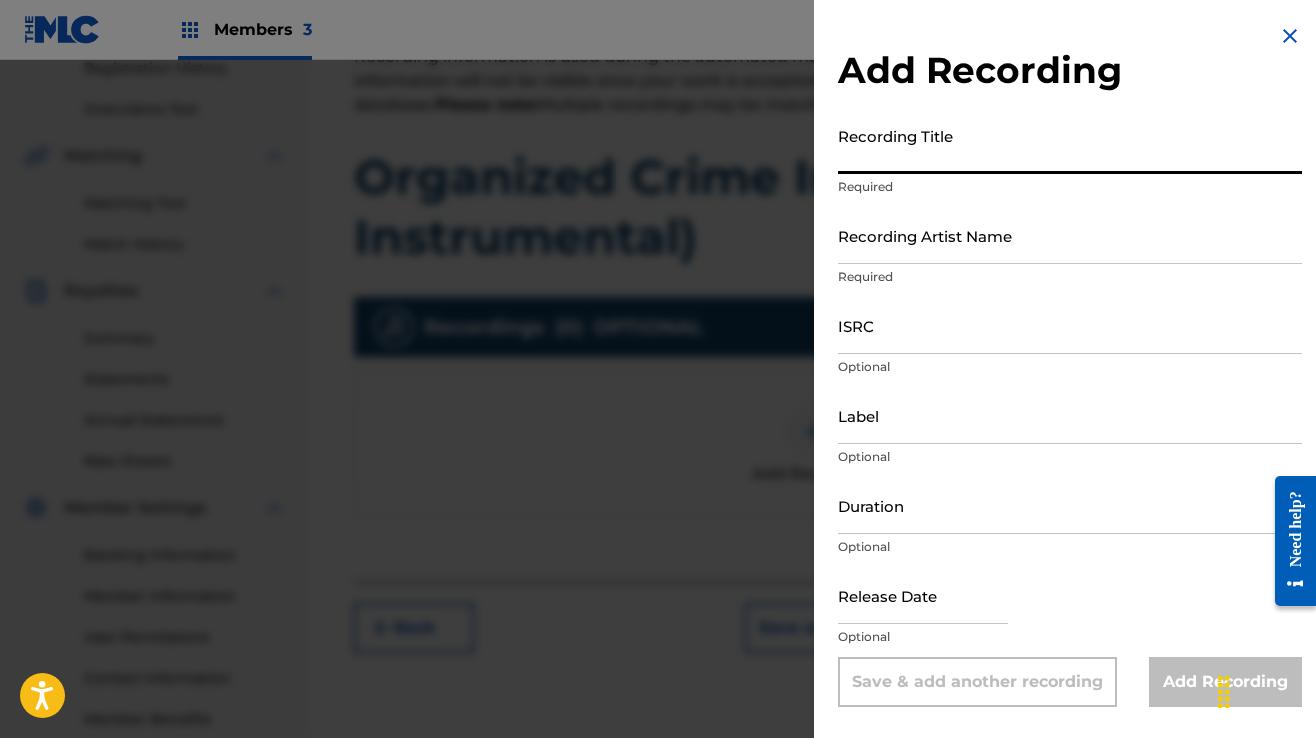 paste on "Organized Crime Influence (Hip Hop Instrumental)" 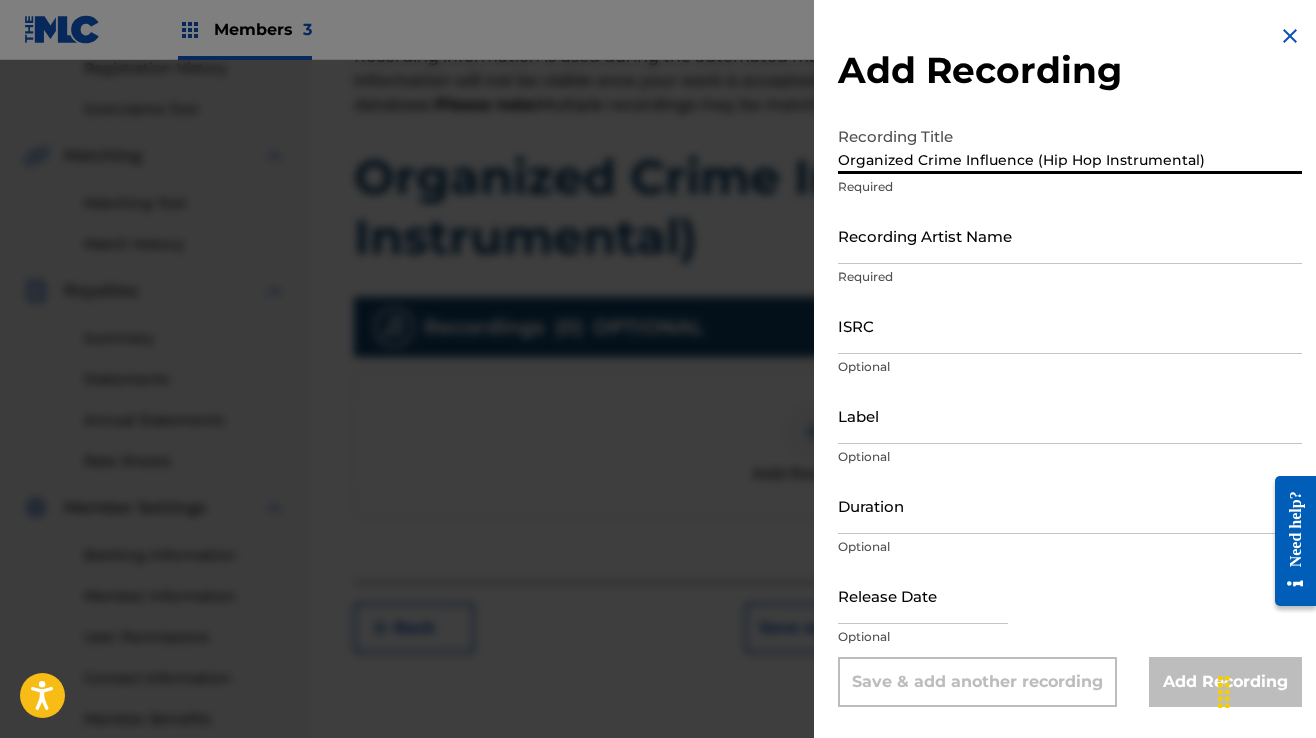 type on "Organized Crime Influence (Hip Hop Instrumental)" 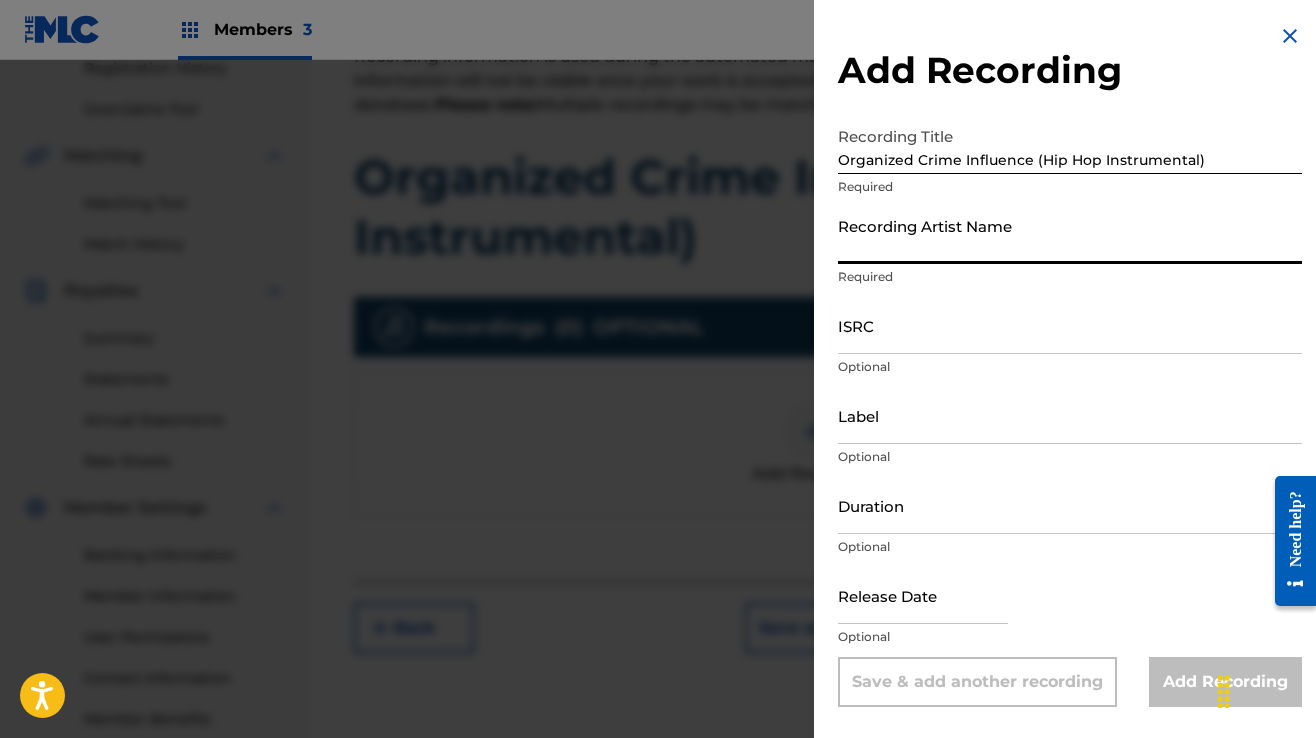 click on "Recording Artist Name" at bounding box center (1070, 235) 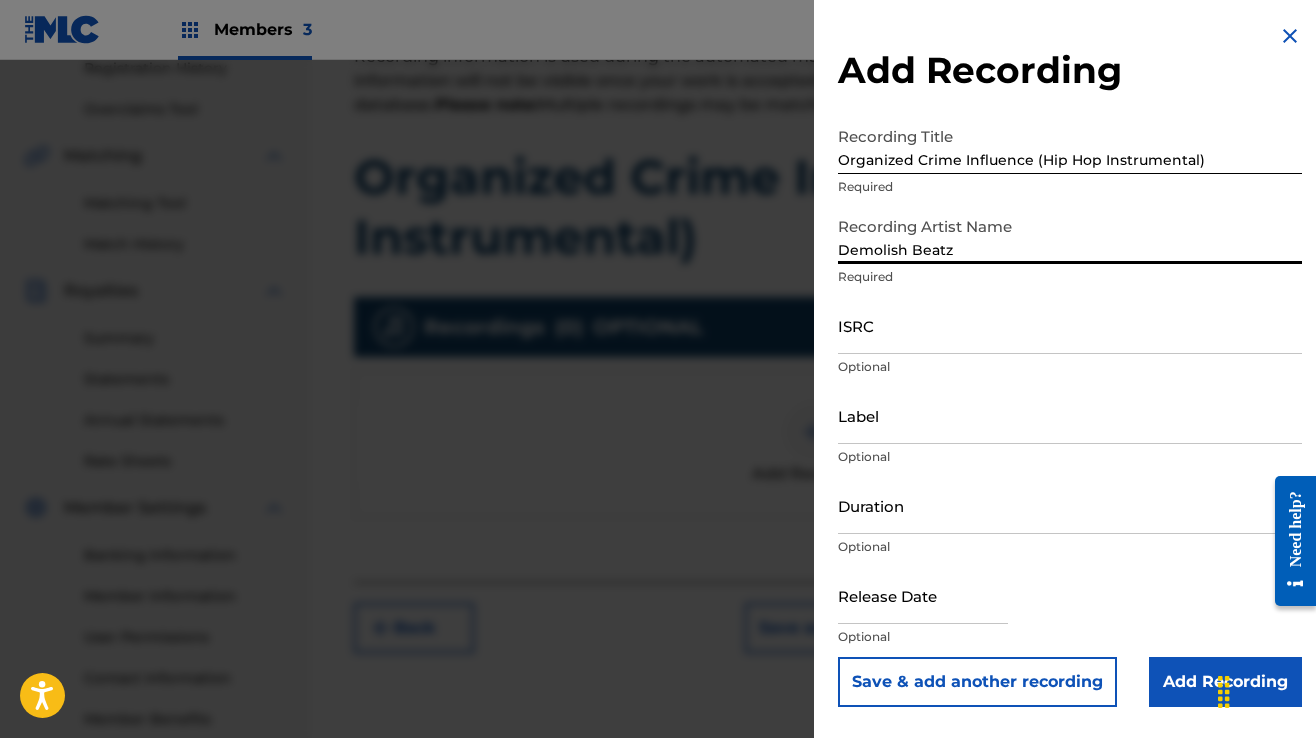 click on "ISRC" at bounding box center (1070, 325) 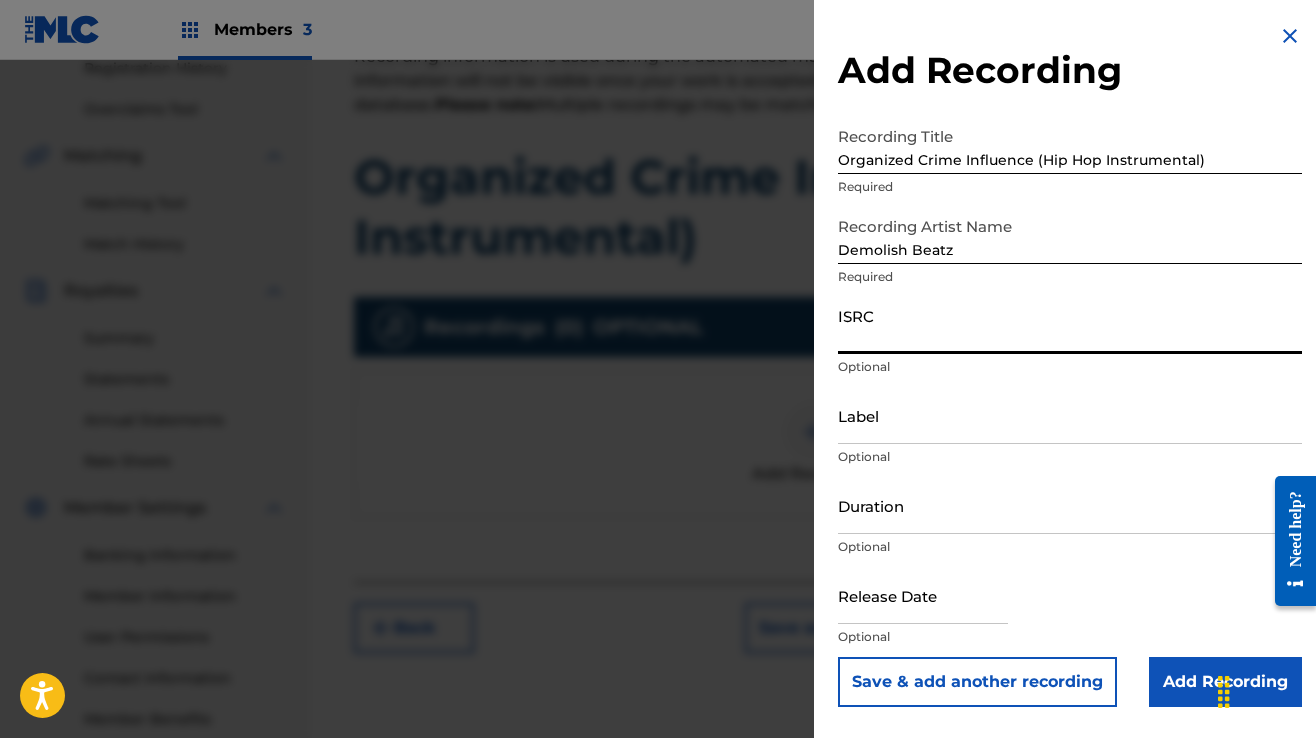 paste on "[ACCOUNT_ID]" 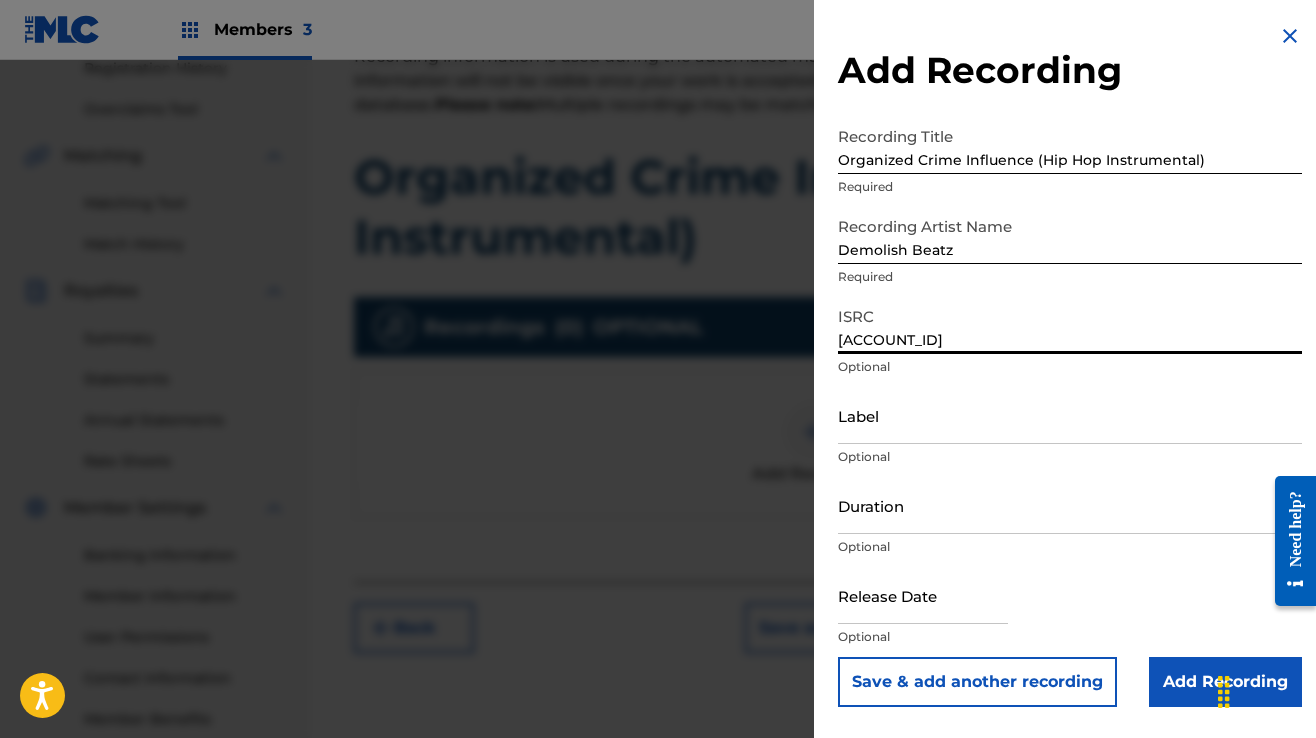 type on "[ACCOUNT_ID]" 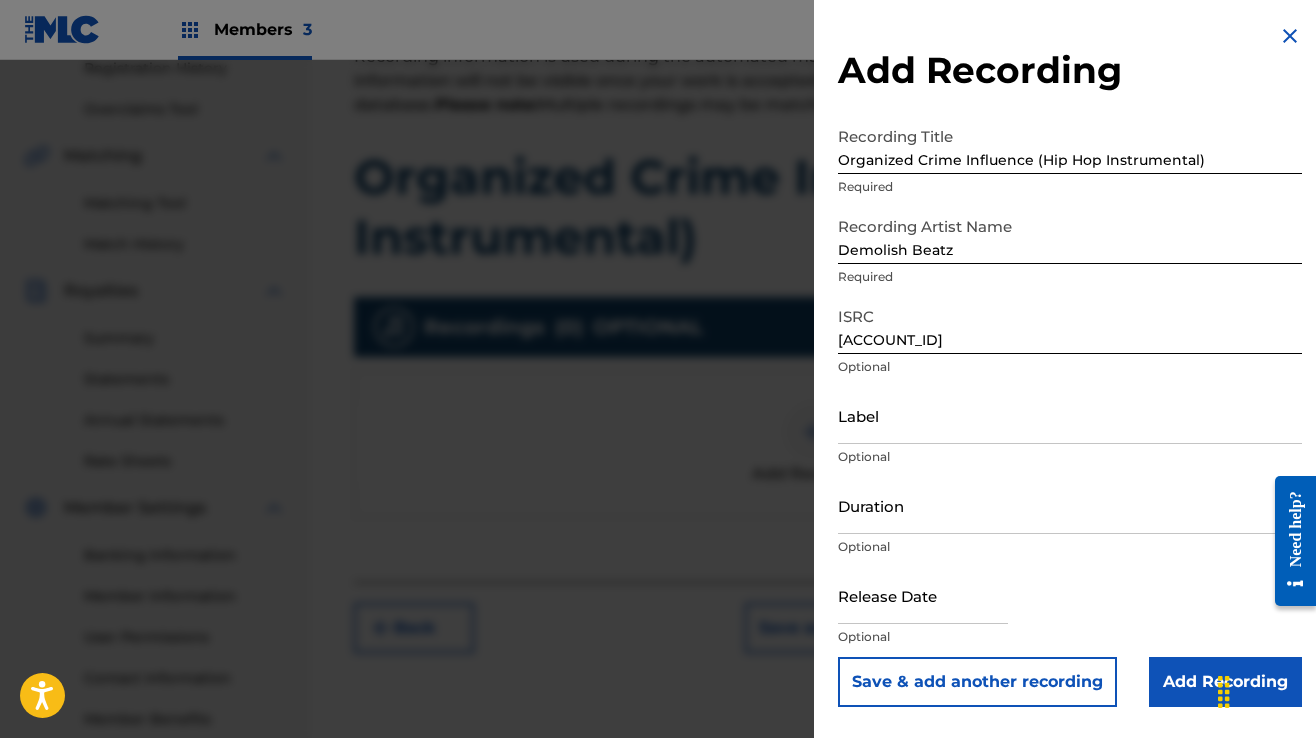 click on "Label" at bounding box center (1070, 415) 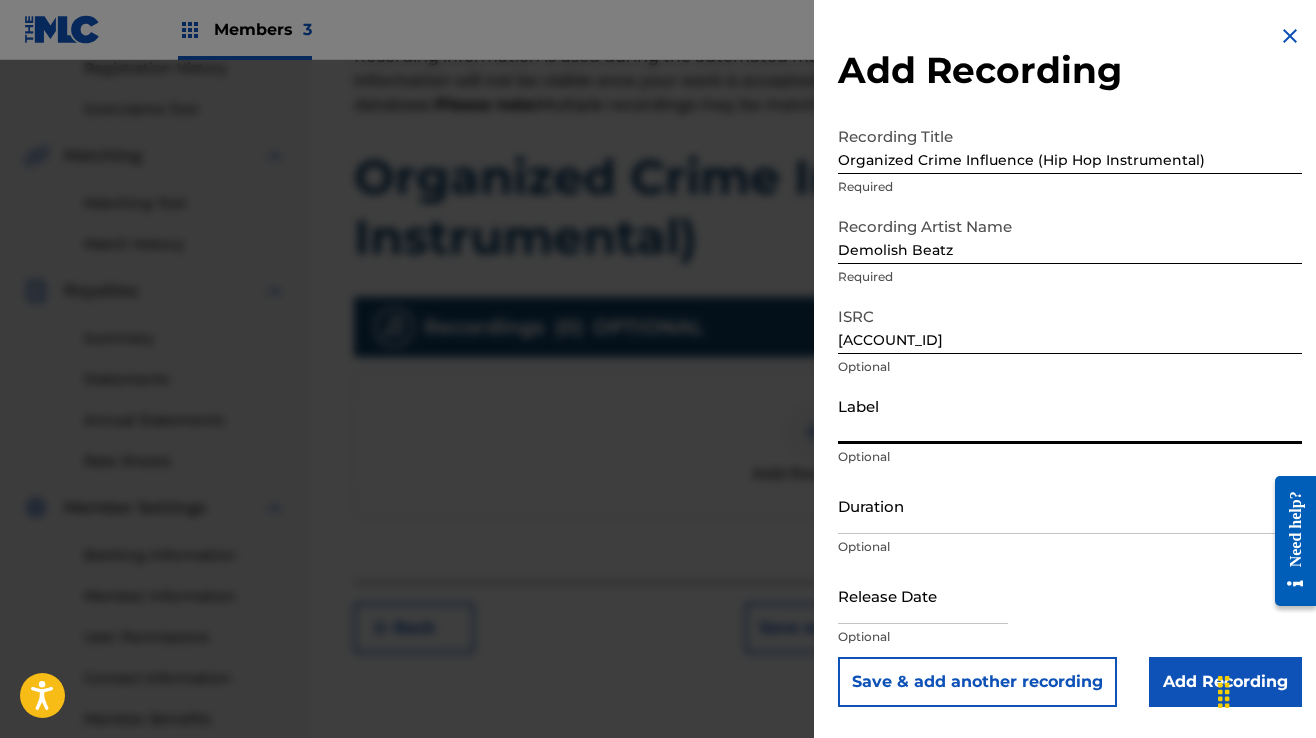 type on "Ultra Level Muzik" 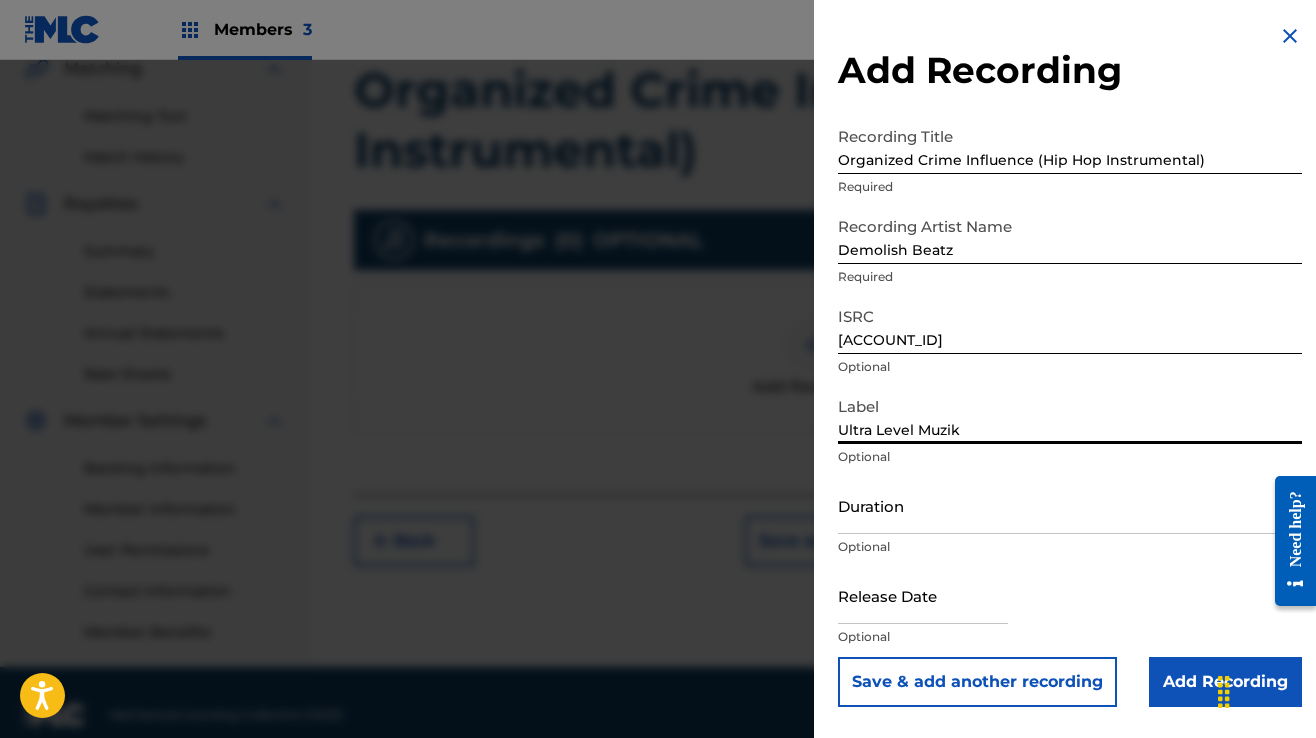 scroll, scrollTop: 502, scrollLeft: 0, axis: vertical 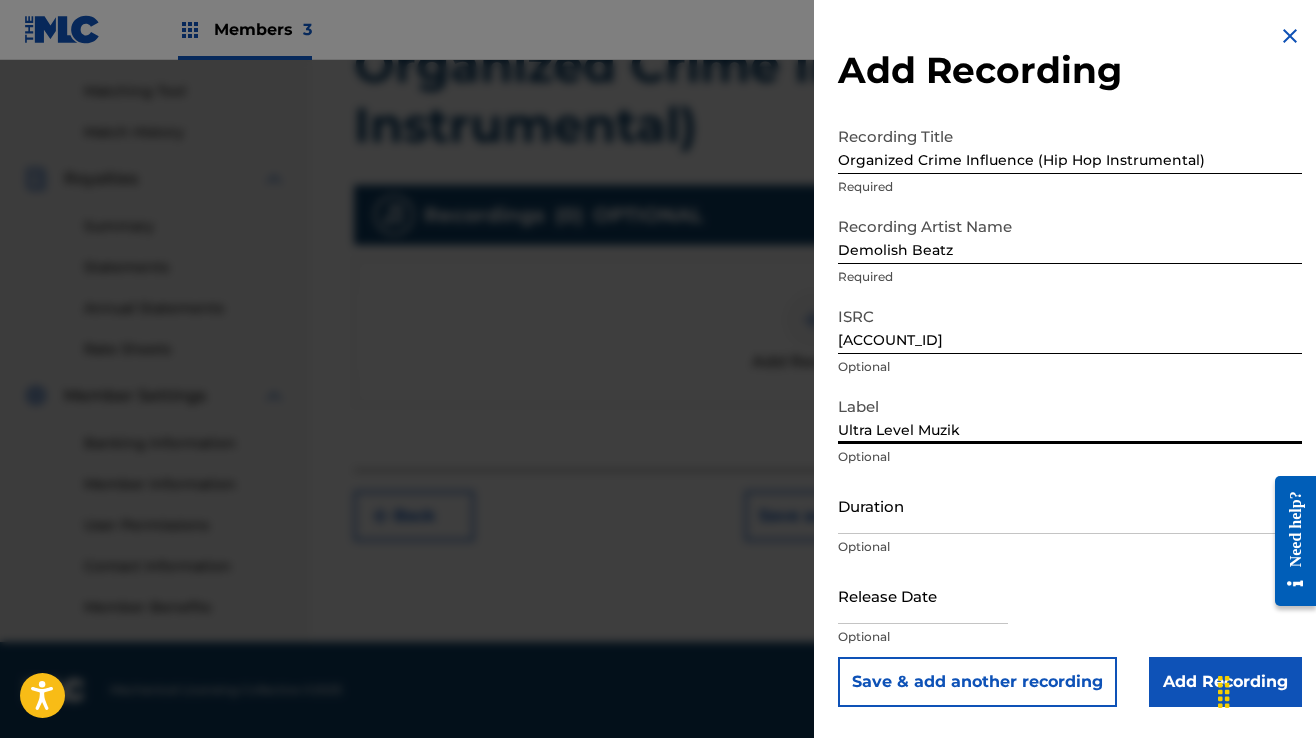 click on "Add Recording" at bounding box center (1225, 682) 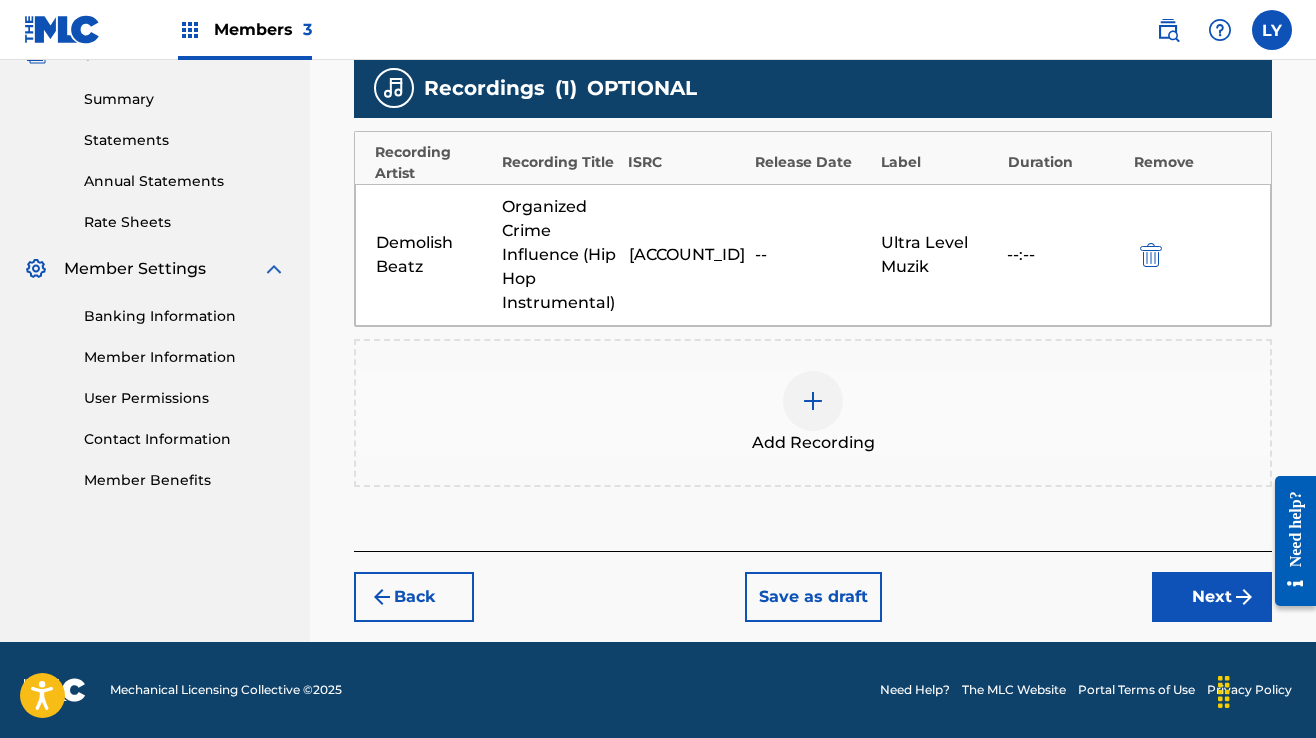 click on "Next" at bounding box center (1212, 597) 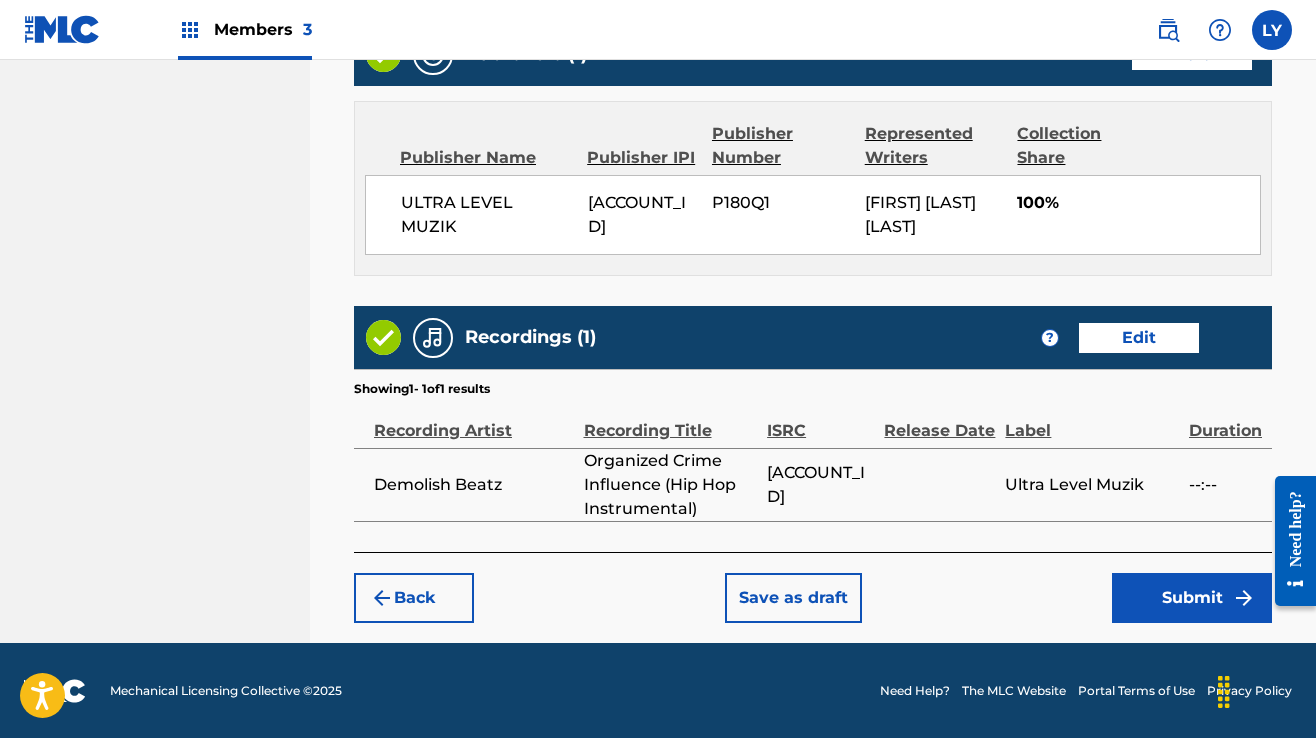 scroll, scrollTop: 1124, scrollLeft: 0, axis: vertical 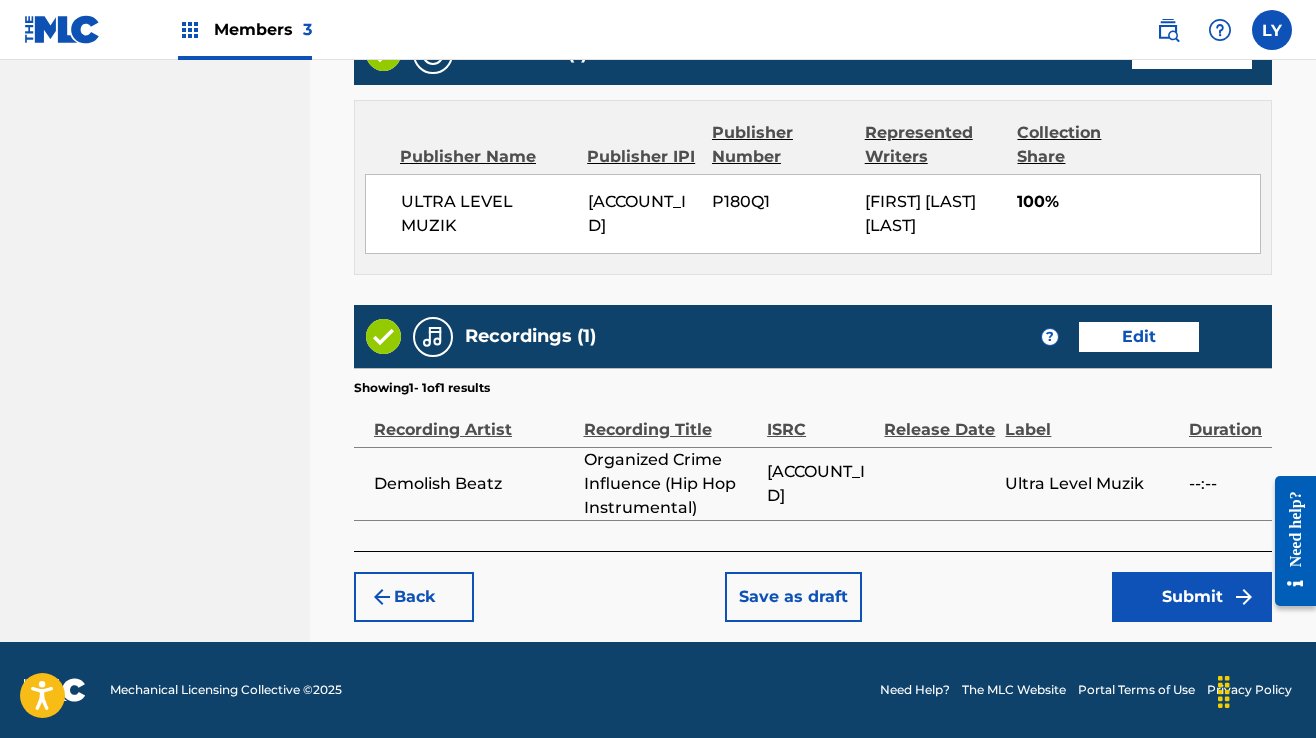 click on "Submit" at bounding box center (1192, 597) 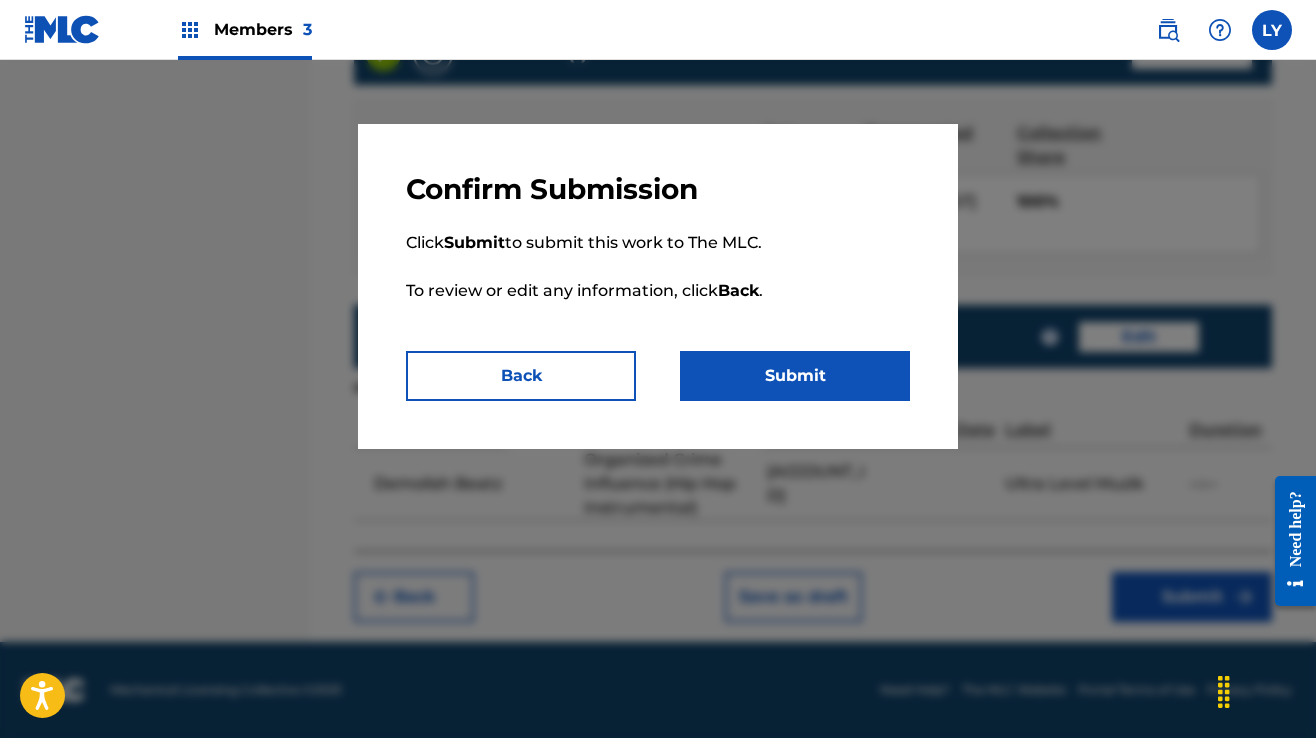 click on "Submit" at bounding box center [795, 376] 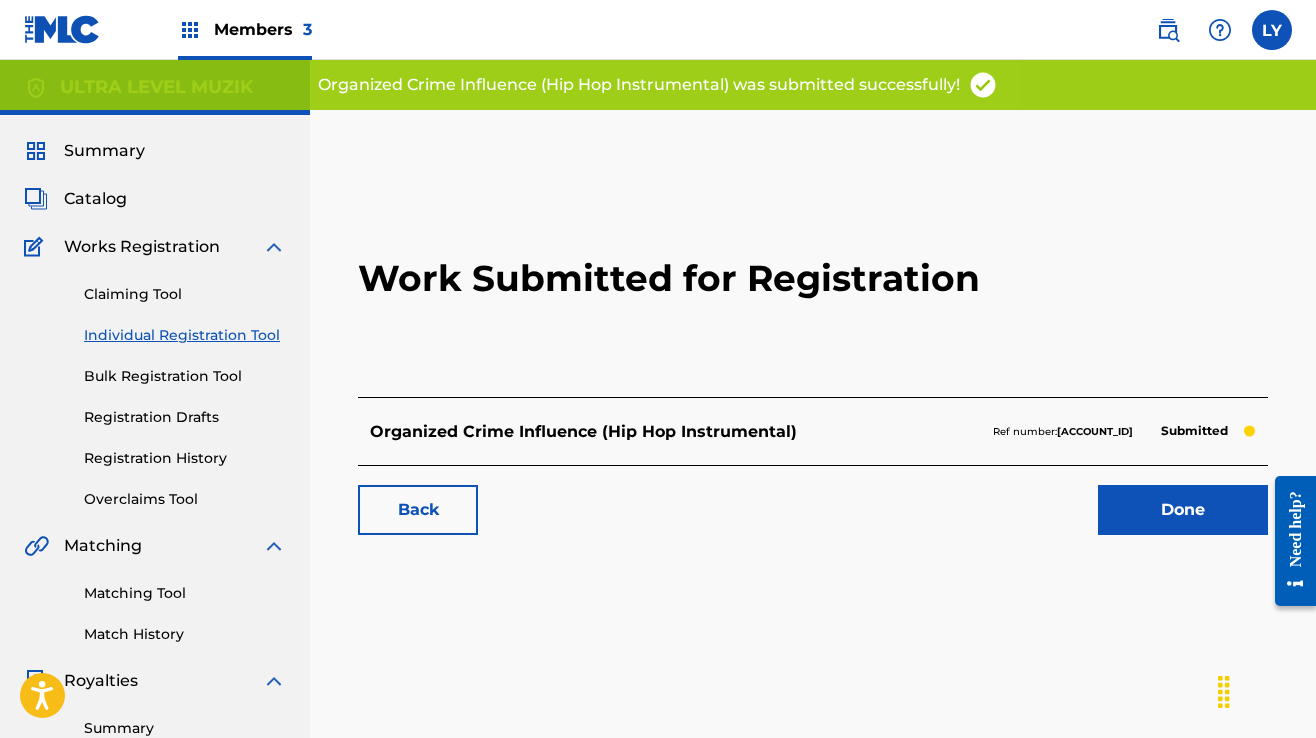 click on "Done" at bounding box center (1183, 510) 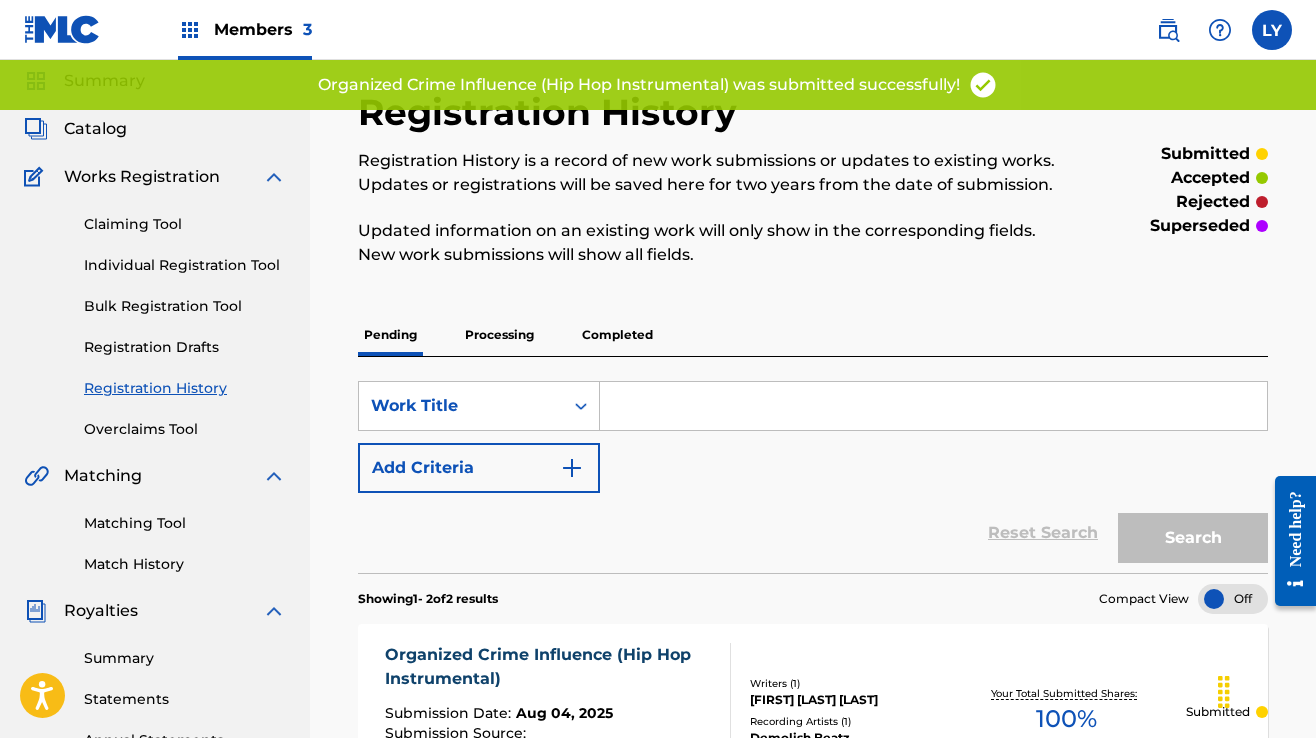 scroll, scrollTop: 0, scrollLeft: 0, axis: both 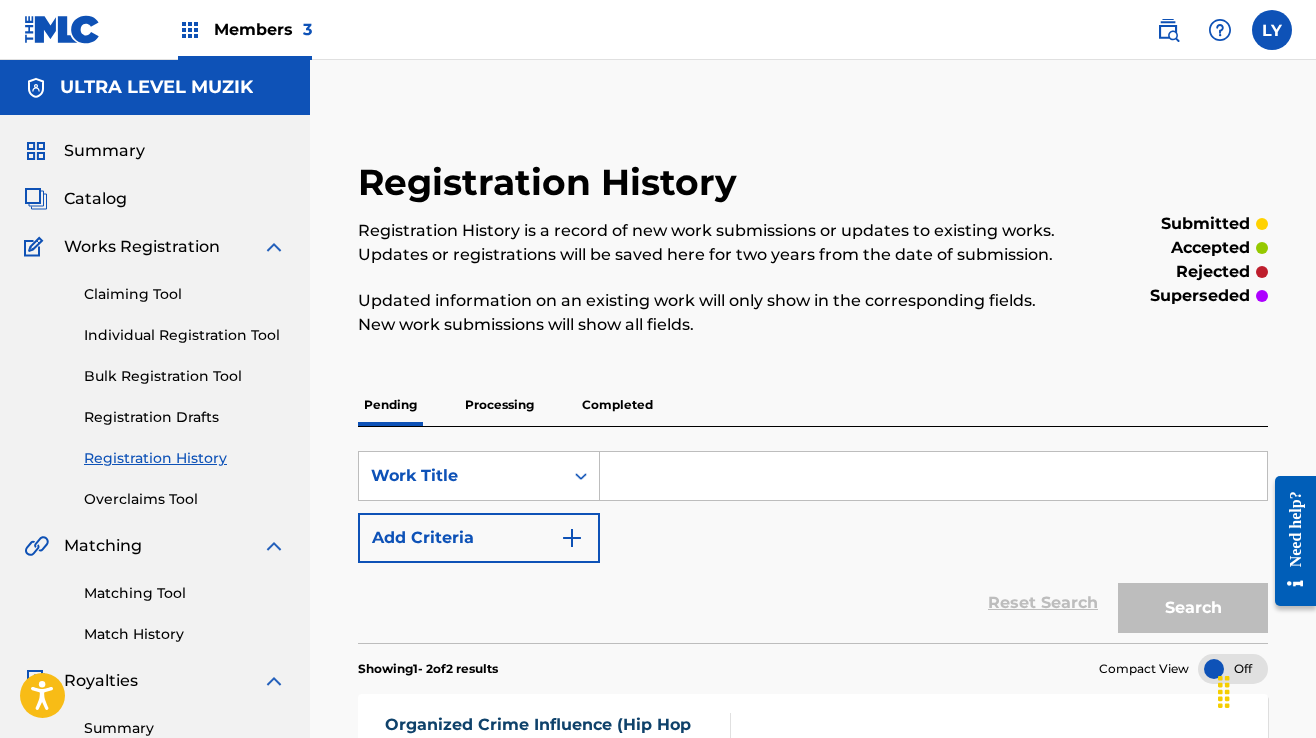 click on "Individual Registration Tool" at bounding box center [185, 335] 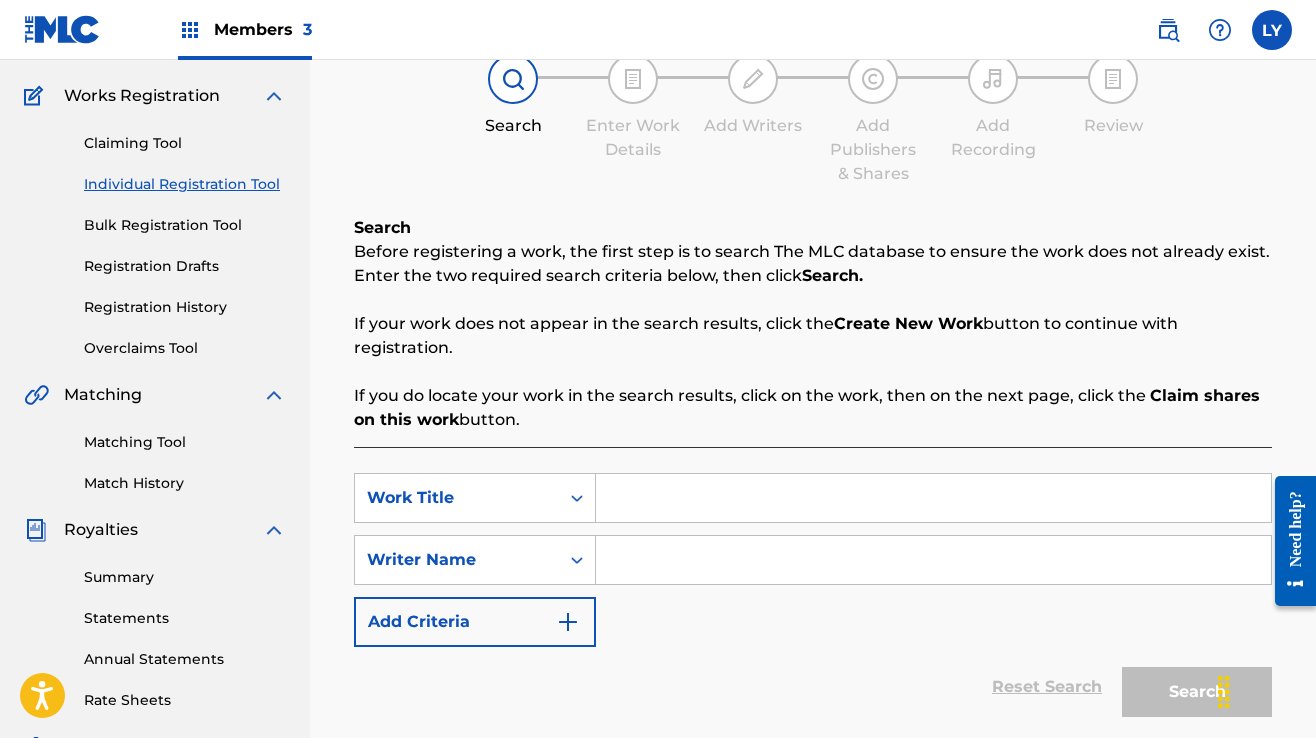 scroll, scrollTop: 200, scrollLeft: 0, axis: vertical 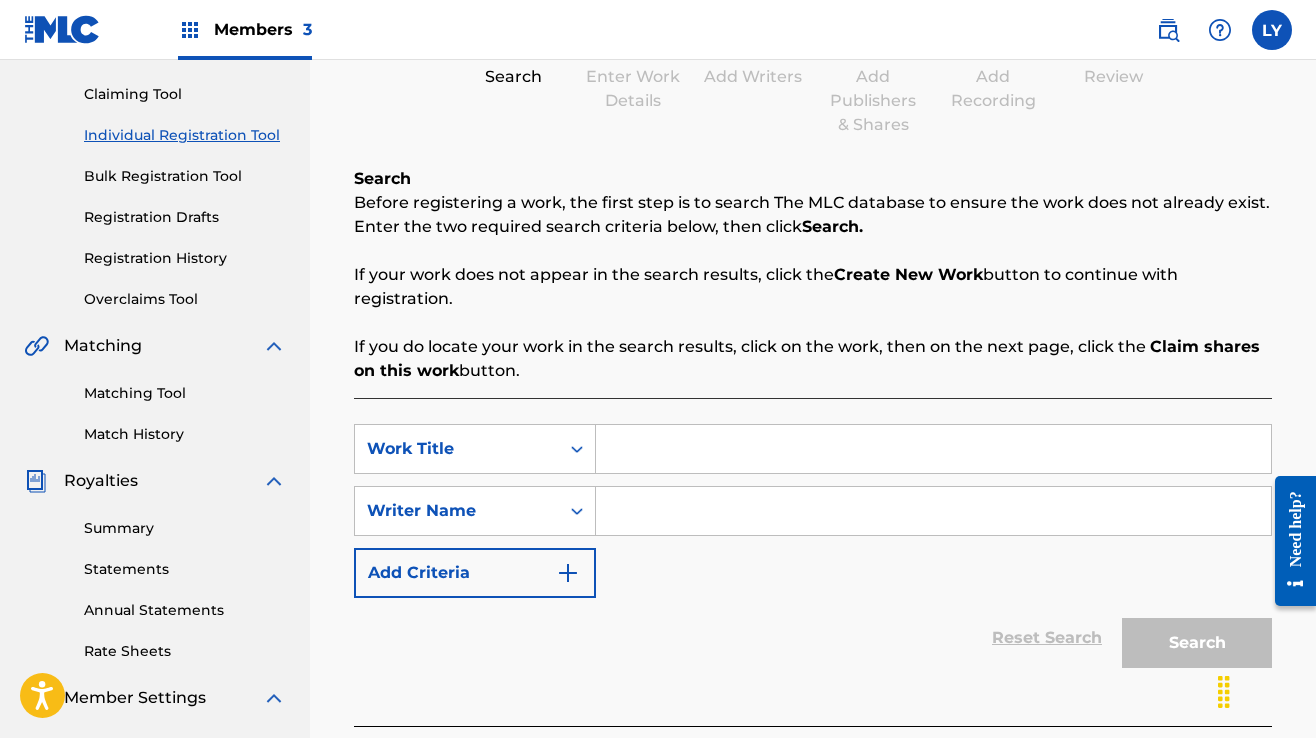 paste on "Brotherhood in Battle (Hip Hop Instrumental)" 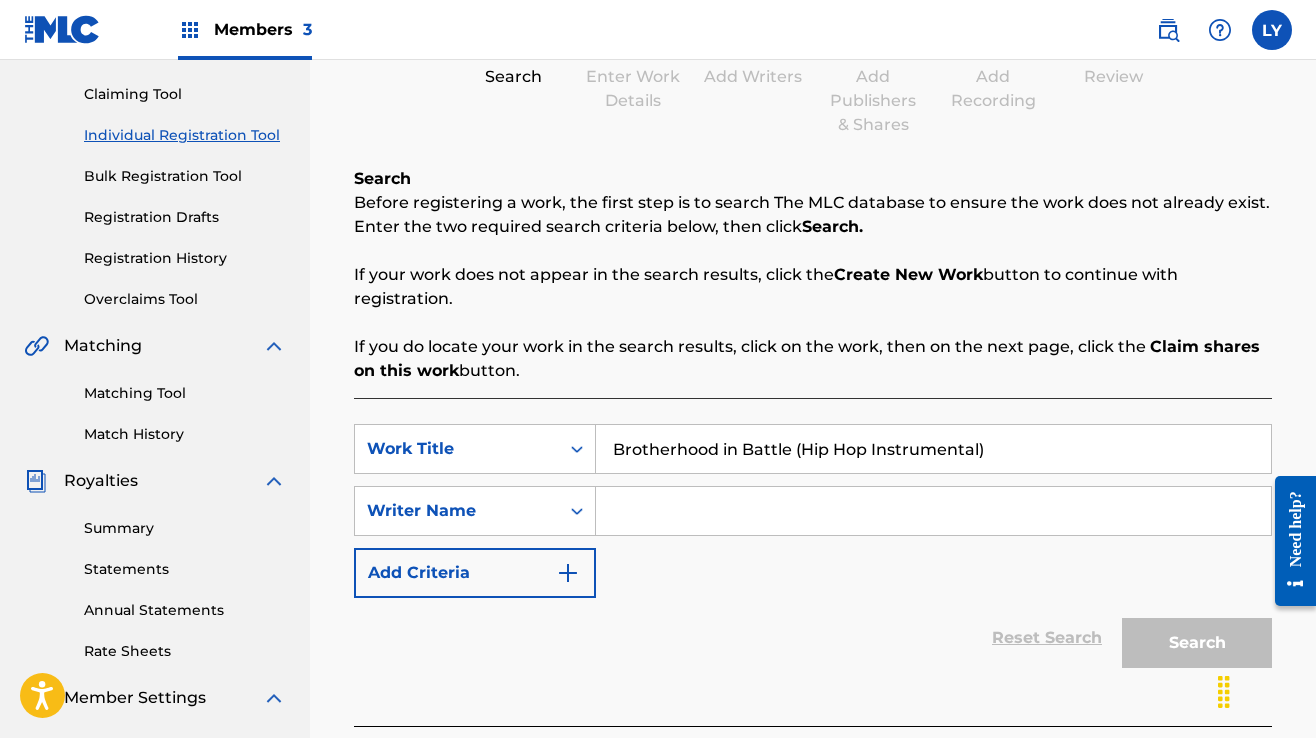 type on "Brotherhood in Battle (Hip Hop Instrumental)" 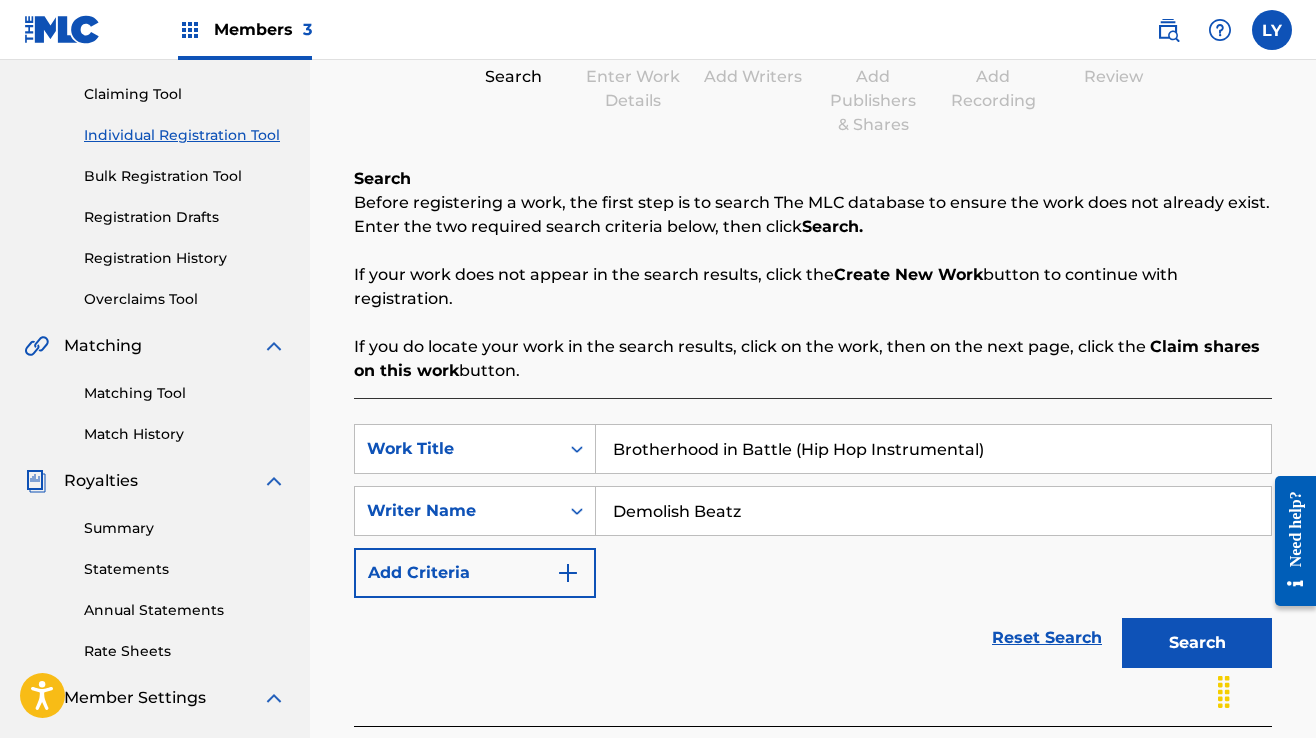 click on "Search" at bounding box center (1197, 643) 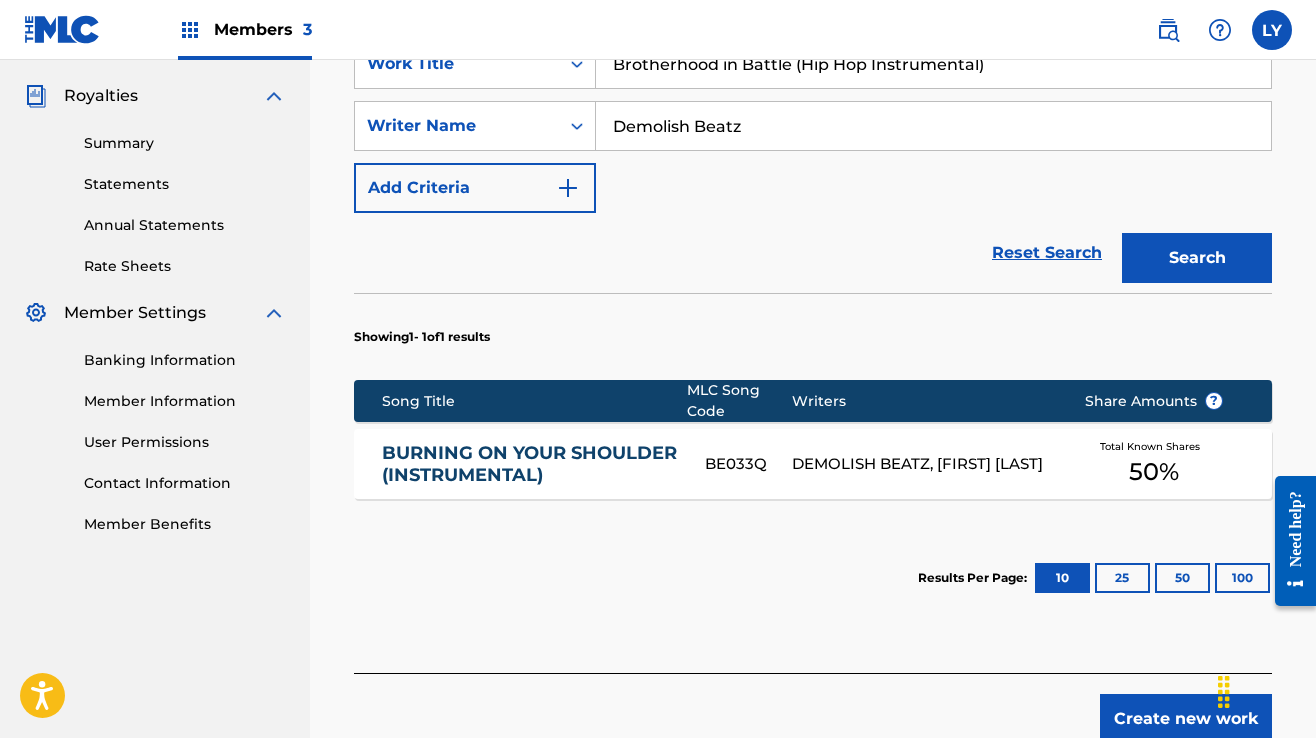 scroll, scrollTop: 707, scrollLeft: 0, axis: vertical 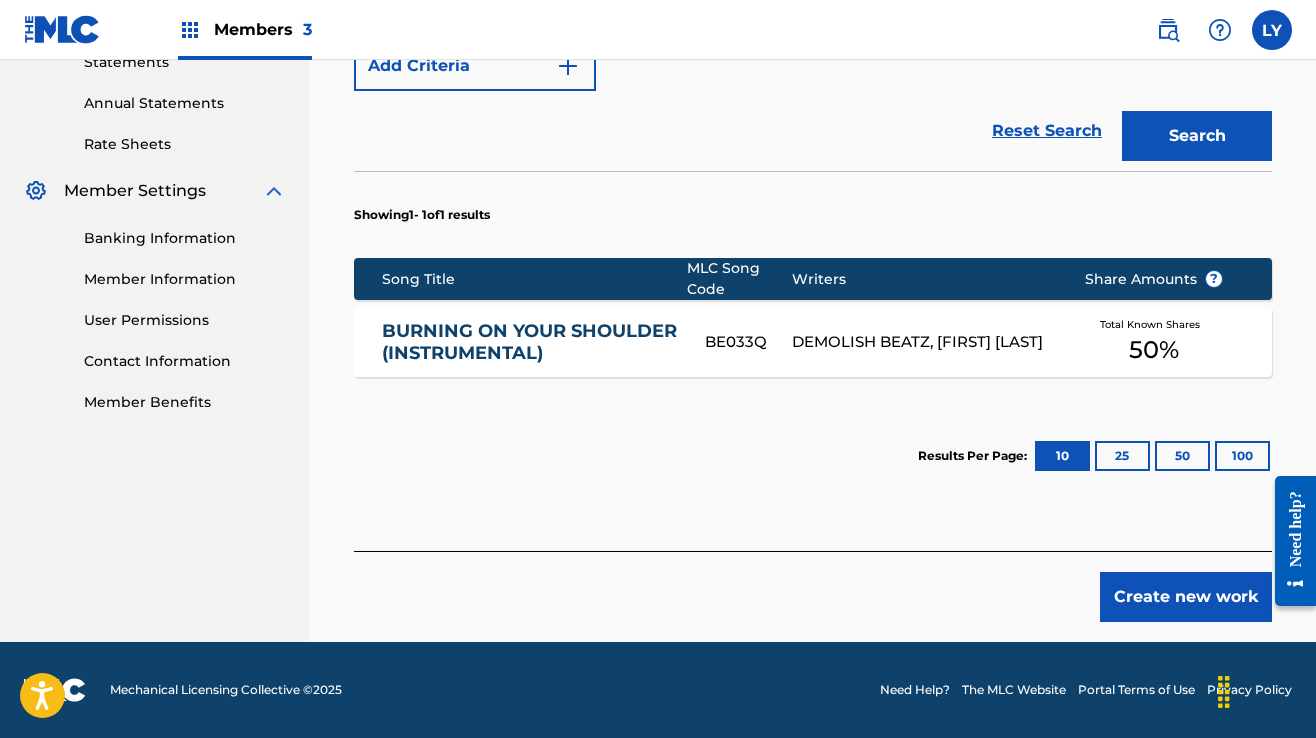 click on "Create new work" at bounding box center (1186, 597) 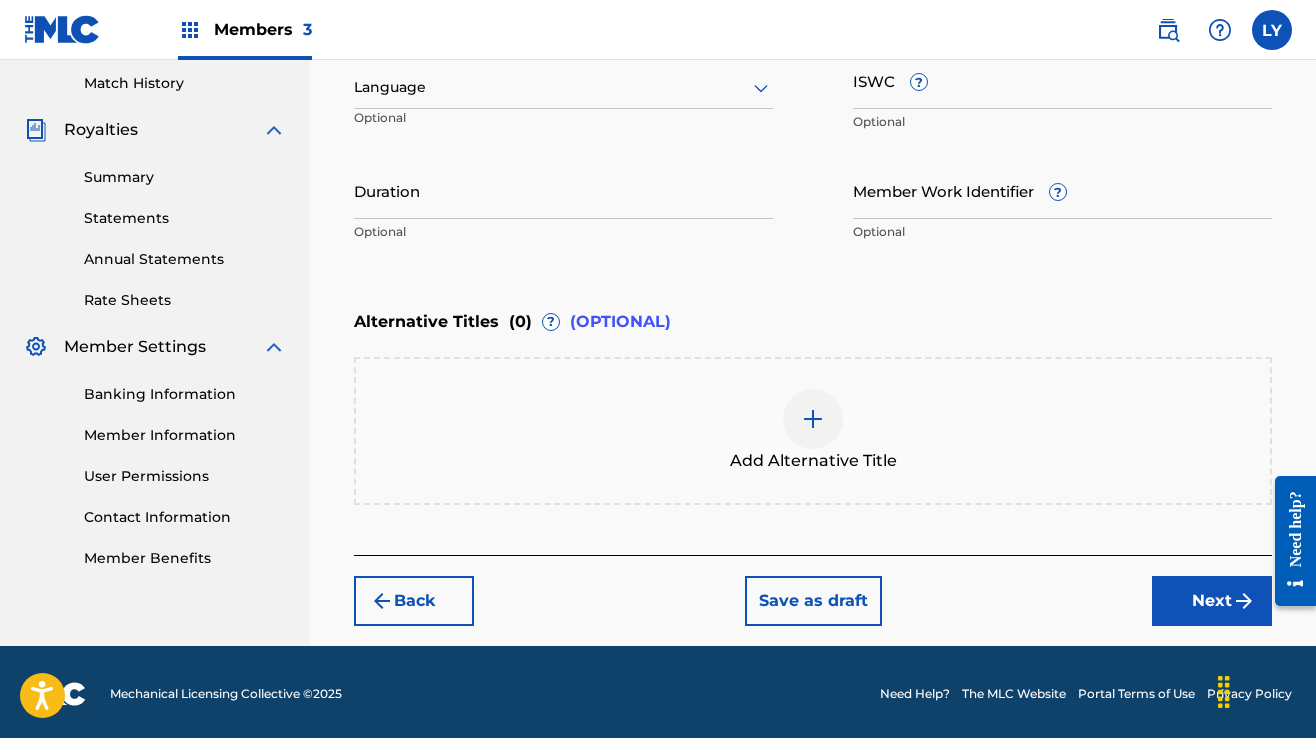scroll, scrollTop: 555, scrollLeft: 0, axis: vertical 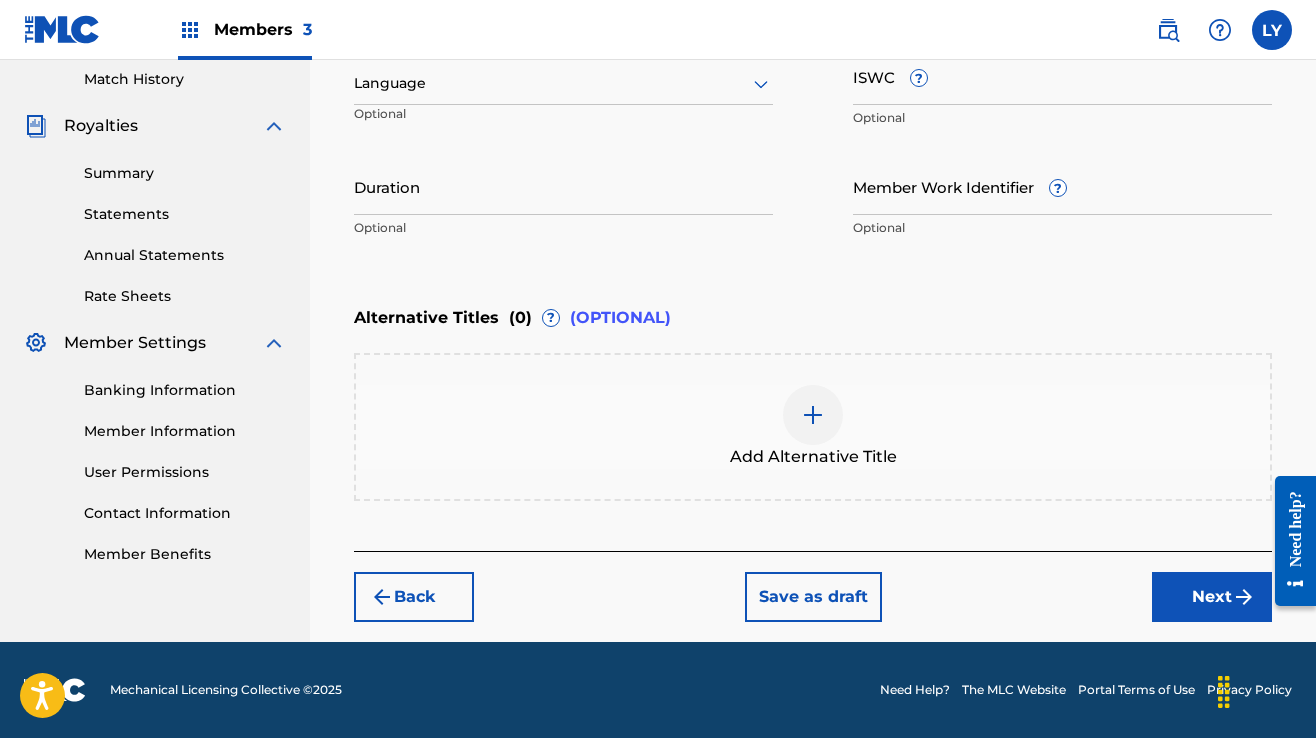click on "Next" at bounding box center [1212, 597] 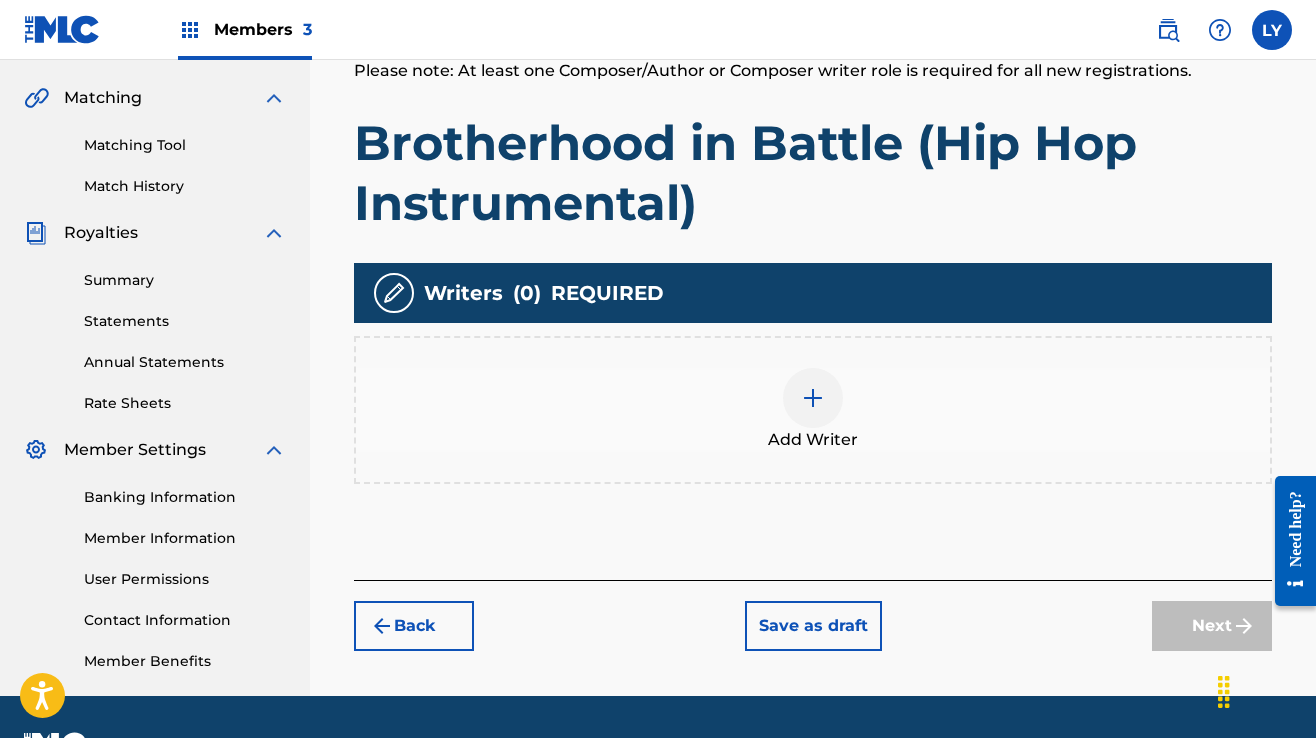 scroll, scrollTop: 390, scrollLeft: 0, axis: vertical 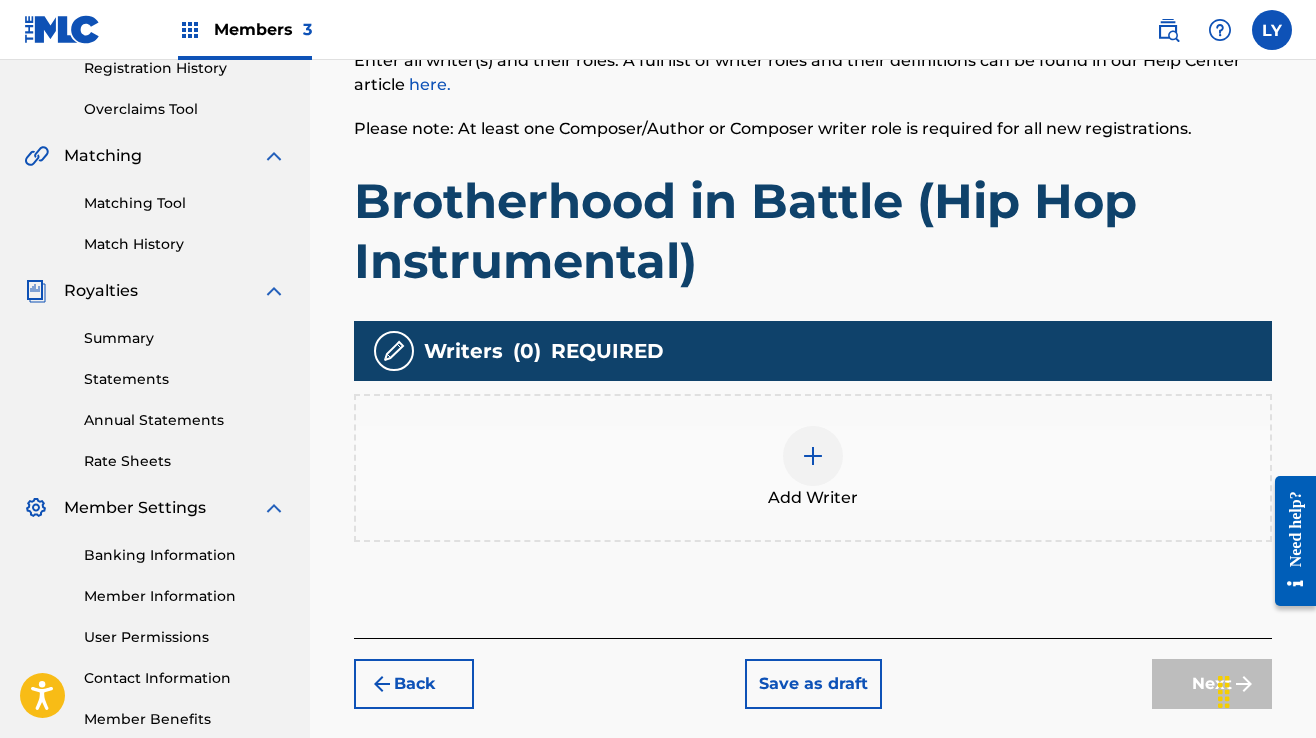 click at bounding box center (813, 456) 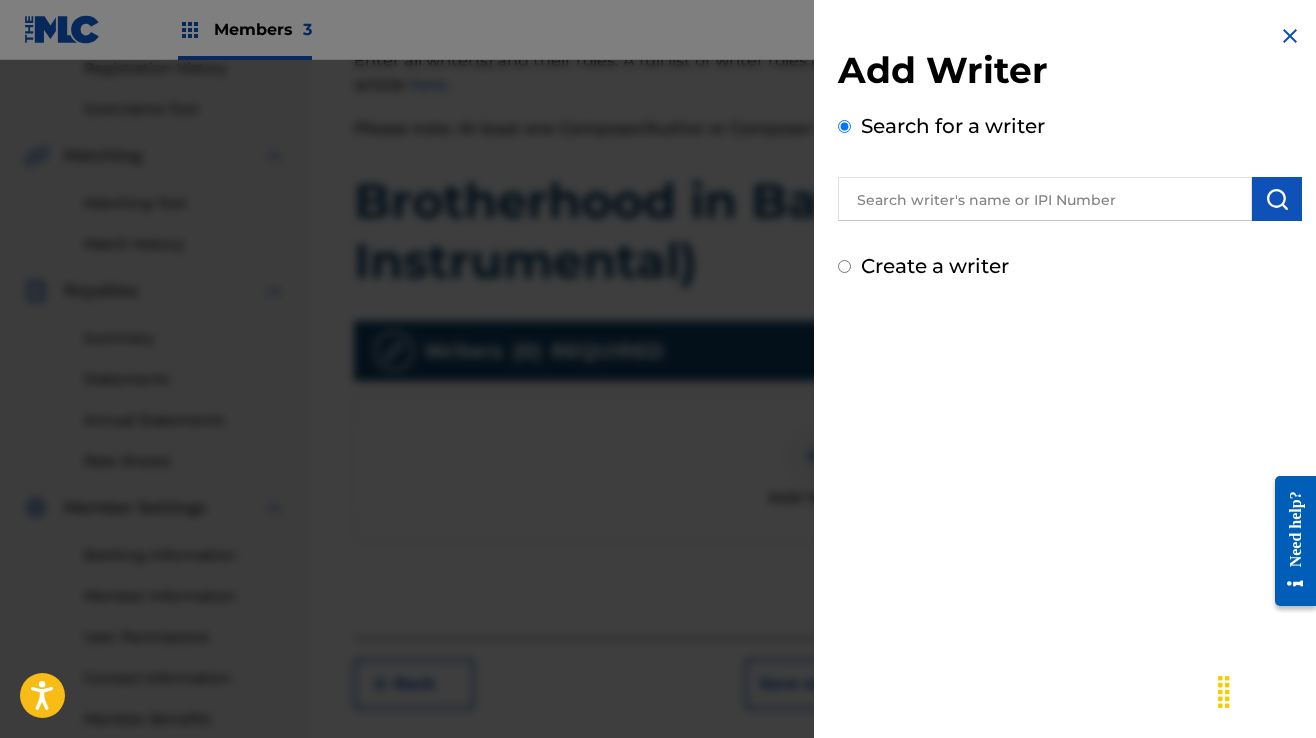 click at bounding box center [1045, 199] 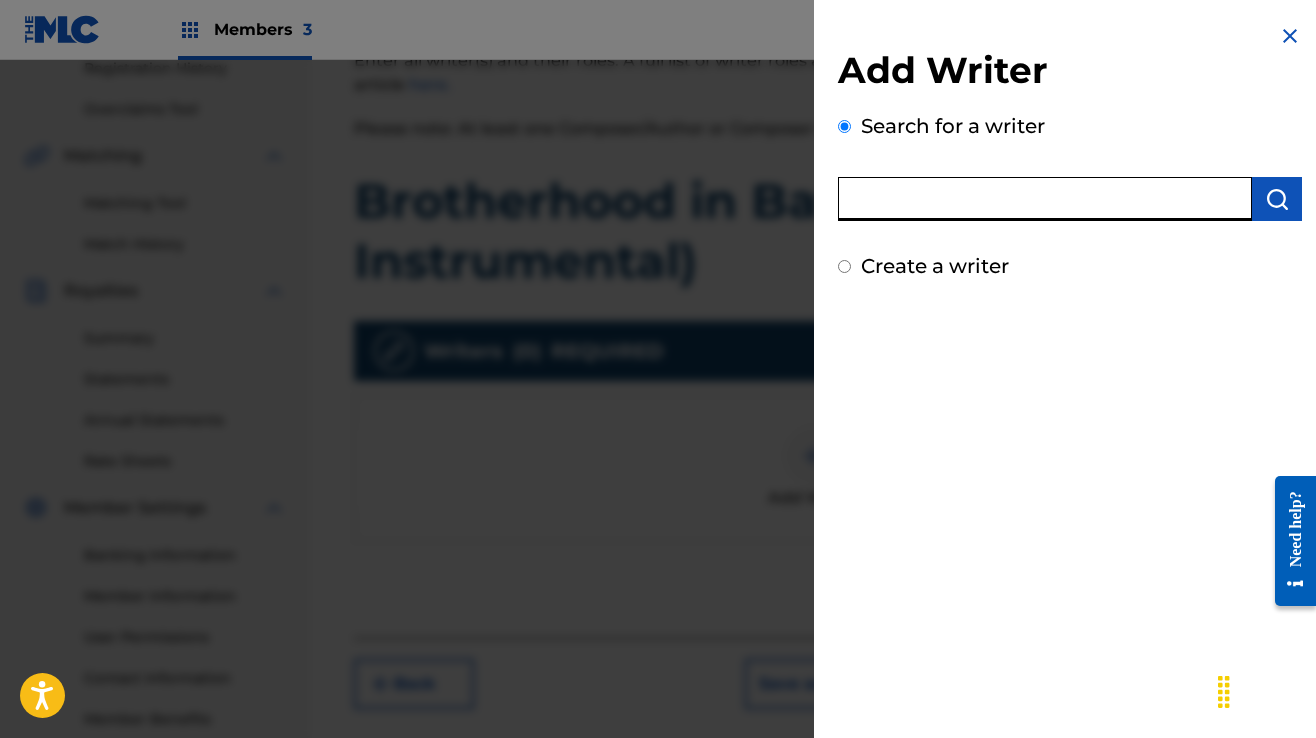 type on "[FIRST] [LAST]" 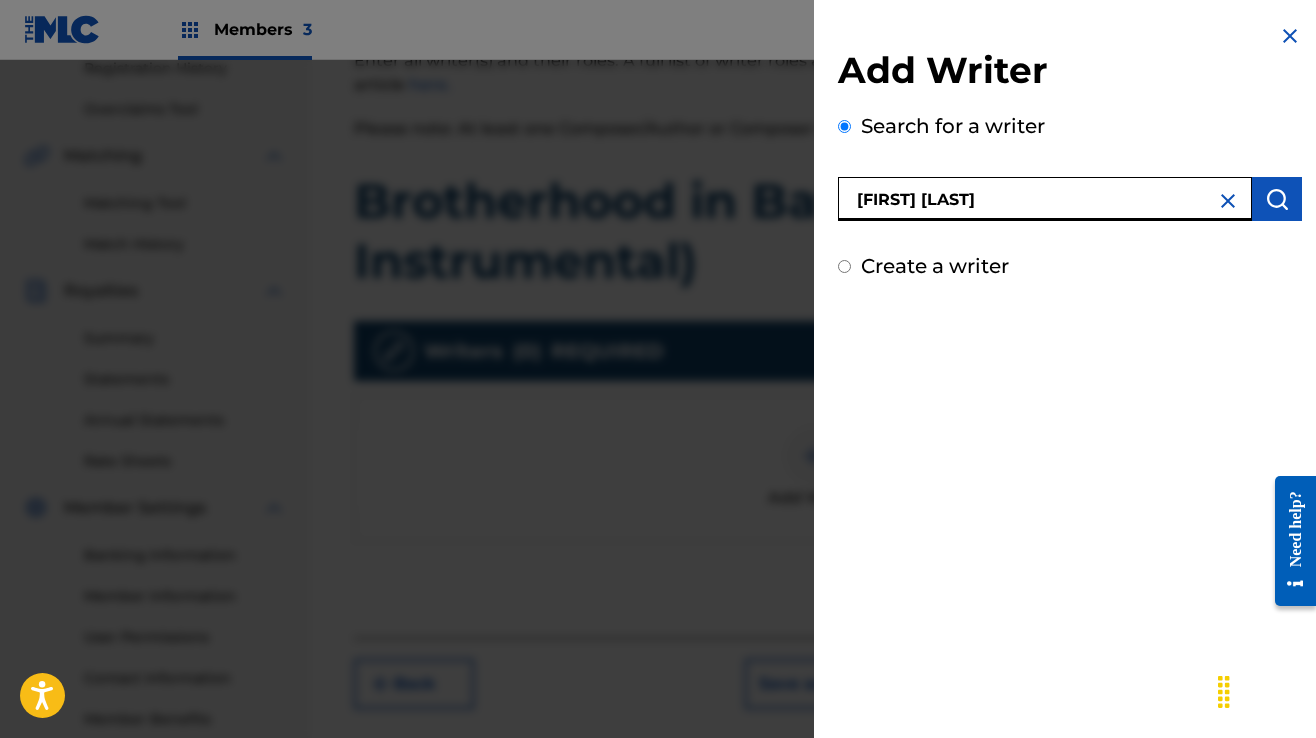 click at bounding box center (1277, 199) 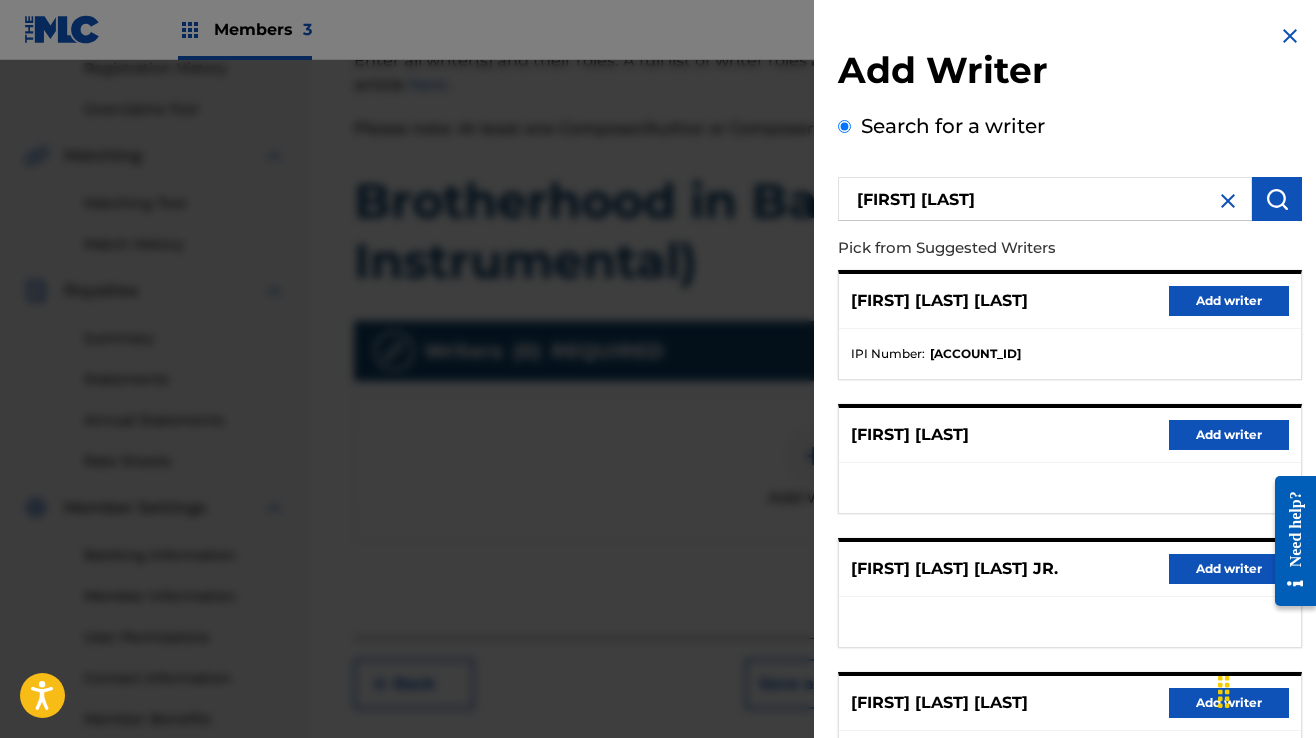 click on "Add writer" at bounding box center (1229, 301) 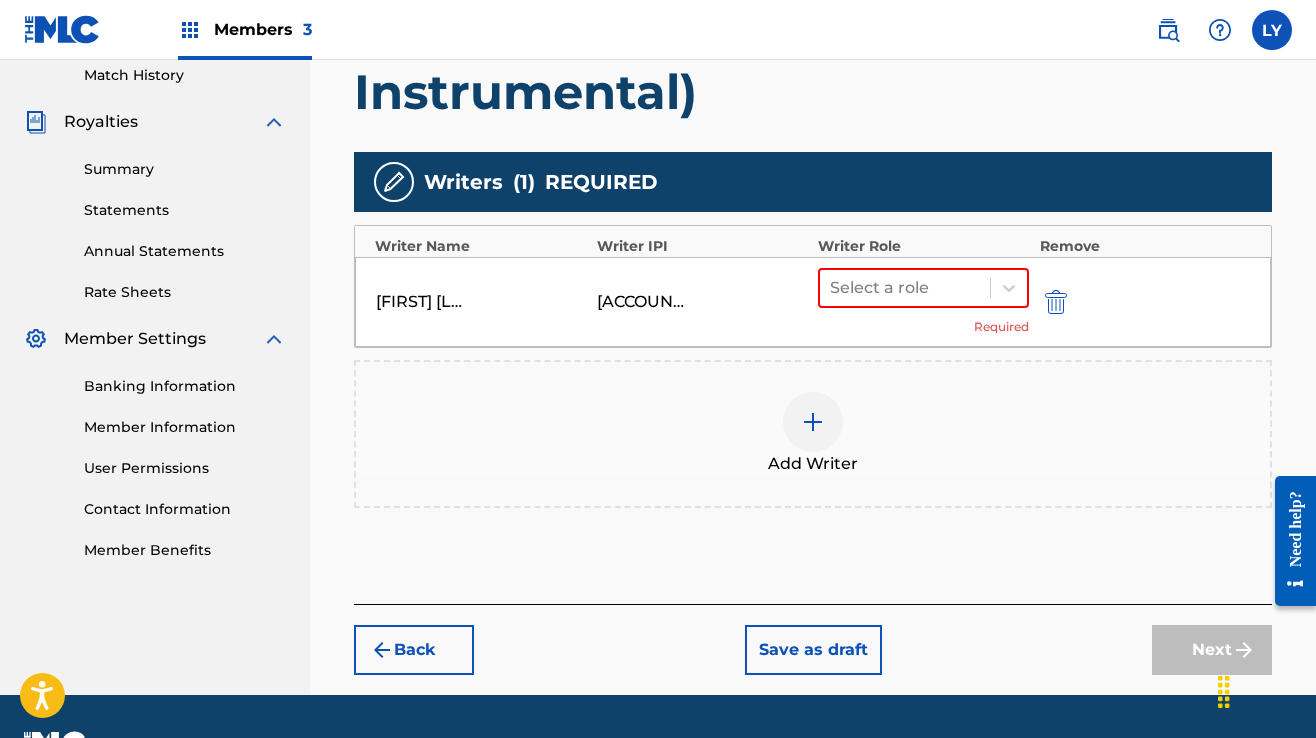 scroll, scrollTop: 612, scrollLeft: 0, axis: vertical 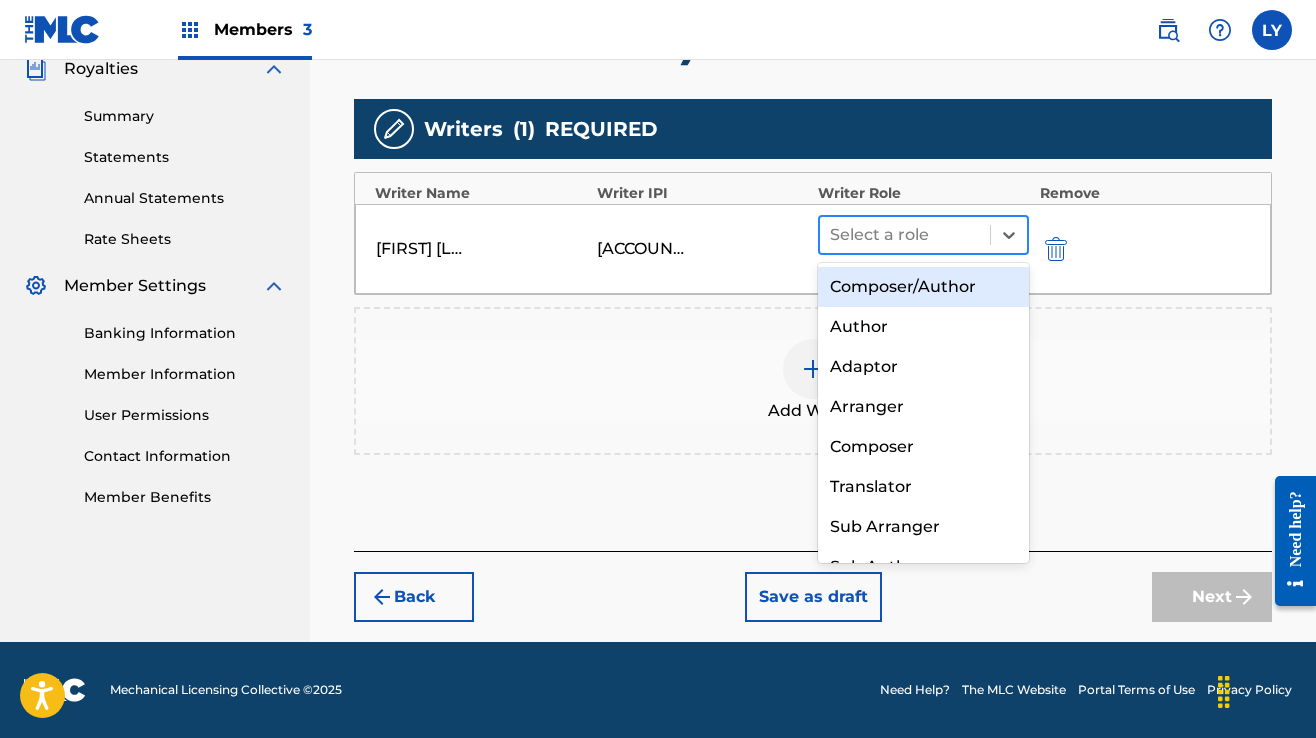 click at bounding box center (905, 235) 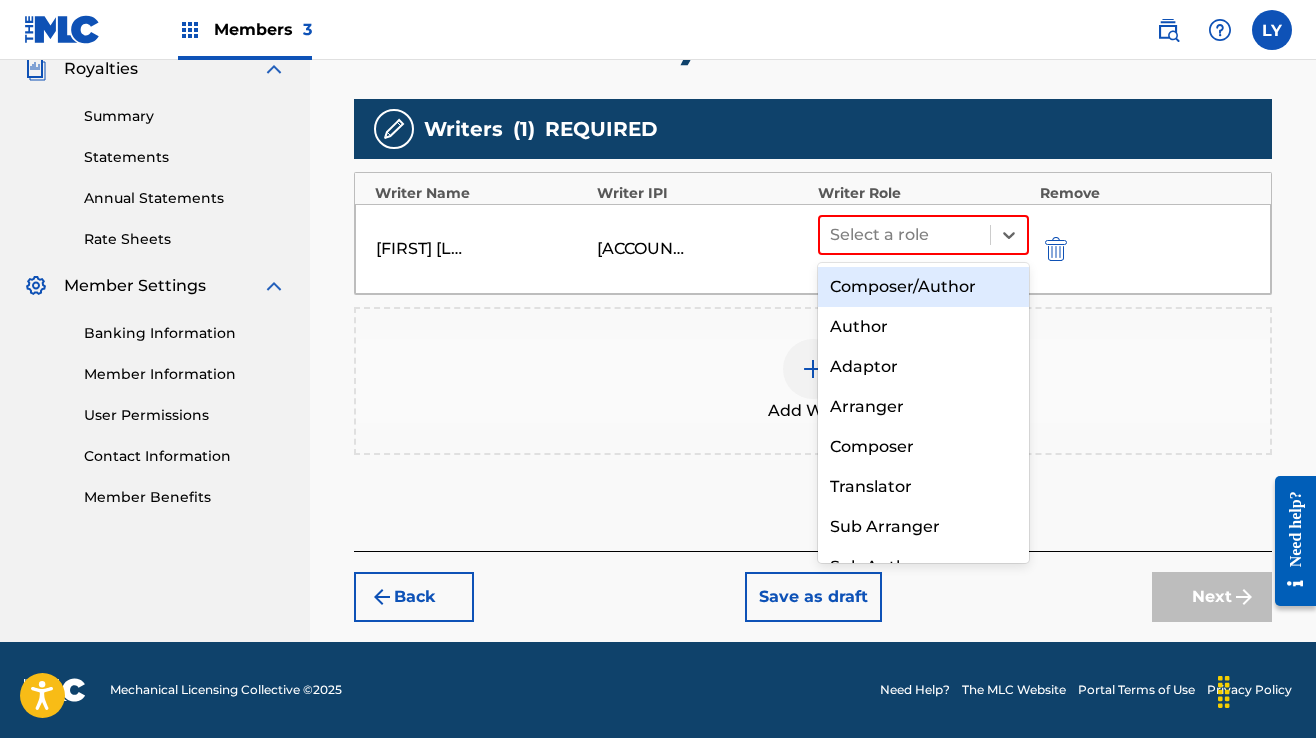 click on "Composer/Author" at bounding box center [923, 287] 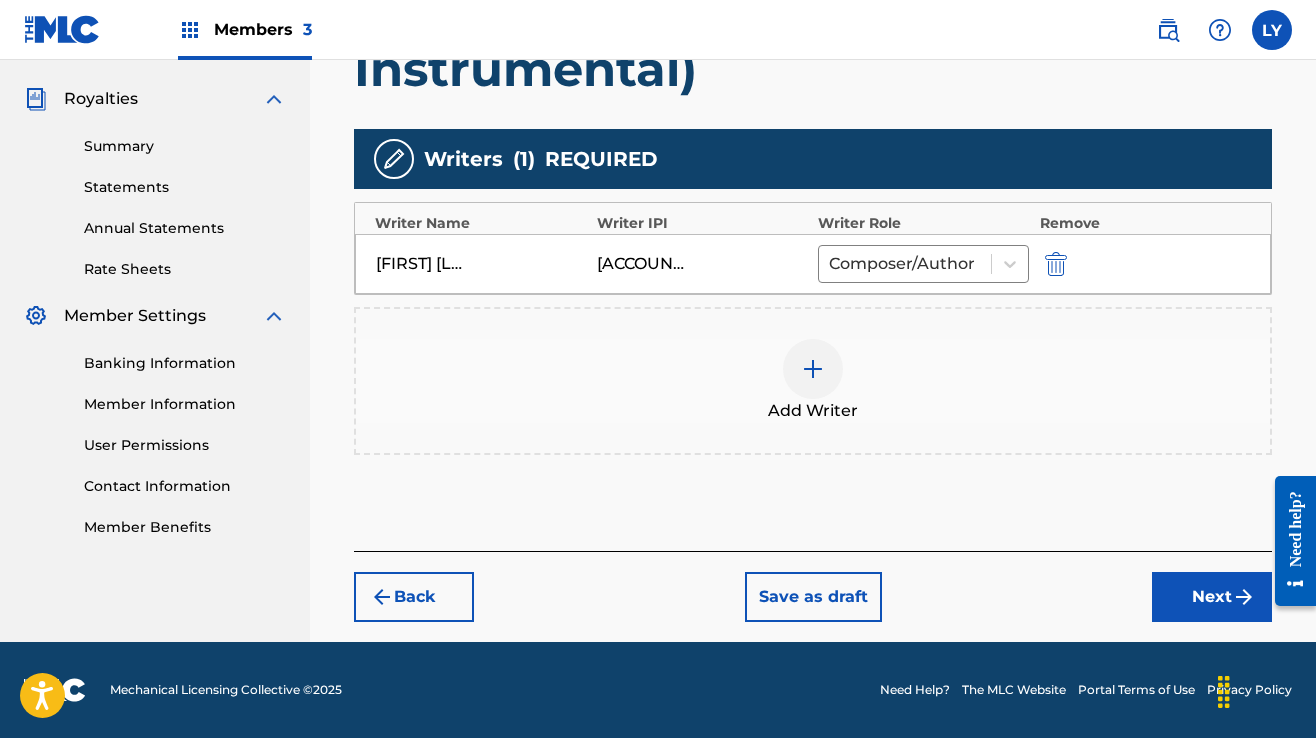 click on "Next" at bounding box center [1212, 597] 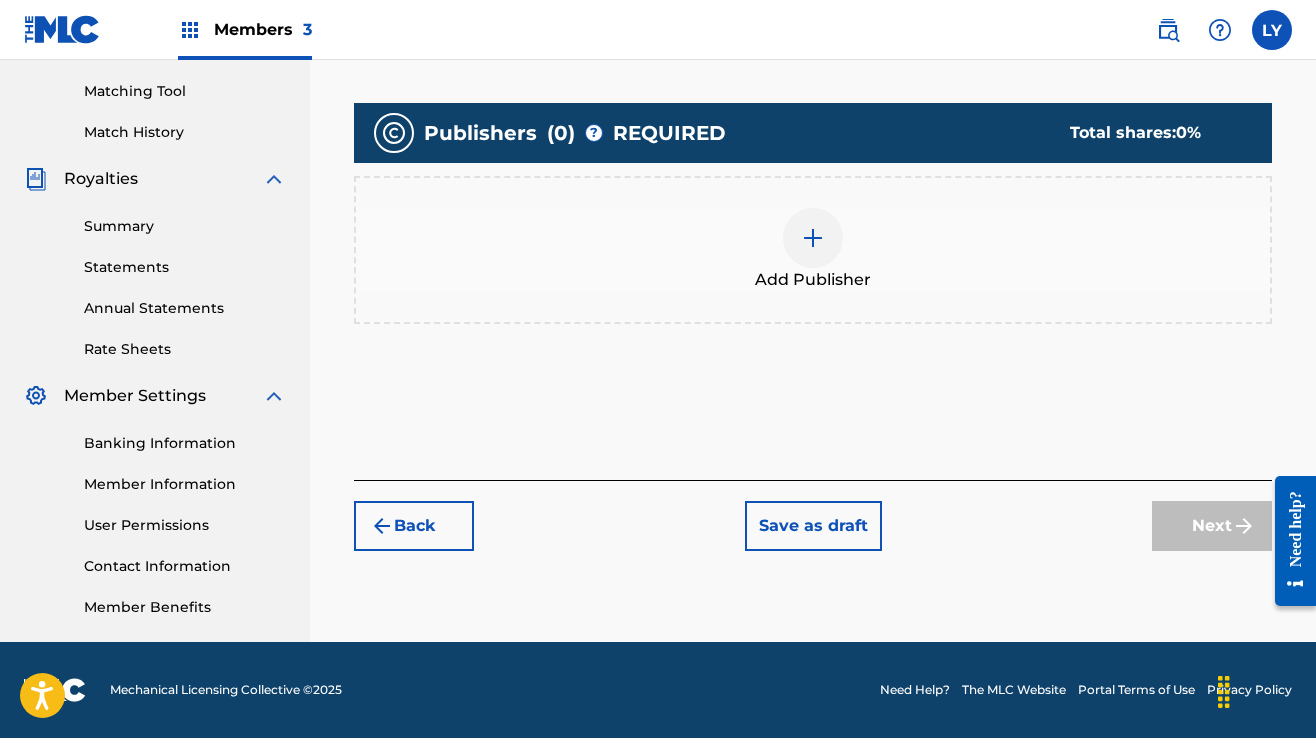 scroll, scrollTop: 390, scrollLeft: 0, axis: vertical 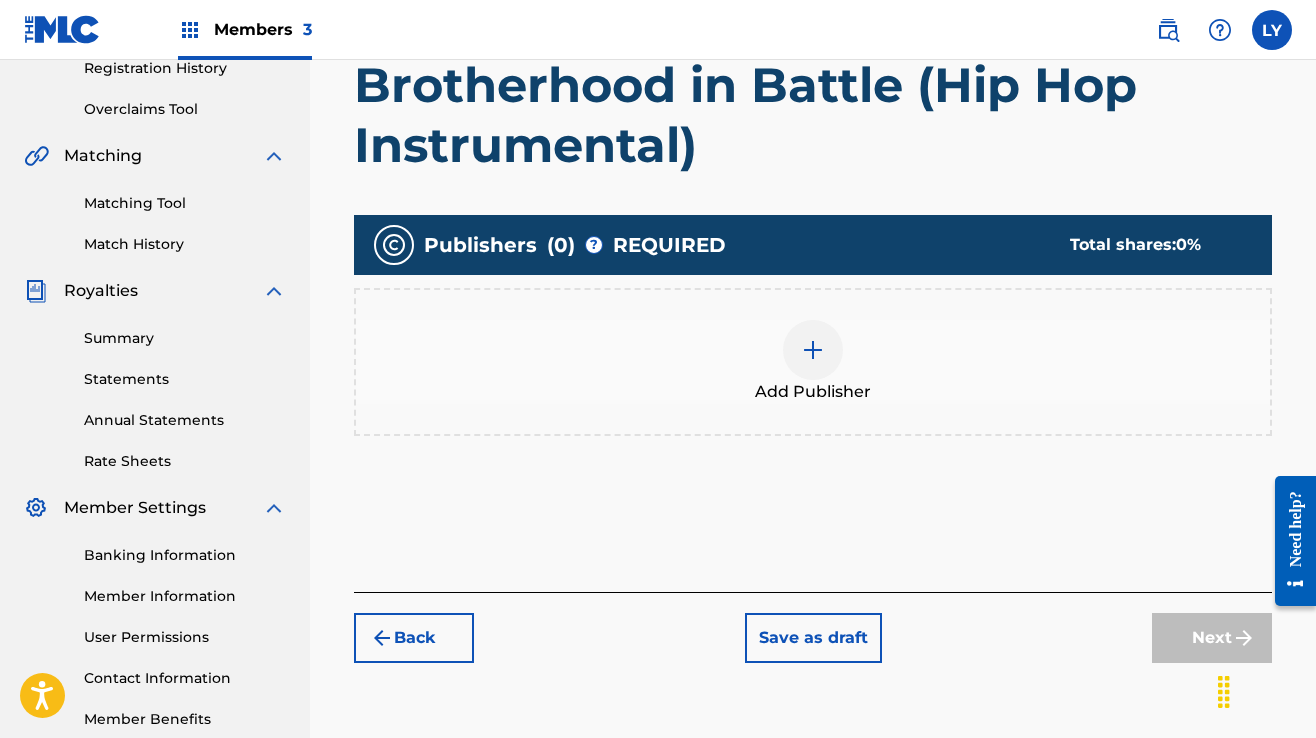 click at bounding box center (813, 350) 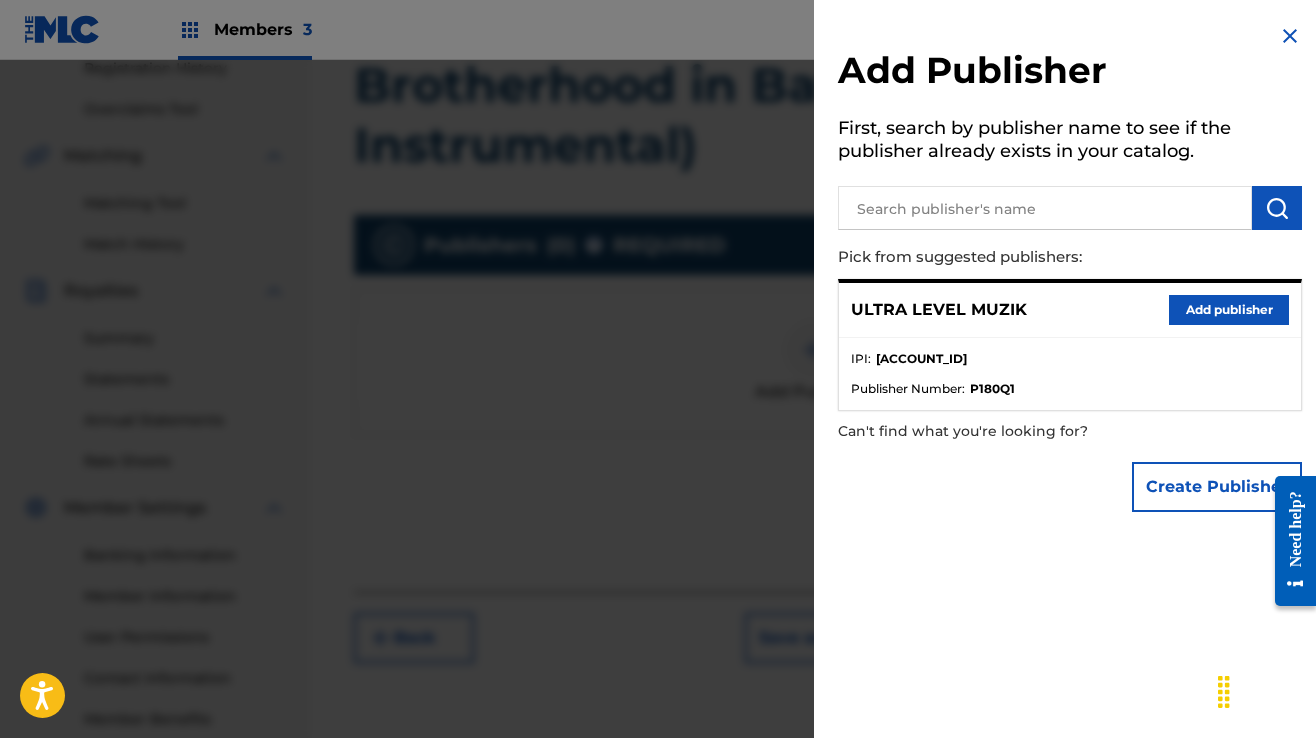 click on "Add publisher" at bounding box center (1229, 310) 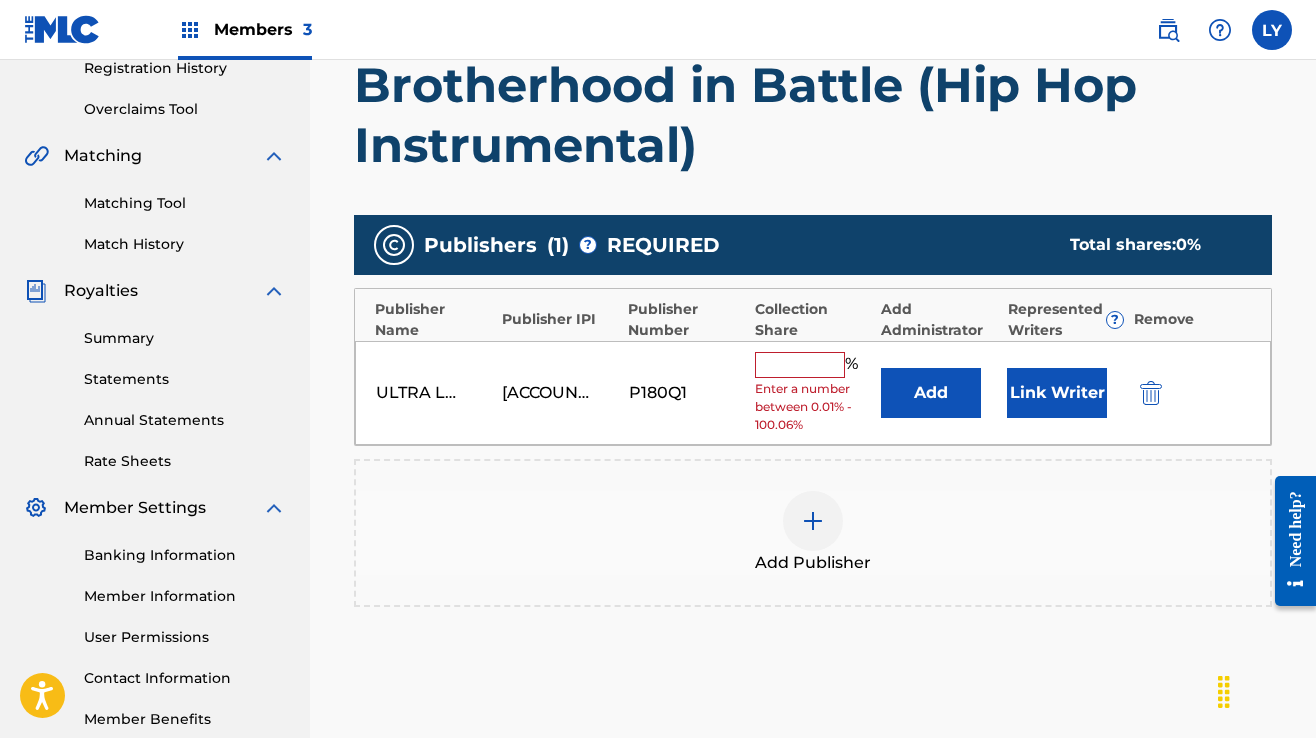 click at bounding box center [800, 365] 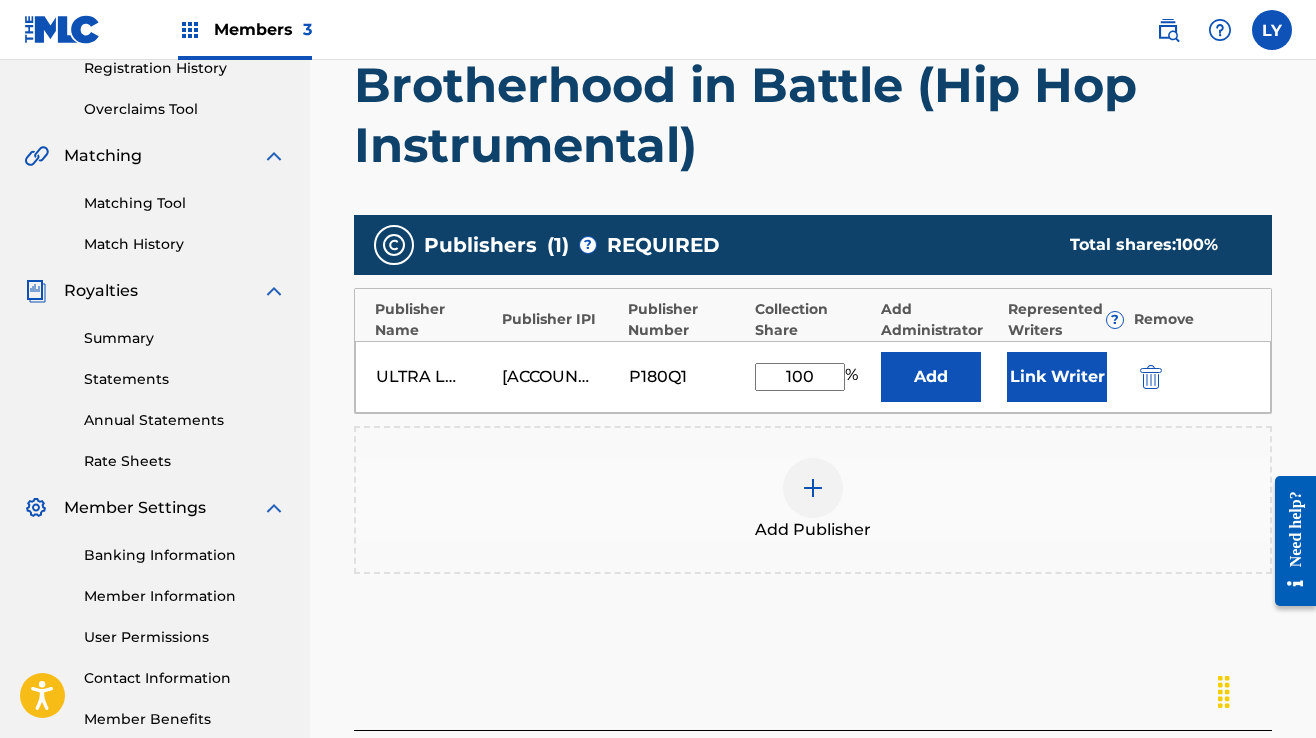 click on "Link Writer" at bounding box center [1057, 377] 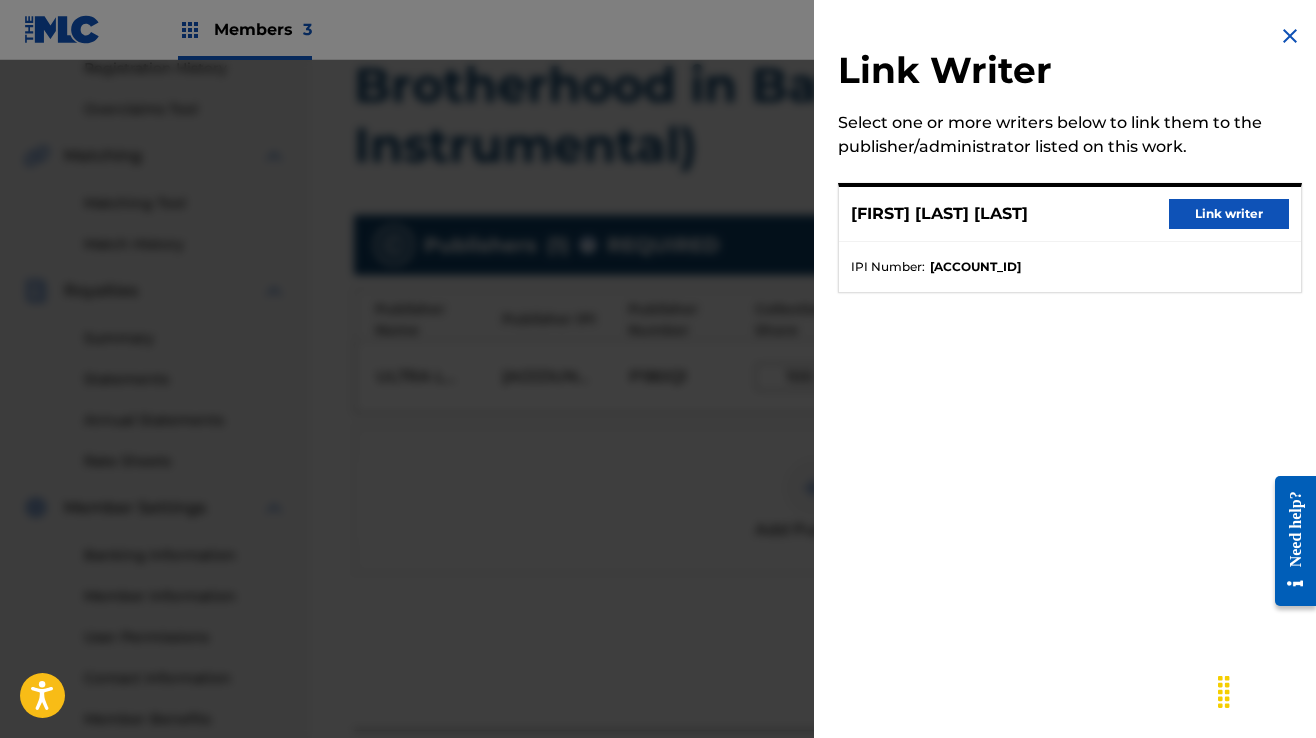 click on "Link writer" at bounding box center [1229, 214] 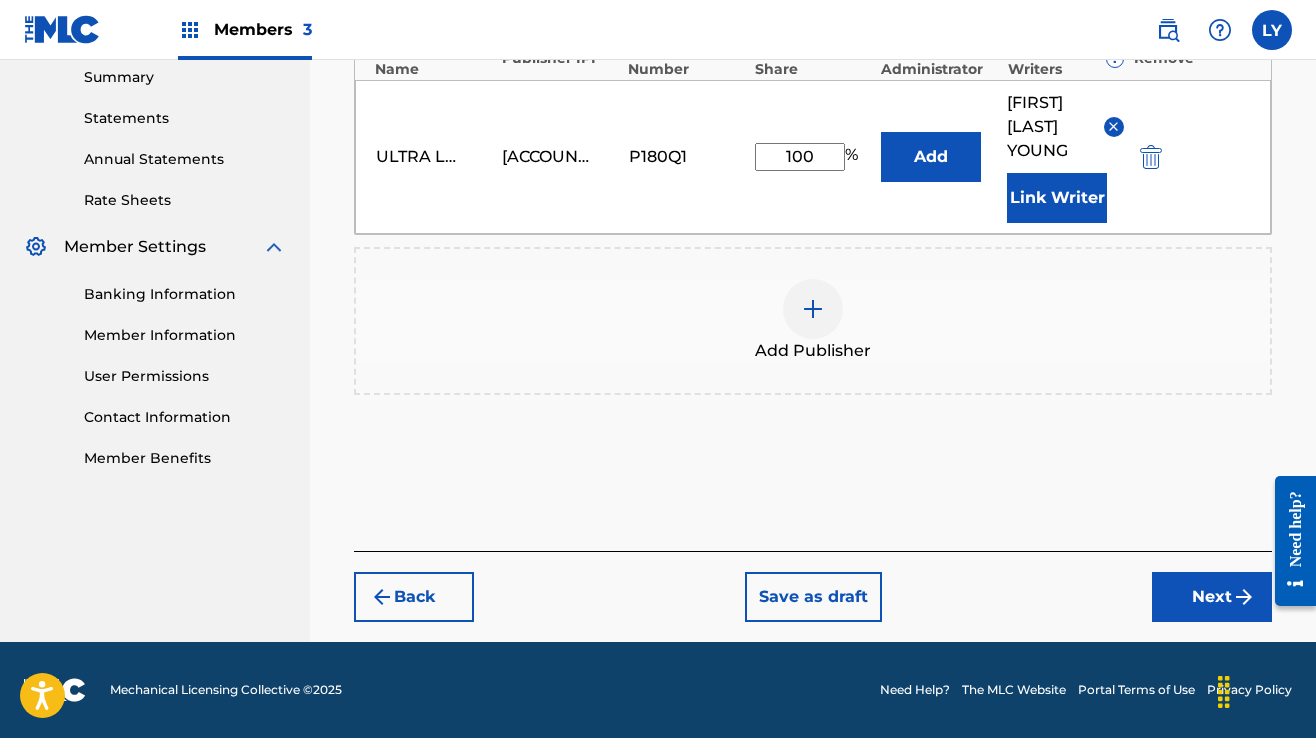 click on "Next" at bounding box center [1212, 597] 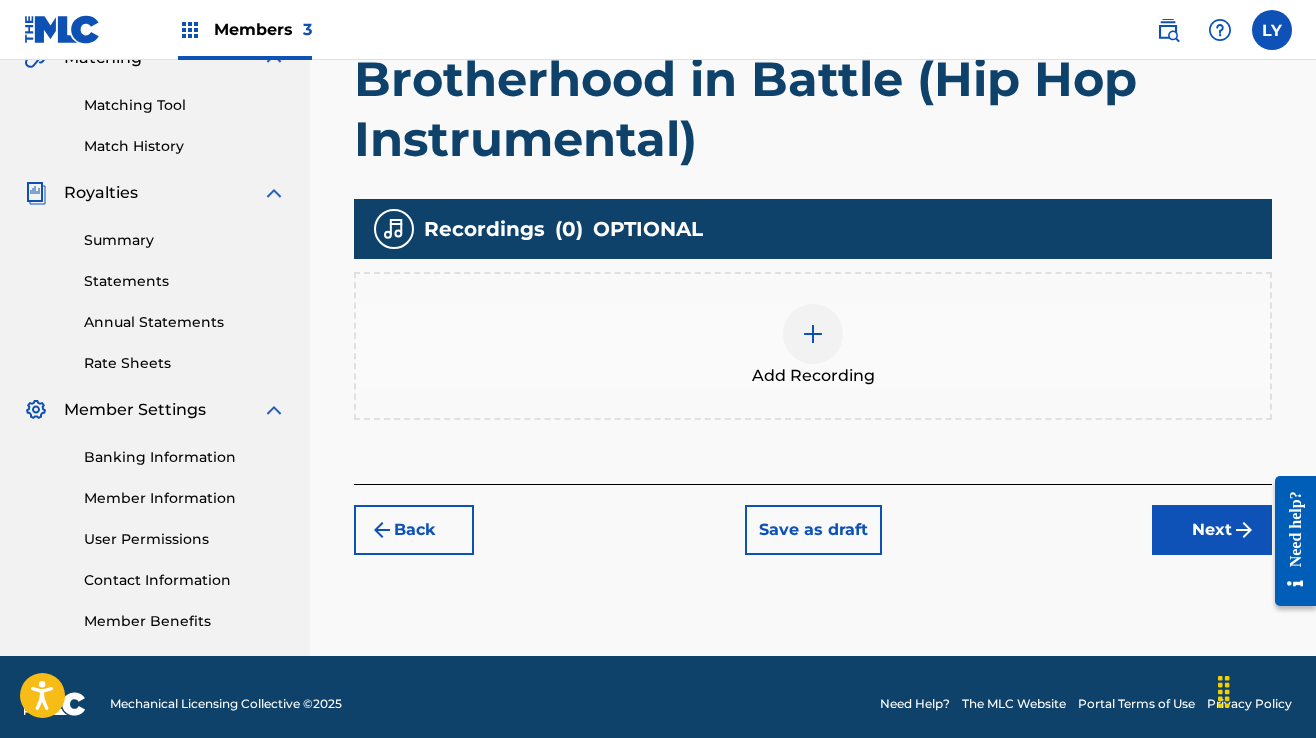 scroll, scrollTop: 490, scrollLeft: 0, axis: vertical 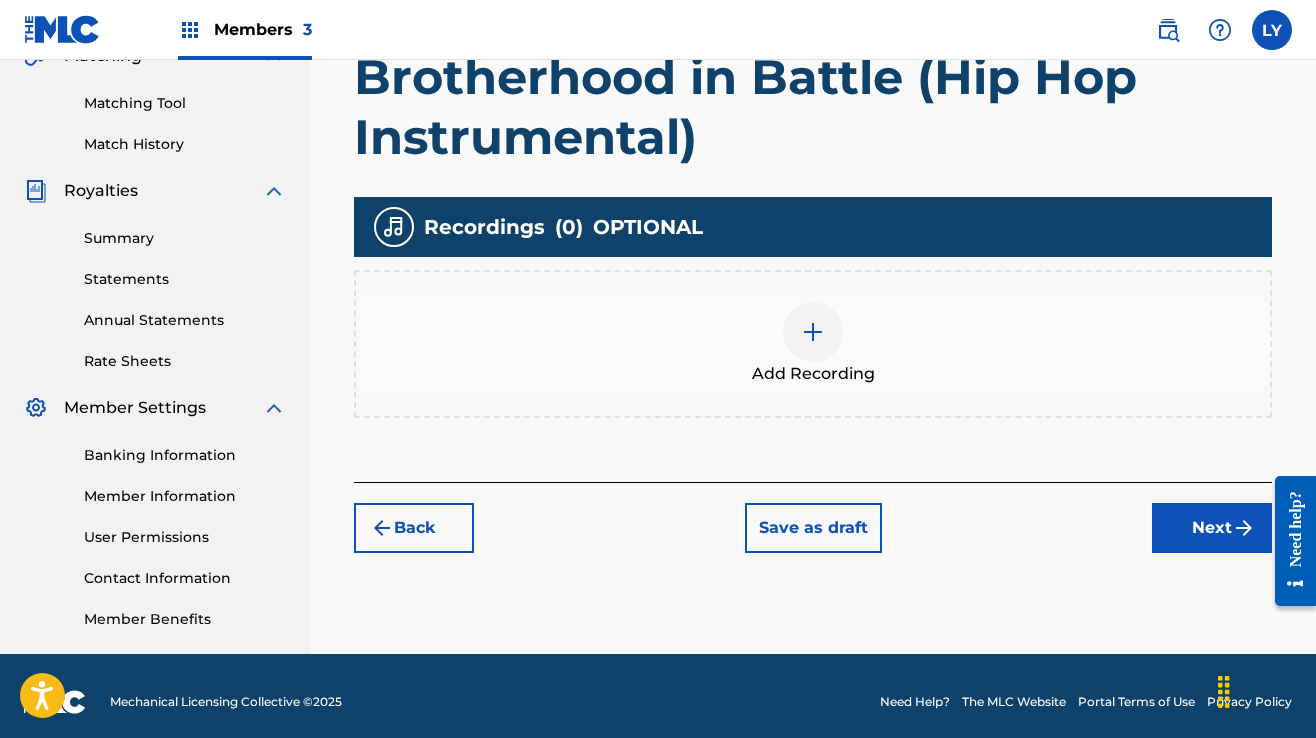 click at bounding box center (813, 332) 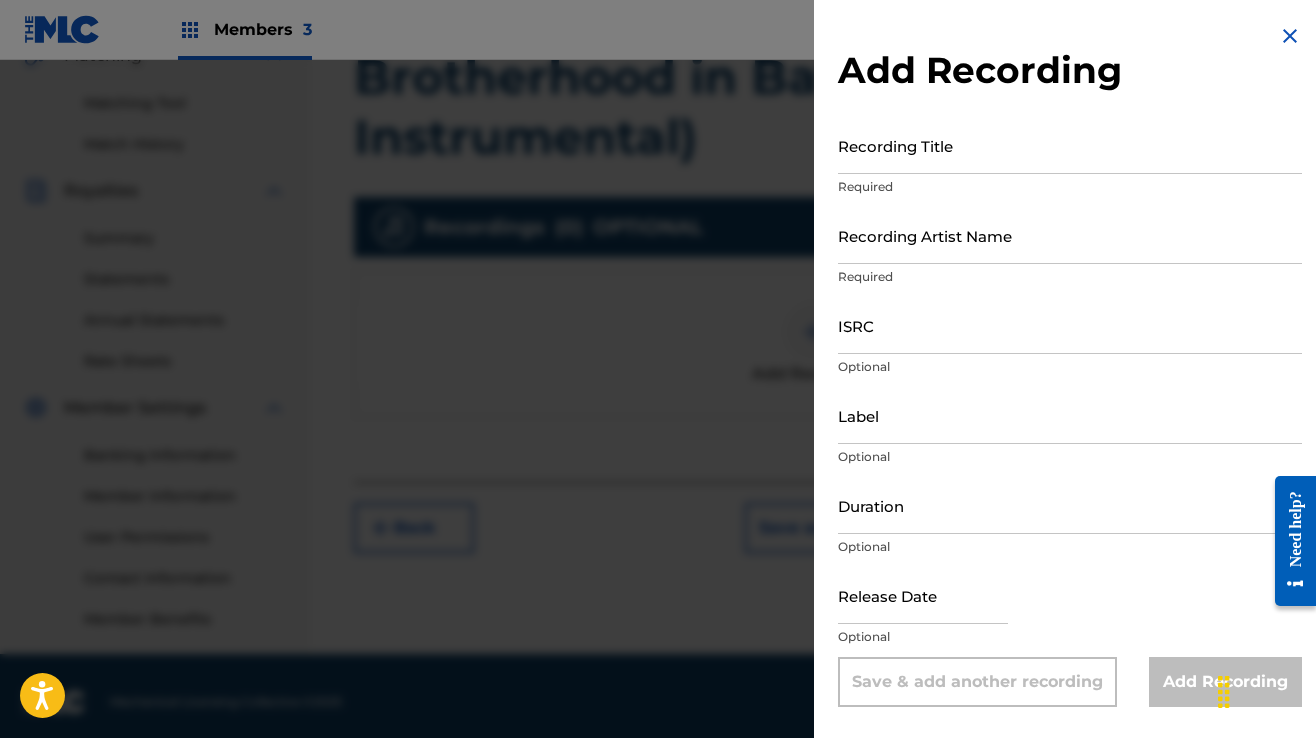 click on "Recording Title" at bounding box center [1070, 145] 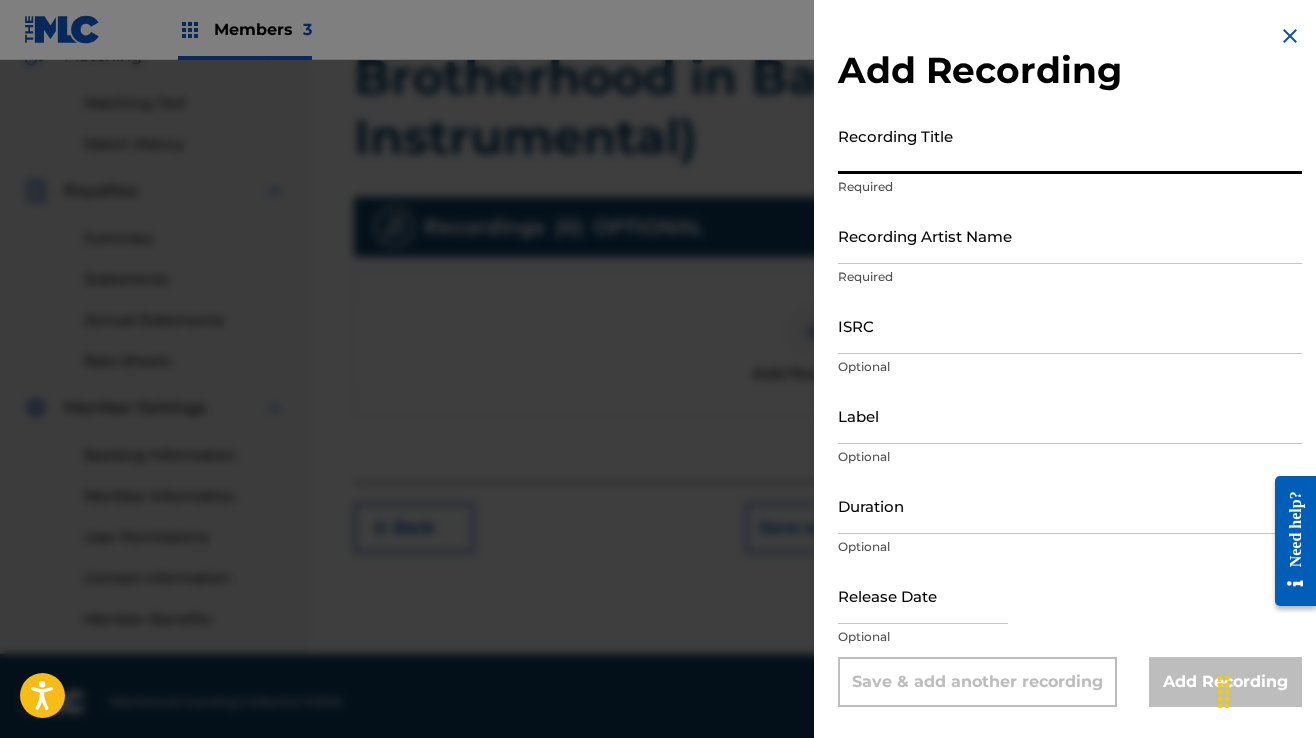drag, startPoint x: 942, startPoint y: 162, endPoint x: 929, endPoint y: 169, distance: 14.764823 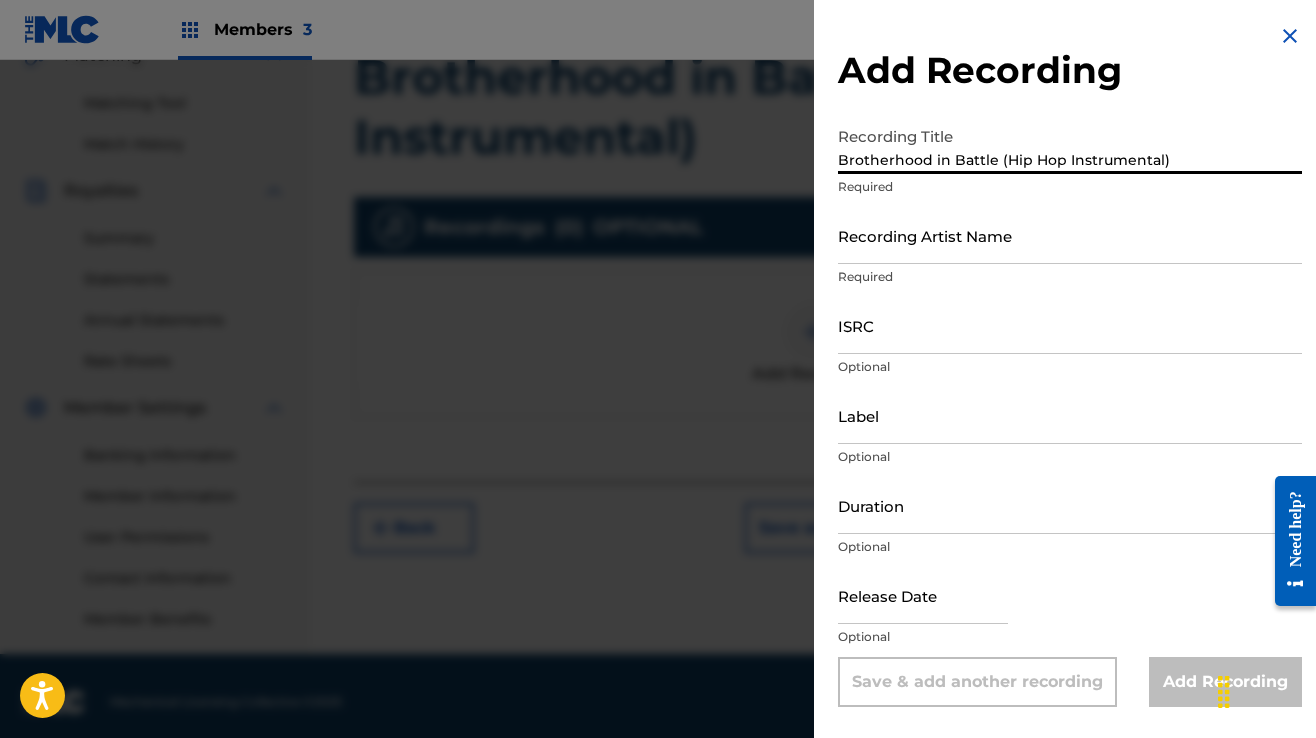 type on "Brotherhood in Battle (Hip Hop Instrumental)" 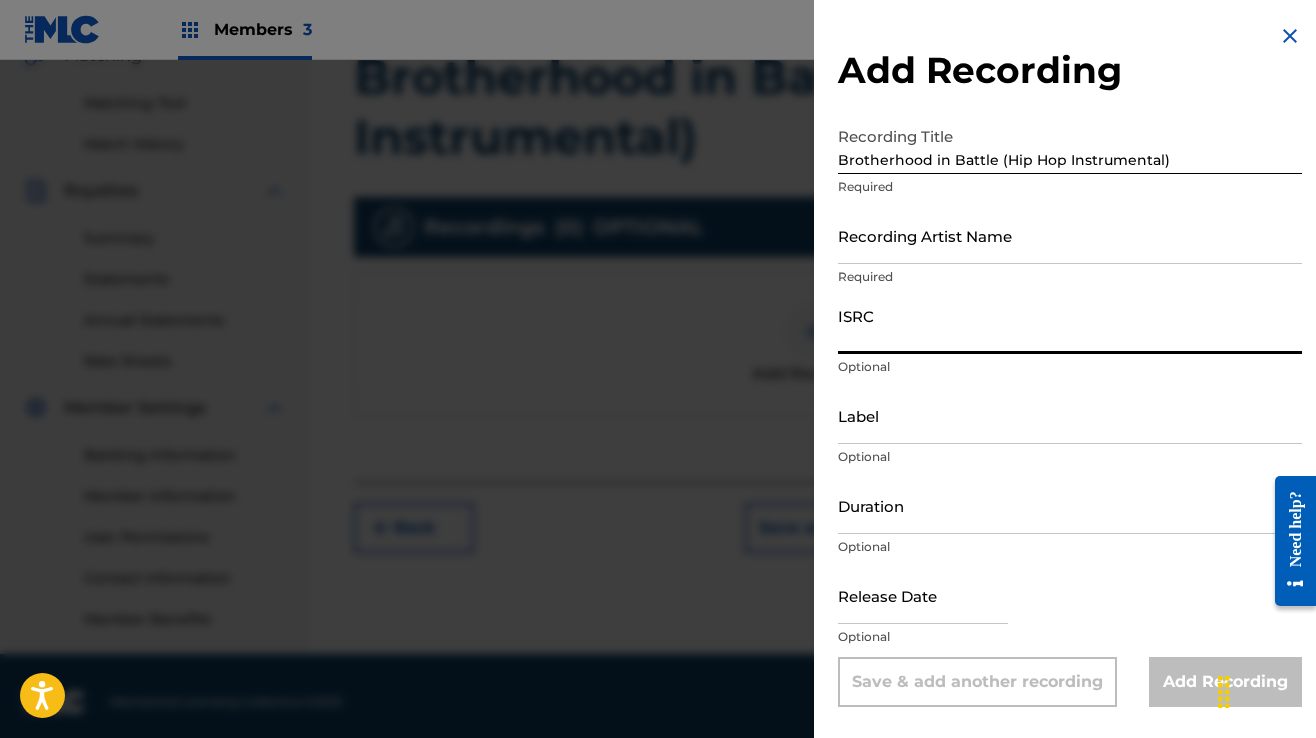 drag, startPoint x: 899, startPoint y: 313, endPoint x: 887, endPoint y: 233, distance: 80.895 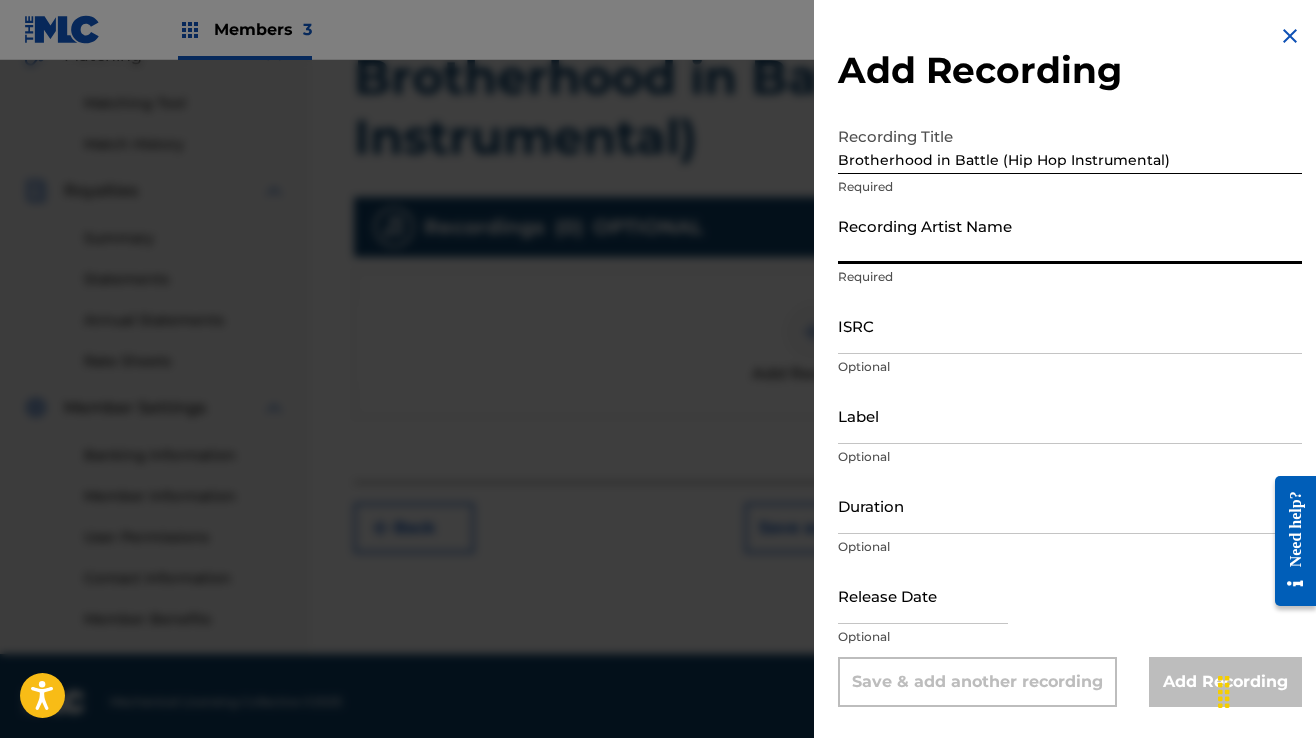 paste on "Demolish Beatz" 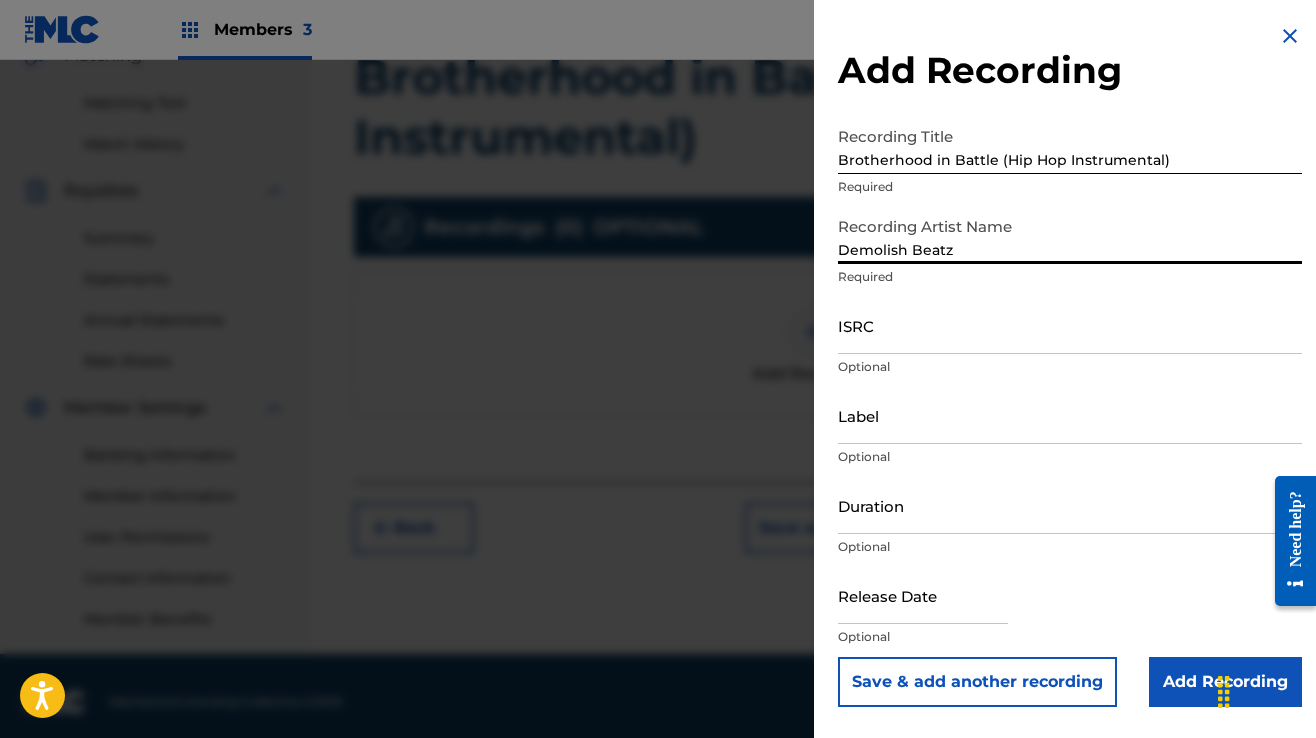 type on "Demolish Beatz" 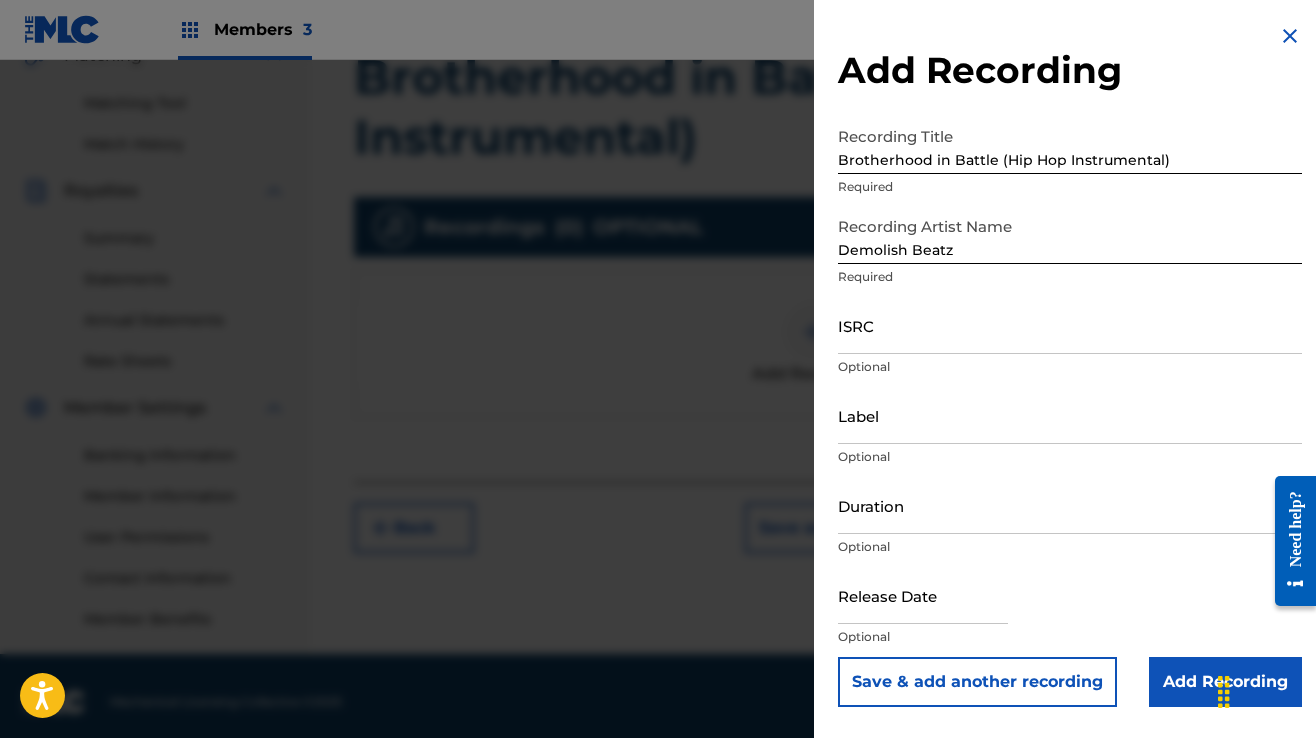 drag, startPoint x: 926, startPoint y: 358, endPoint x: 911, endPoint y: 344, distance: 20.518284 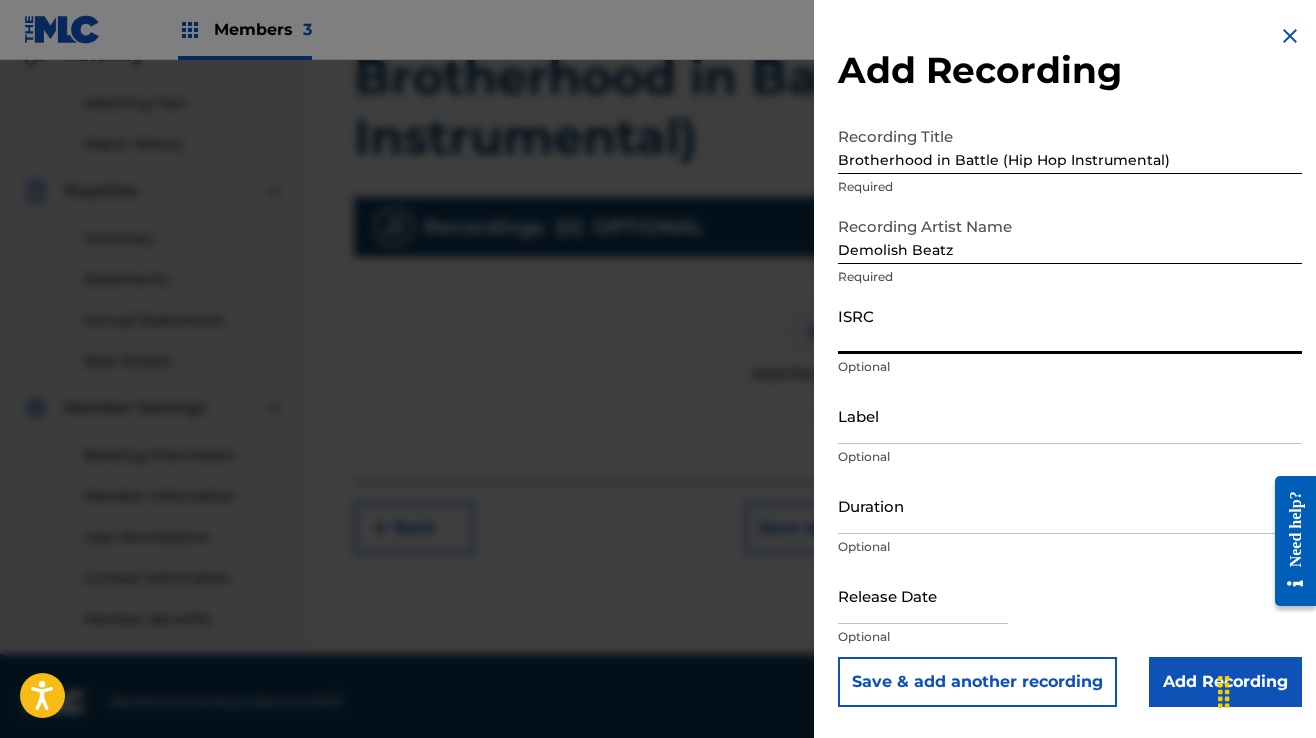 paste on "[ACCOUNT_ID]" 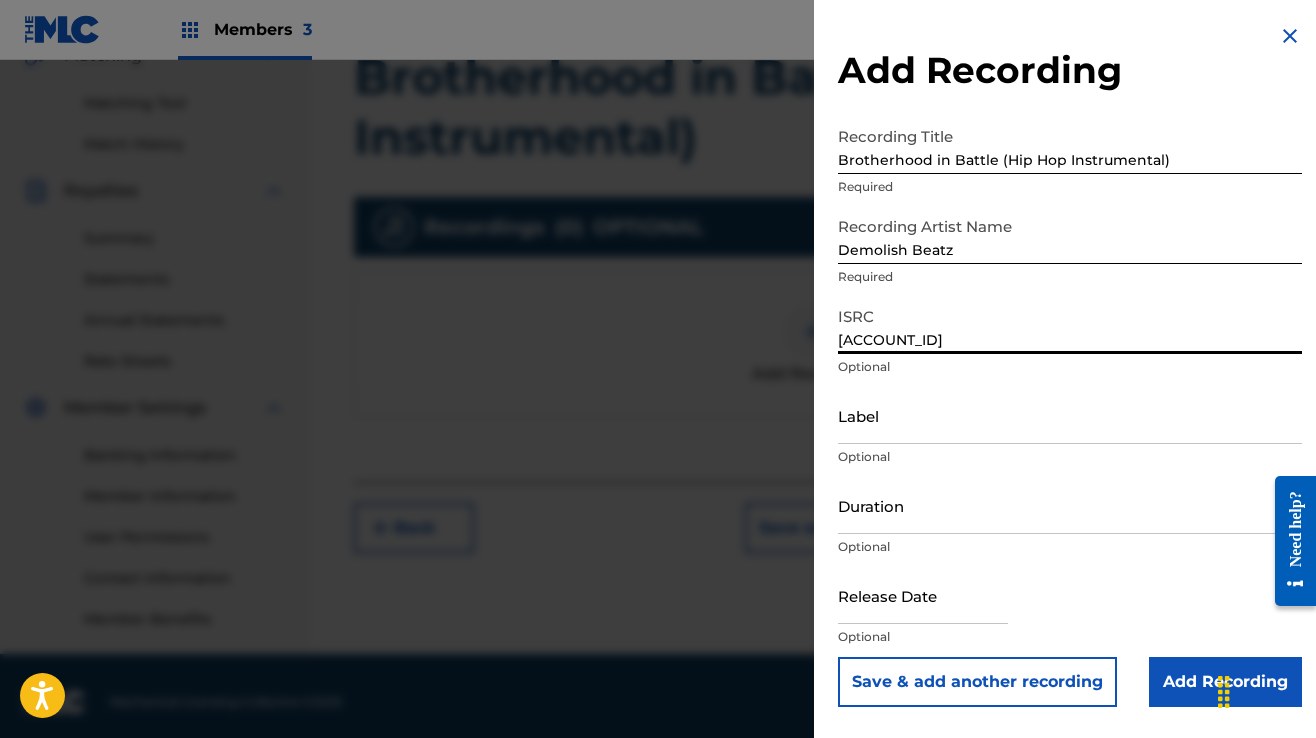 type on "[ACCOUNT_ID]" 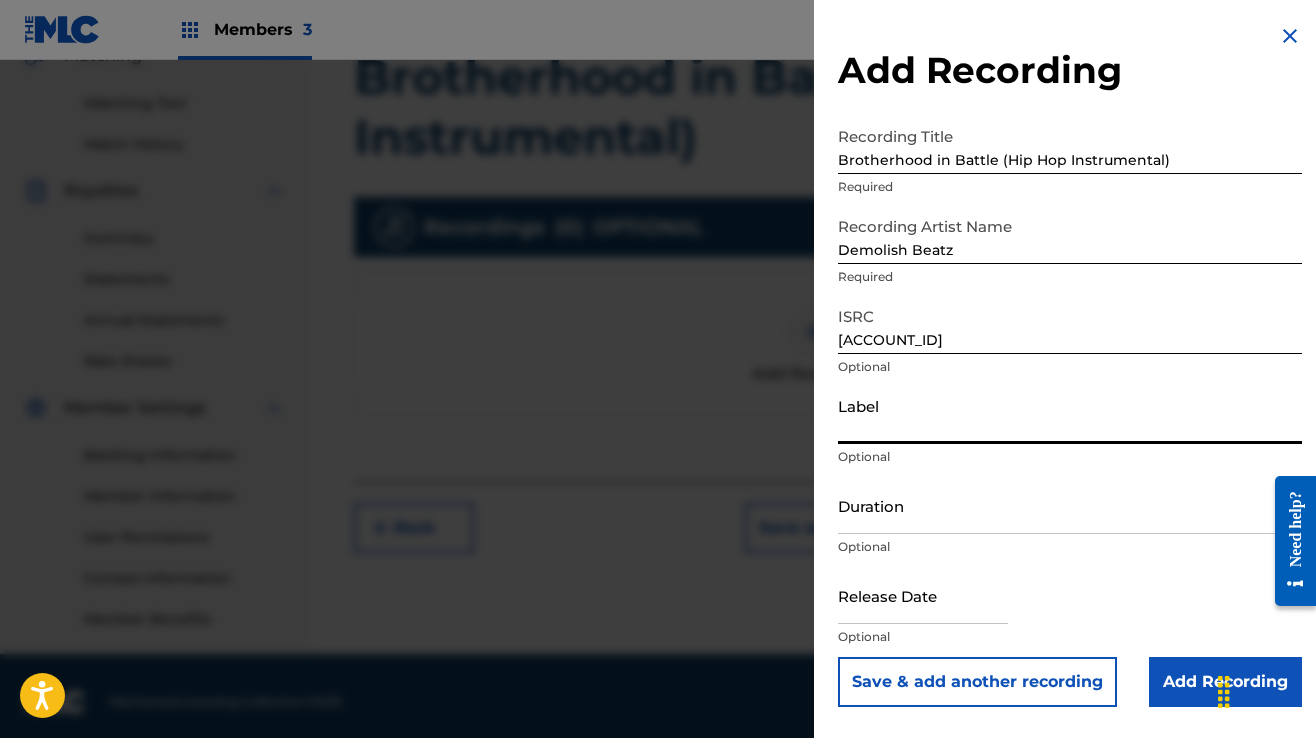 type on "Ultra Level Muzik" 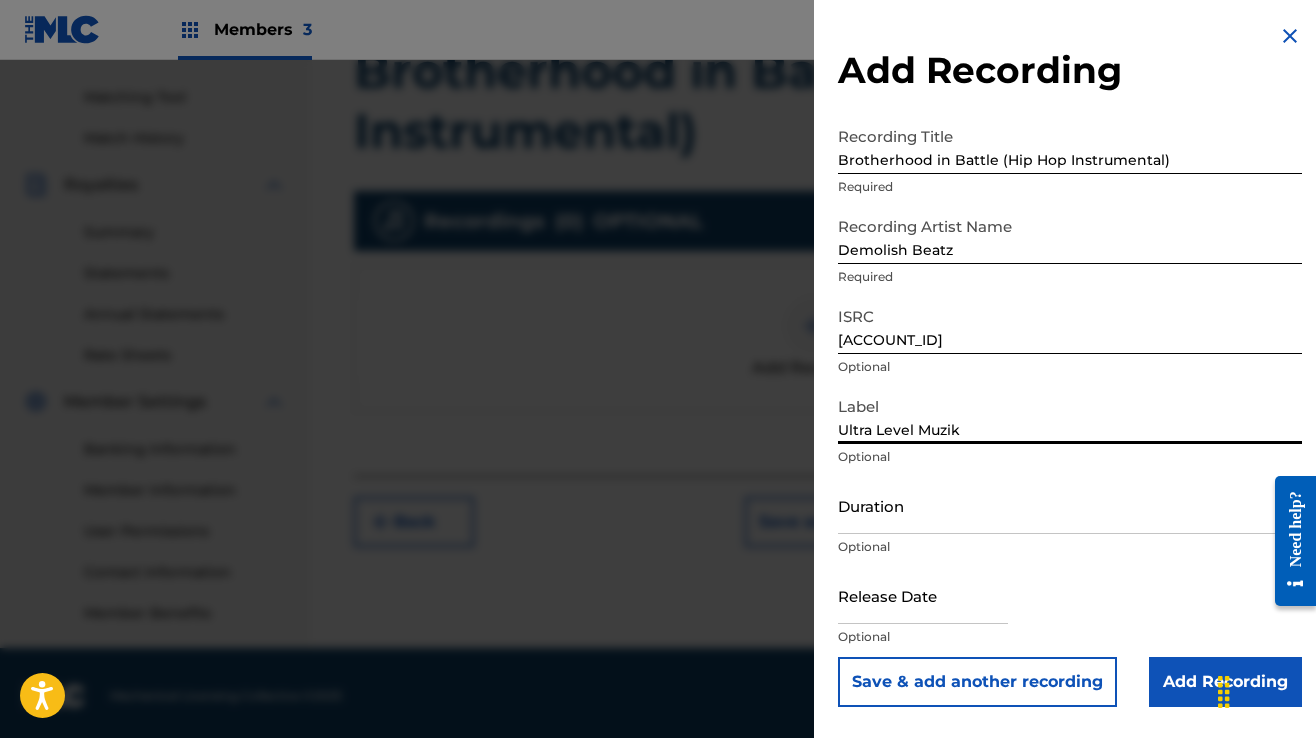 scroll, scrollTop: 502, scrollLeft: 0, axis: vertical 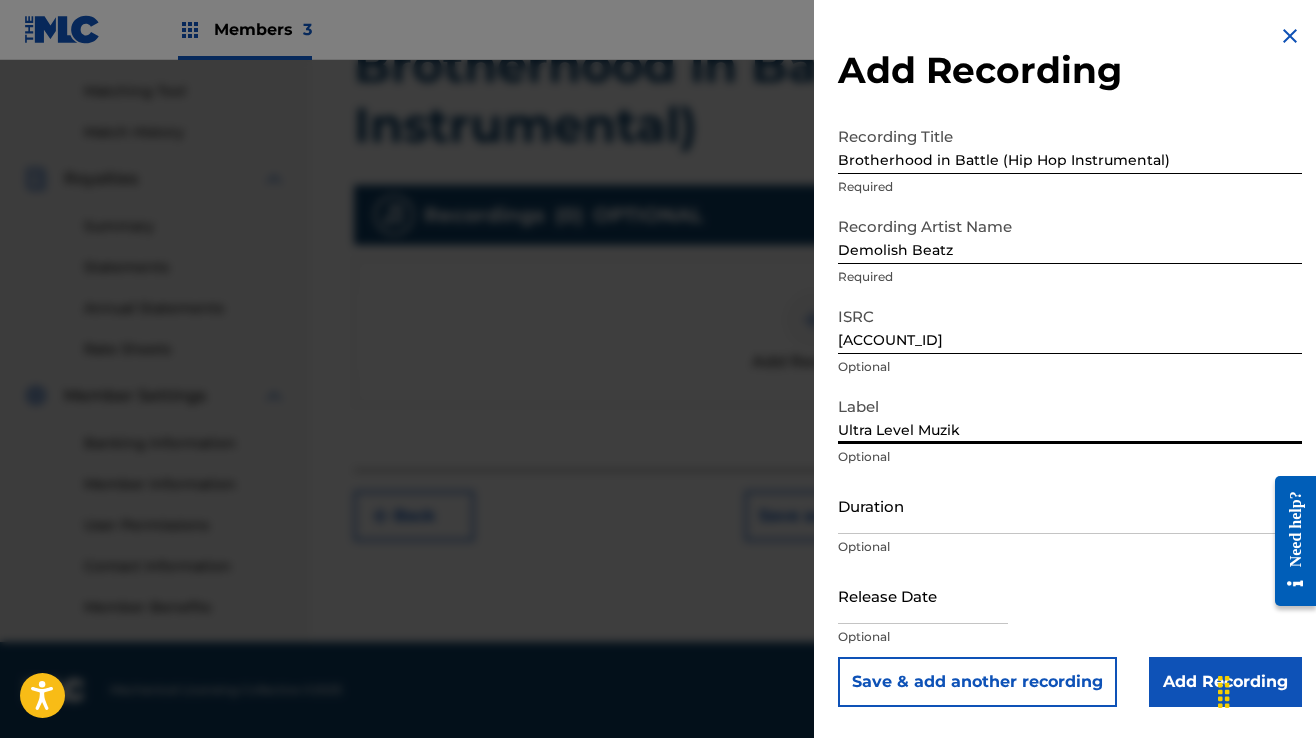 click on "Add Recording" at bounding box center (1225, 682) 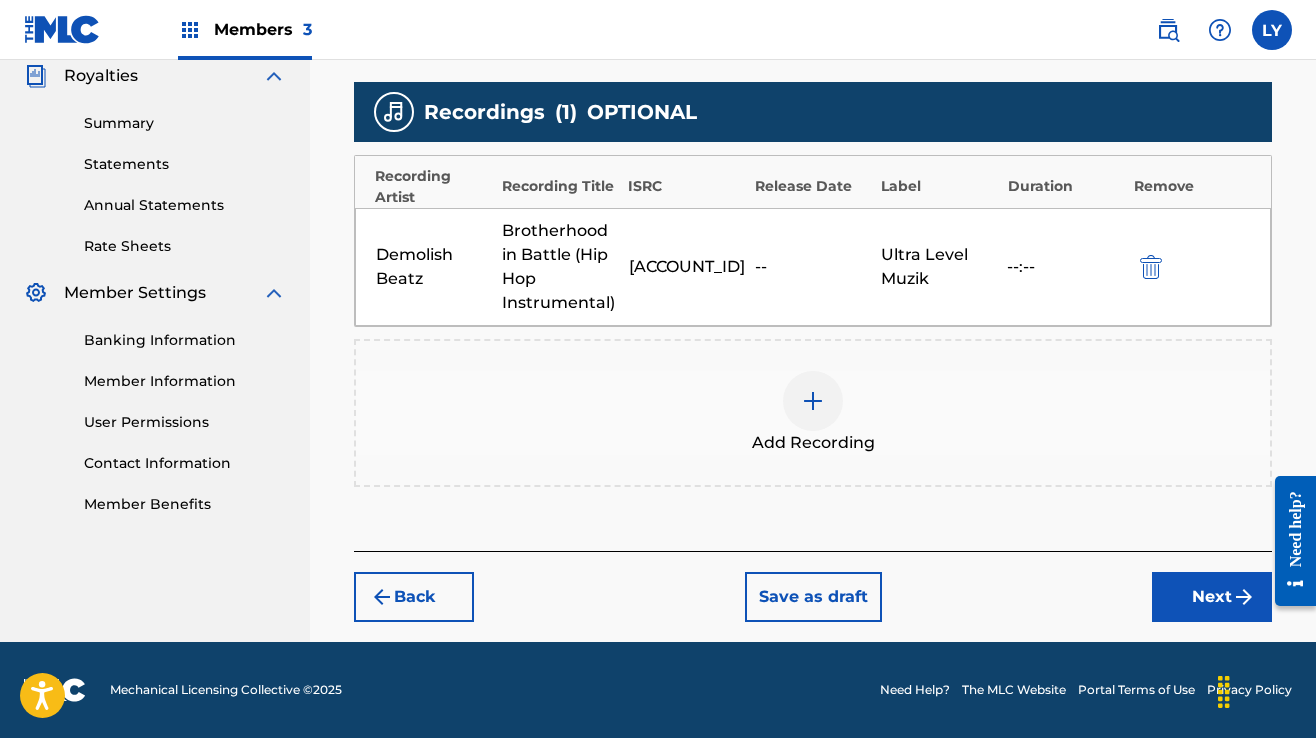 click on "Next" at bounding box center [1212, 597] 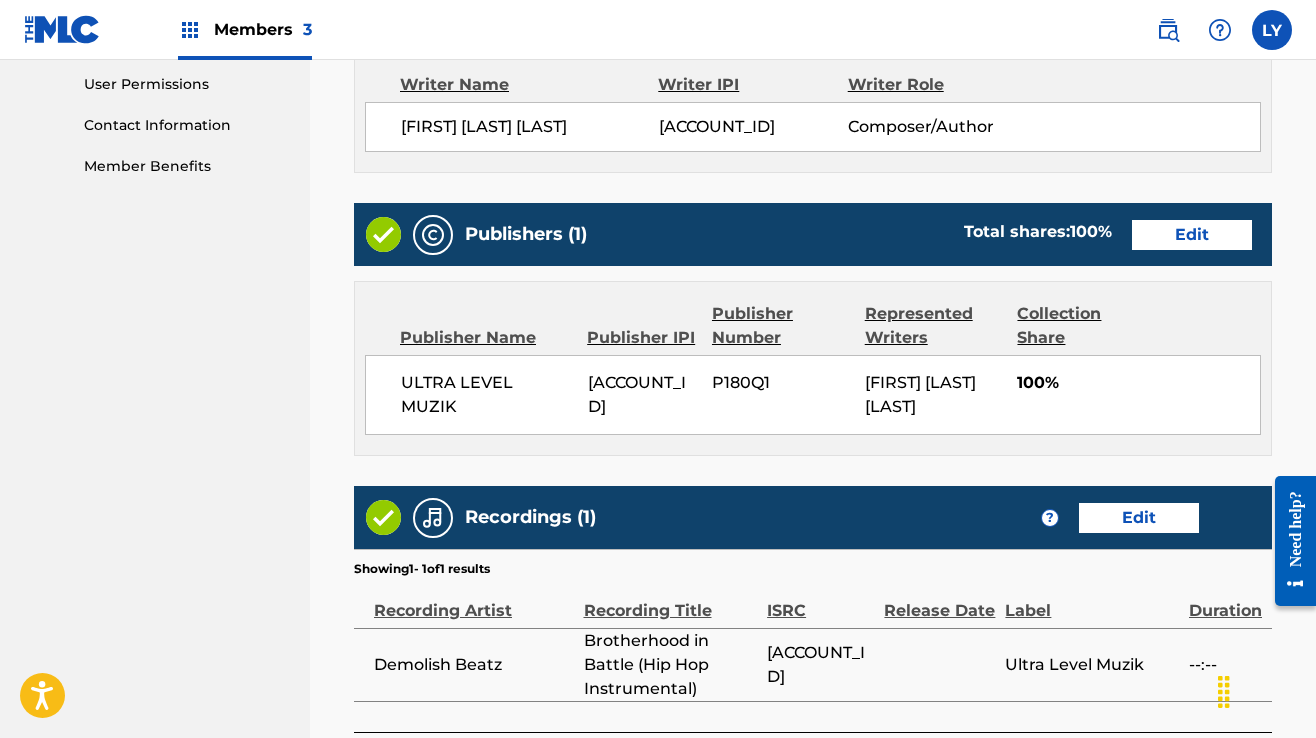 scroll, scrollTop: 1124, scrollLeft: 0, axis: vertical 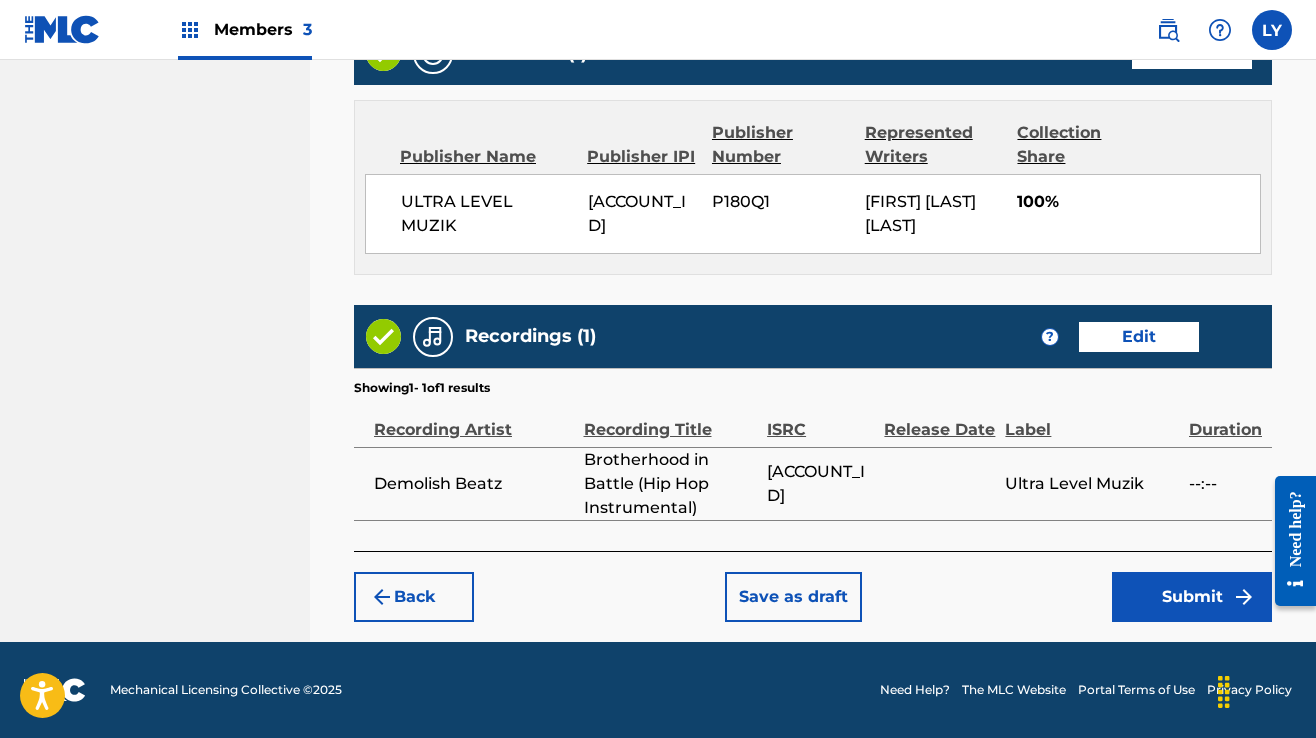 click on "Submit" at bounding box center [1192, 597] 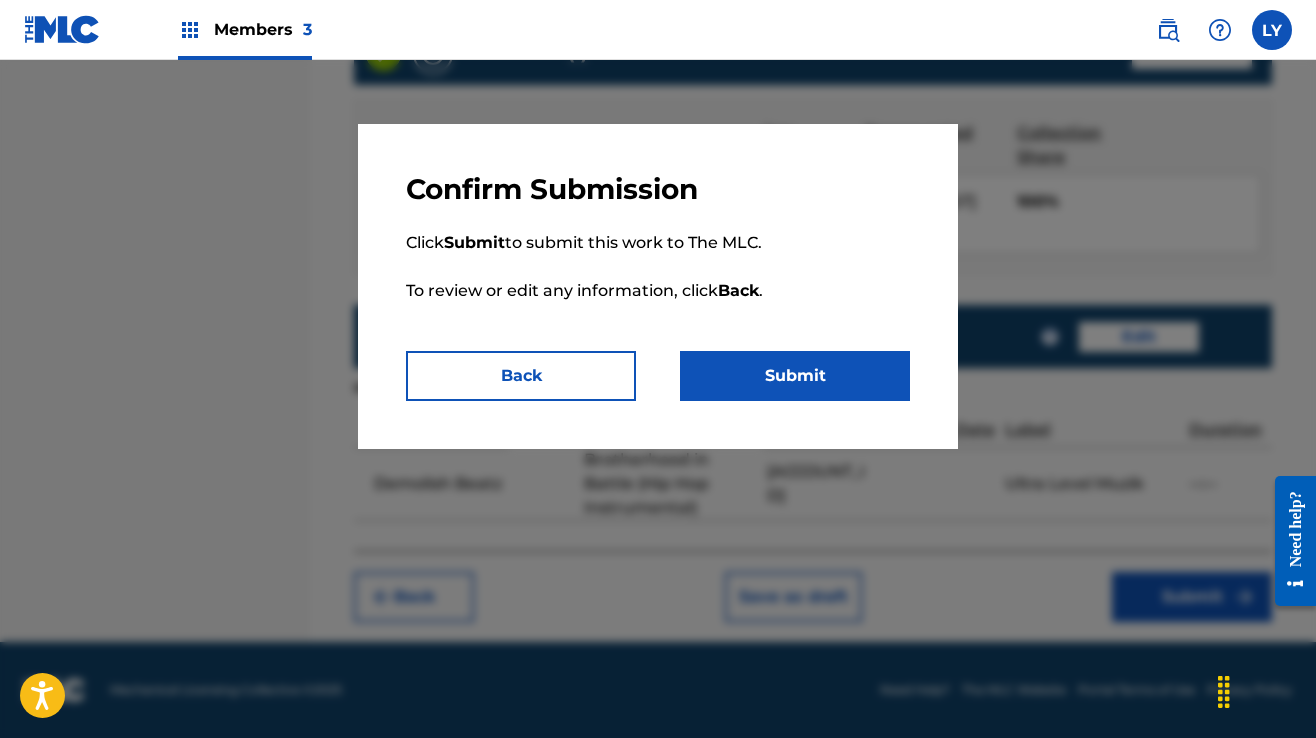 click on "Submit" at bounding box center (795, 376) 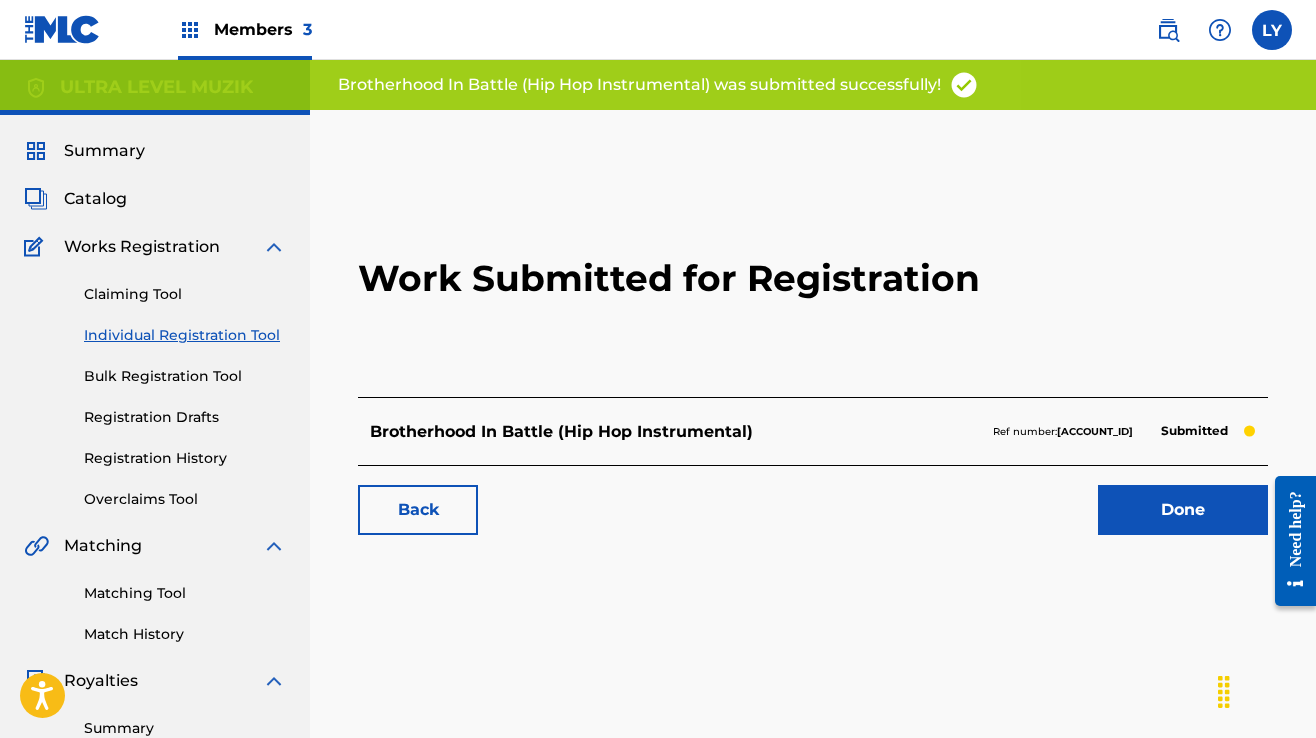 click on "Done" at bounding box center (1183, 510) 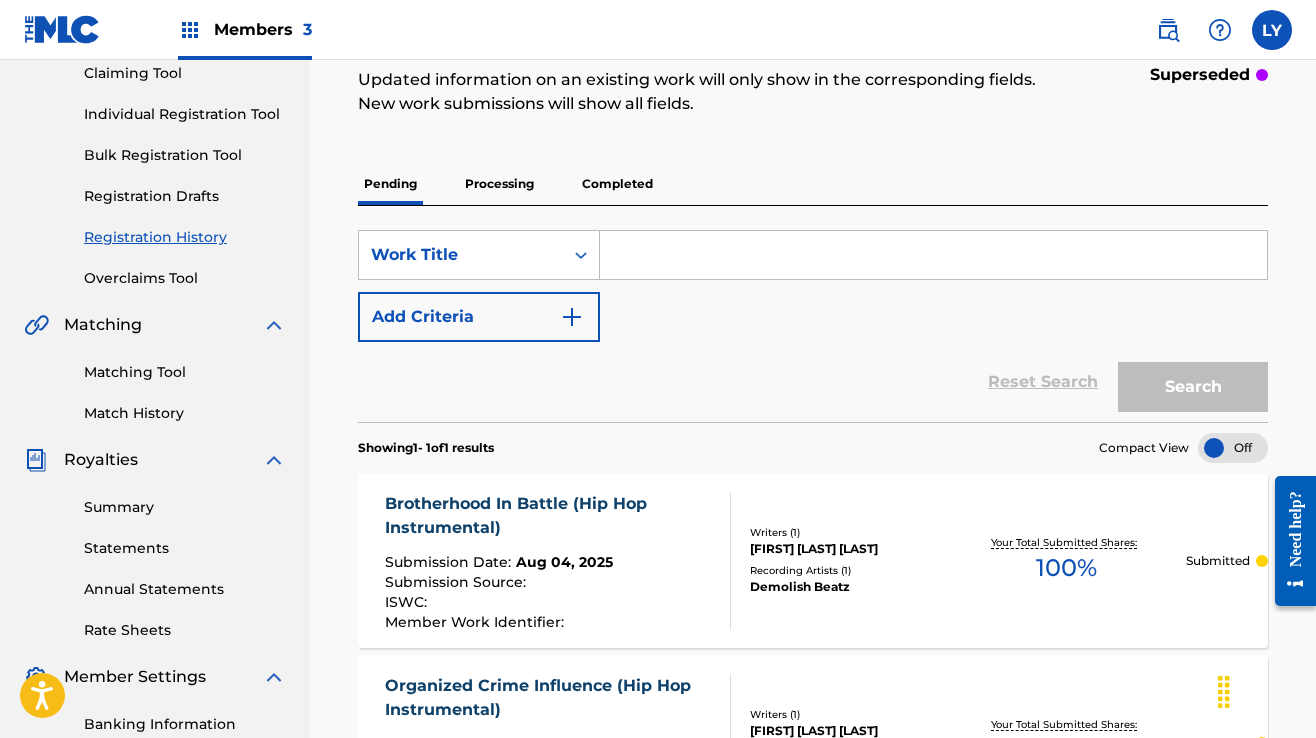 scroll, scrollTop: 0, scrollLeft: 0, axis: both 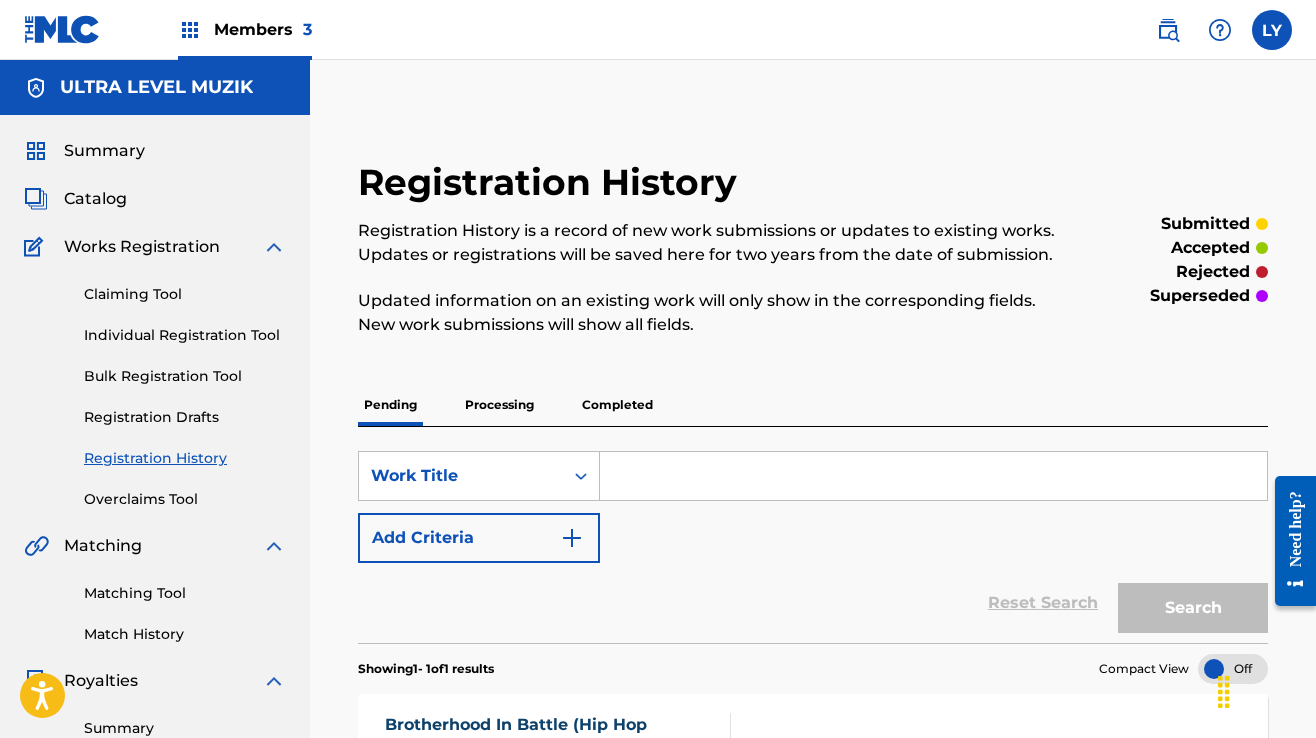 click on "Claiming Tool Individual Registration Tool Bulk Registration Tool Registration Drafts Registration History Overclaims Tool" at bounding box center (155, 384) 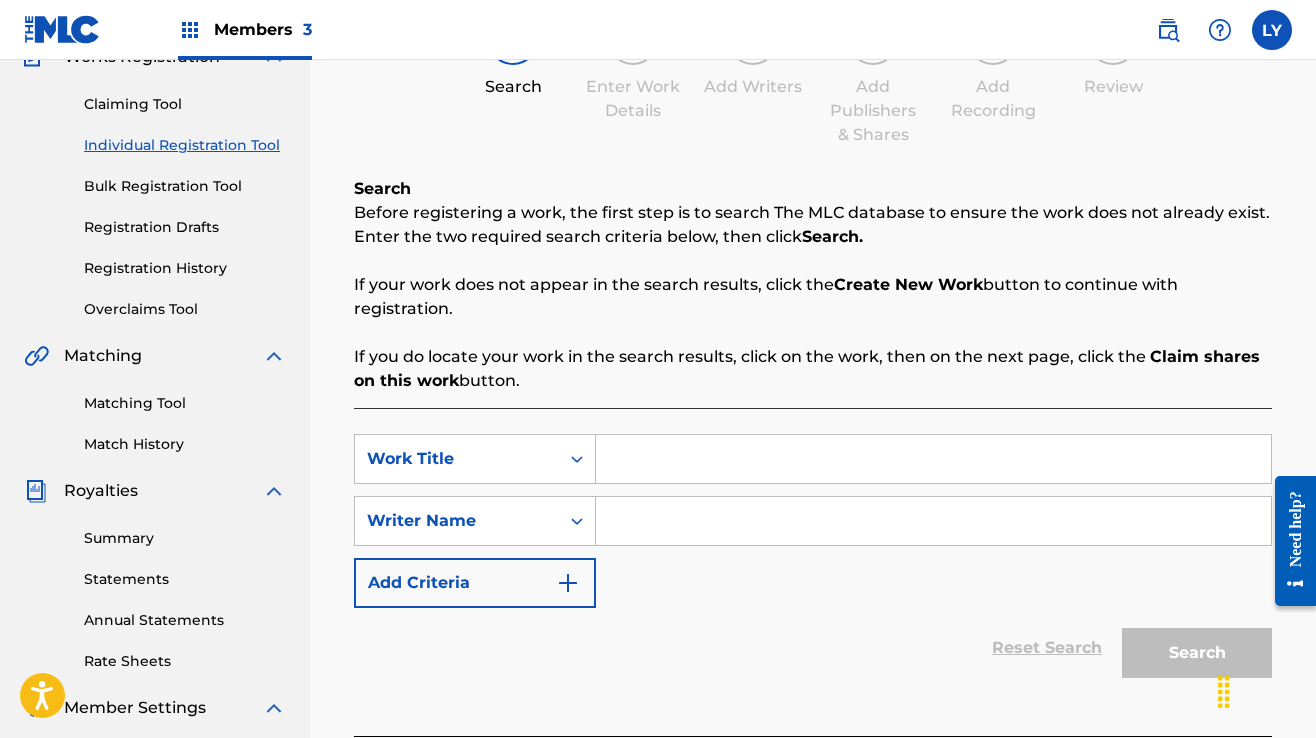 scroll, scrollTop: 300, scrollLeft: 0, axis: vertical 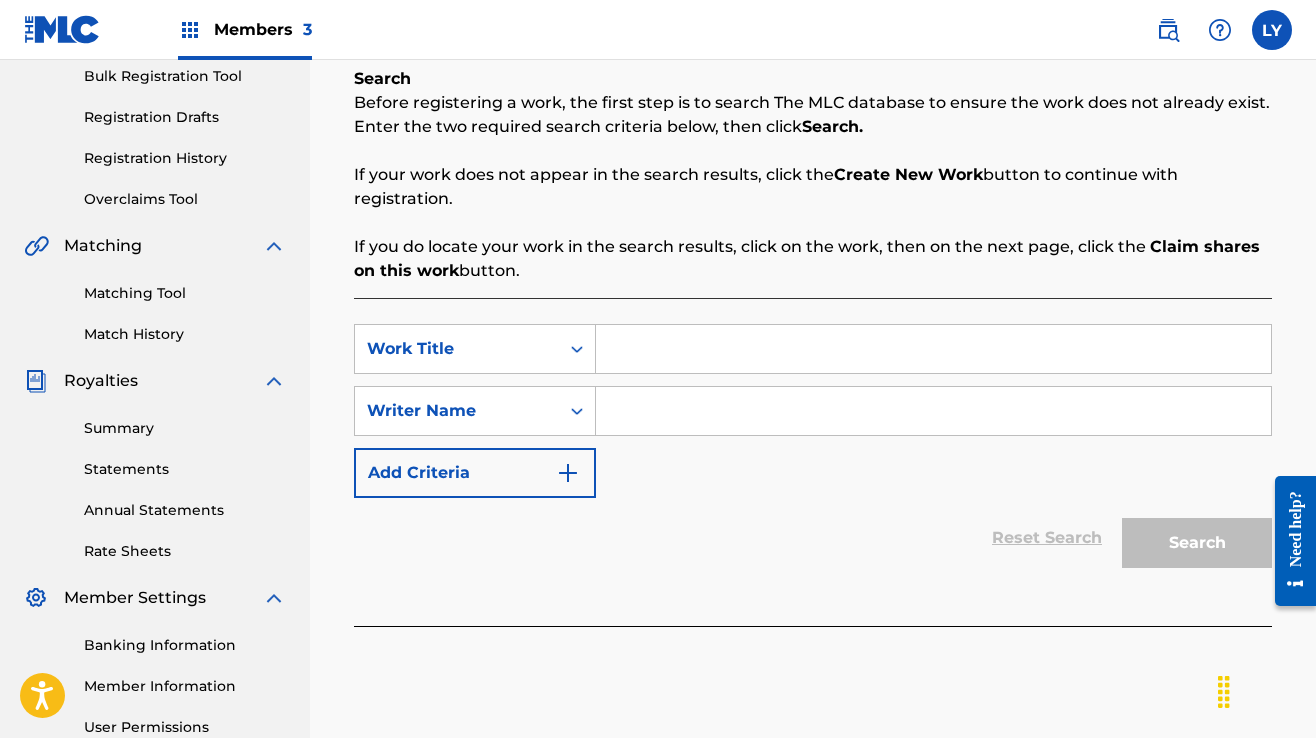 paste on "A Super Man Sayian DMT Trip (Hip Hop Instrumental)" 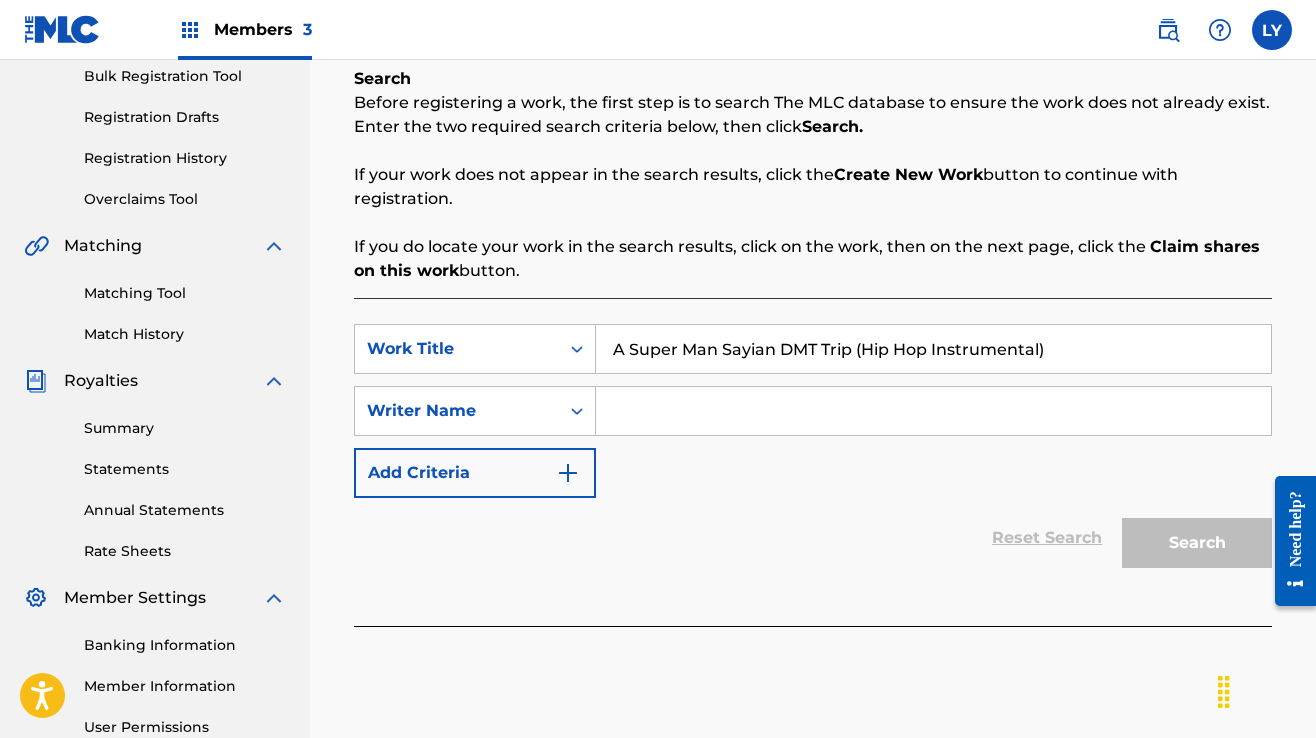 type on "A Super Man Sayian DMT Trip (Hip Hop Instrumental)" 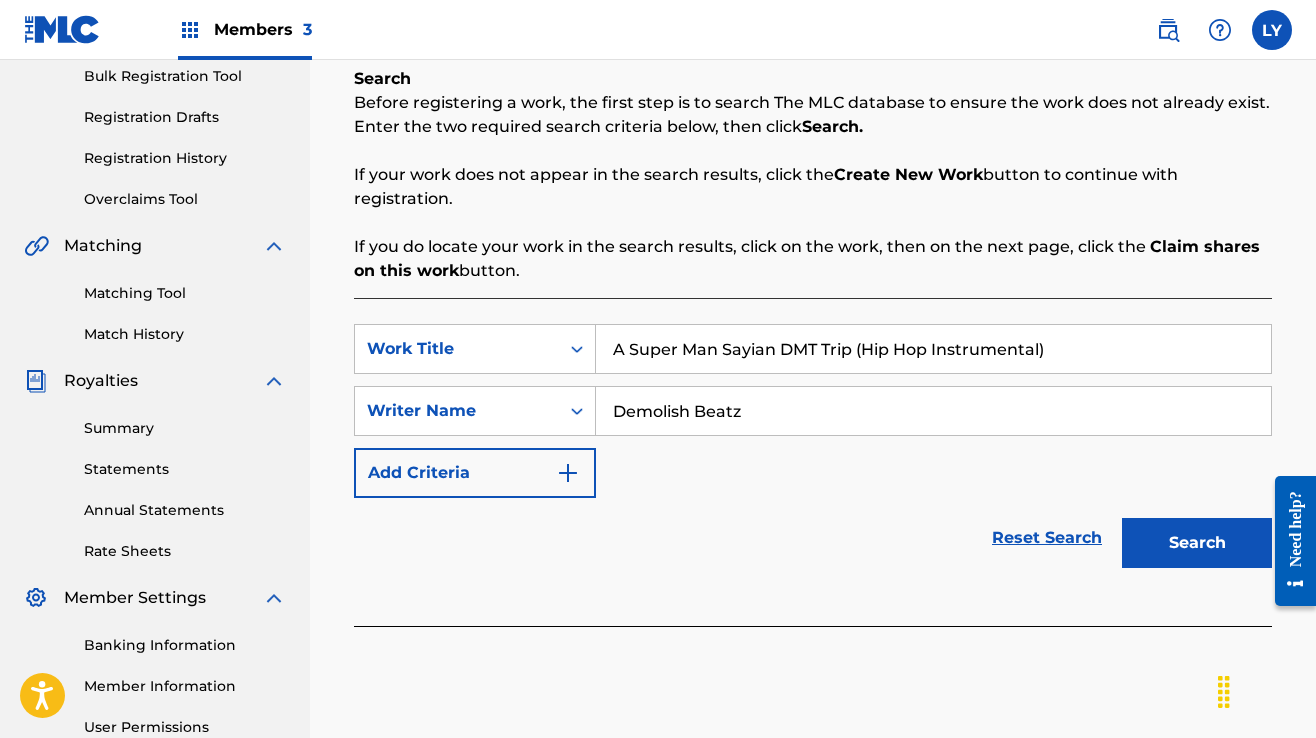 click on "Search" at bounding box center (1197, 543) 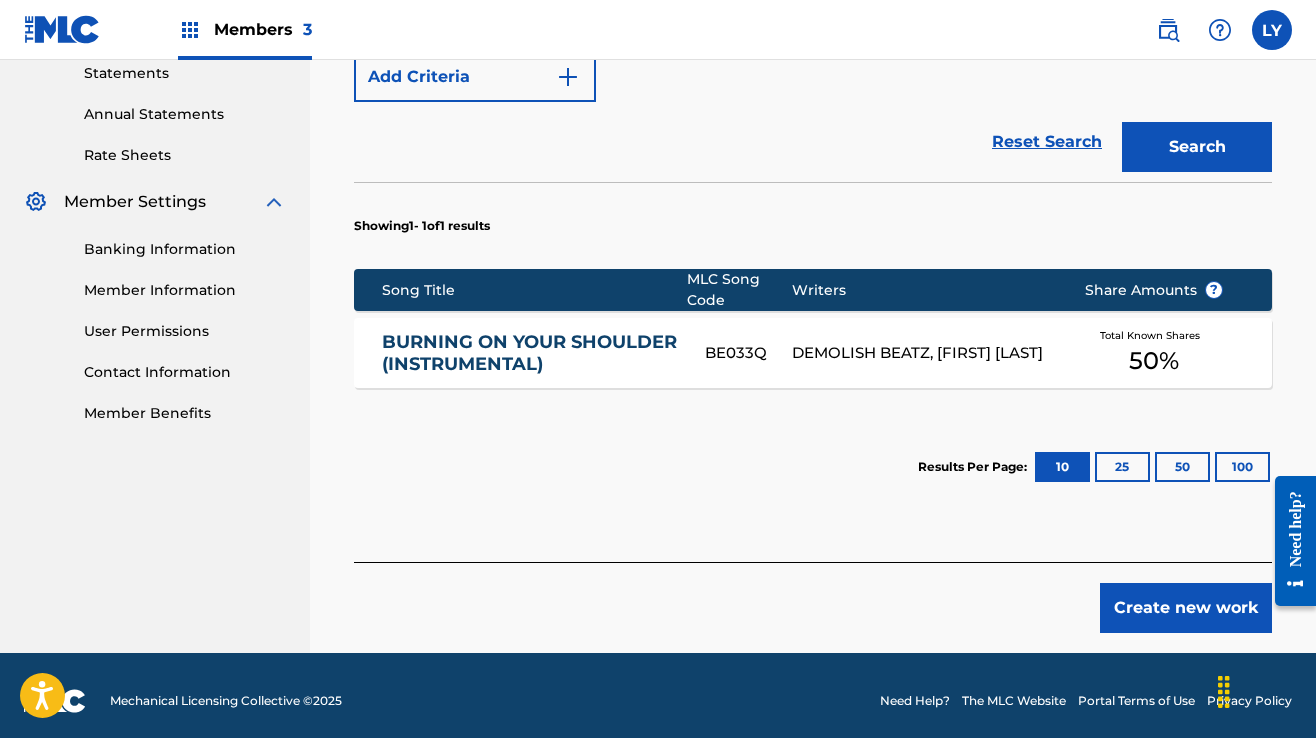 scroll, scrollTop: 707, scrollLeft: 0, axis: vertical 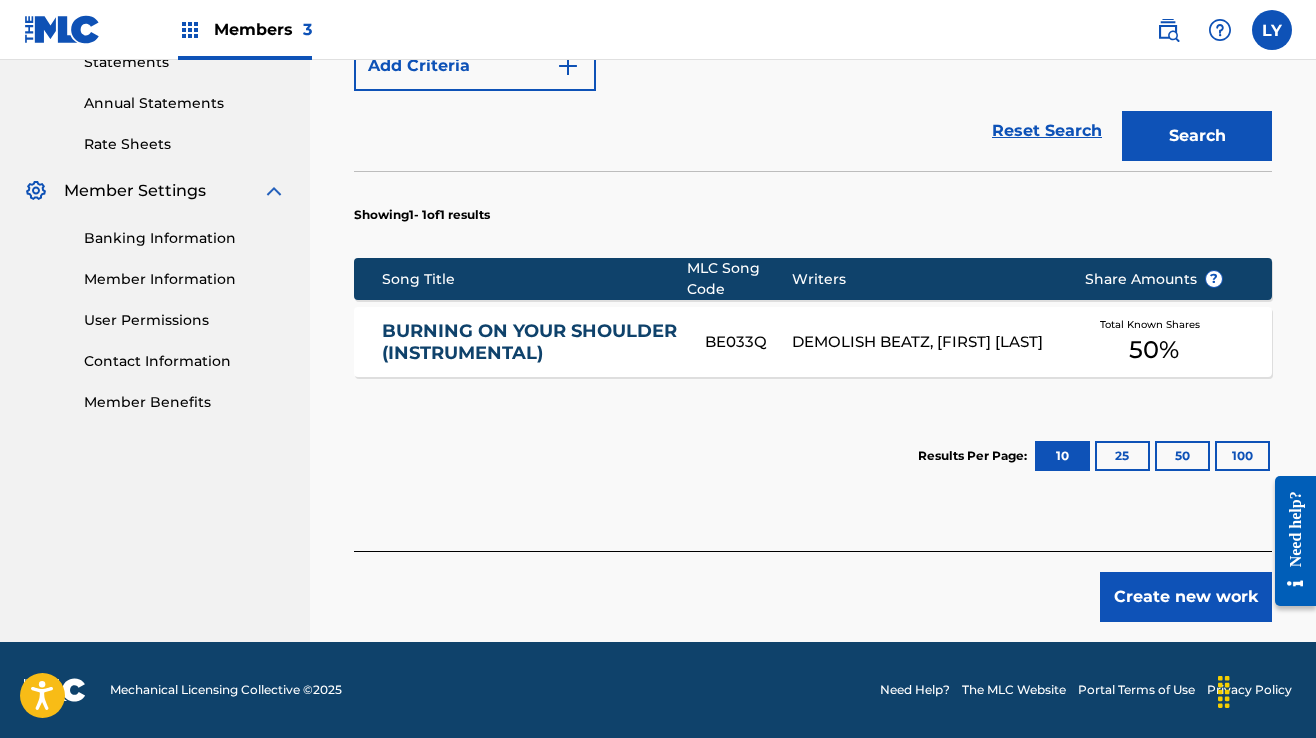 click on "Create new work" at bounding box center (1186, 597) 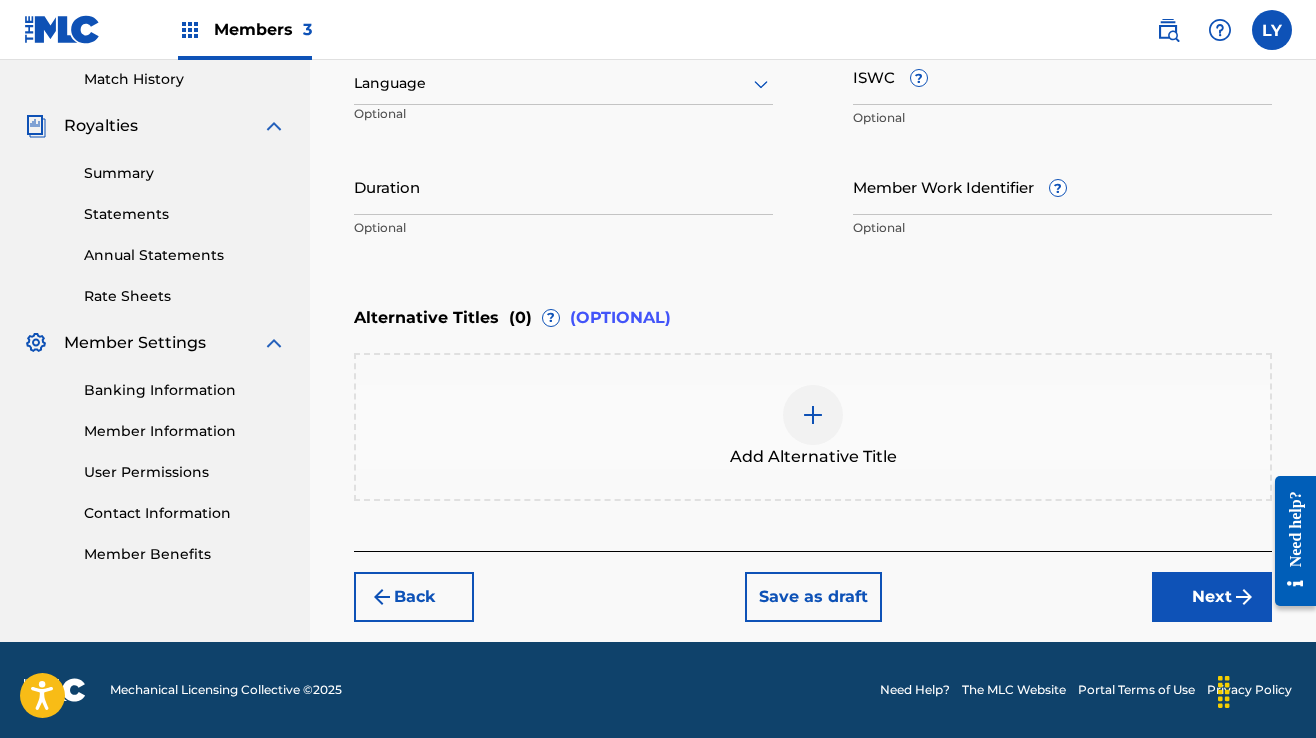 click on "Next" at bounding box center [1212, 597] 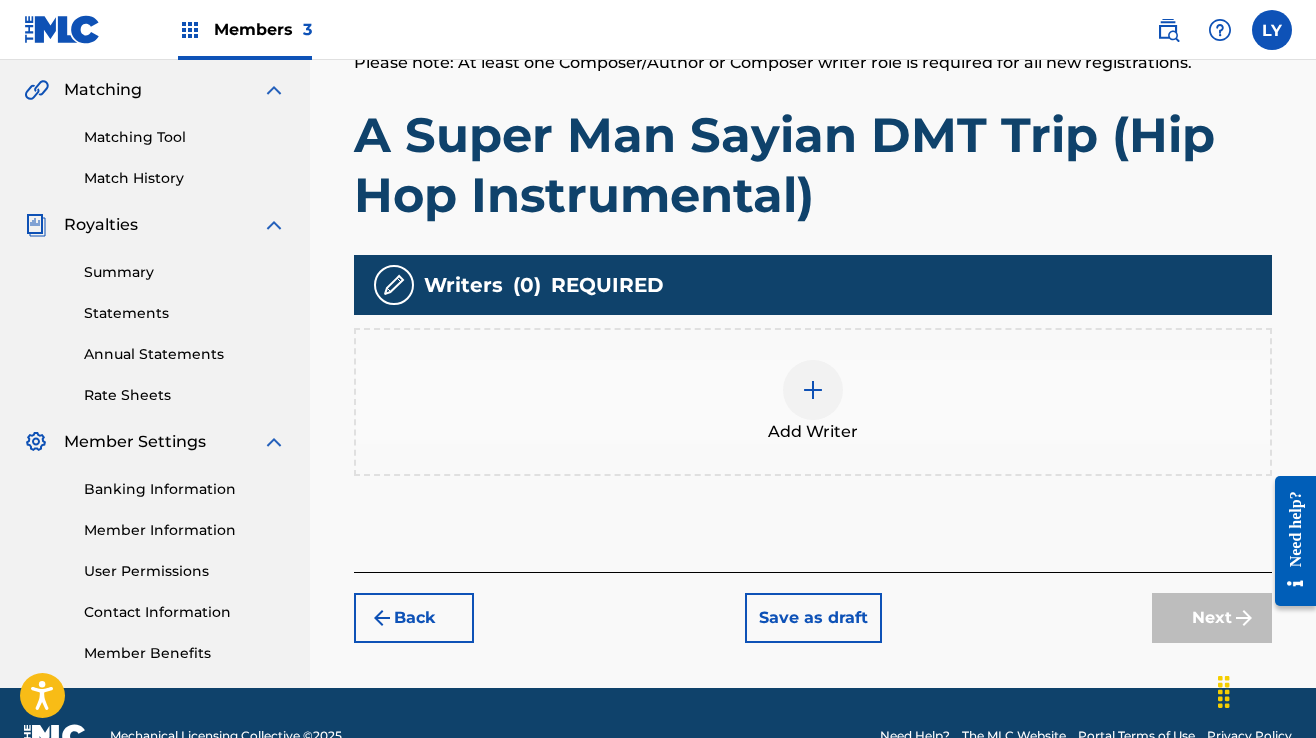 scroll, scrollTop: 490, scrollLeft: 0, axis: vertical 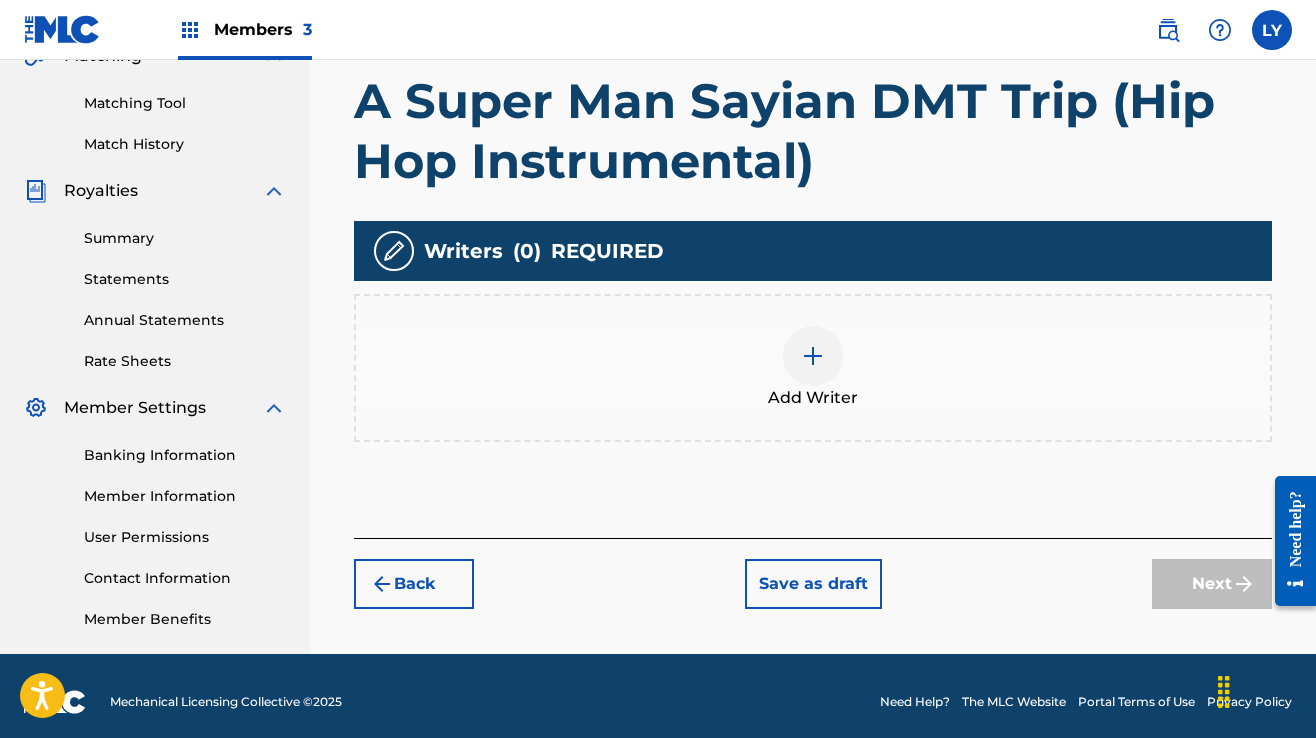 click at bounding box center (813, 356) 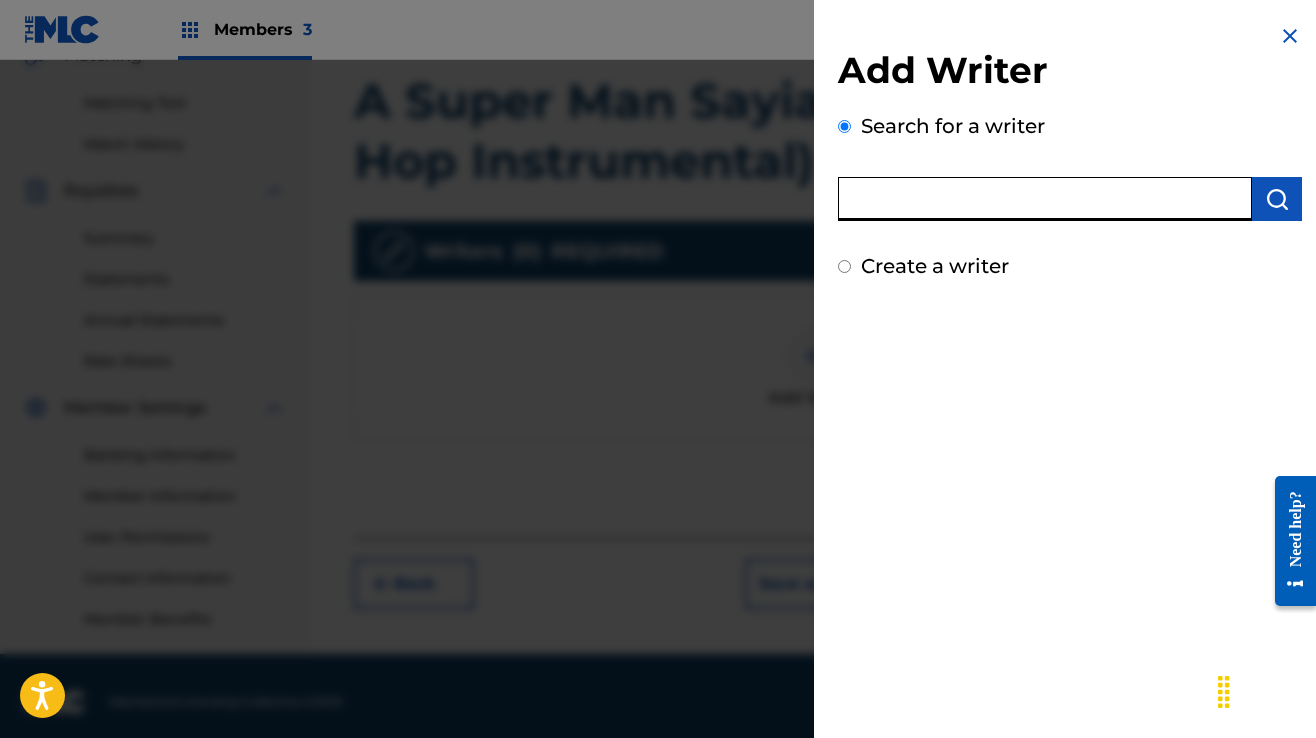 click at bounding box center [1045, 199] 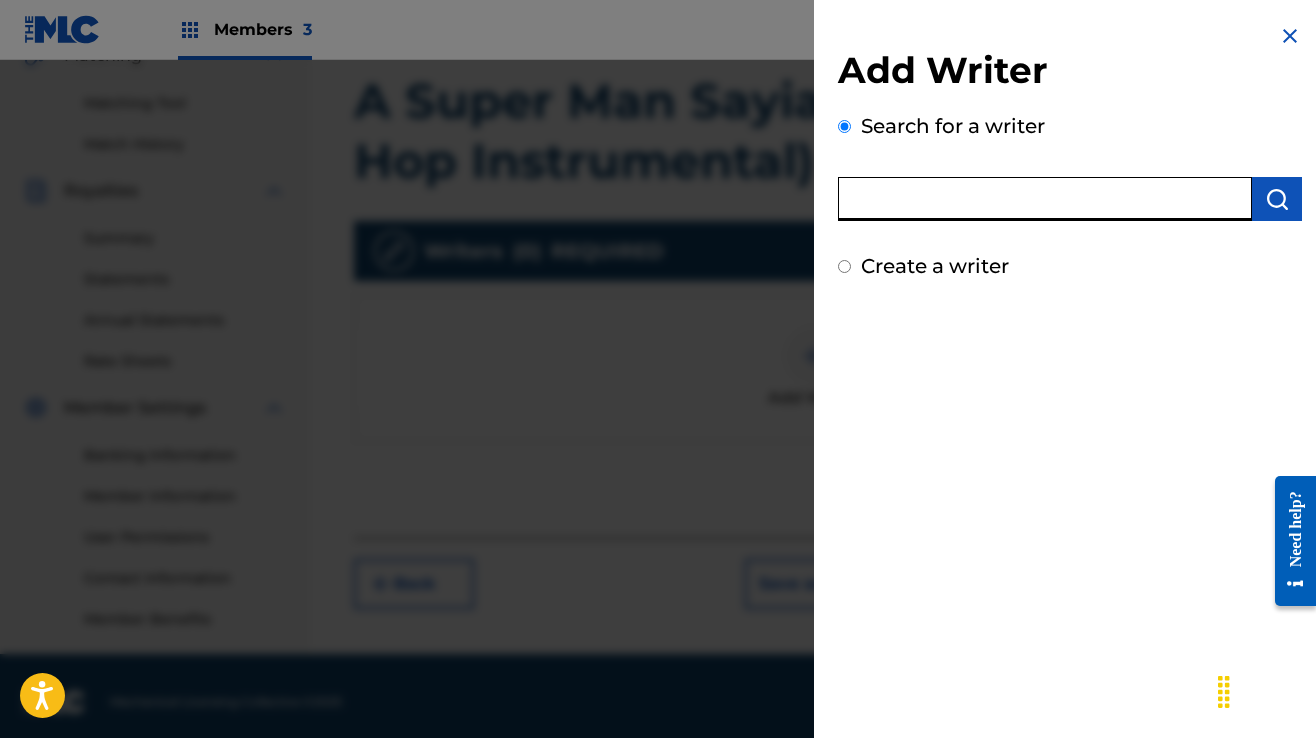 paste on "A Super Man Sayian DMT Trip (Hip Hop Instrumental)" 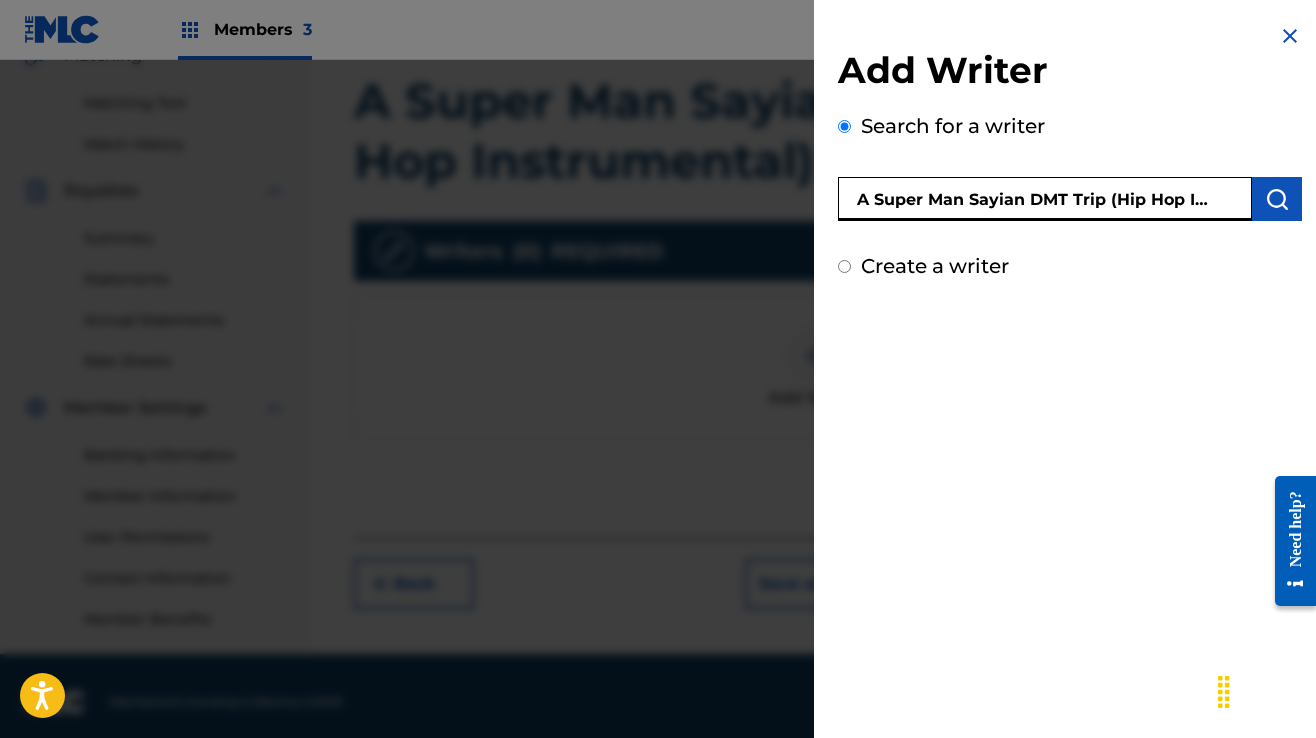 scroll, scrollTop: 0, scrollLeft: 94, axis: horizontal 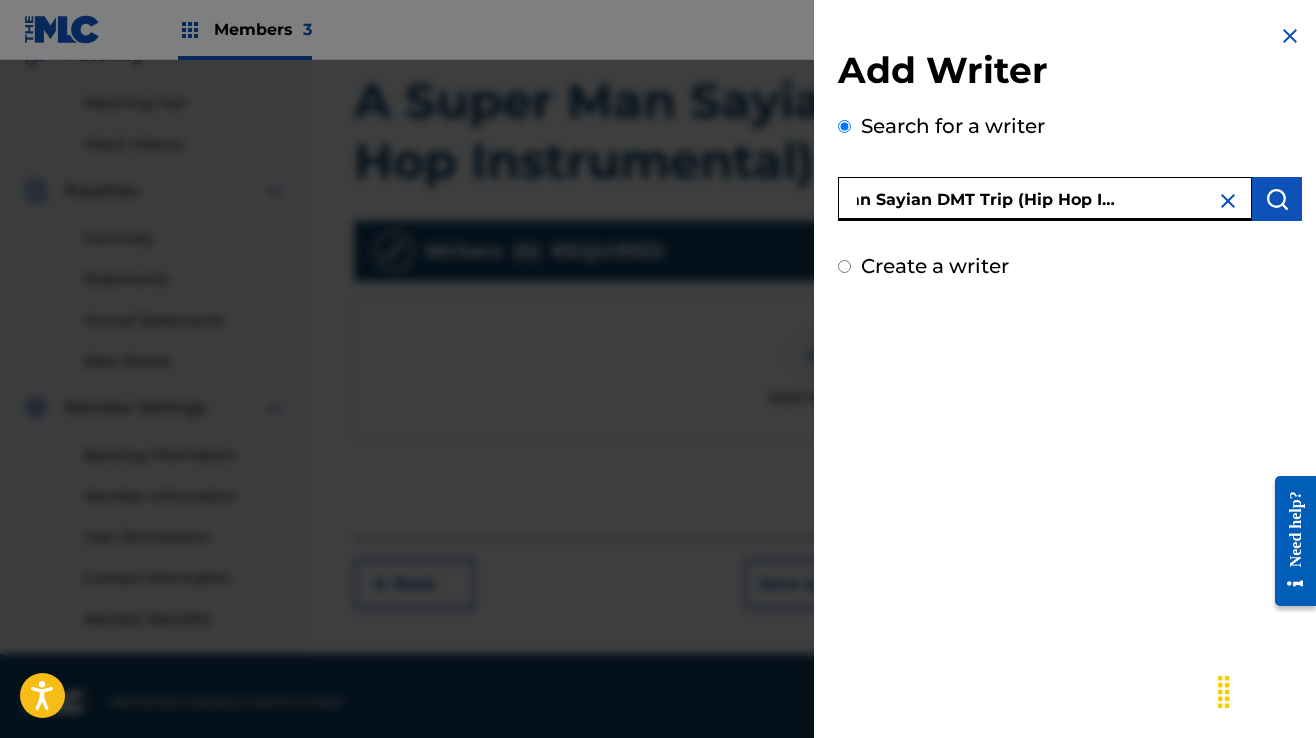 type on "A Super Man Sayian DMT Trip (Hip Hop Instrumental)" 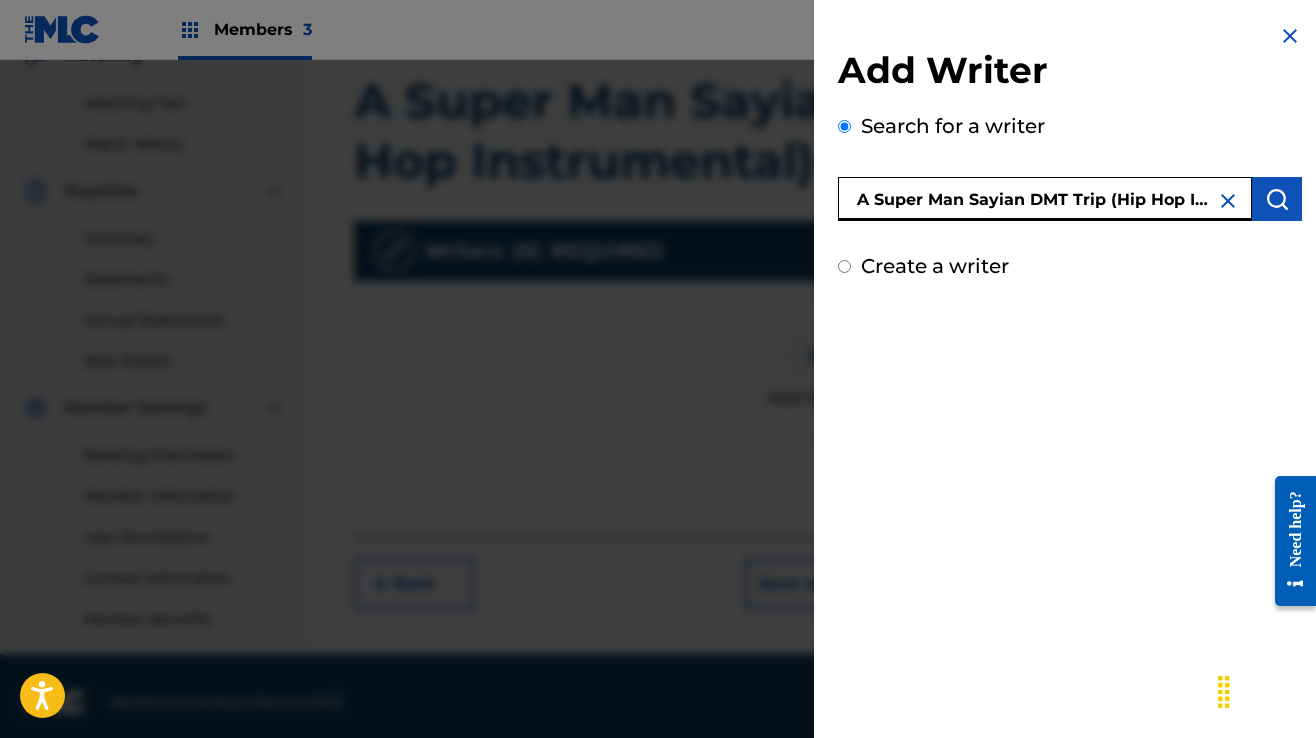 click at bounding box center (1228, 201) 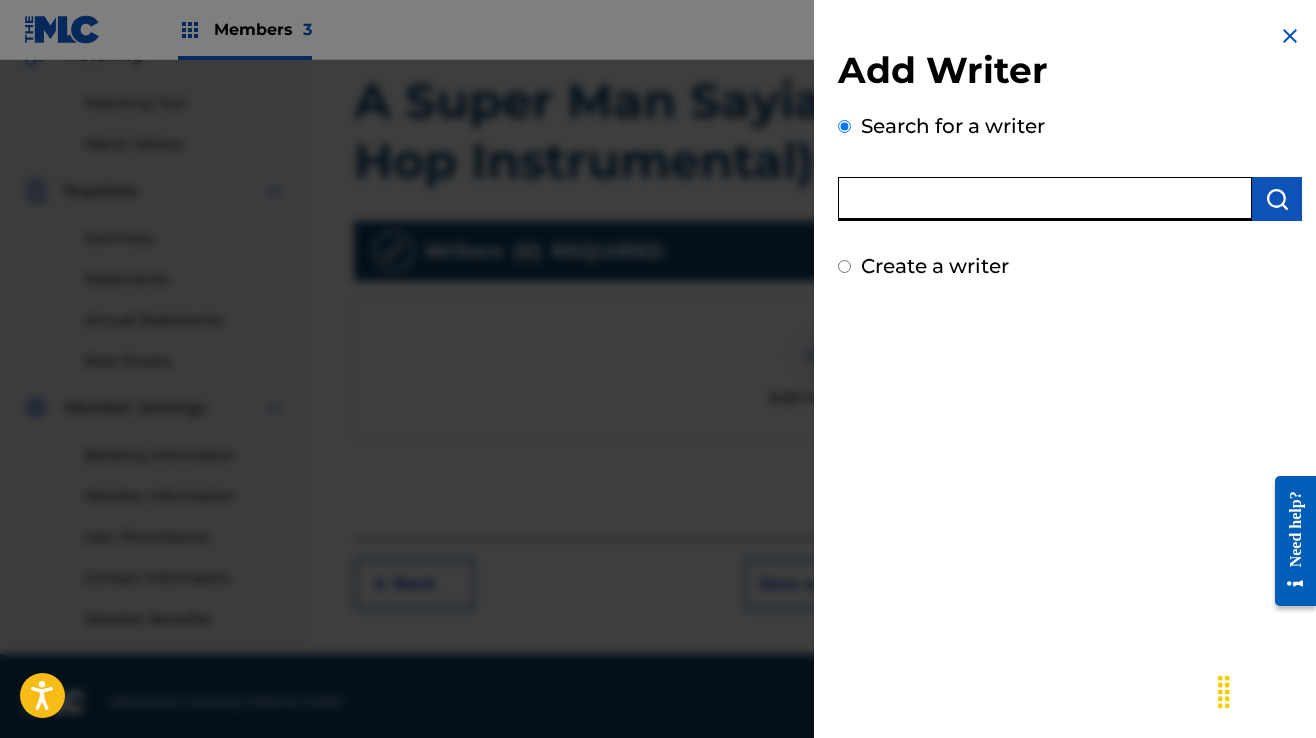 click at bounding box center (1045, 199) 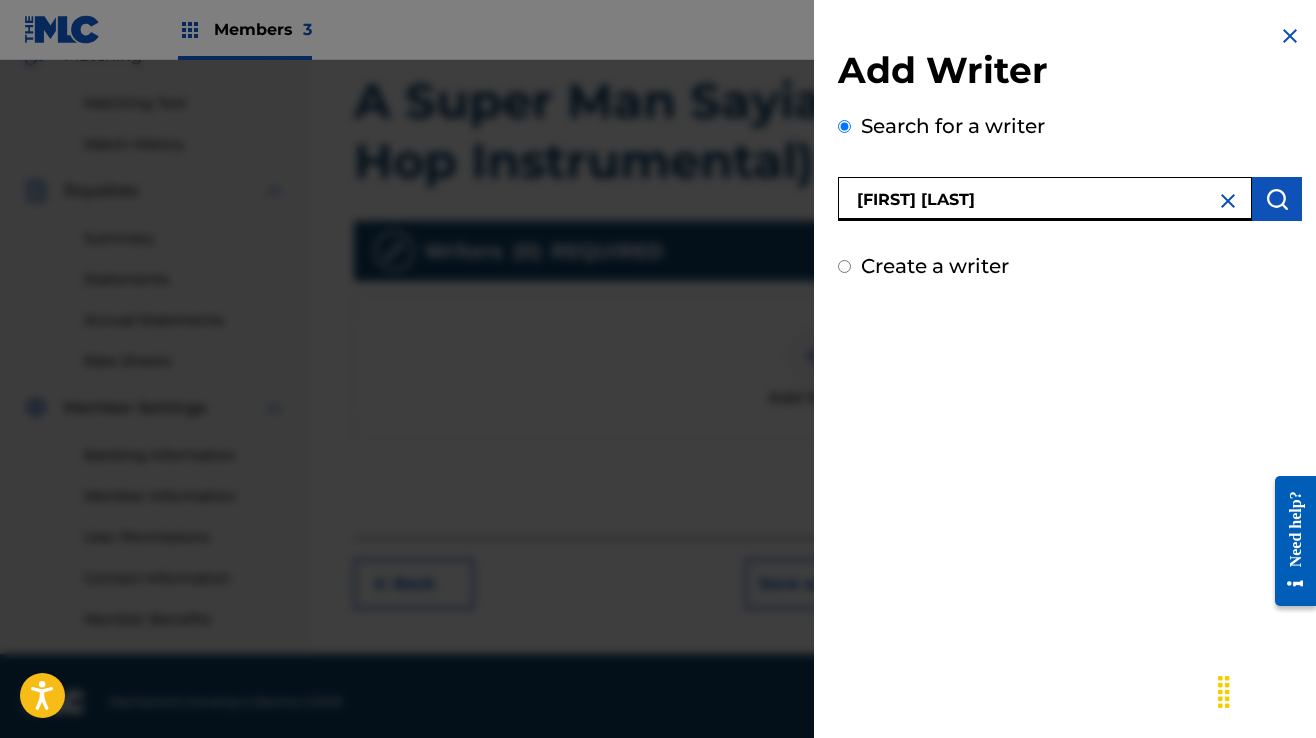 click at bounding box center [1277, 199] 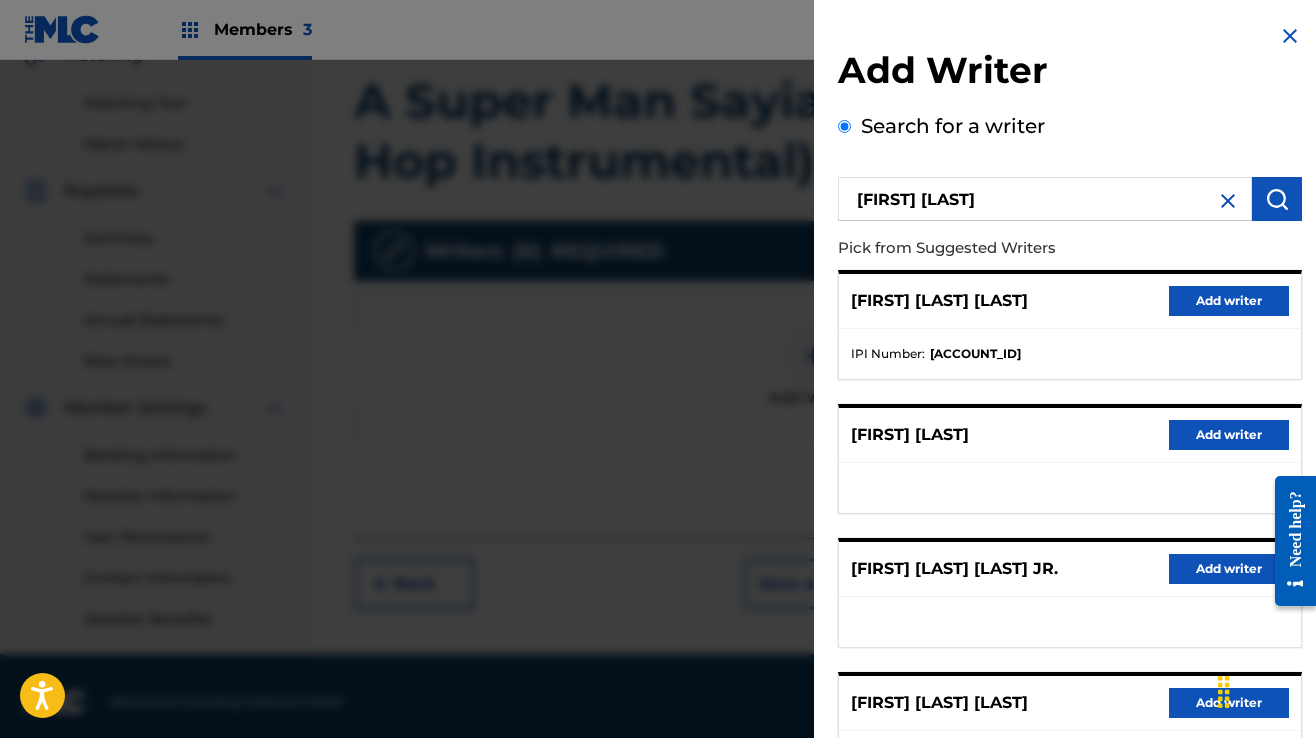 click on "Add writer" at bounding box center (1229, 301) 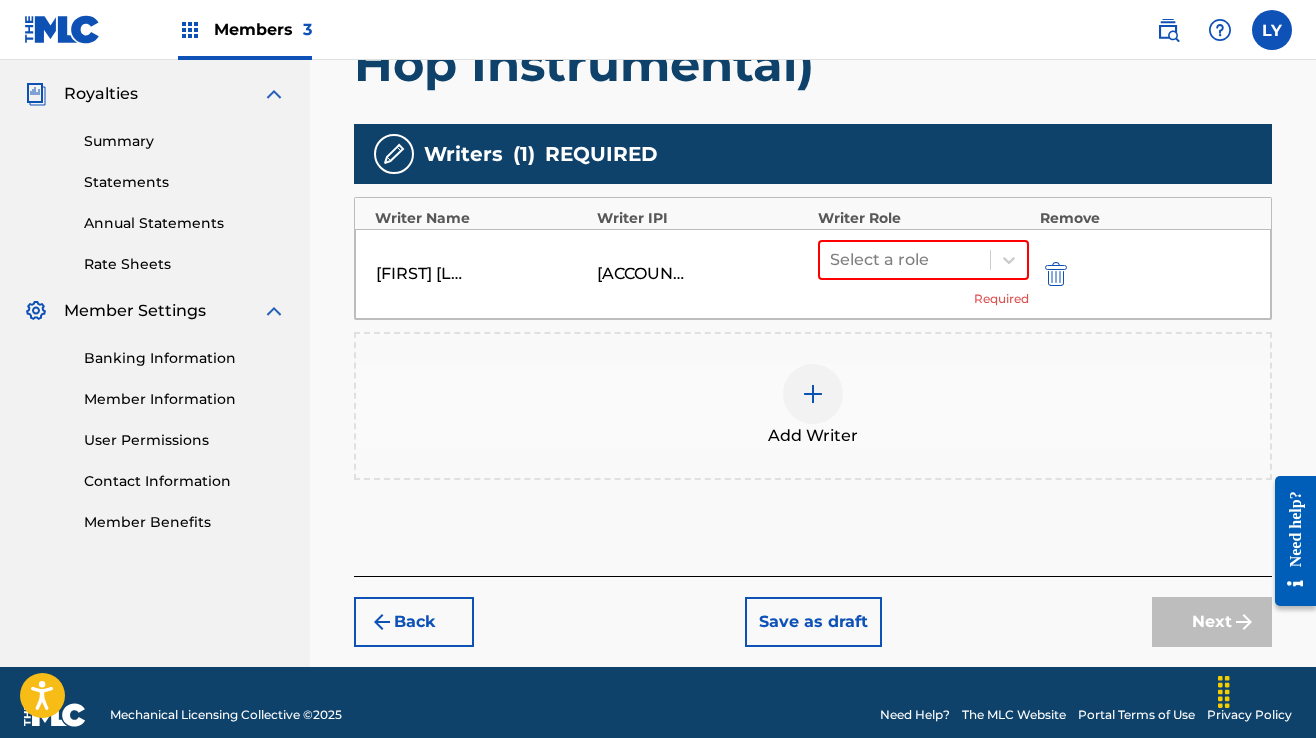 scroll, scrollTop: 612, scrollLeft: 0, axis: vertical 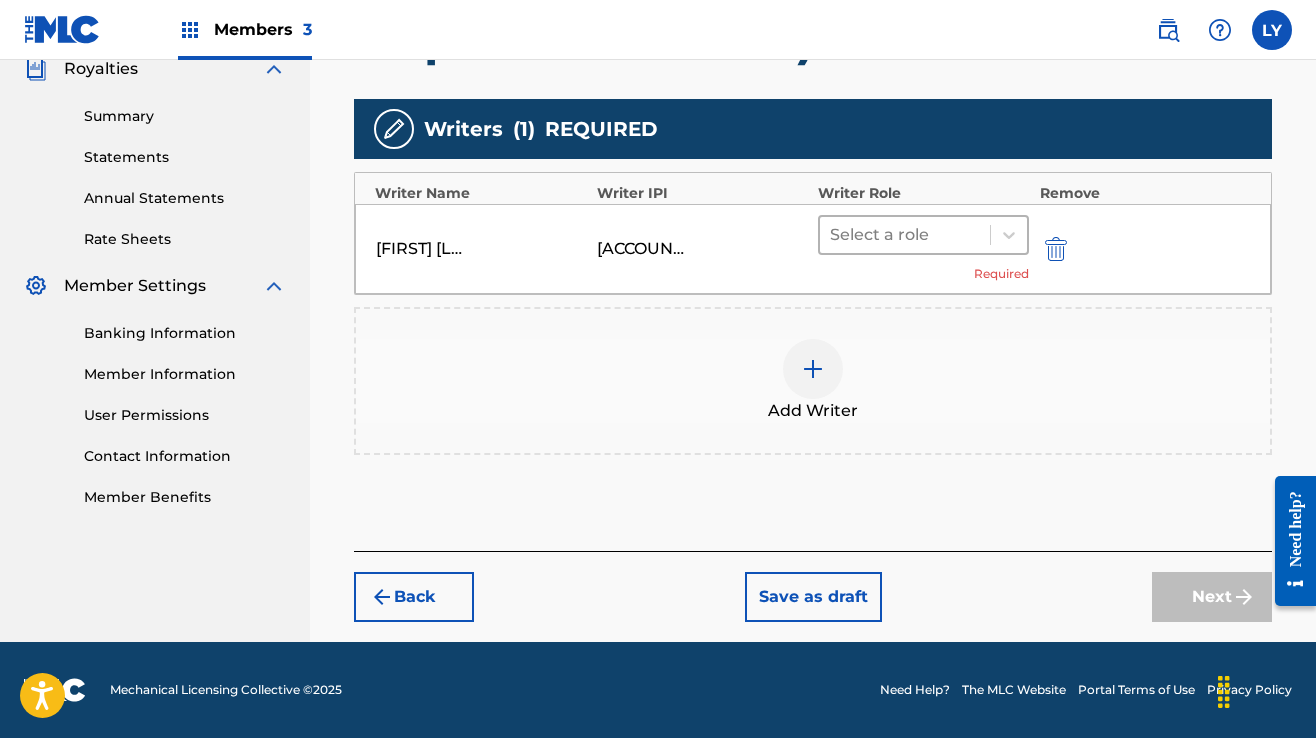 click at bounding box center [905, 235] 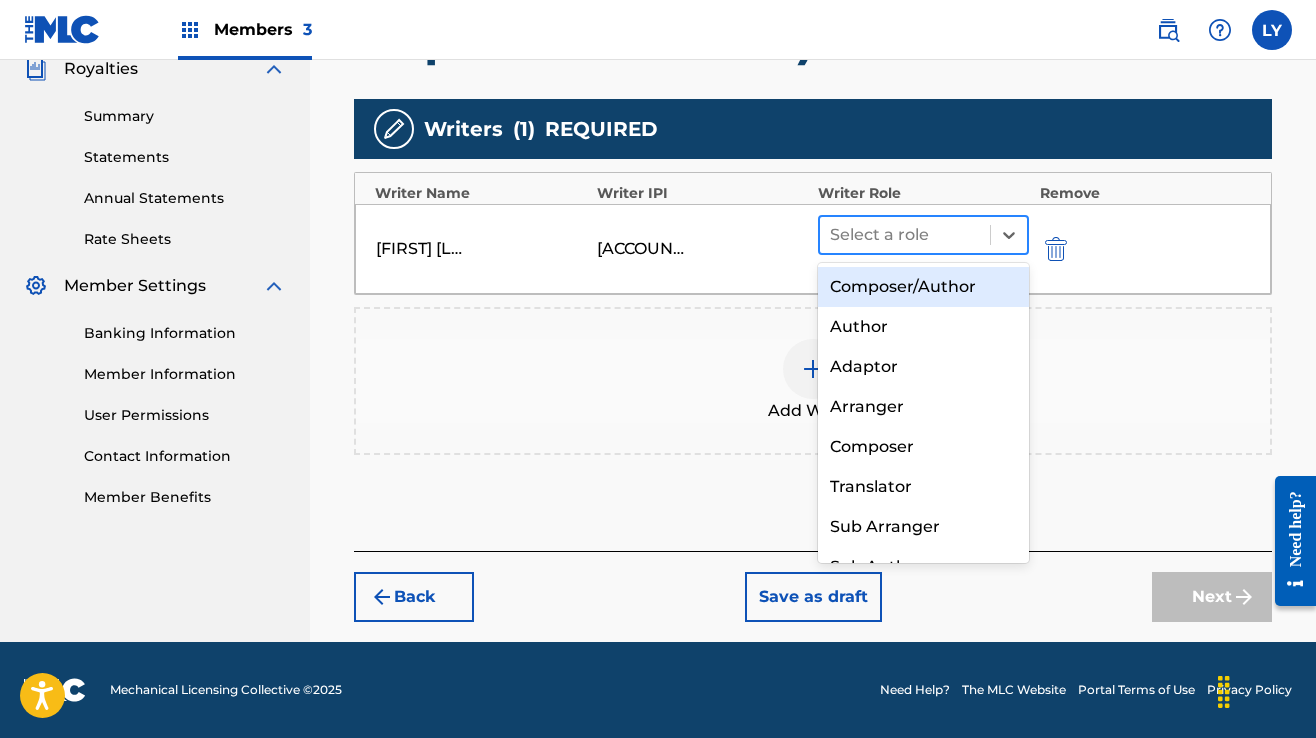 click on "Composer/Author" at bounding box center [923, 287] 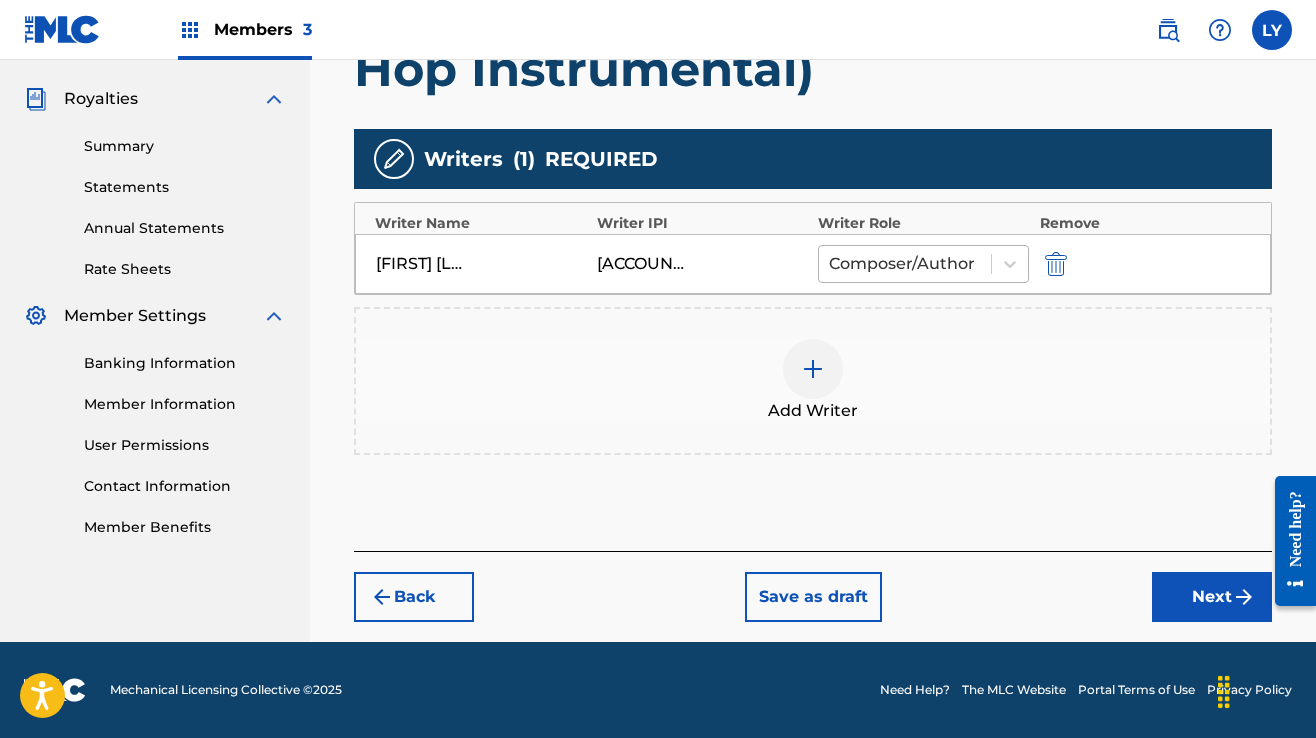 scroll, scrollTop: 582, scrollLeft: 0, axis: vertical 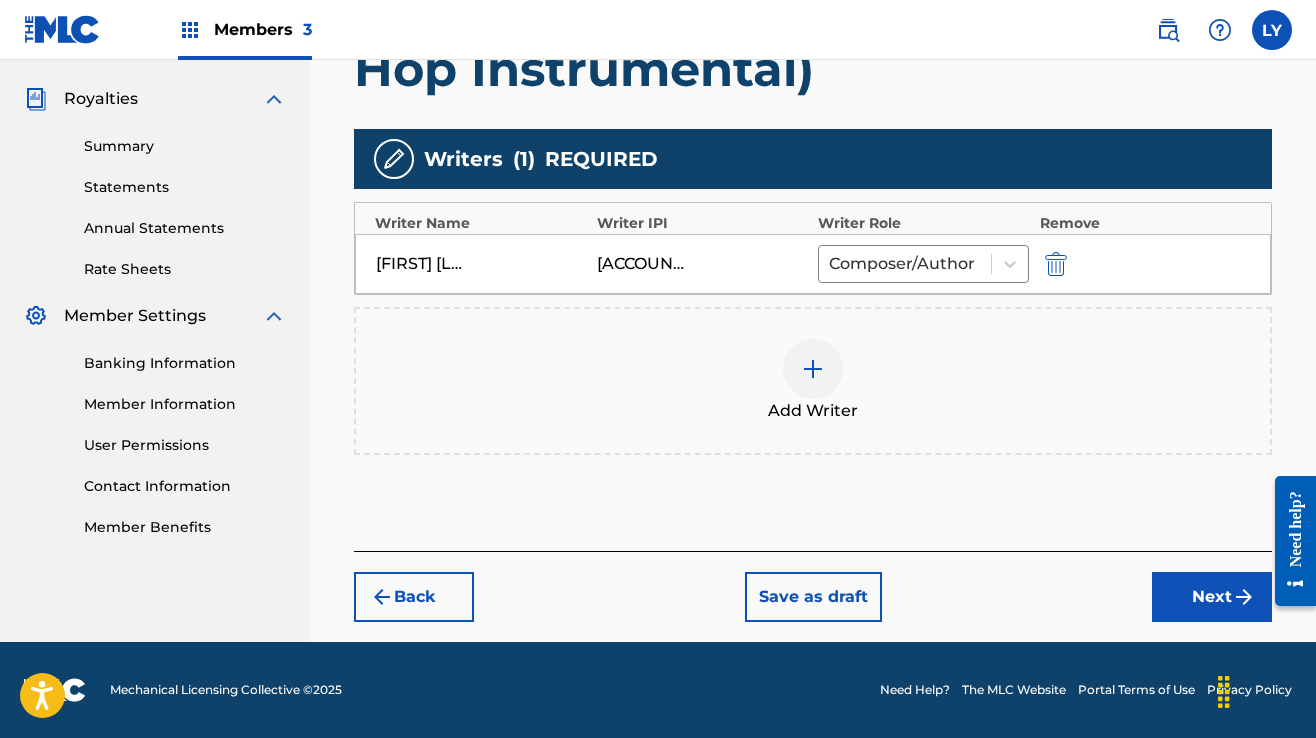 click on "Next" at bounding box center [1212, 597] 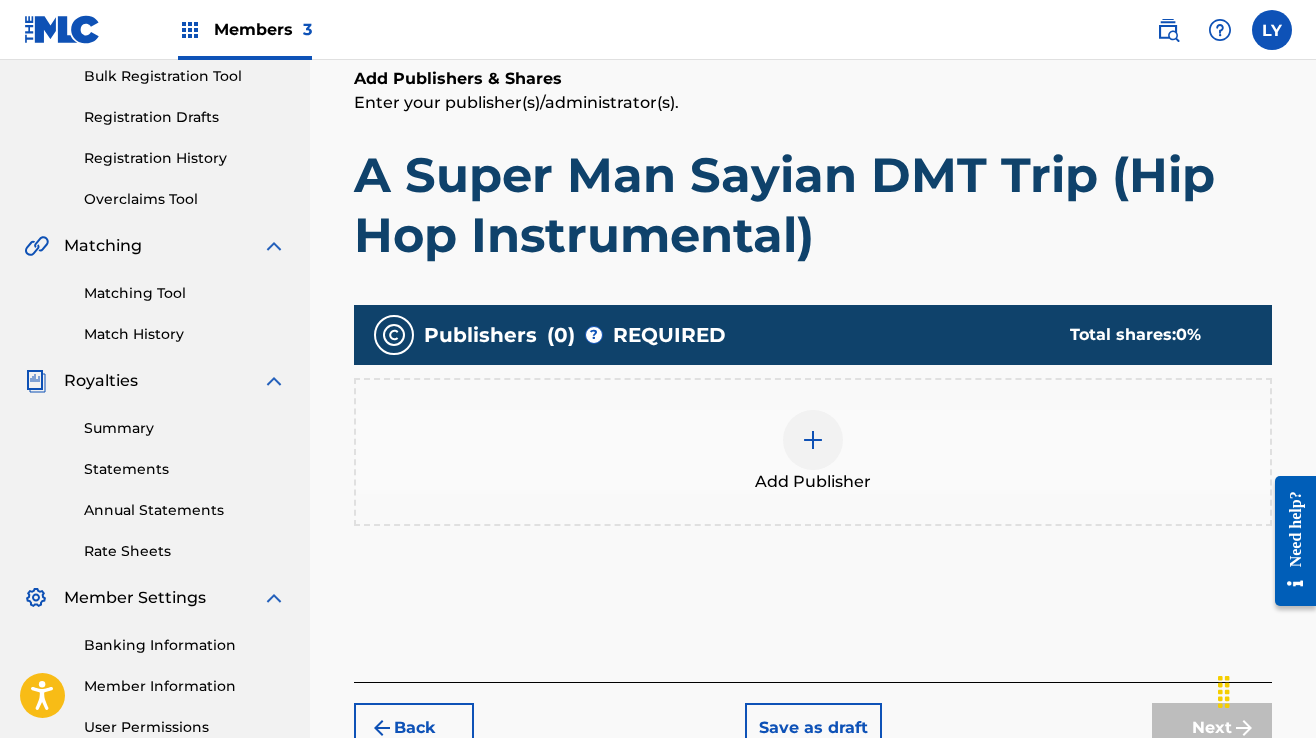 scroll, scrollTop: 390, scrollLeft: 0, axis: vertical 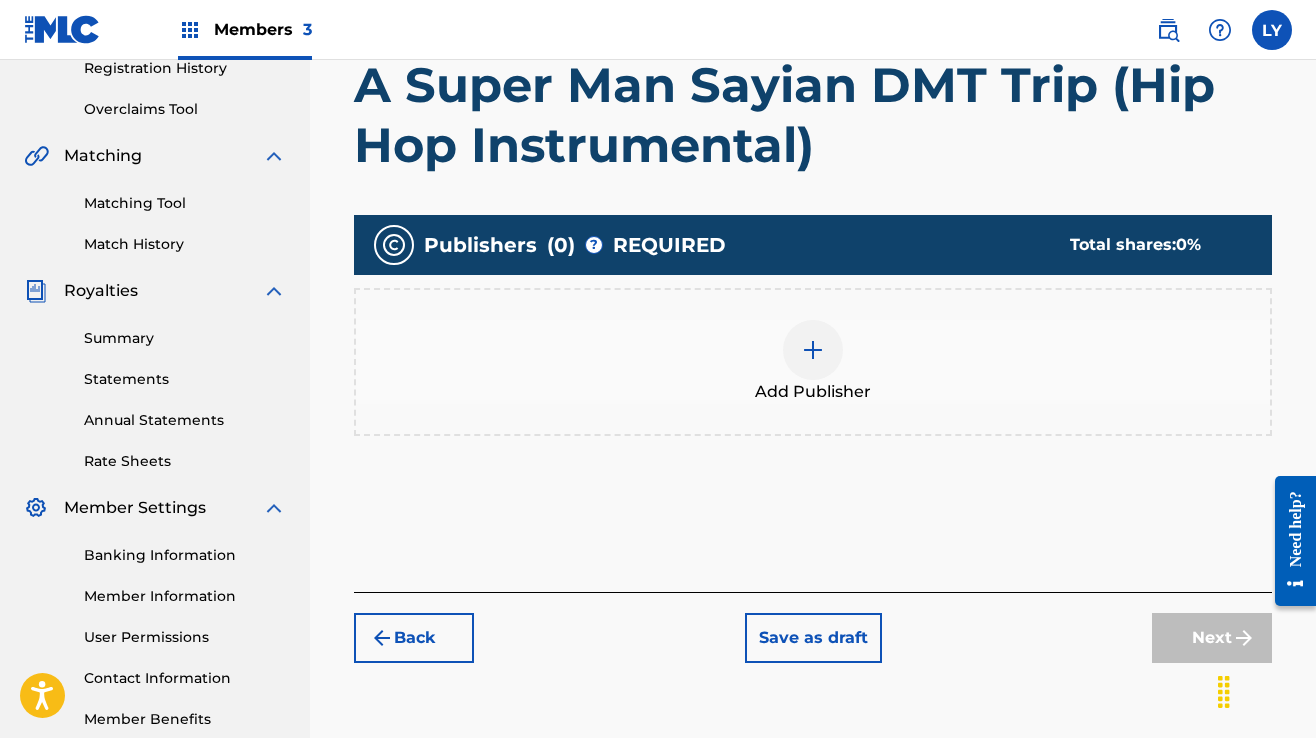 click at bounding box center (813, 350) 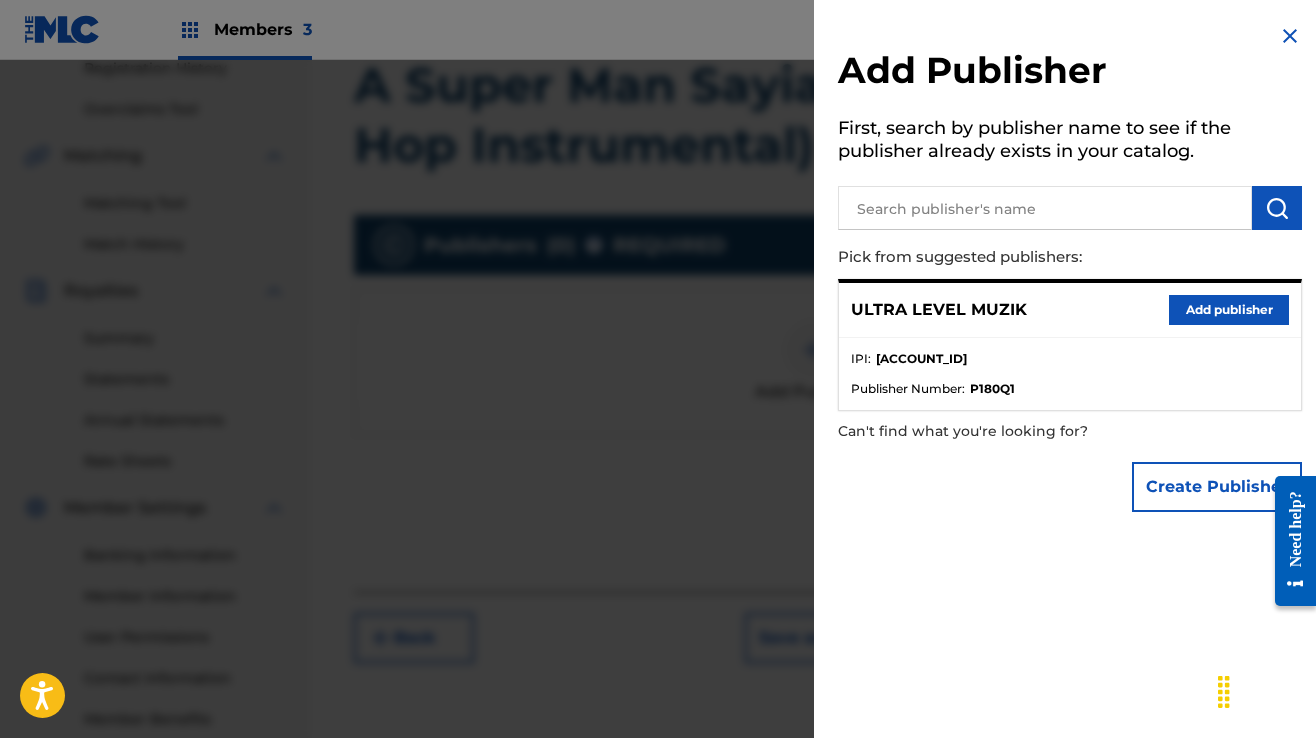click on "Add publisher" at bounding box center [1229, 310] 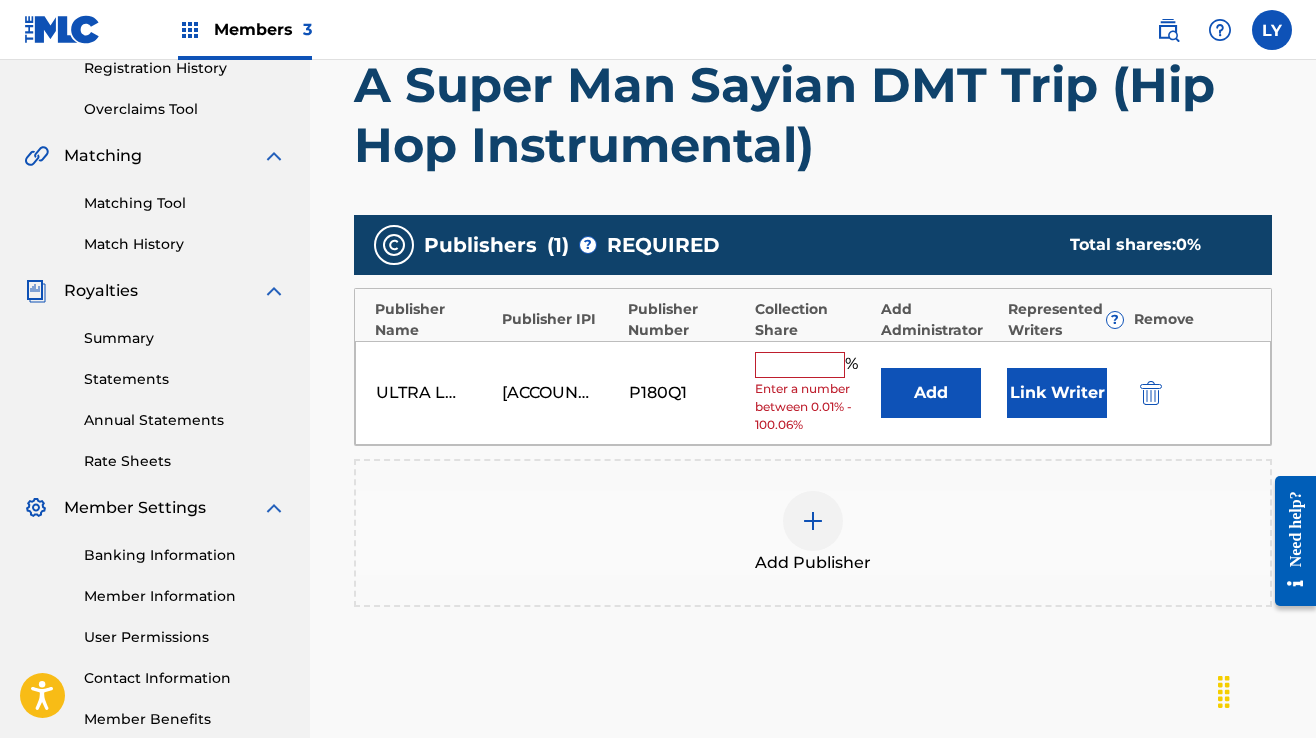 click at bounding box center (800, 365) 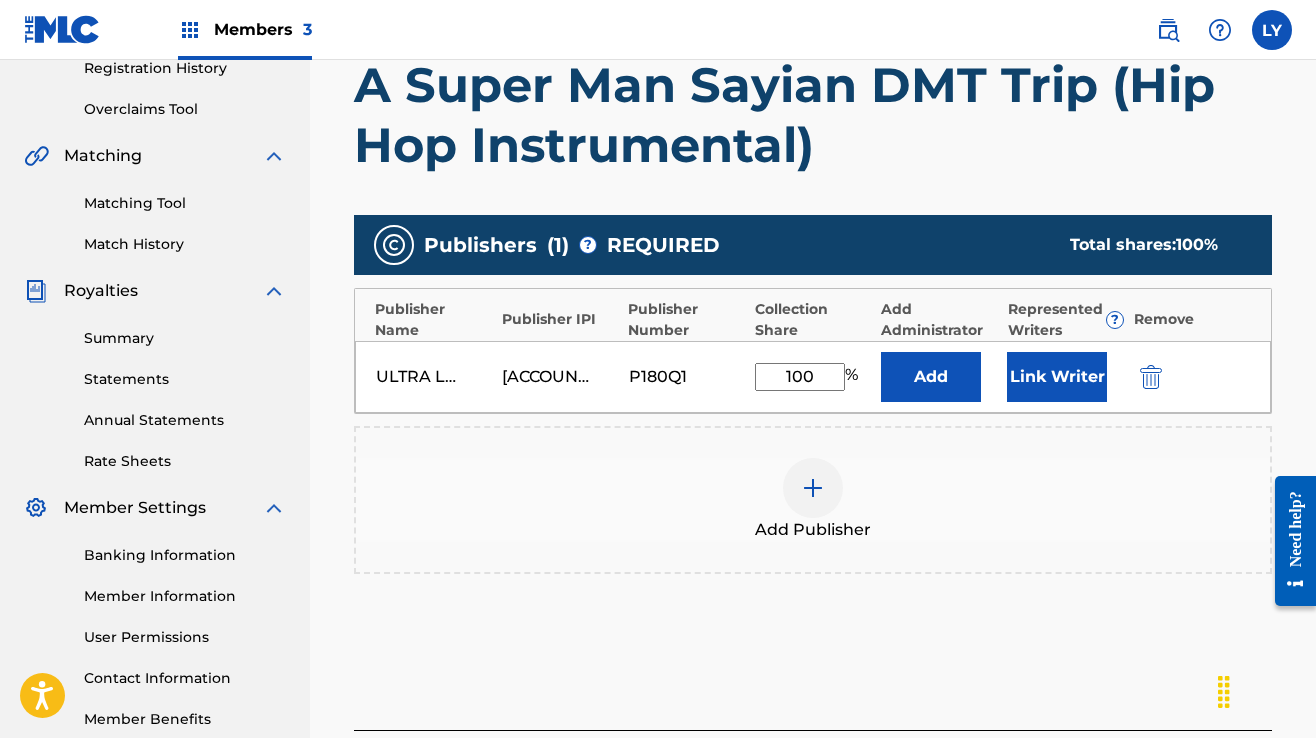 click on "Link Writer" at bounding box center [1057, 377] 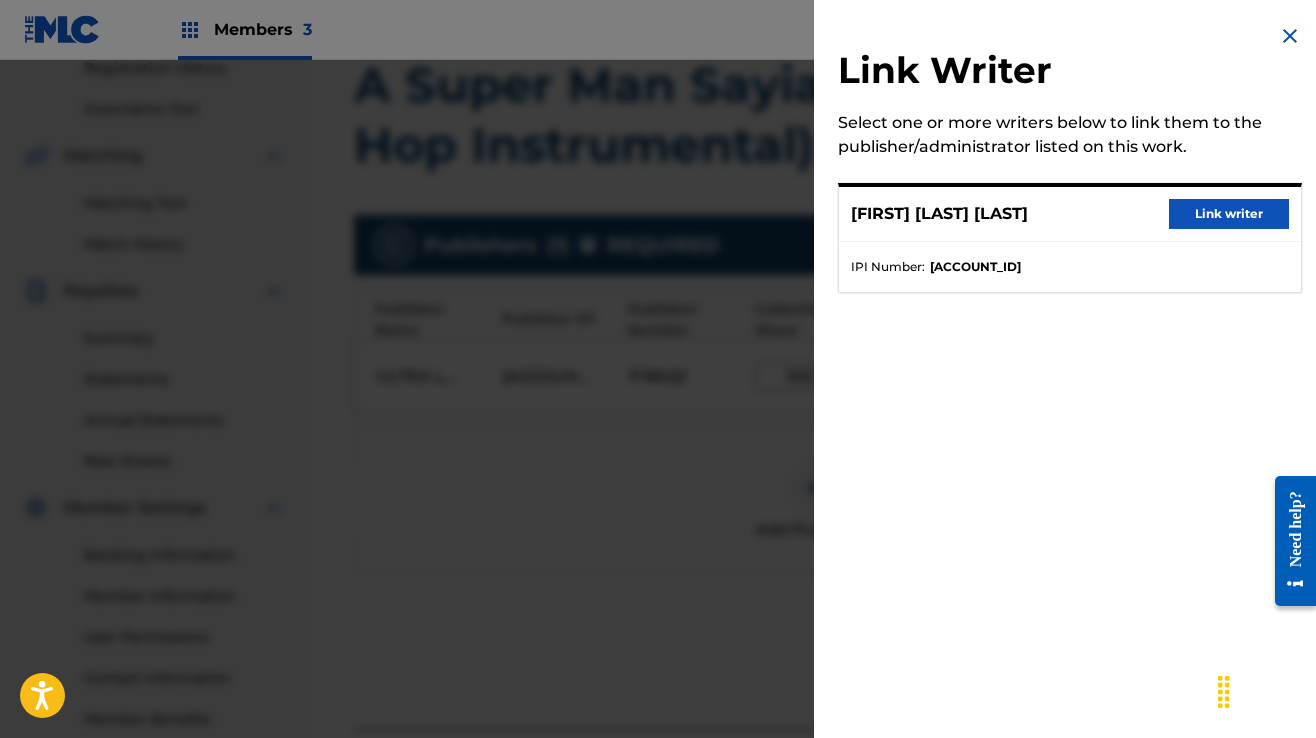 click on "Link writer" at bounding box center [1229, 214] 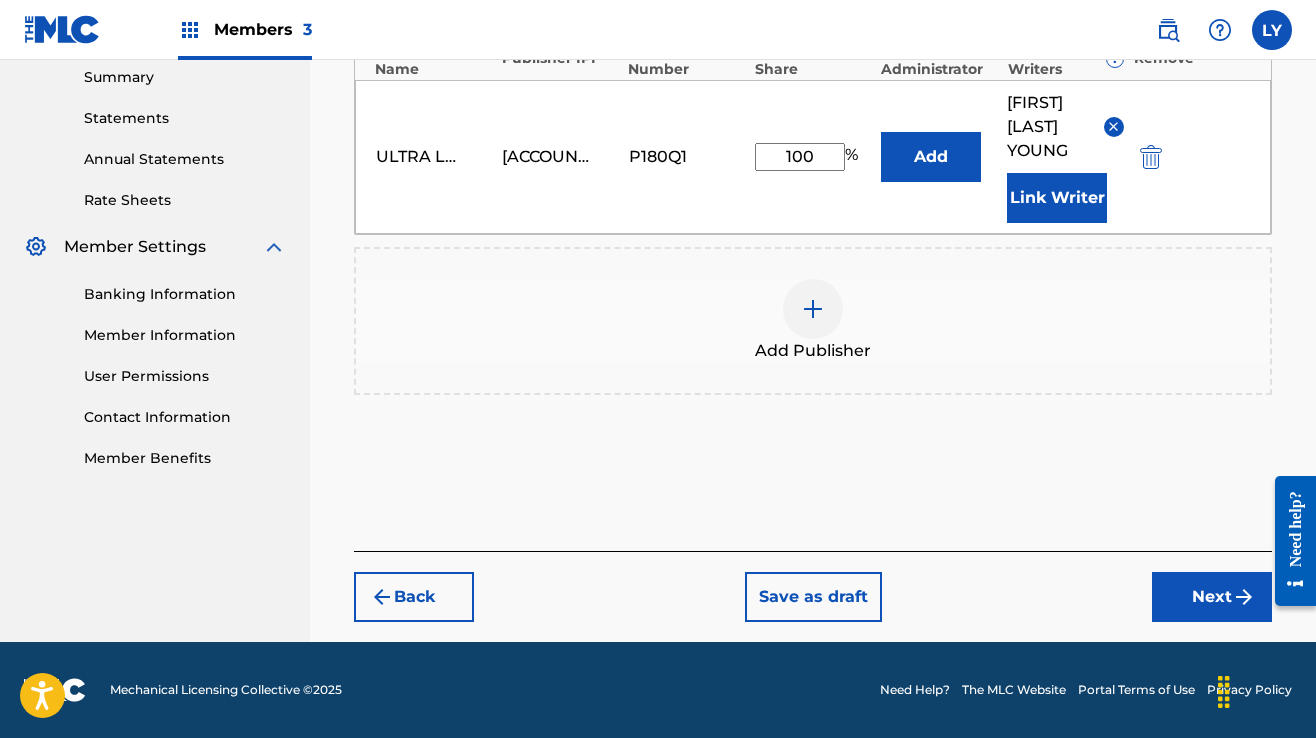 click on "Next" at bounding box center (1212, 597) 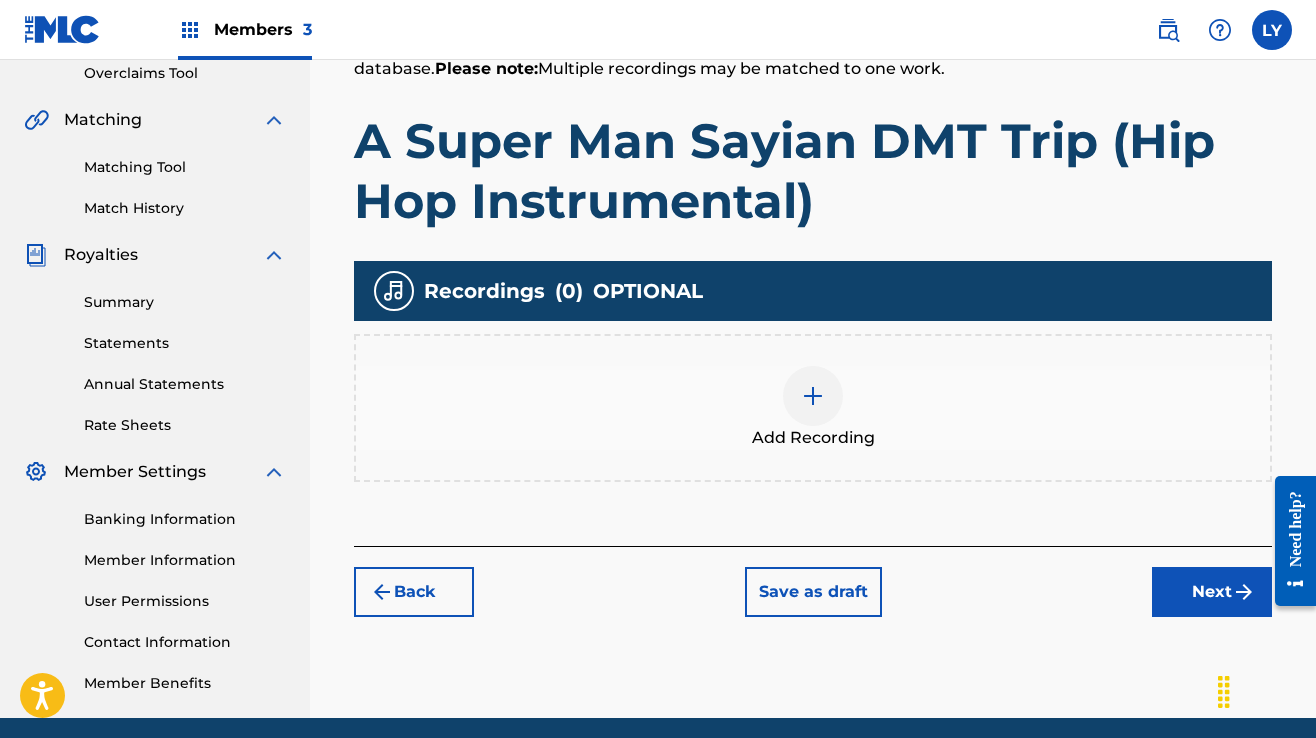 scroll, scrollTop: 502, scrollLeft: 0, axis: vertical 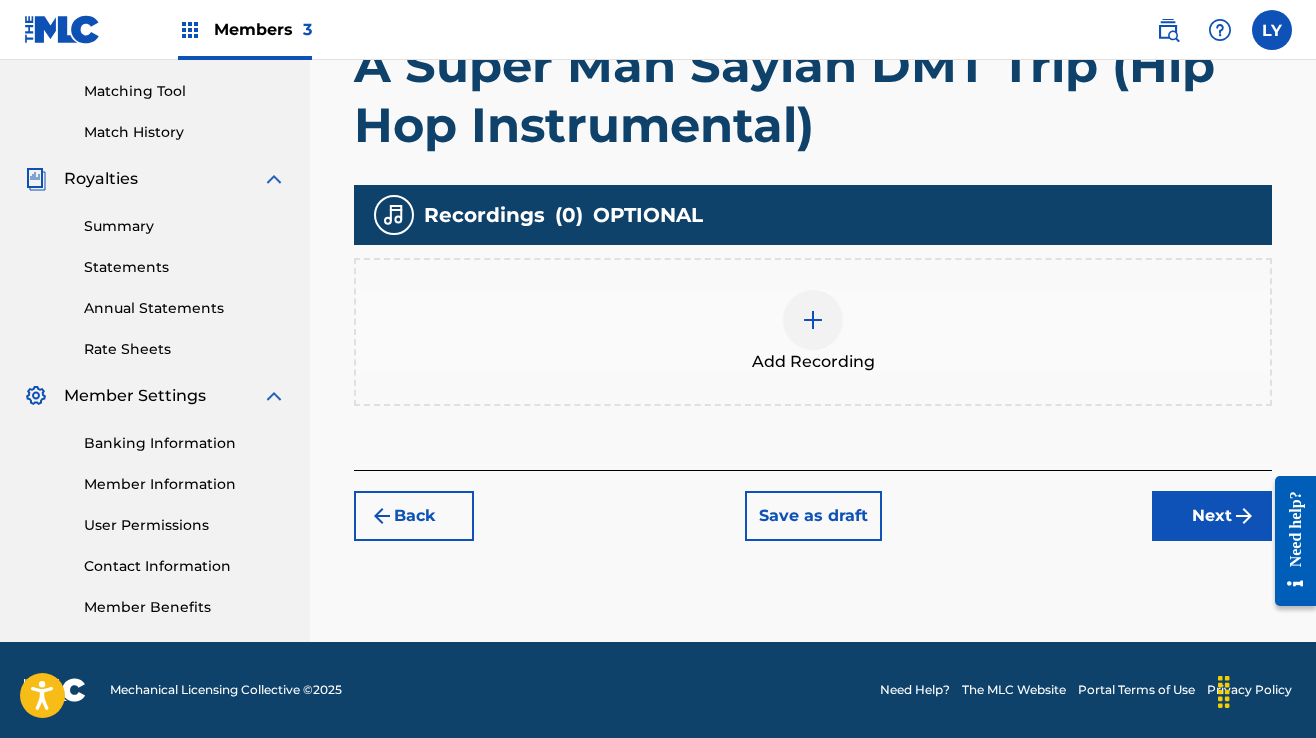 click at bounding box center (813, 320) 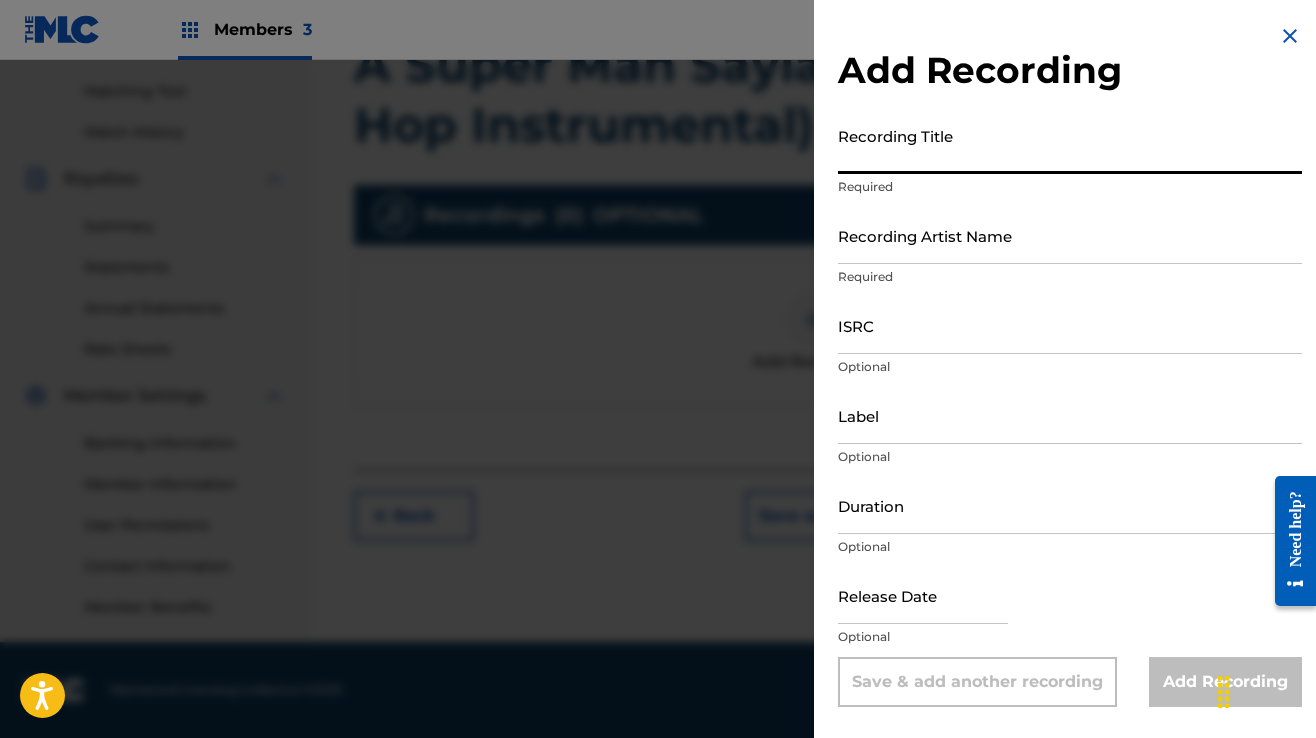 paste on "A Super Man Sayian DMT Trip (Hip Hop Instrumental)" 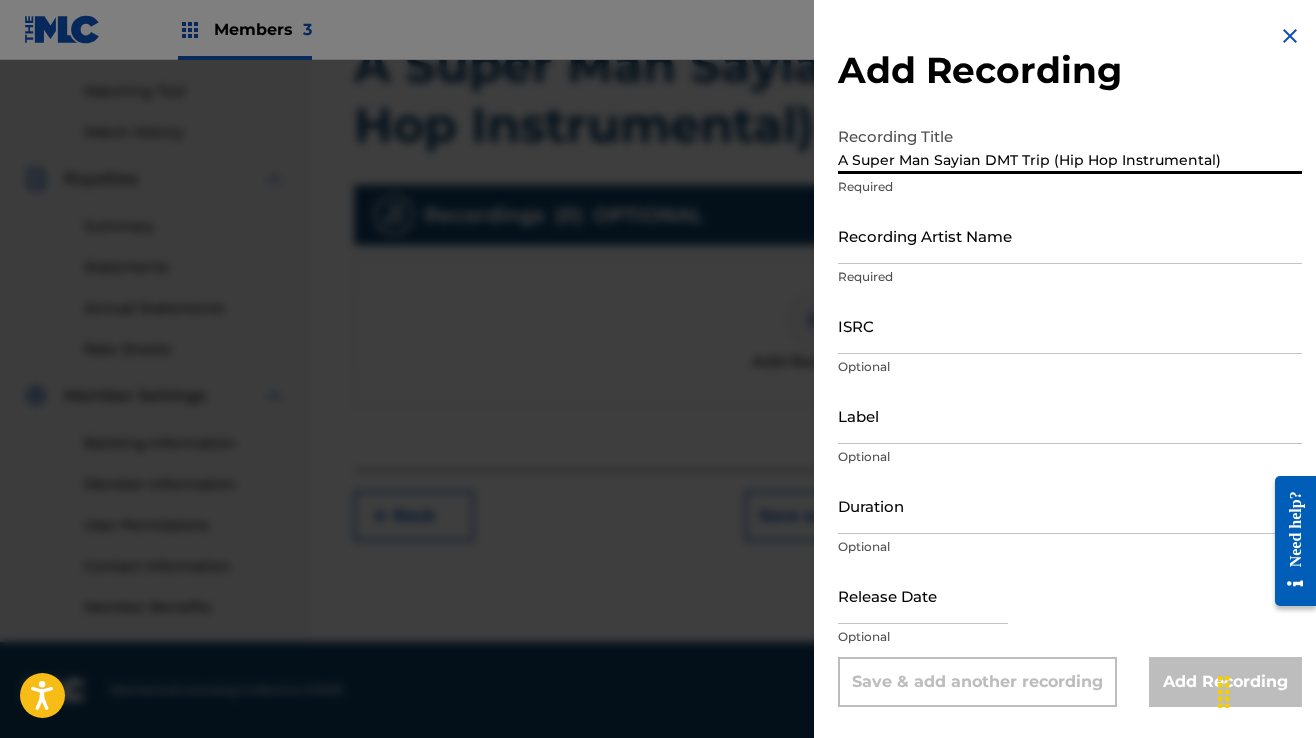 type on "A Super Man Sayian DMT Trip (Hip Hop Instrumental)" 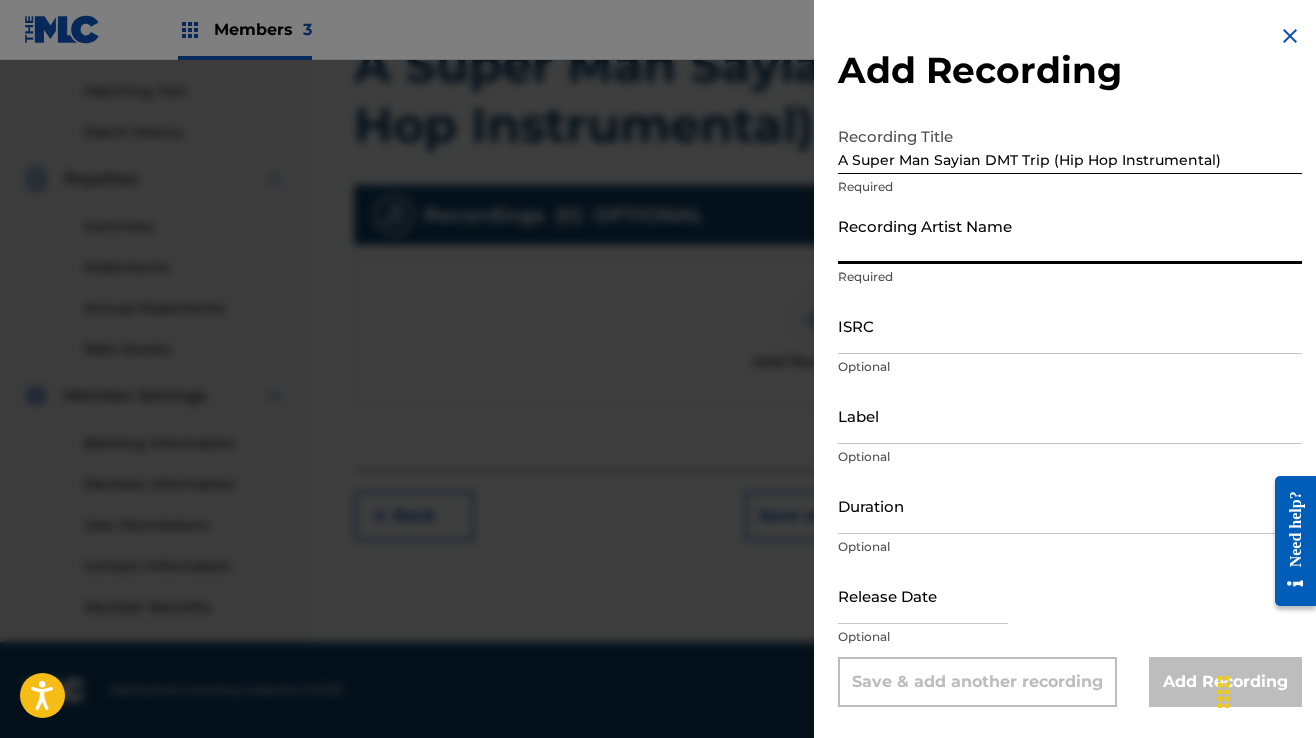 click on "Recording Artist Name" at bounding box center (1070, 235) 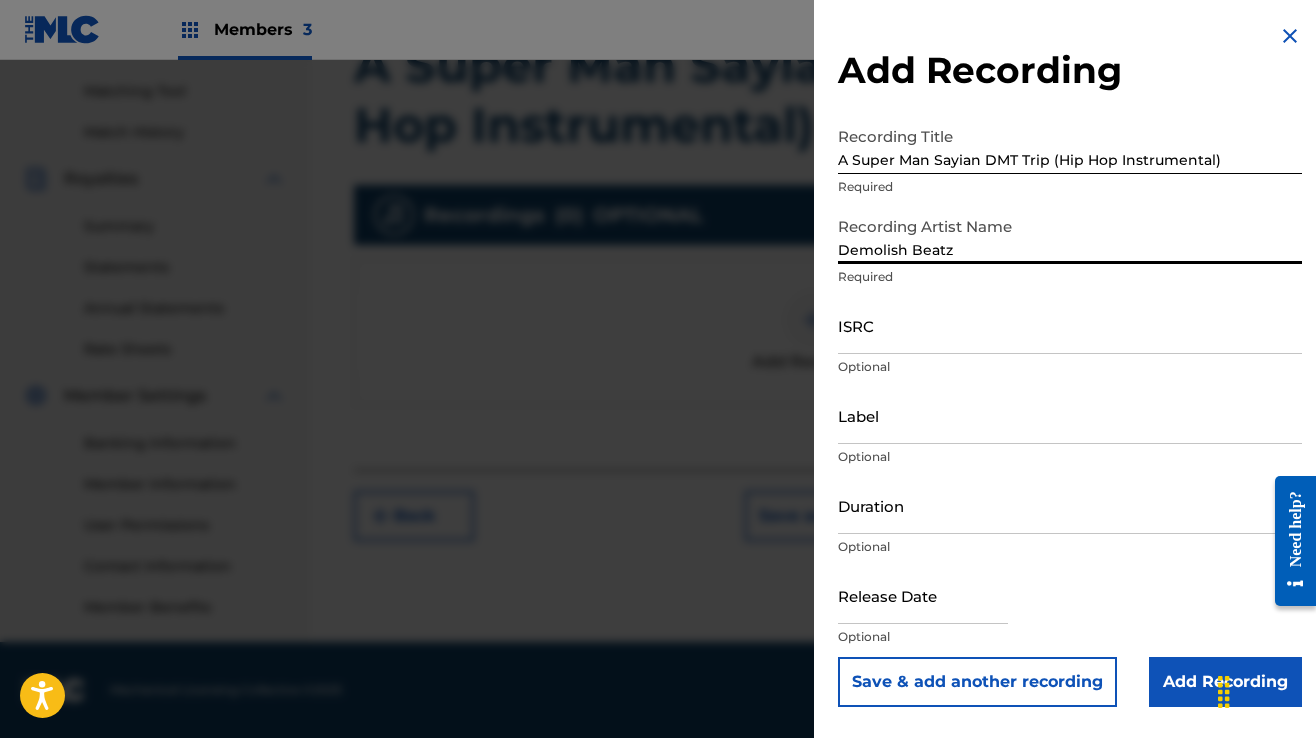 click on "ISRC" at bounding box center (1070, 325) 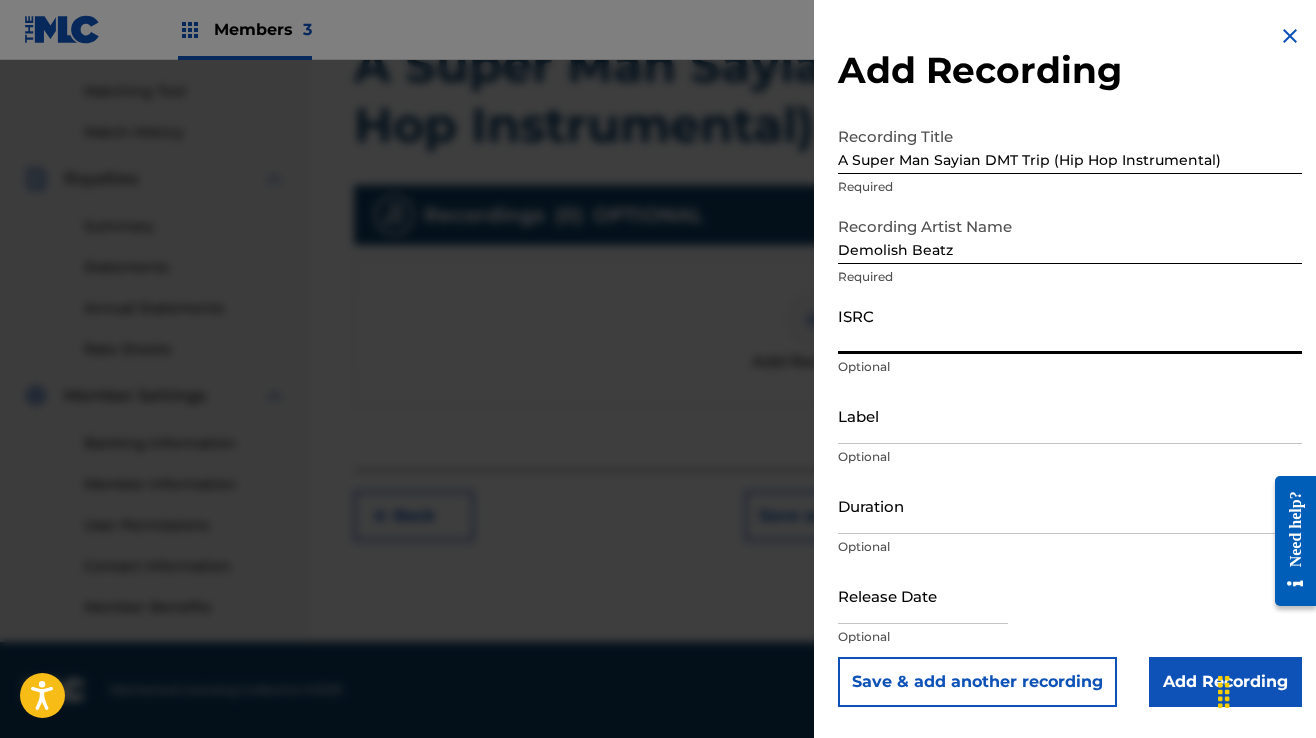 paste on "[ACCOUNT_ID]" 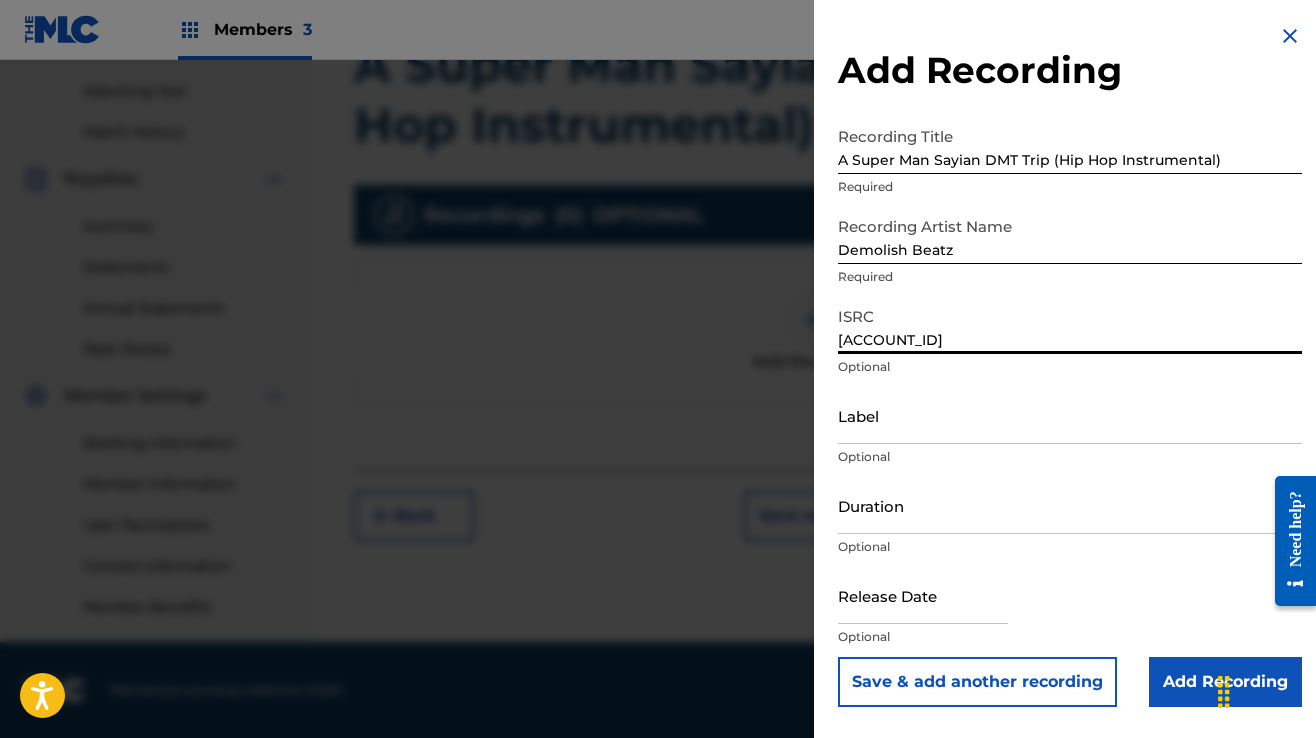 type on "[ACCOUNT_ID]" 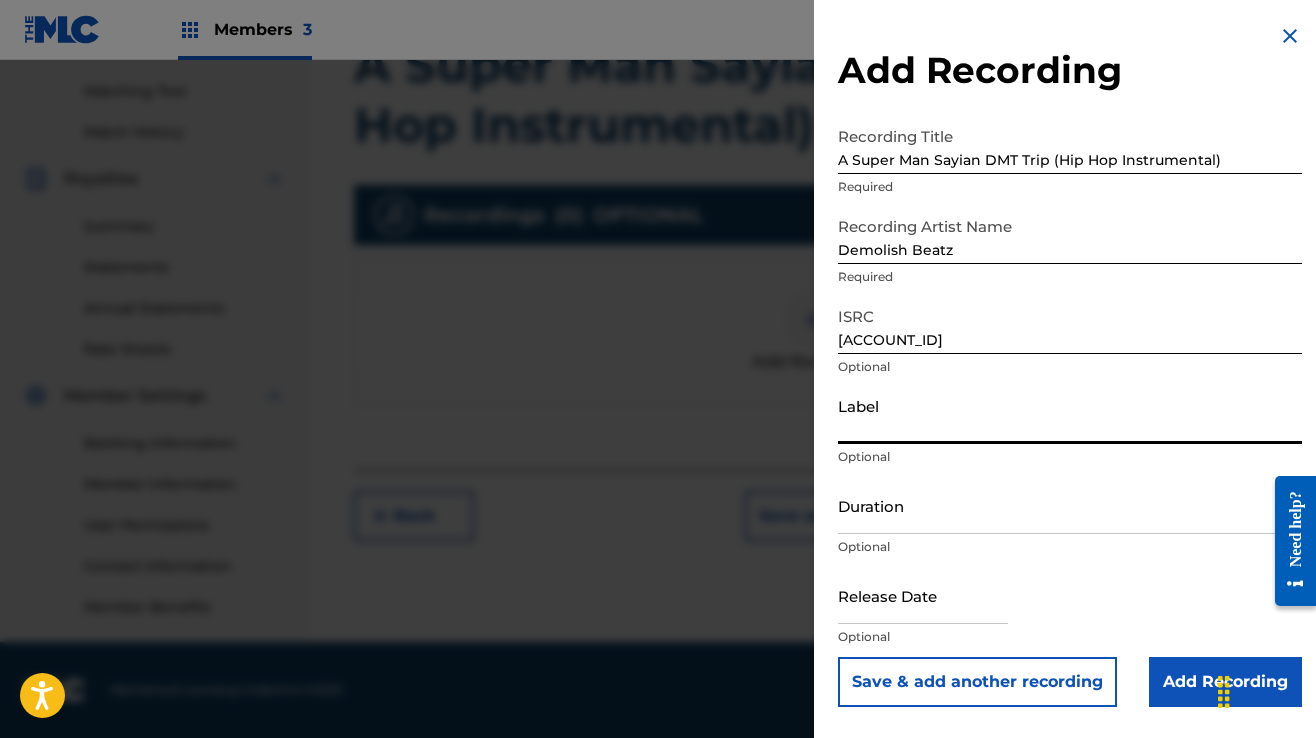 type on "Ultra Level Muzik" 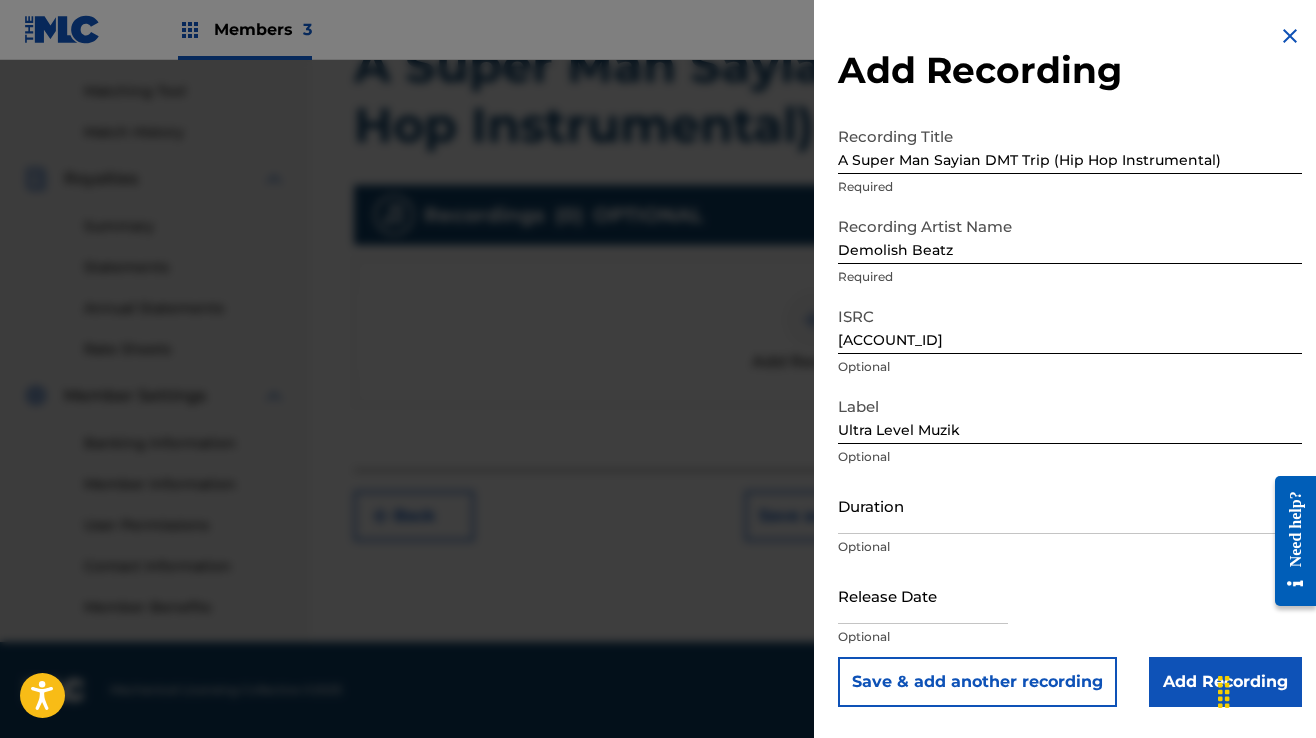 click on "Add Recording" at bounding box center [1225, 682] 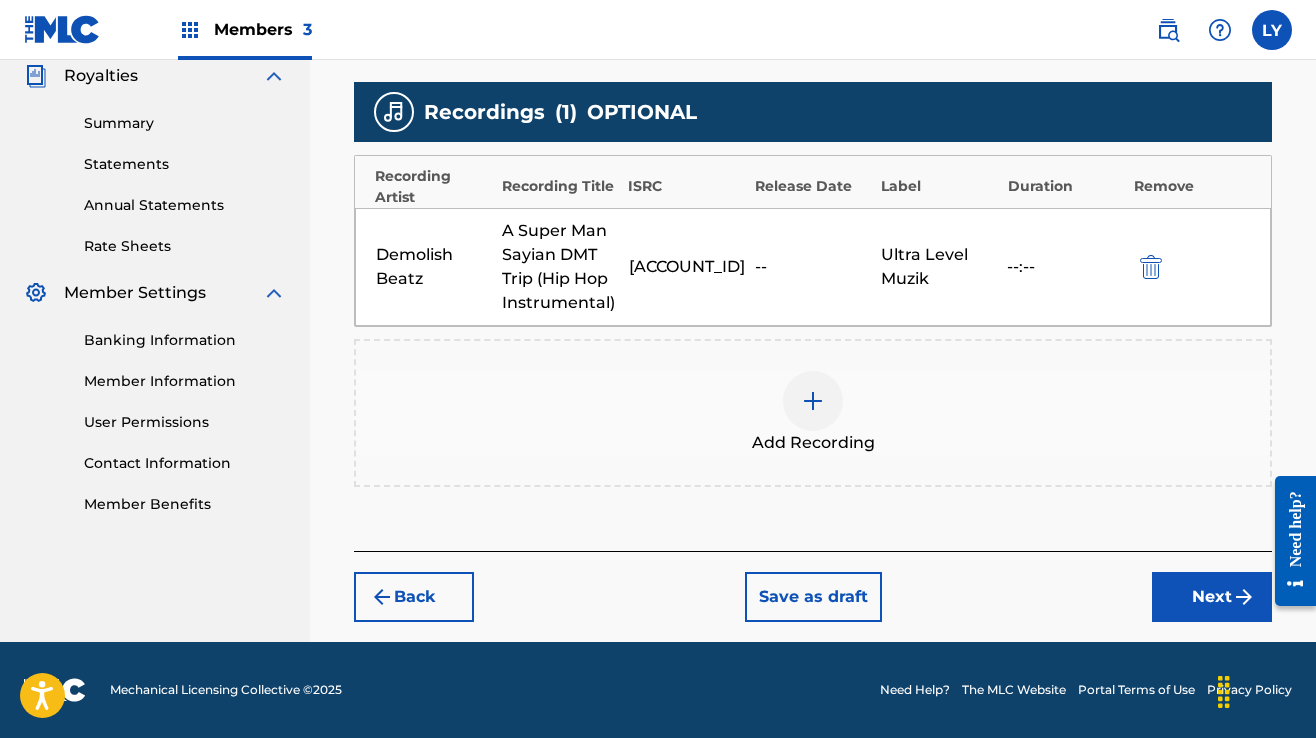 click on "Next" at bounding box center [1212, 597] 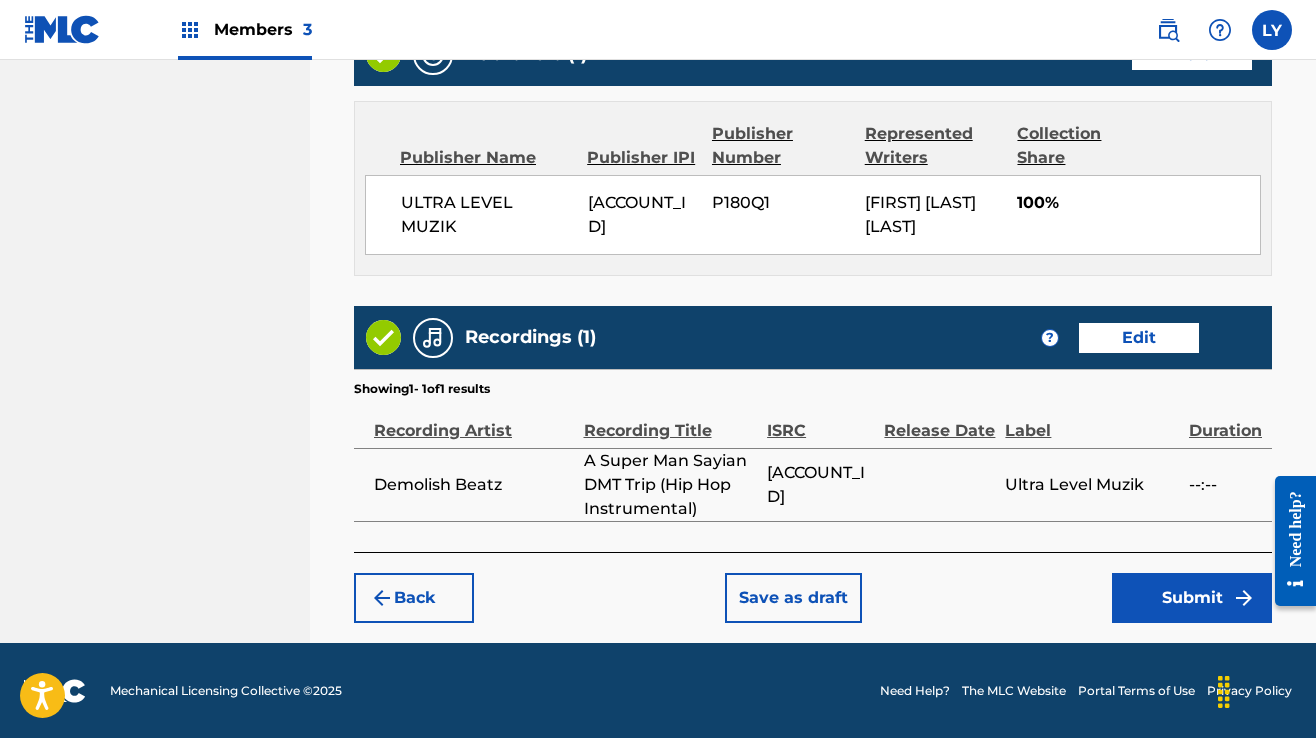 scroll, scrollTop: 1124, scrollLeft: 0, axis: vertical 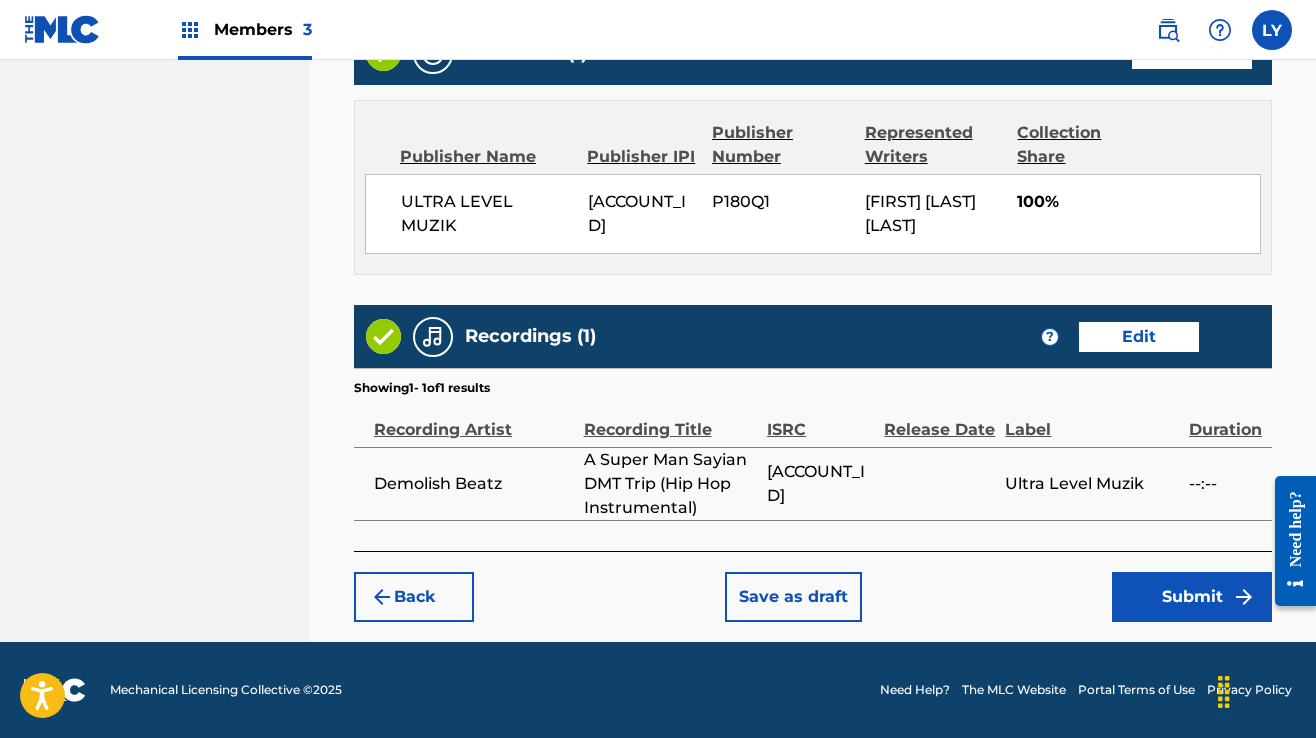 click on "Submit" at bounding box center [1192, 597] 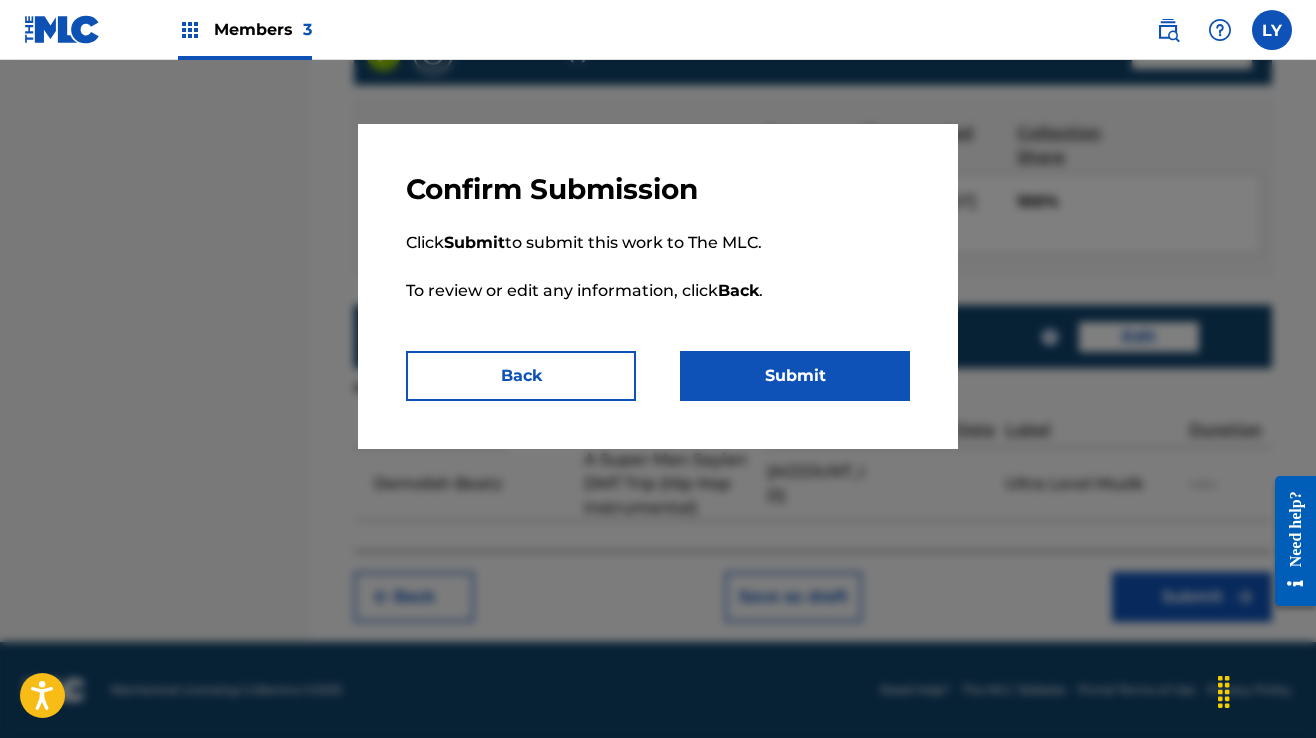 click on "Submit" at bounding box center (795, 376) 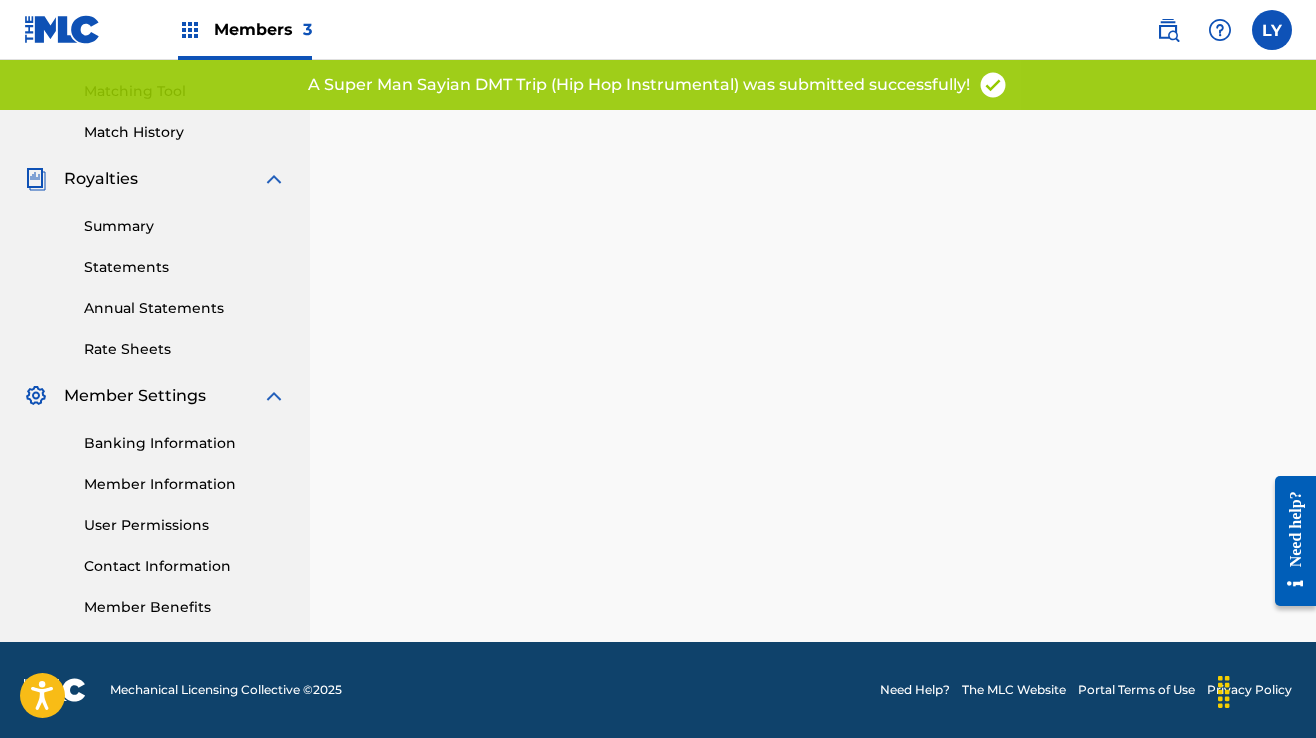 scroll, scrollTop: 0, scrollLeft: 0, axis: both 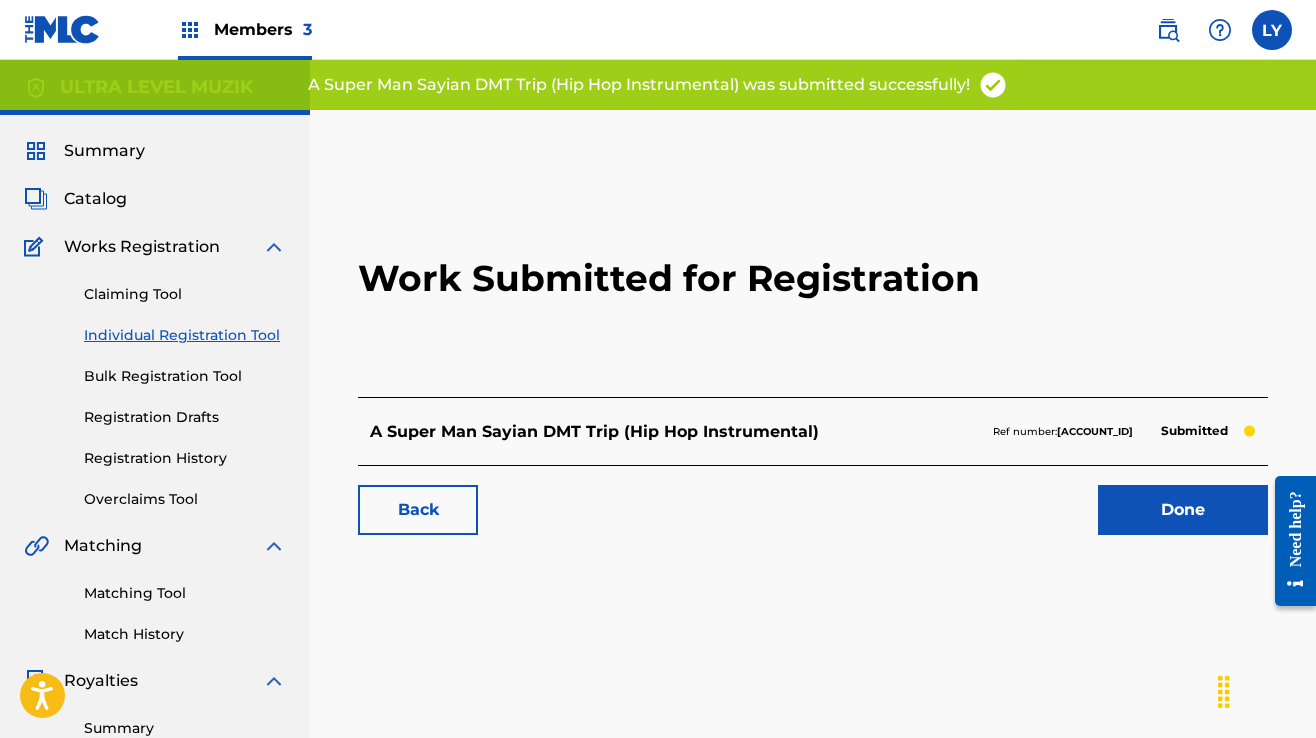 click on "Done" at bounding box center (1183, 510) 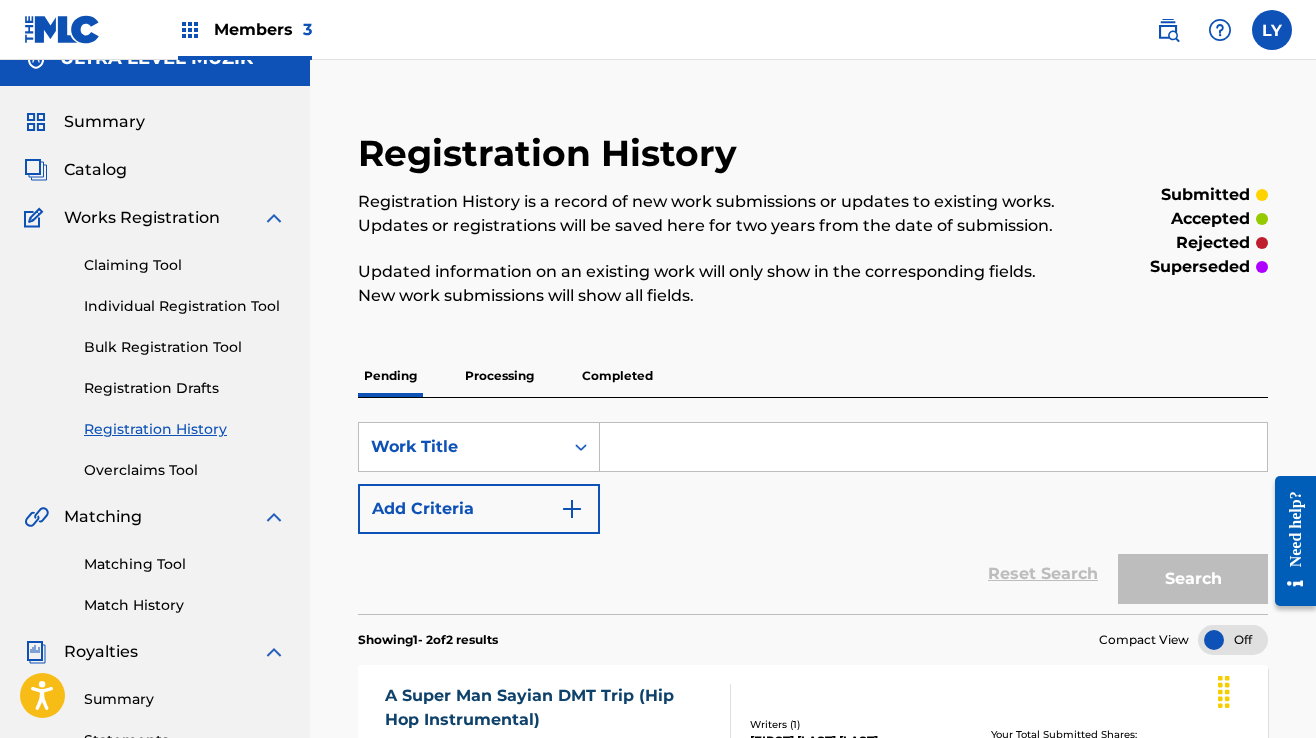 scroll, scrollTop: 0, scrollLeft: 0, axis: both 